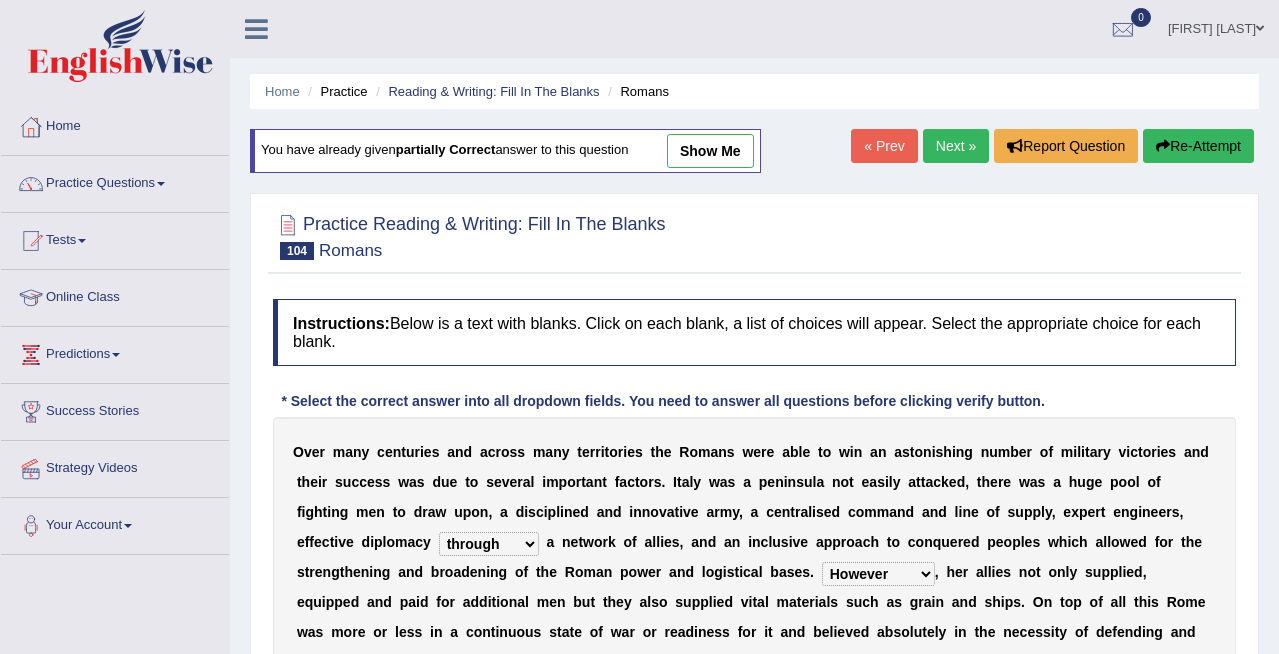 select on "through" 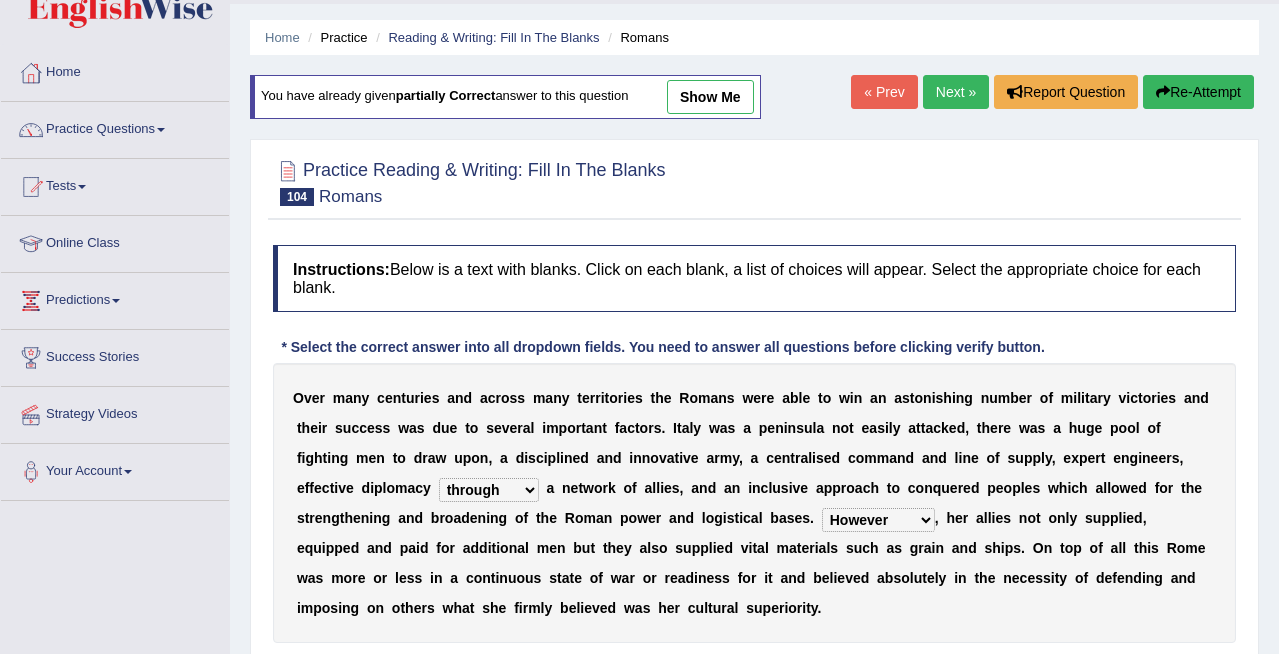 scroll, scrollTop: 0, scrollLeft: 0, axis: both 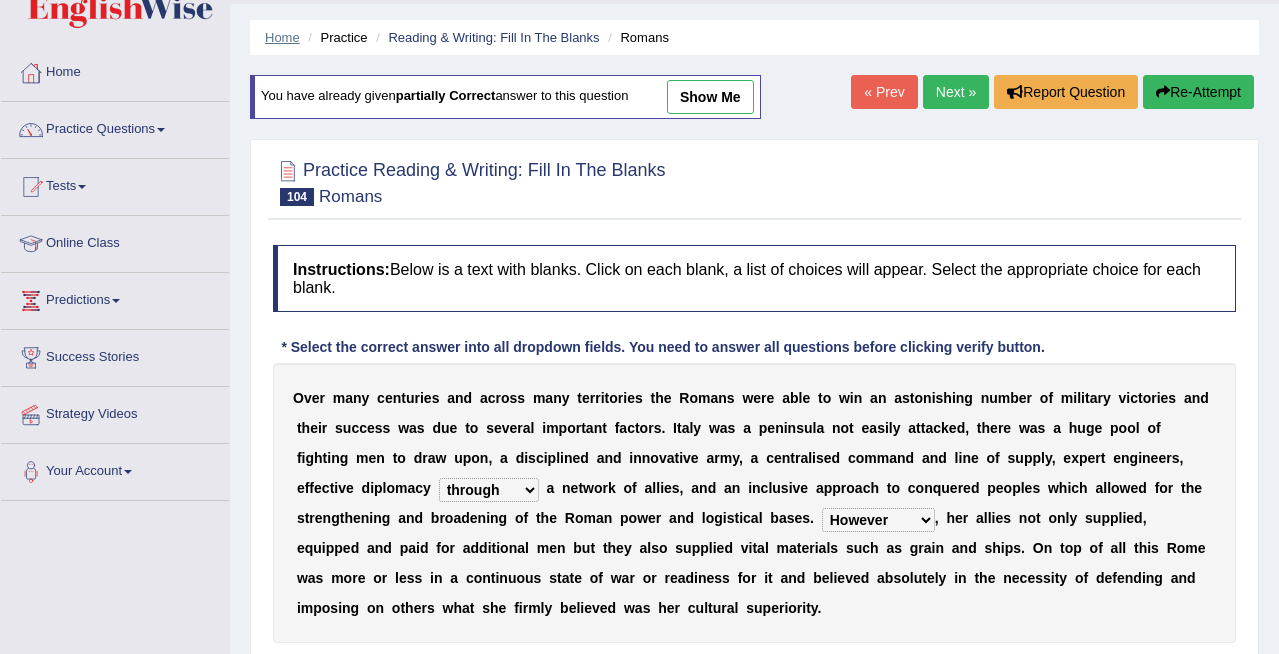 click on "Home" at bounding box center (282, 37) 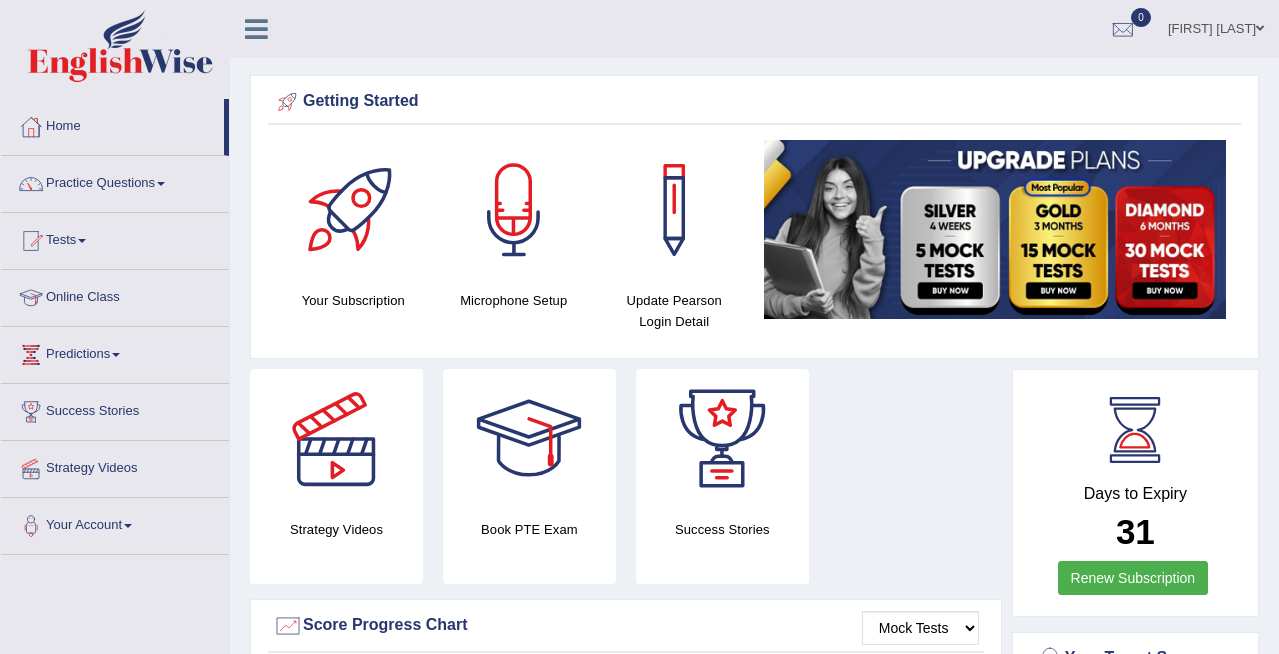 scroll, scrollTop: 0, scrollLeft: 0, axis: both 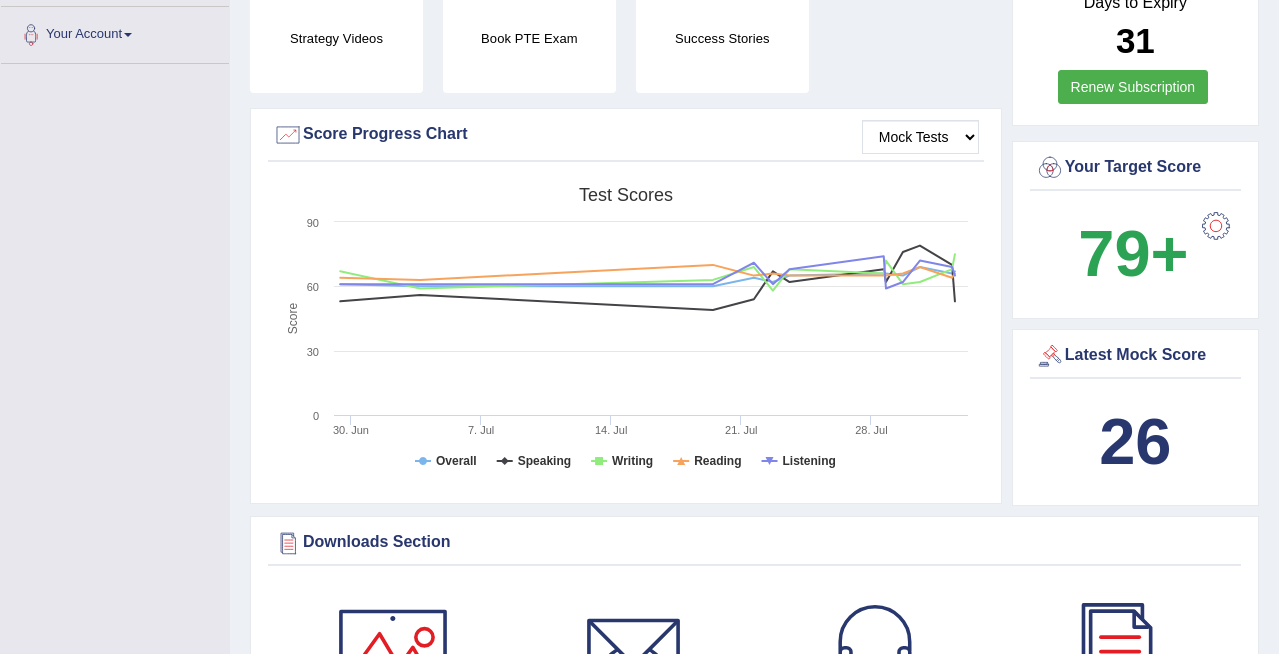 drag, startPoint x: 0, startPoint y: 0, endPoint x: 1293, endPoint y: 212, distance: 1310.2645 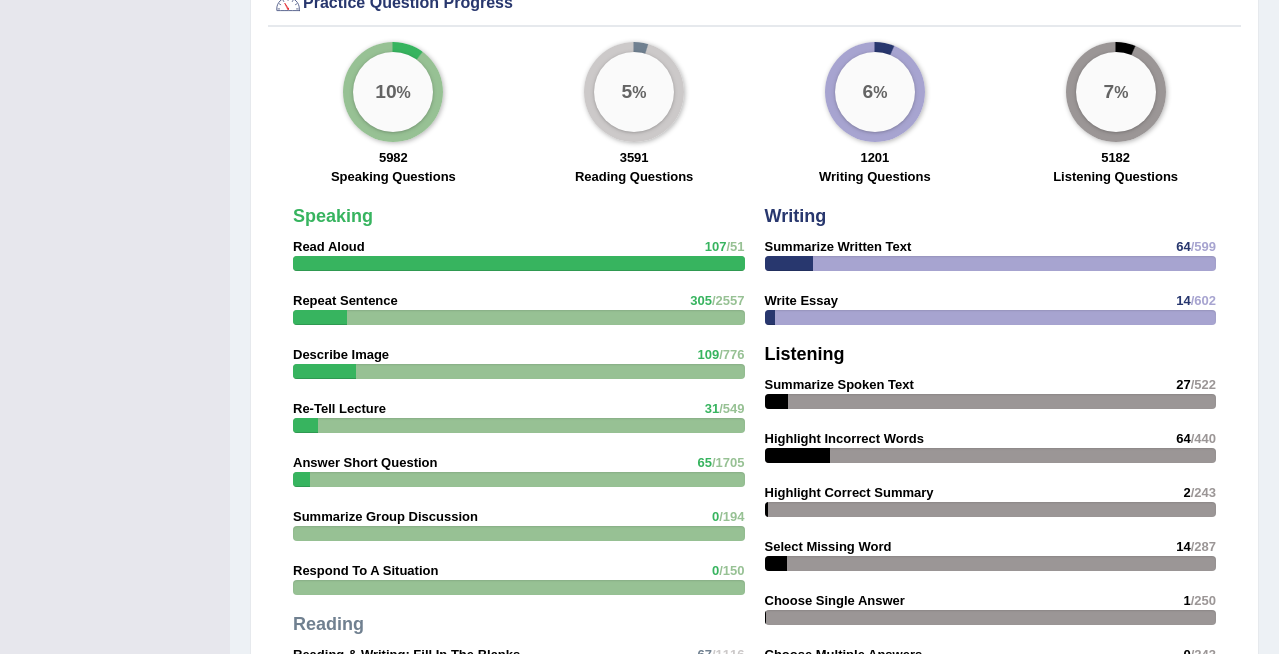 scroll, scrollTop: 2648, scrollLeft: 0, axis: vertical 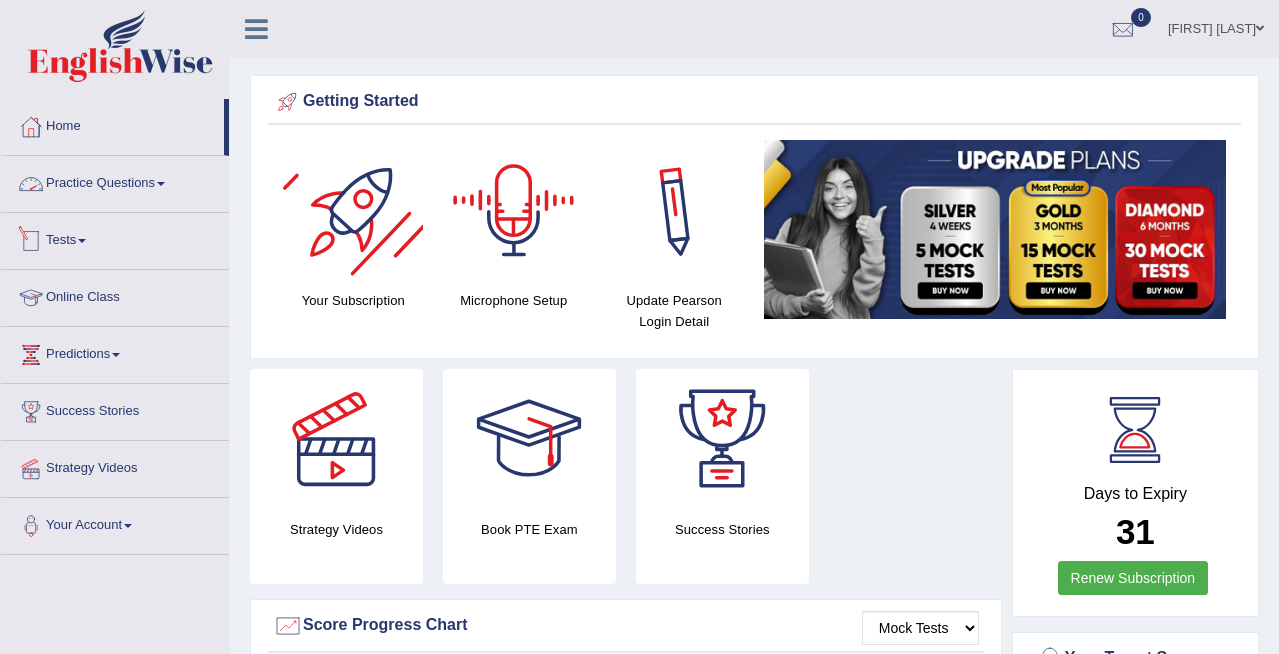 click on "Practice Questions" at bounding box center (115, 181) 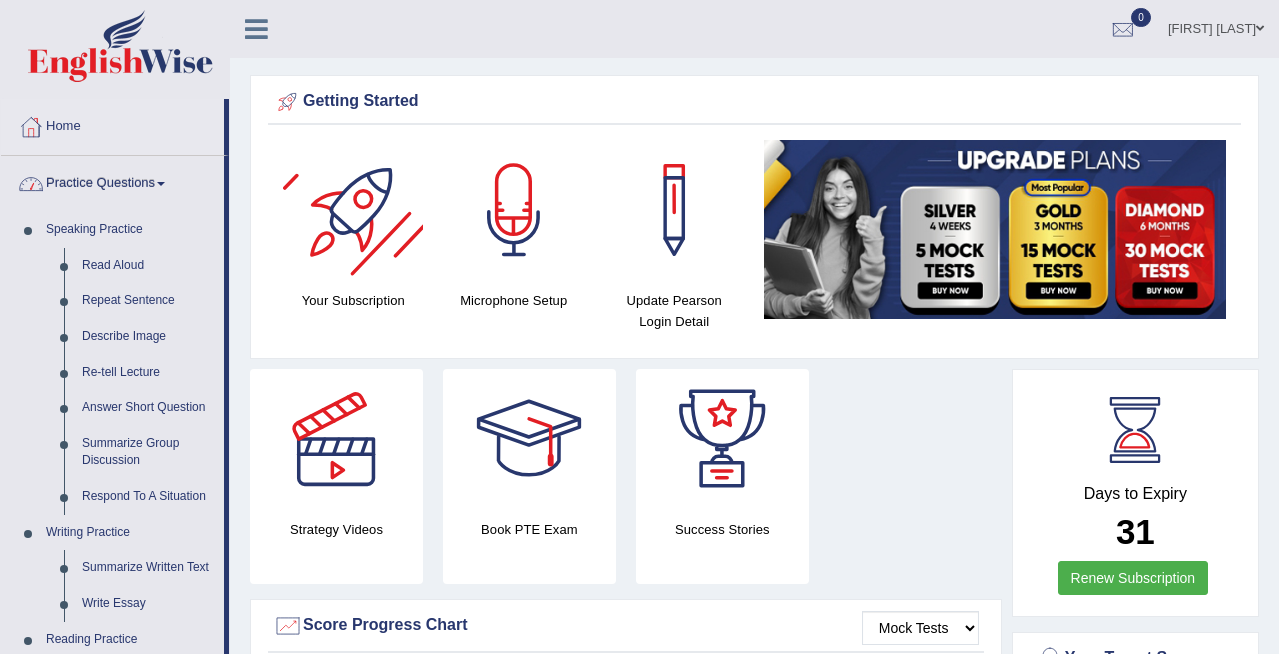 click on "Practice Questions" at bounding box center (112, 181) 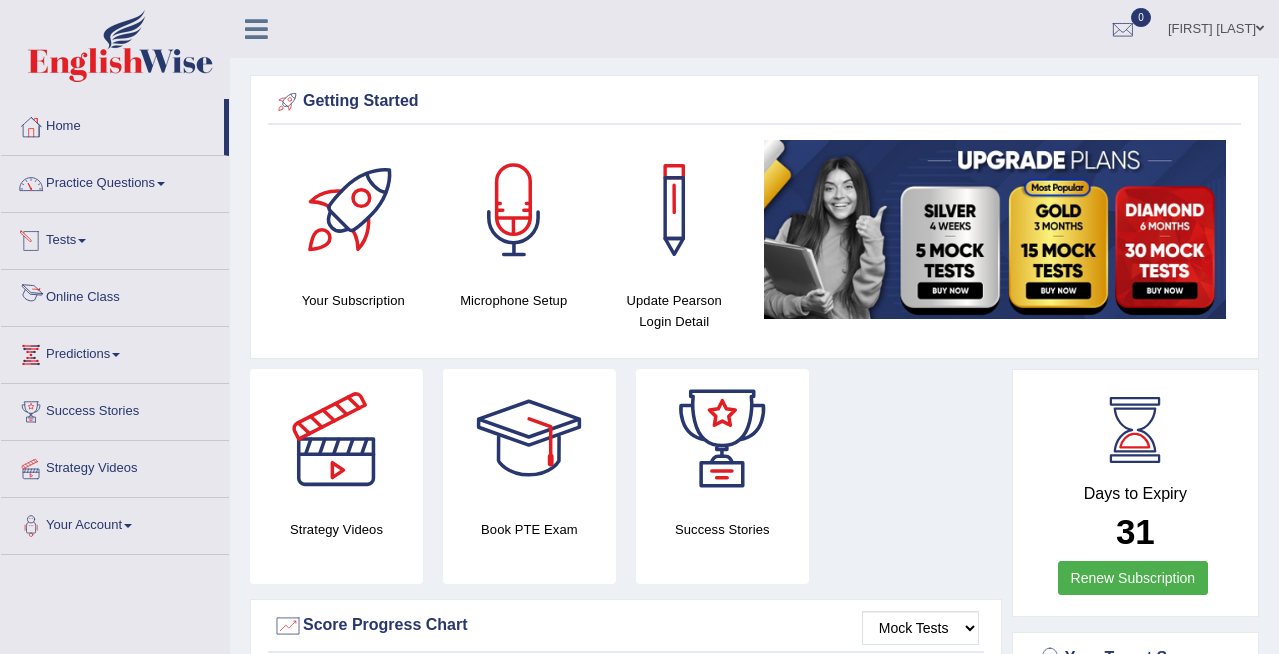 click on "Tests" at bounding box center [115, 238] 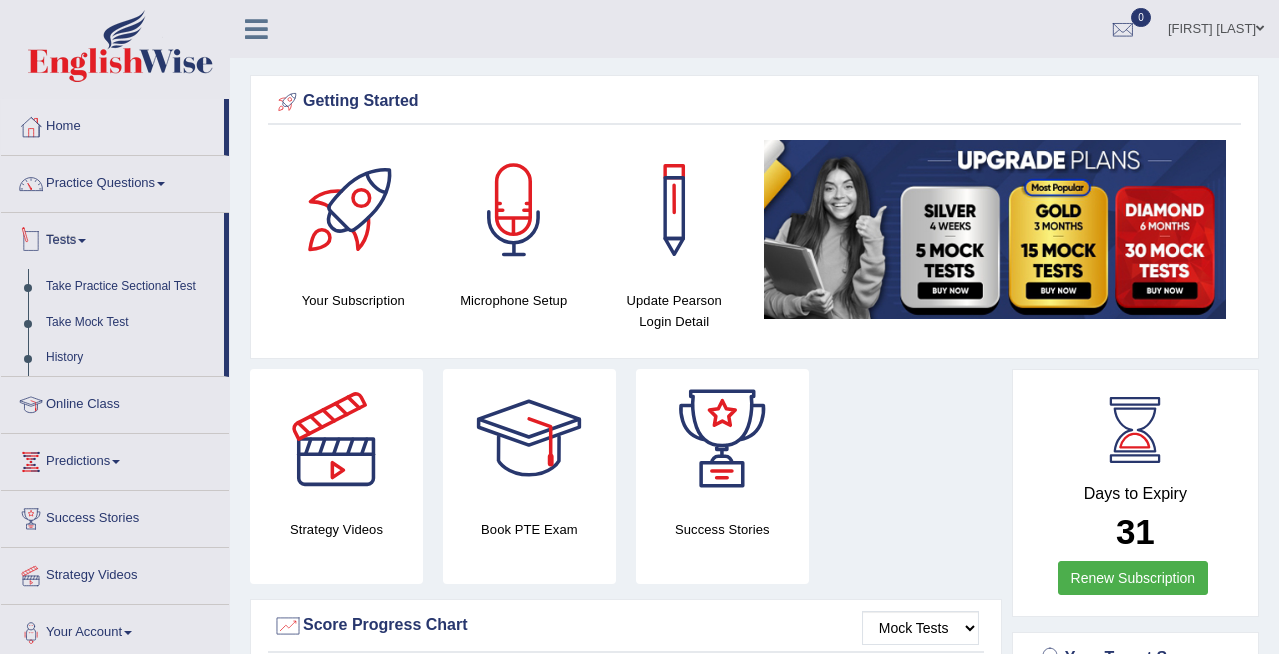 click on "Tests" at bounding box center [112, 238] 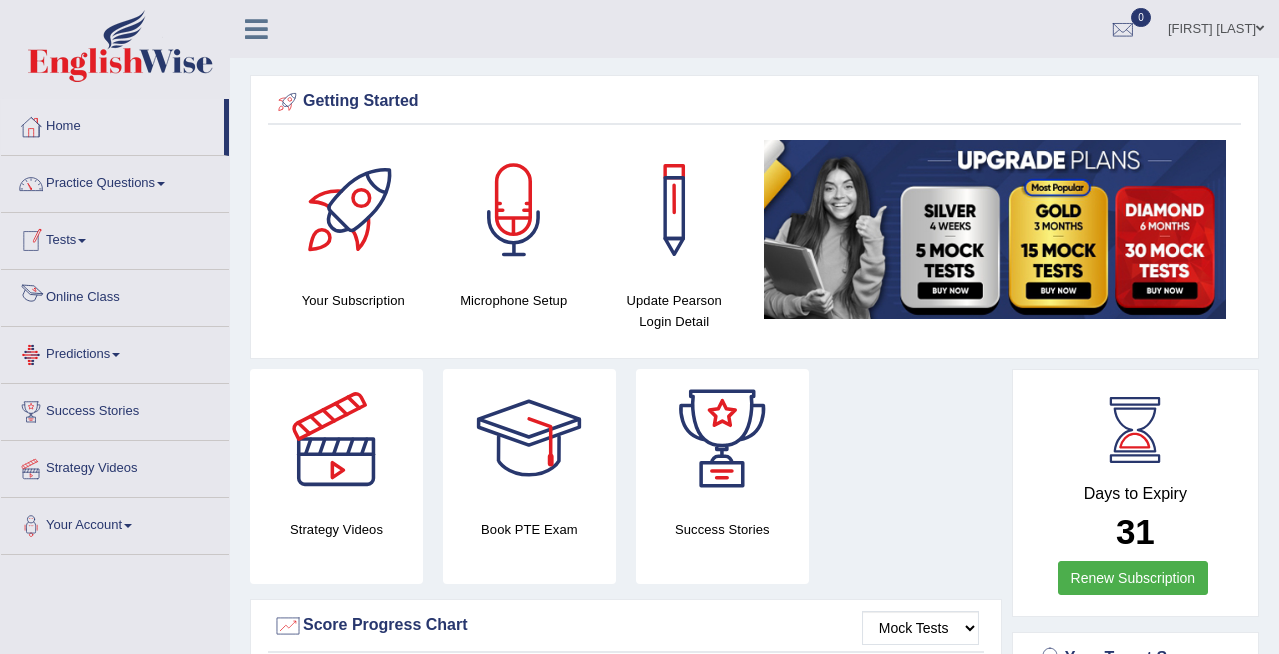 click on "Predictions" at bounding box center (115, 352) 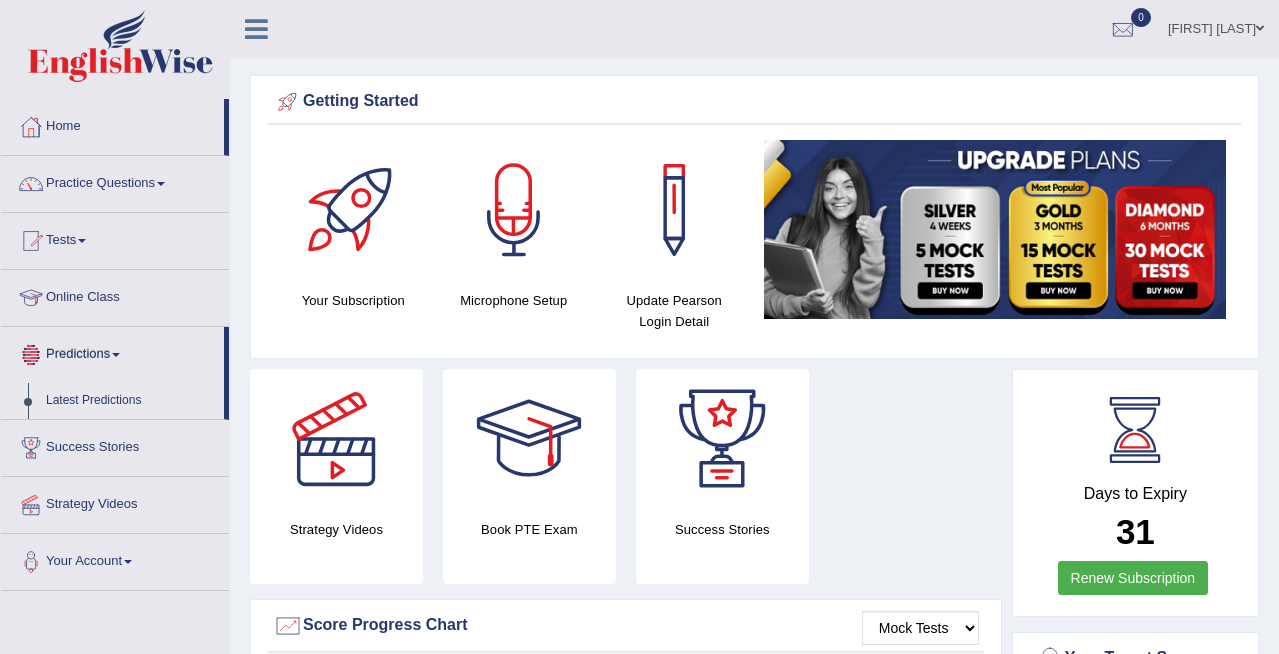 click on "Latest Predictions" at bounding box center [130, 401] 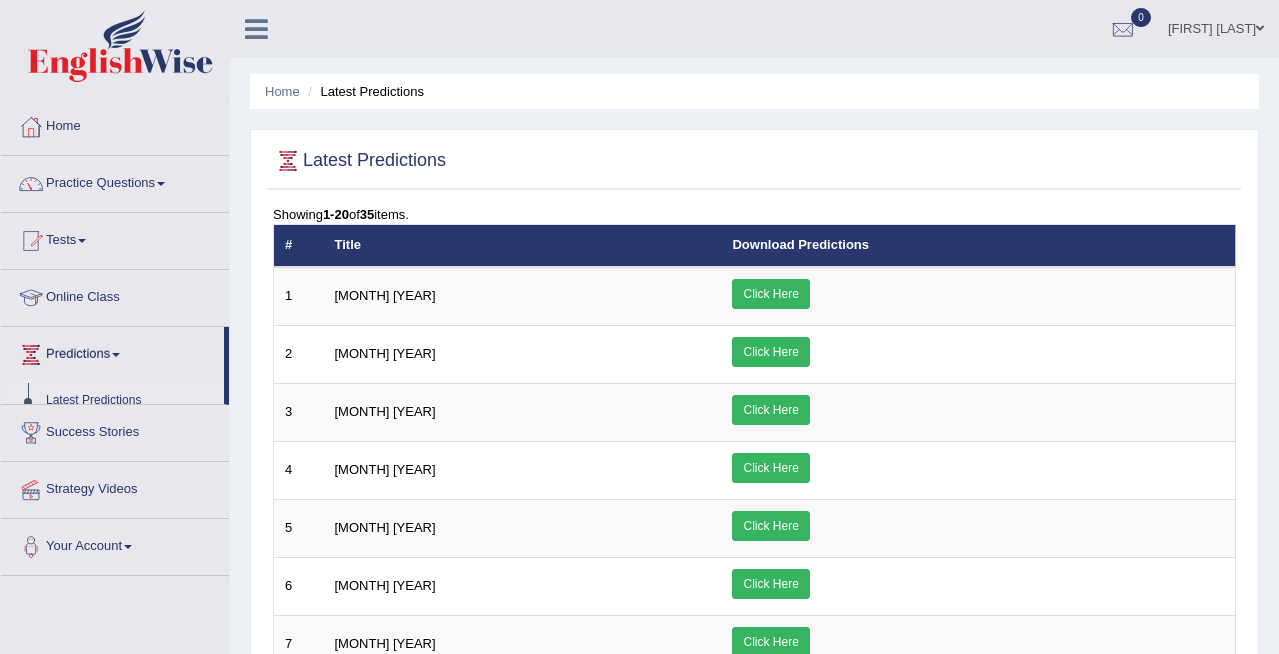 scroll, scrollTop: 0, scrollLeft: 0, axis: both 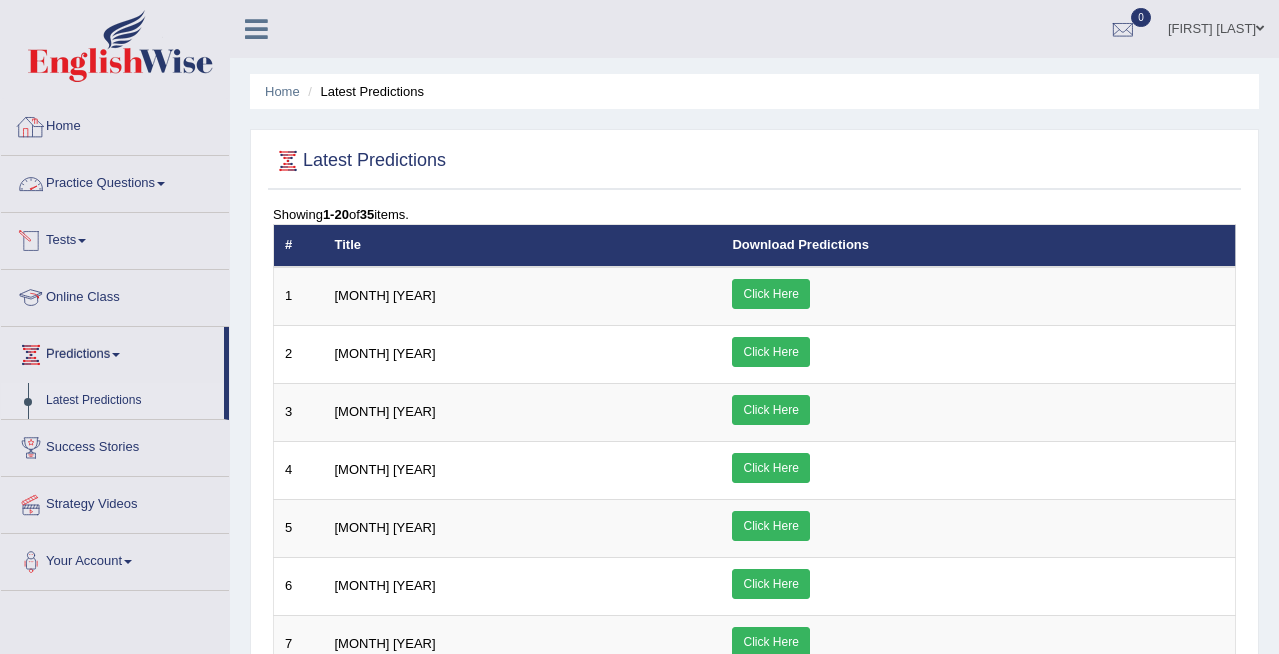 click on "Home" at bounding box center (115, 124) 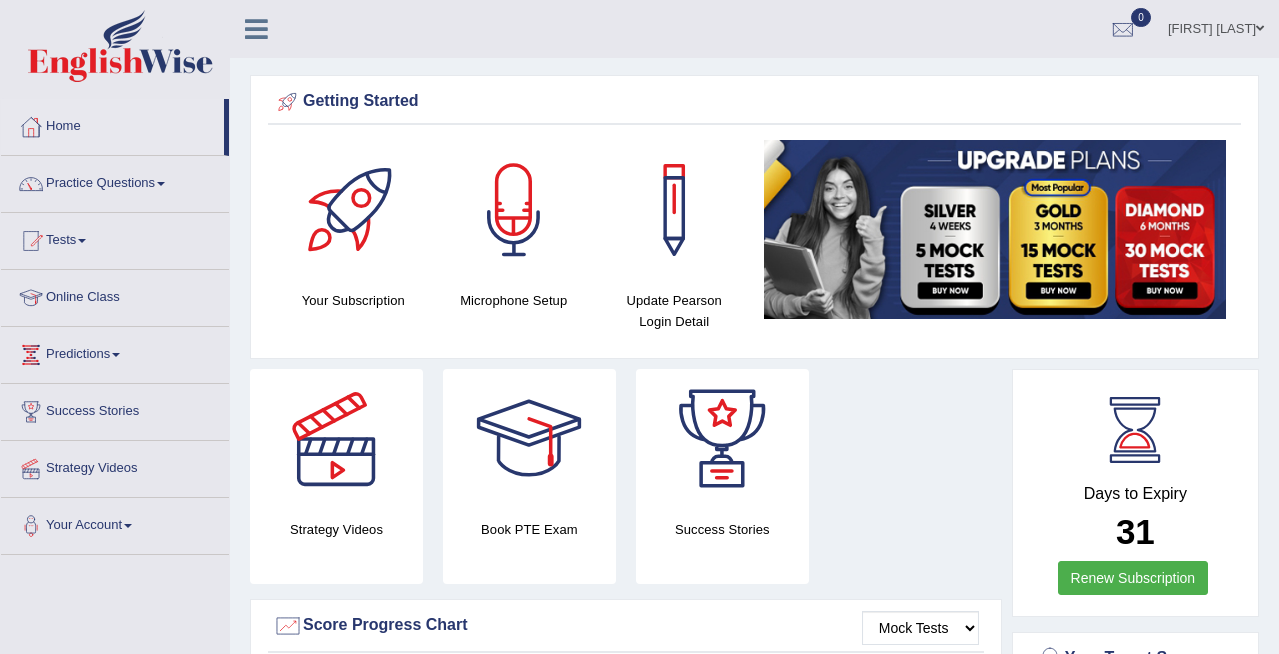 scroll, scrollTop: 0, scrollLeft: 0, axis: both 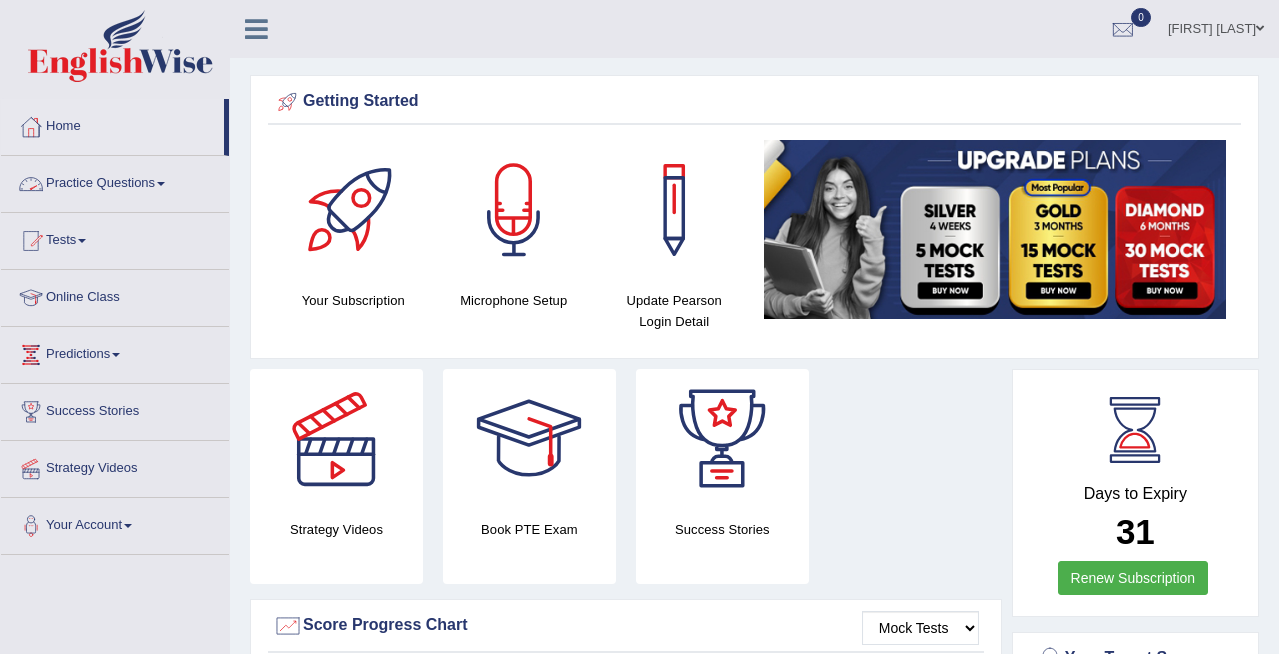 click on "Practice Questions" at bounding box center (115, 181) 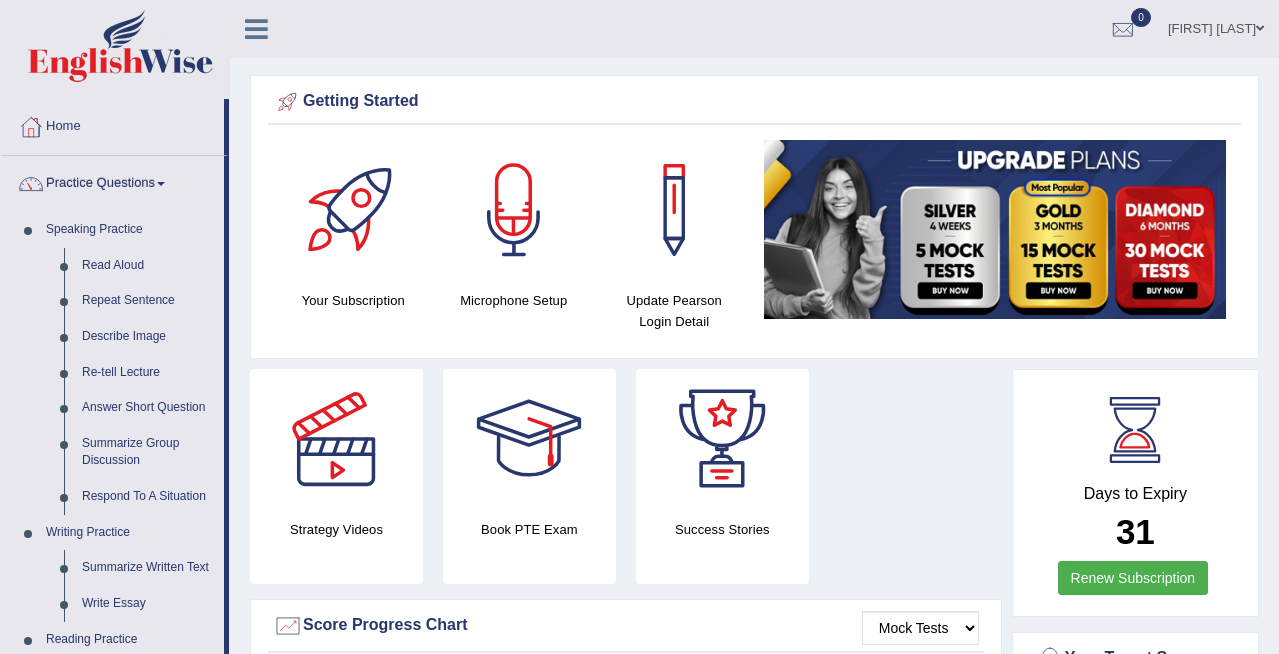 click on "Practice Questions" at bounding box center [112, 181] 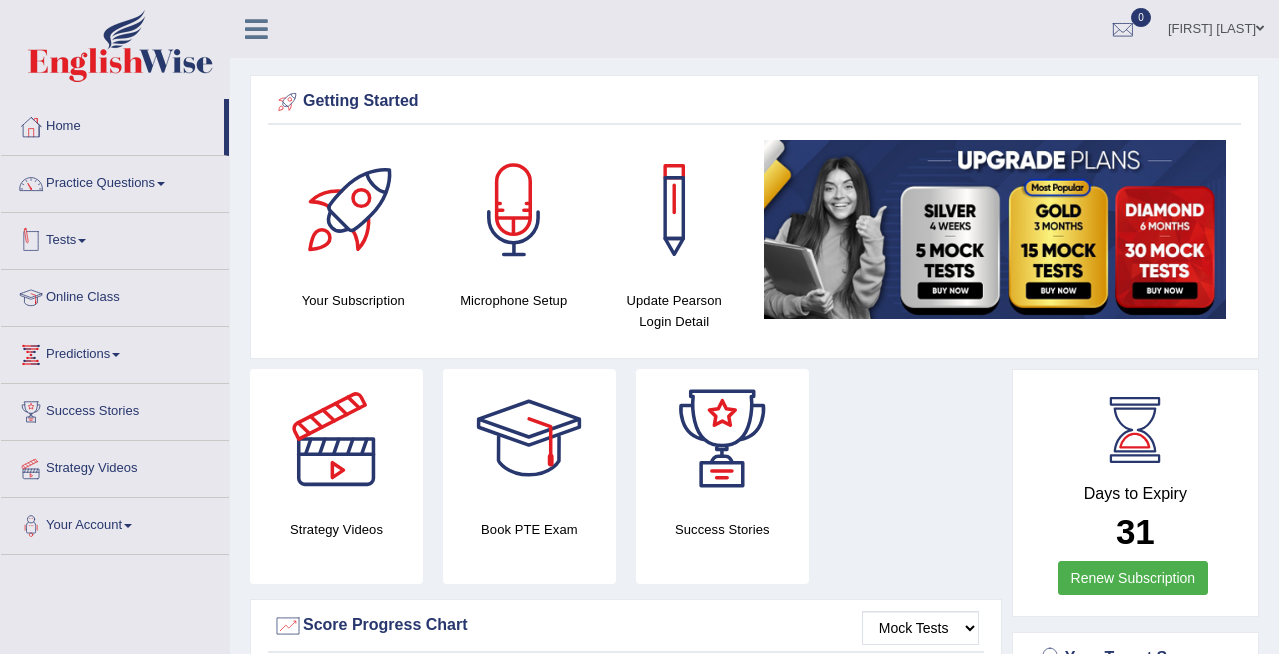 click on "Tests" at bounding box center (115, 238) 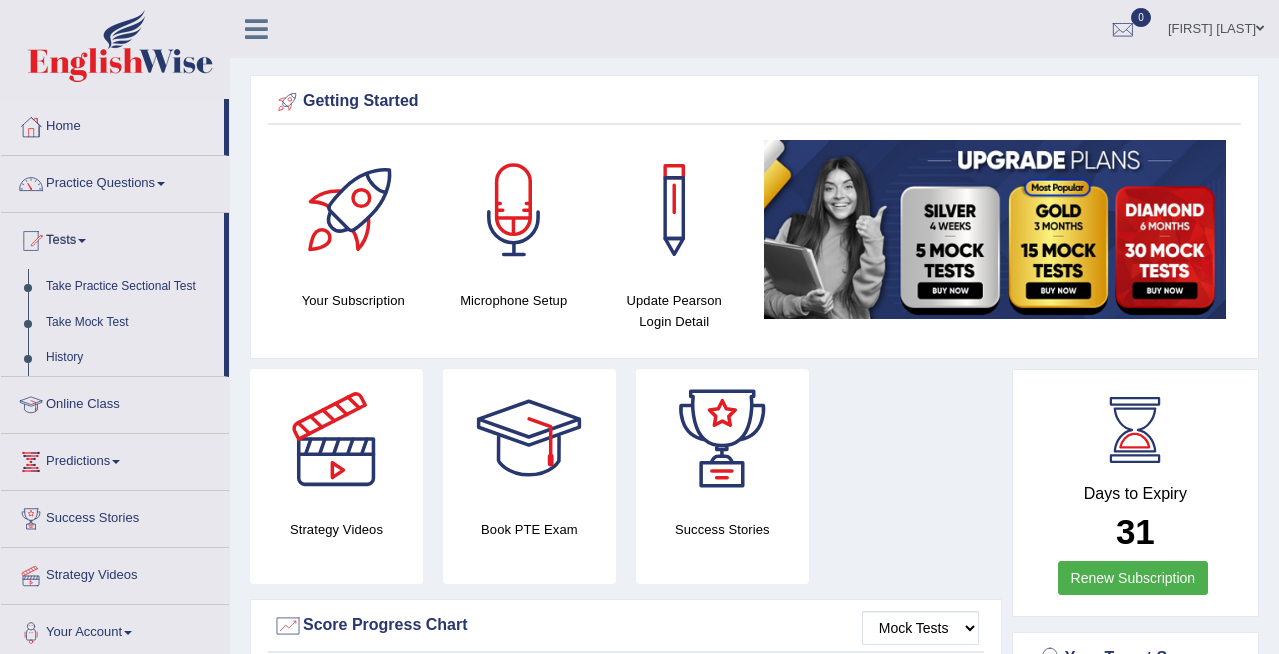 click on "Tests" at bounding box center (112, 238) 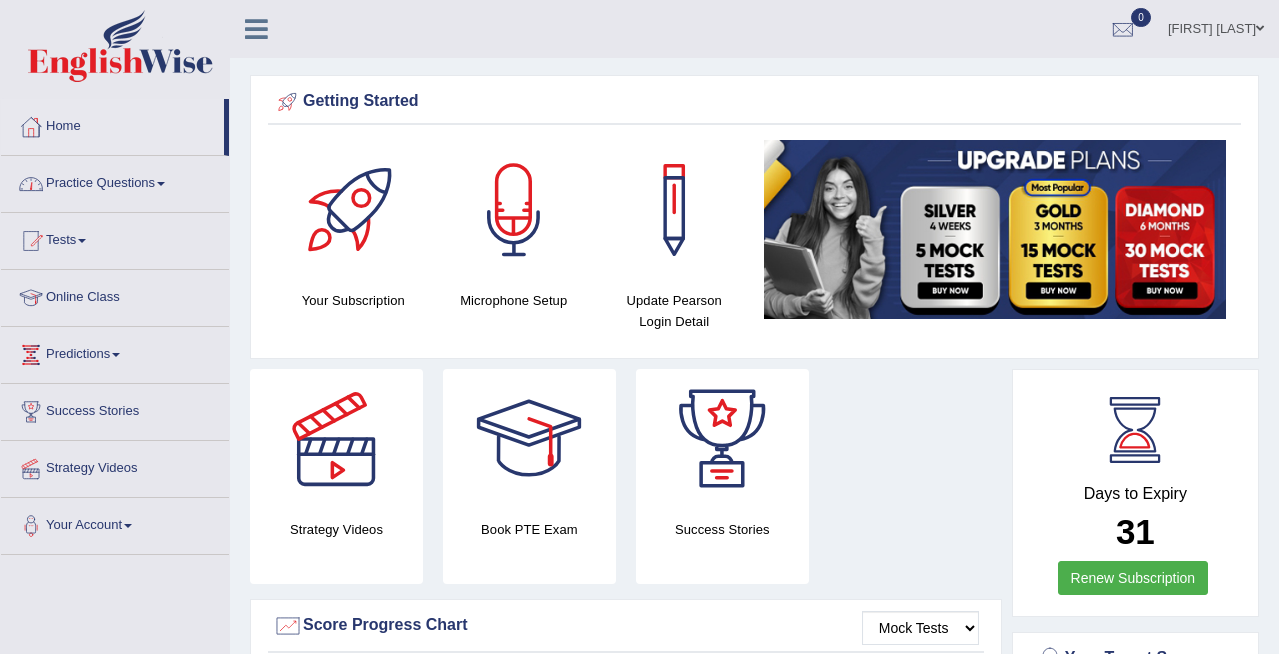 click on "Practice Questions" at bounding box center (115, 181) 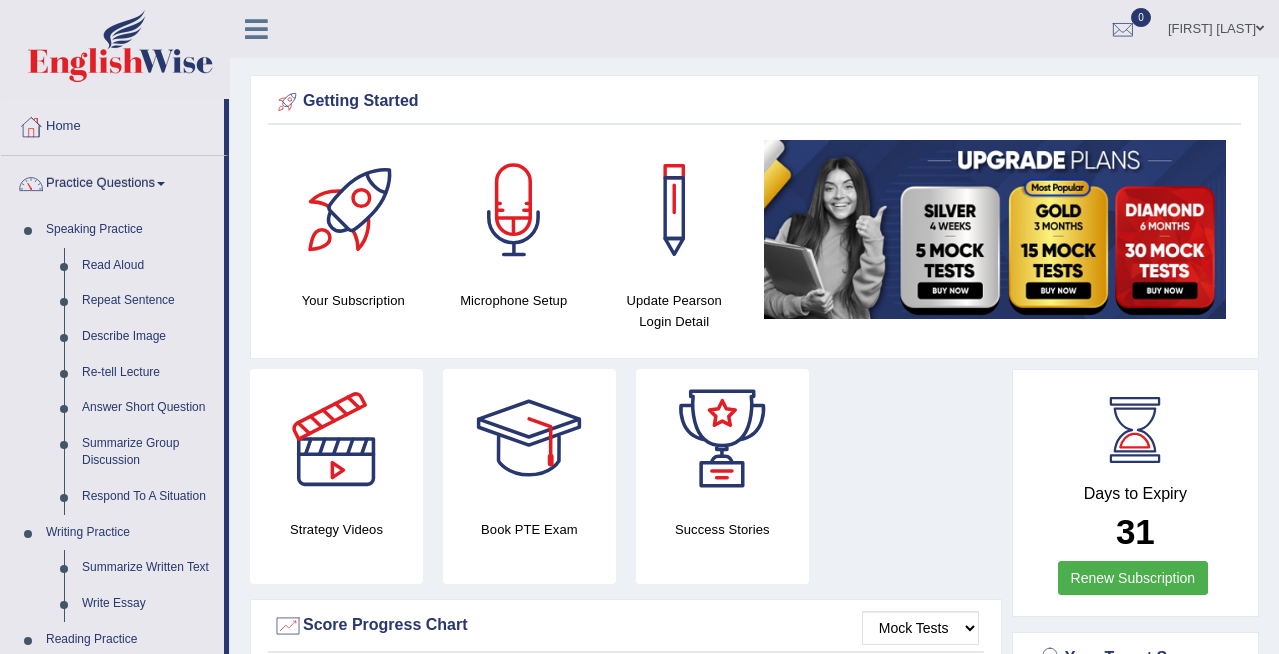 click on "Please login from Desktop. If you think this is an error (or logged in from desktop),  please click here to contact us
Getting Started
Your Subscription
Microphone Setup
Update Pearson Login Detail
×" at bounding box center [754, 1626] 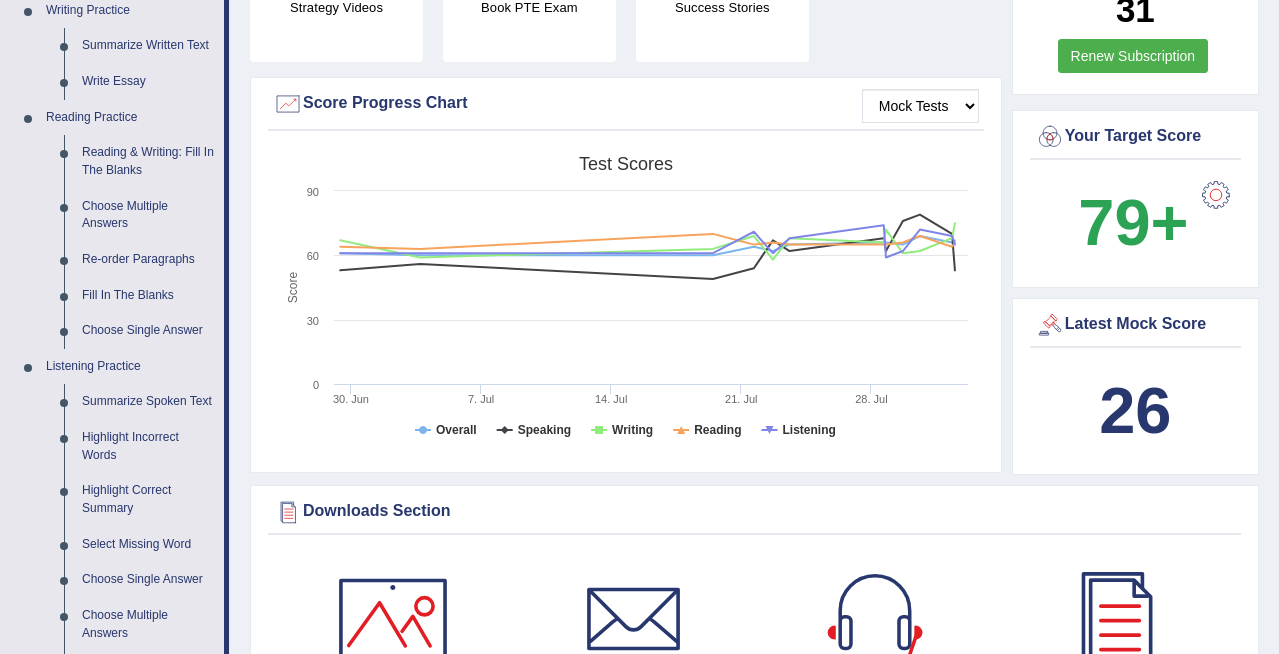 scroll, scrollTop: 520, scrollLeft: 0, axis: vertical 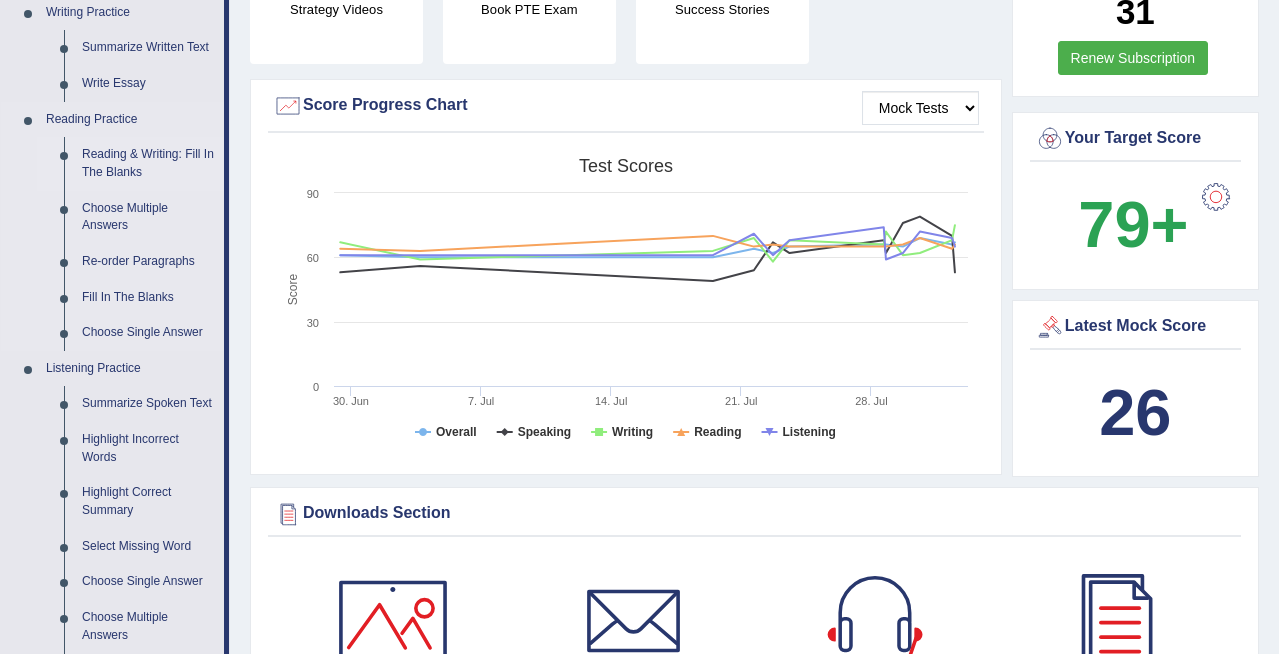 click on "Reading & Writing: Fill In The Blanks" at bounding box center (148, 163) 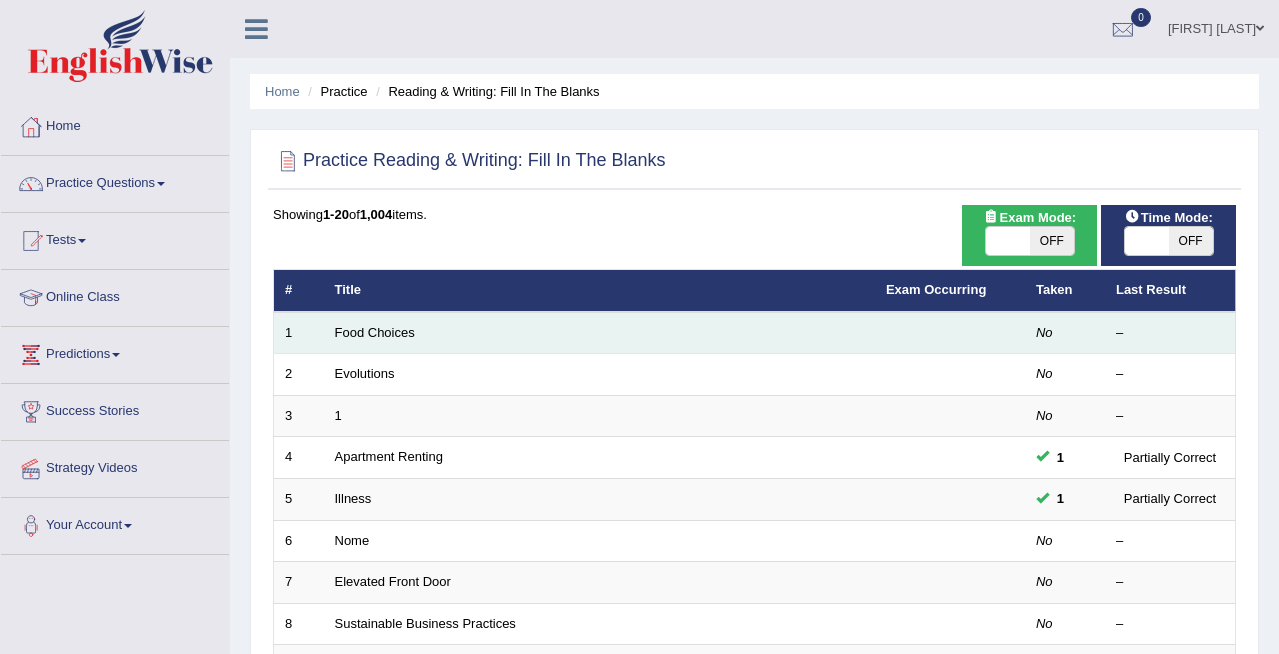 scroll, scrollTop: 0, scrollLeft: 0, axis: both 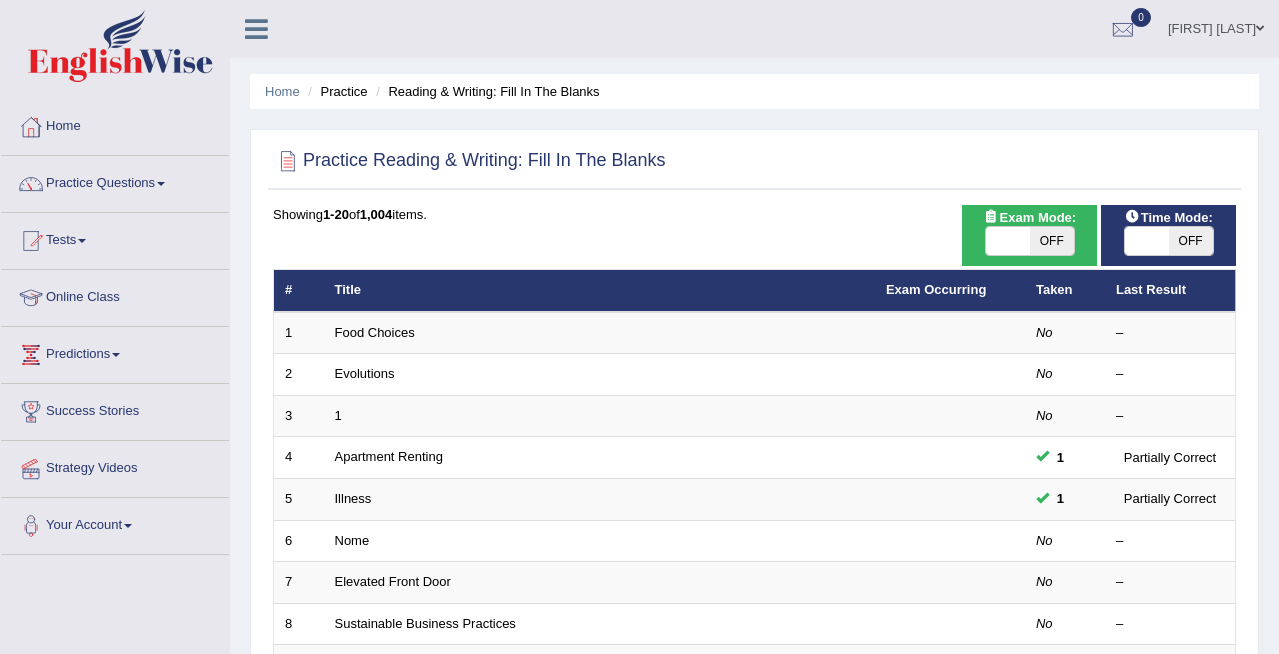 click on "OFF" at bounding box center (1052, 241) 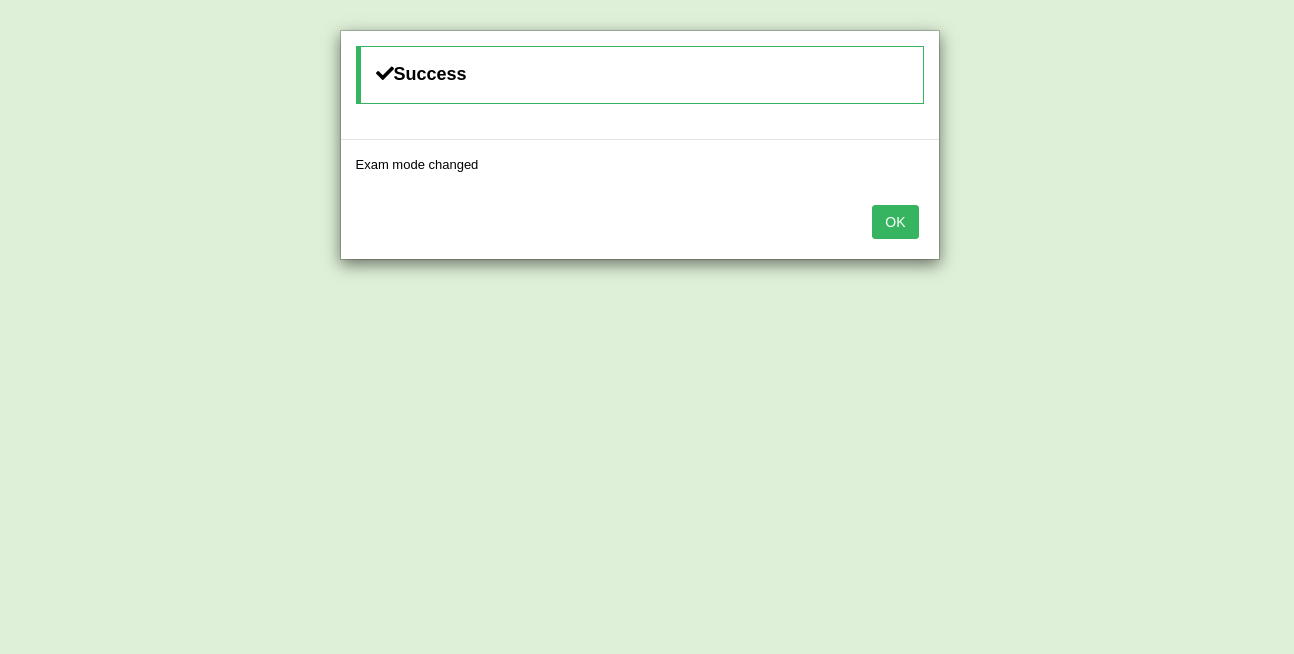 click on "OK" at bounding box center [895, 222] 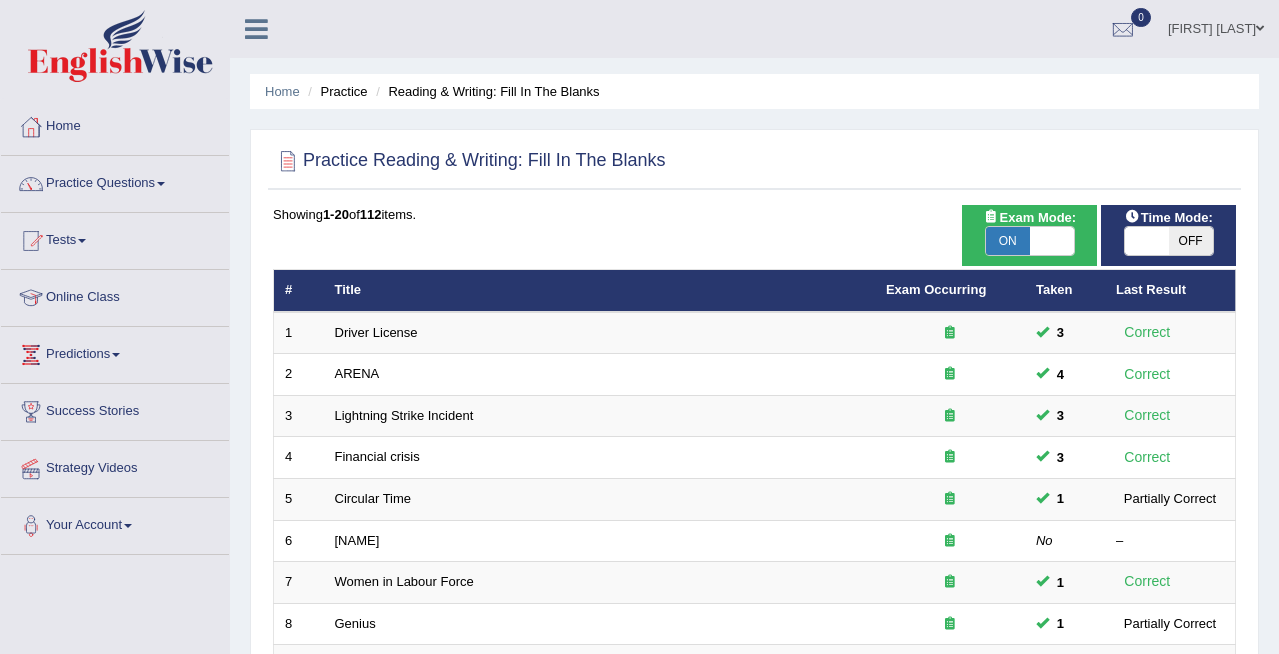 scroll, scrollTop: 0, scrollLeft: 0, axis: both 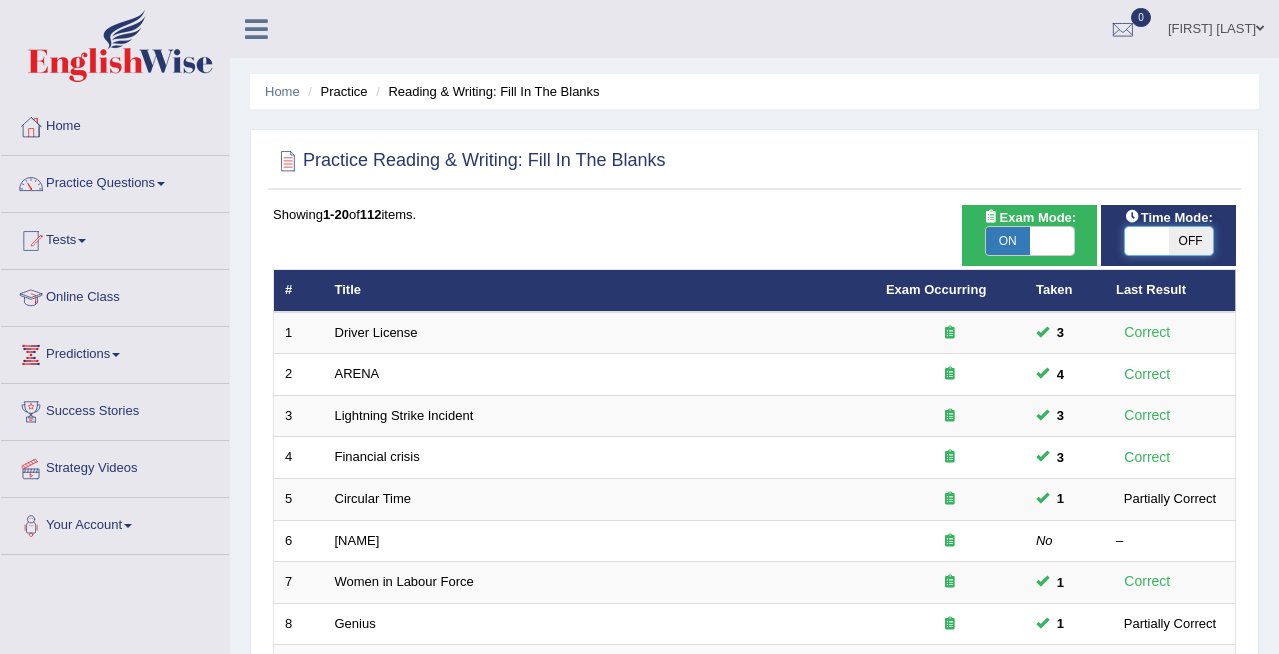 click at bounding box center [1147, 241] 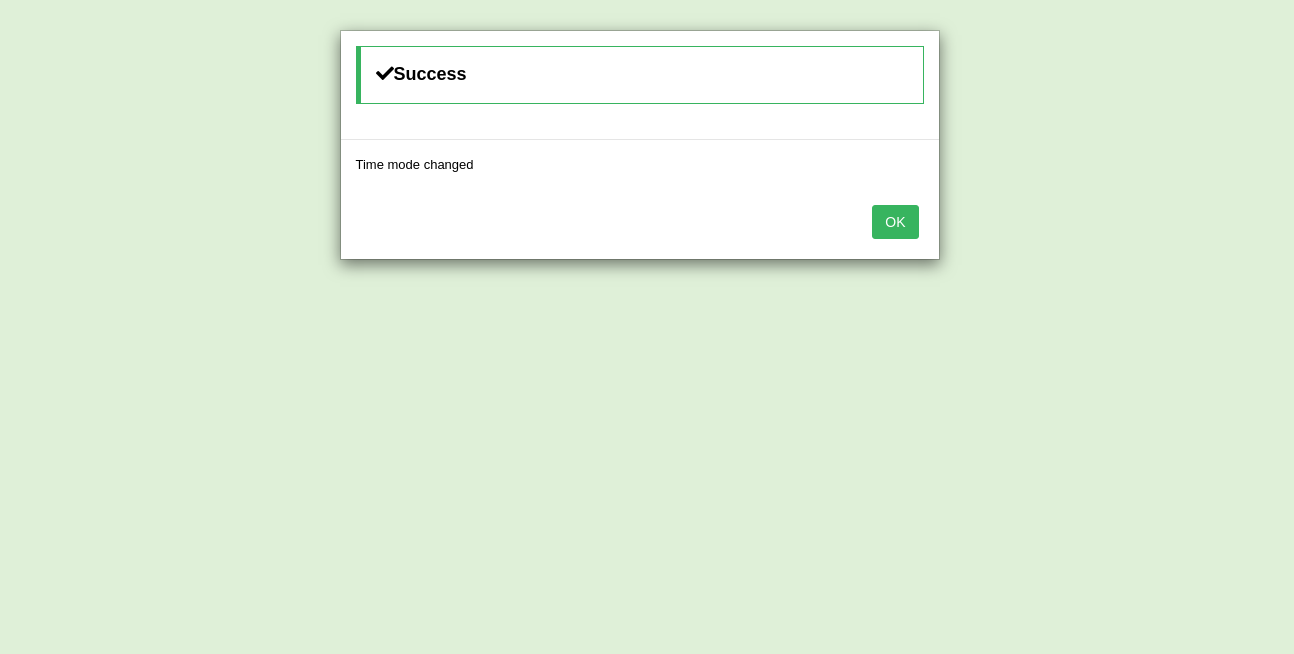 click on "OK" at bounding box center [895, 222] 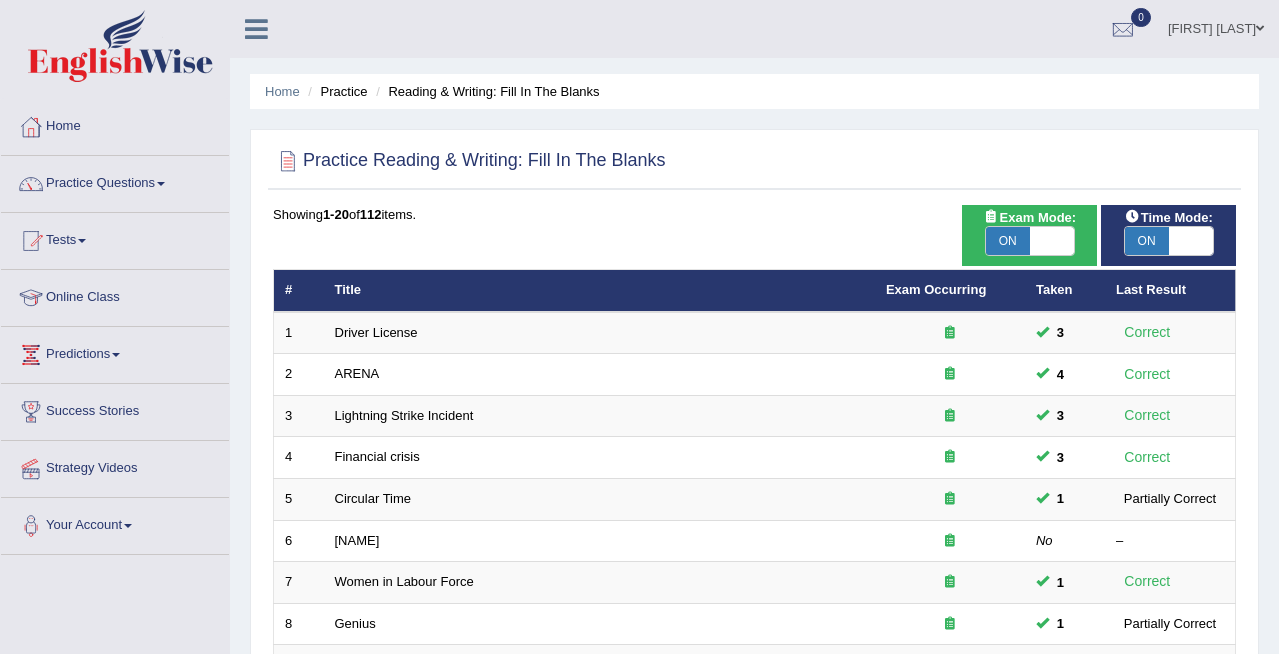 click on "Title" at bounding box center [599, 291] 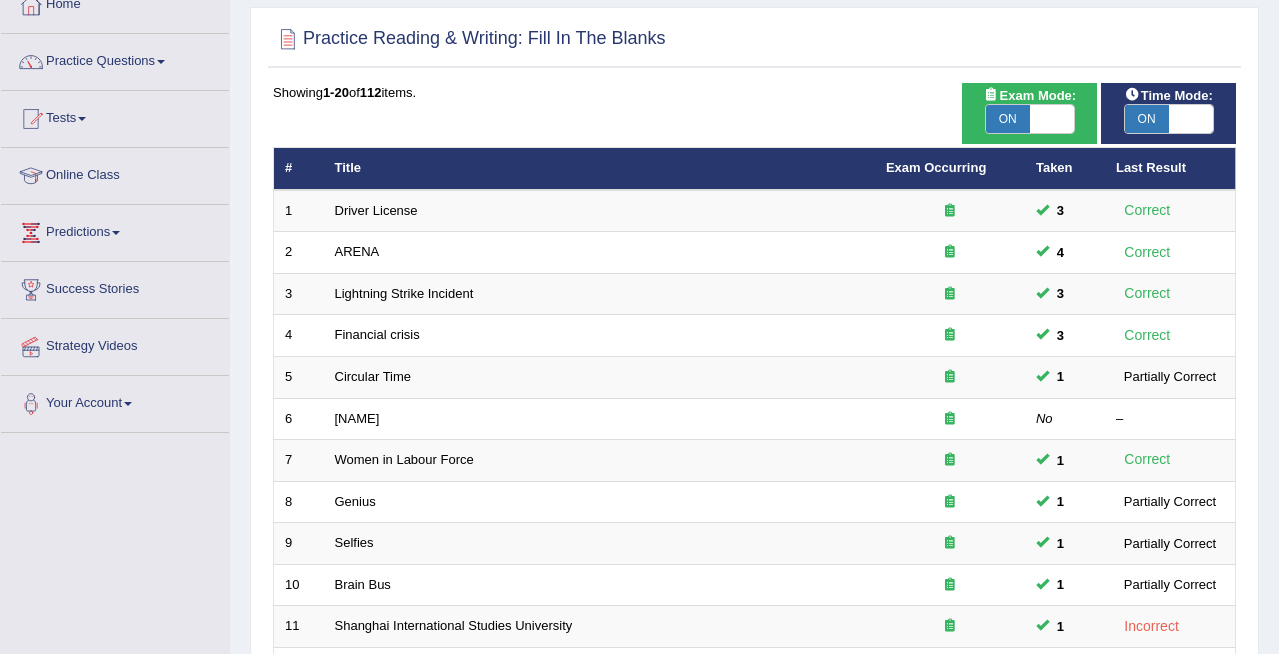 scroll, scrollTop: 113, scrollLeft: 0, axis: vertical 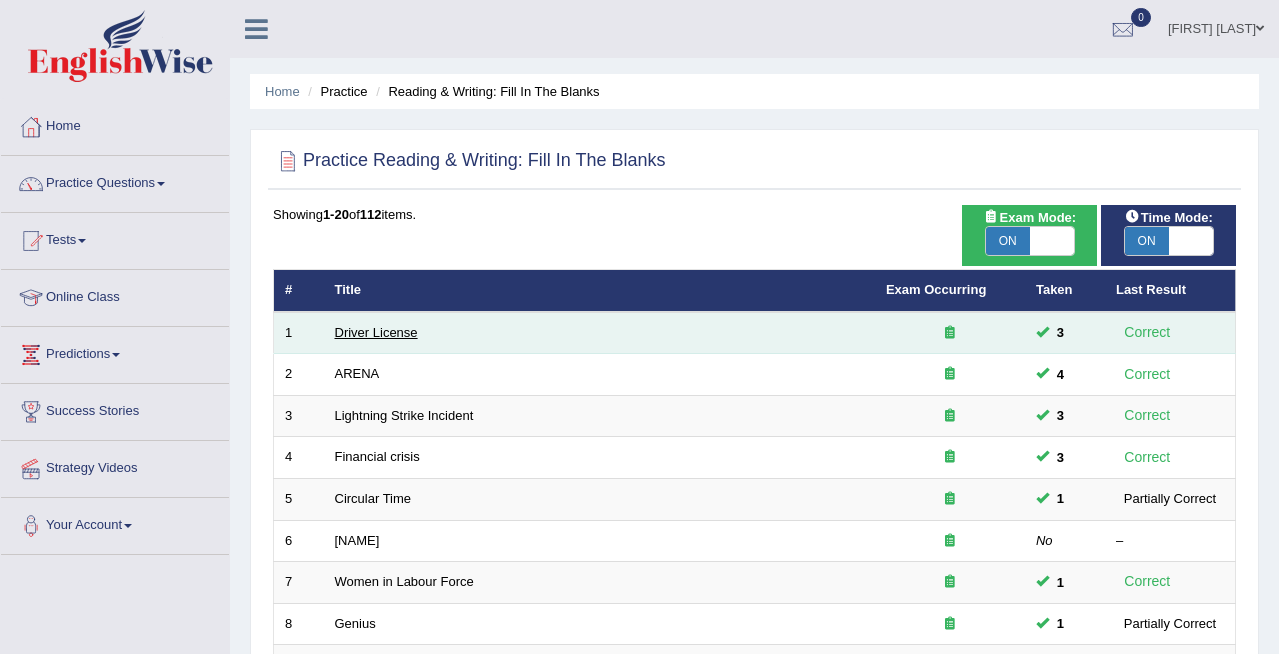 click on "Driver License" at bounding box center (376, 332) 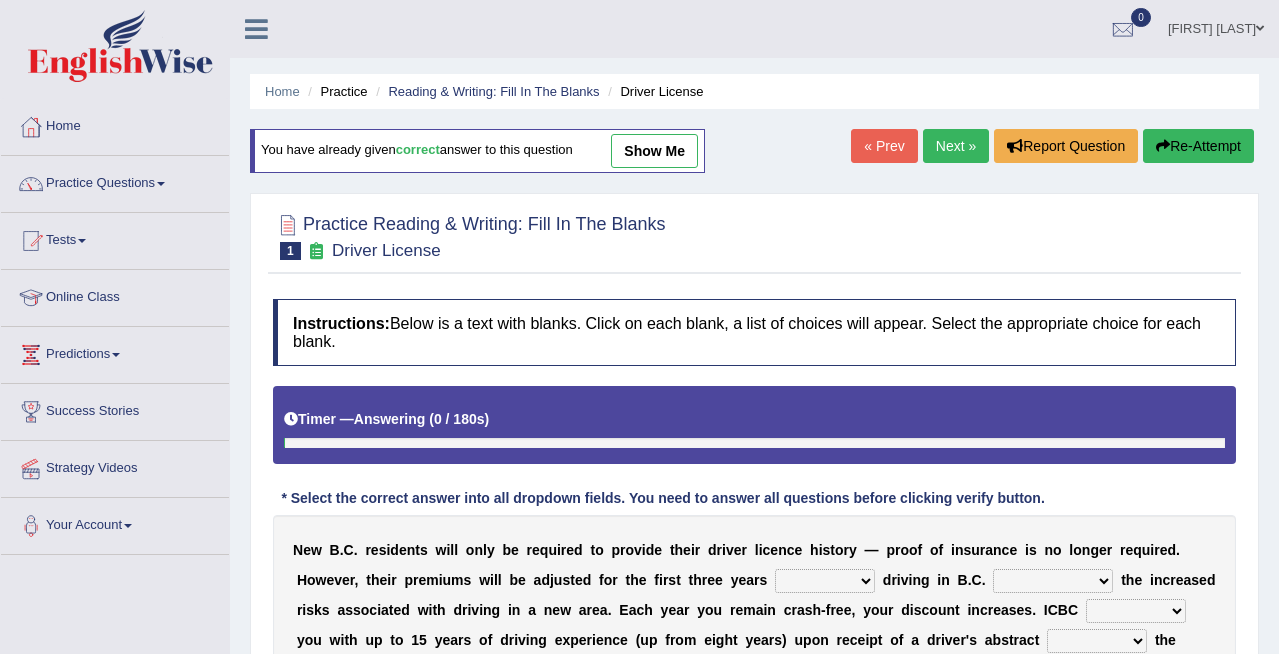 scroll, scrollTop: 0, scrollLeft: 0, axis: both 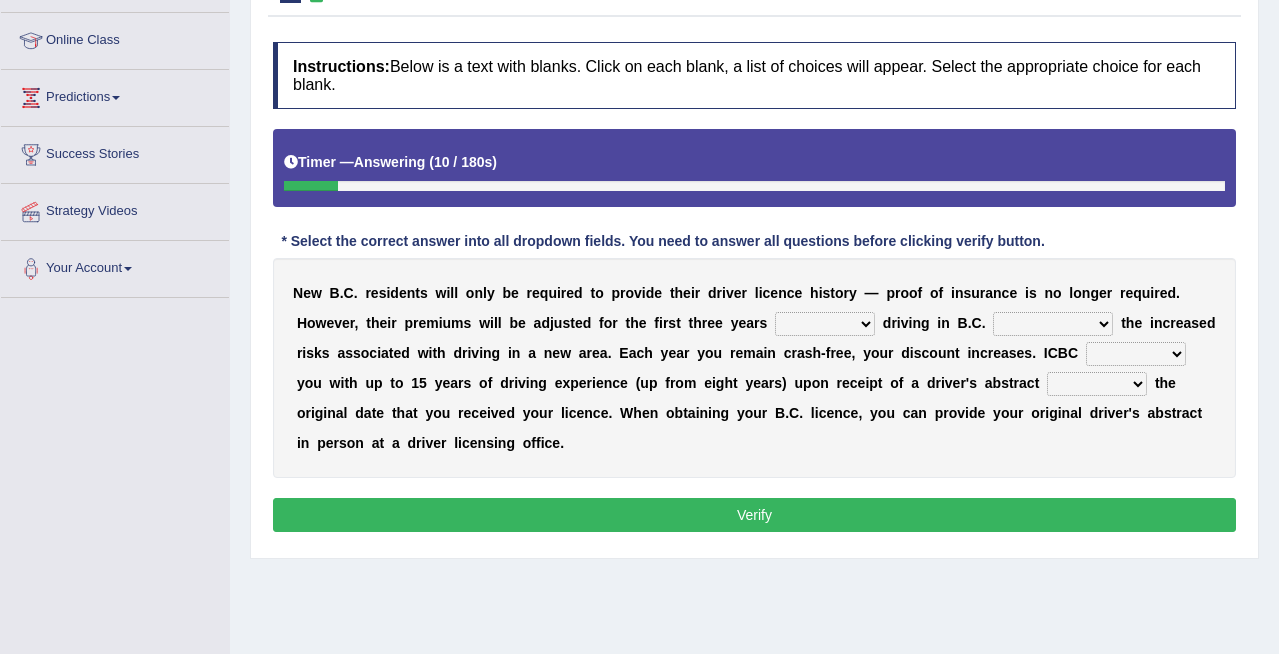 select on "of" 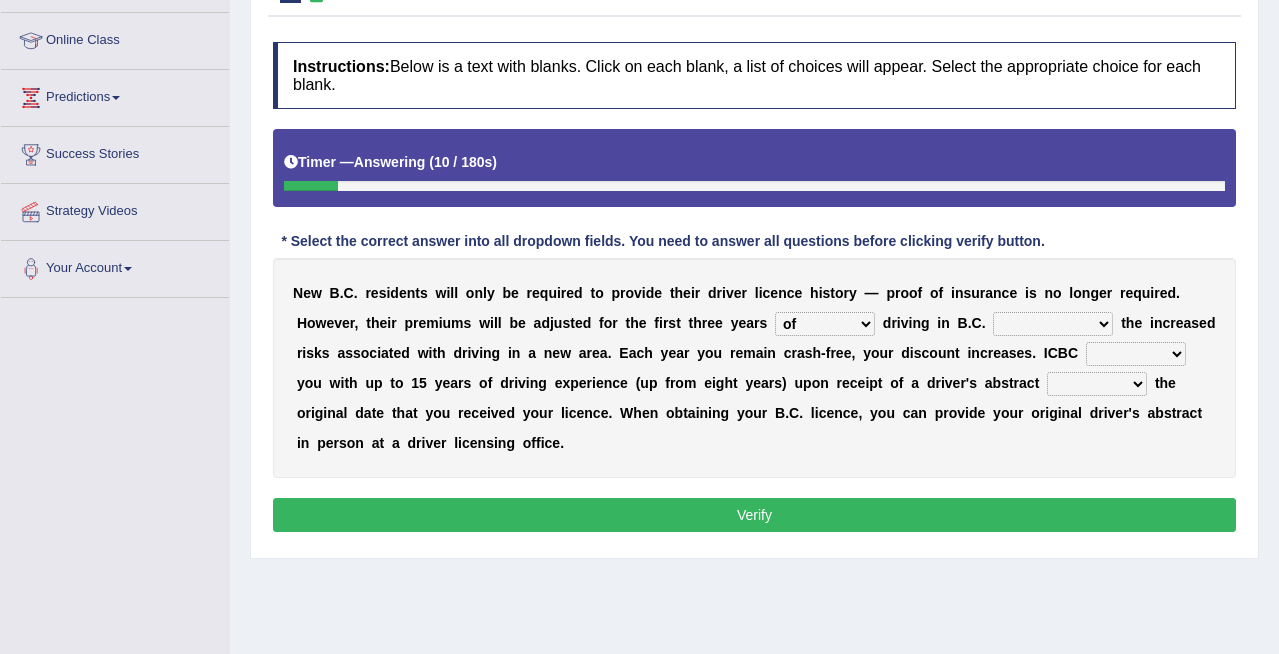 click on "within among against of" at bounding box center (825, 324) 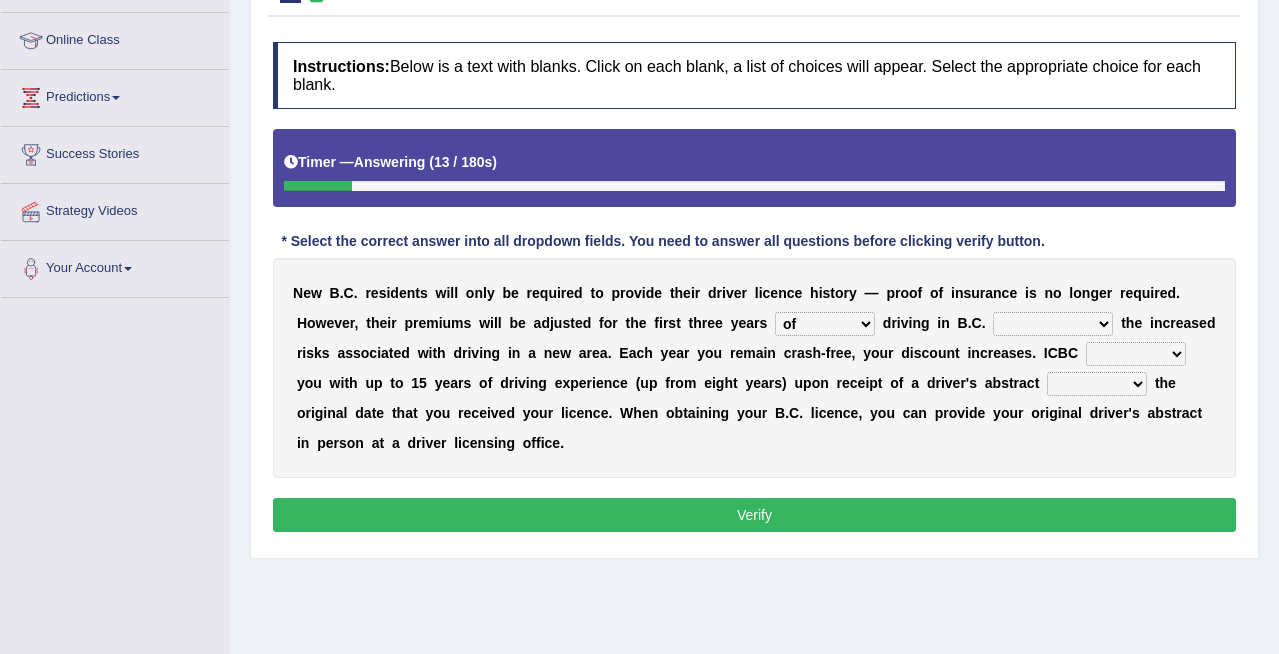 select on "due to" 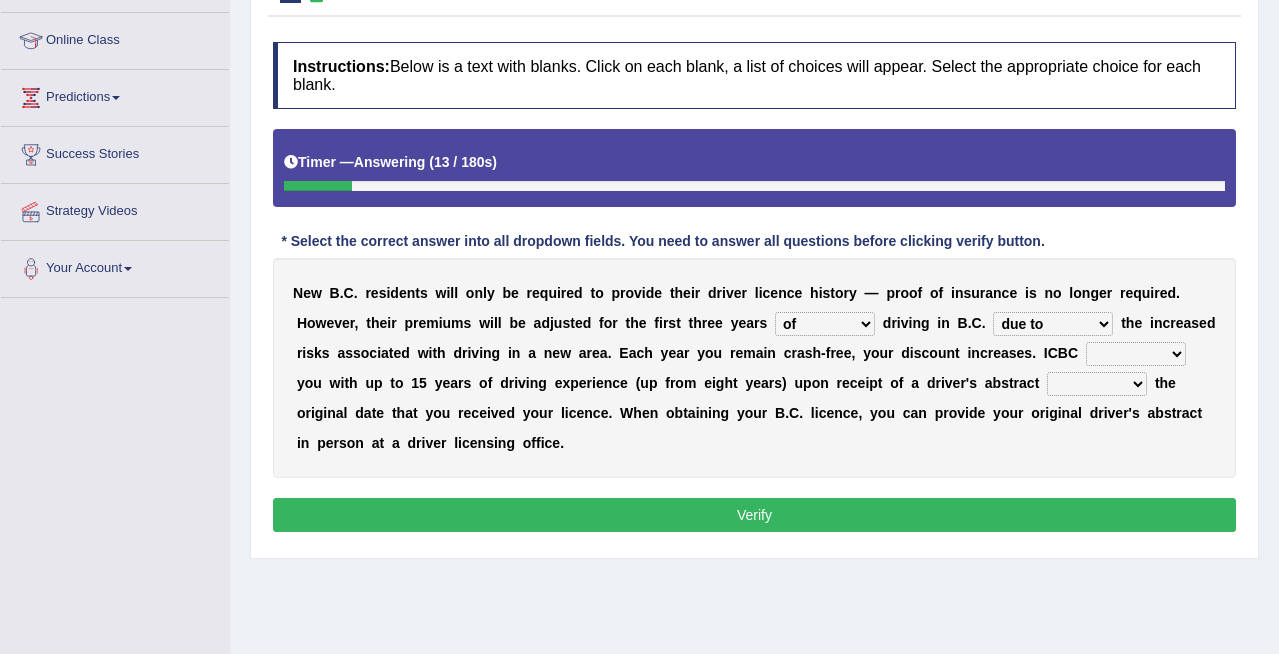 click on "depending on as for due to thanks to" at bounding box center [1053, 324] 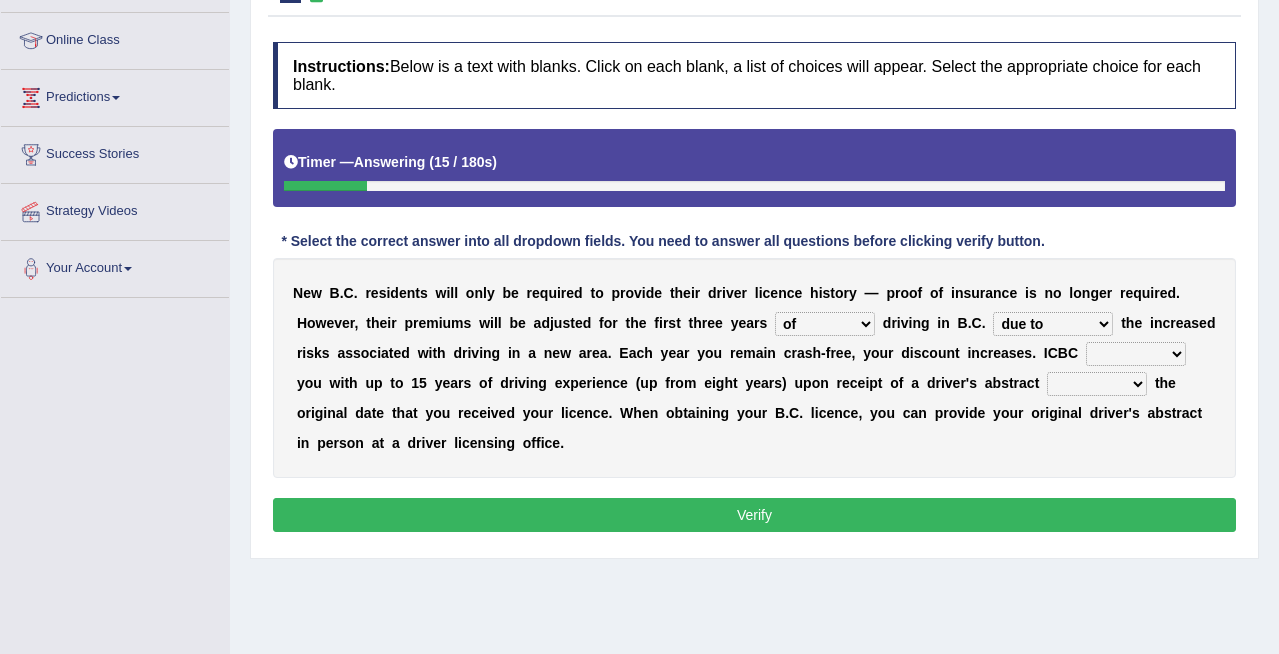 select on "will credit" 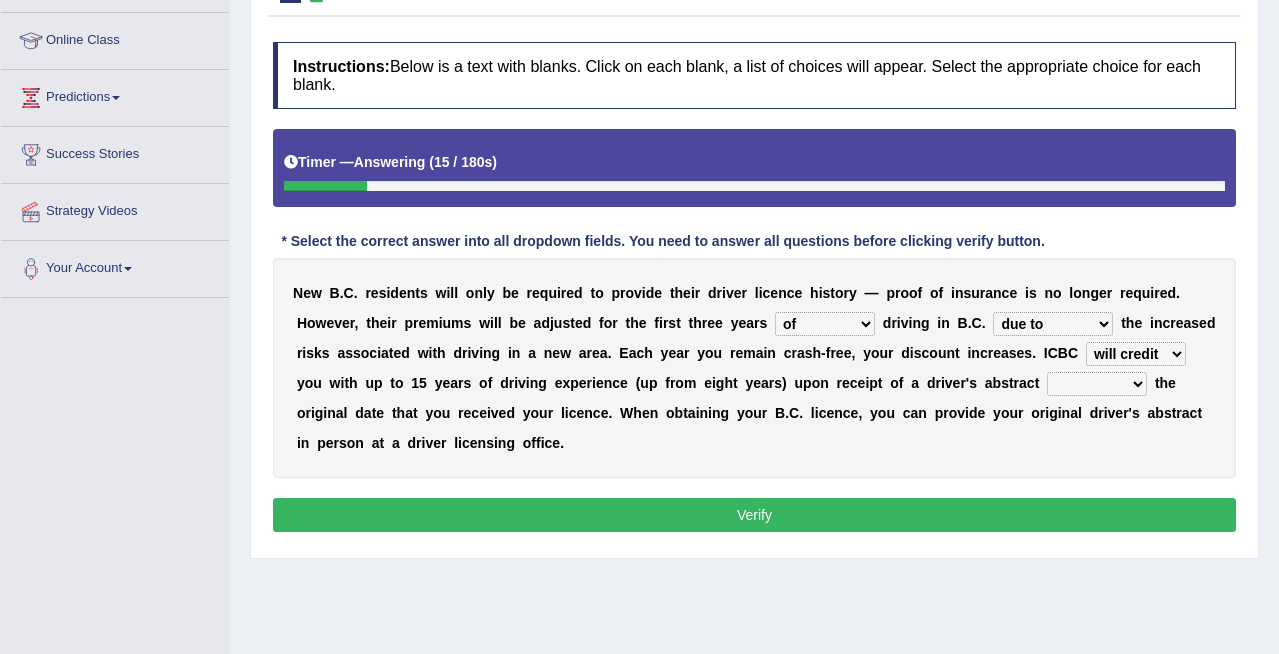 click on "credited crediting credit will credit" at bounding box center [1136, 354] 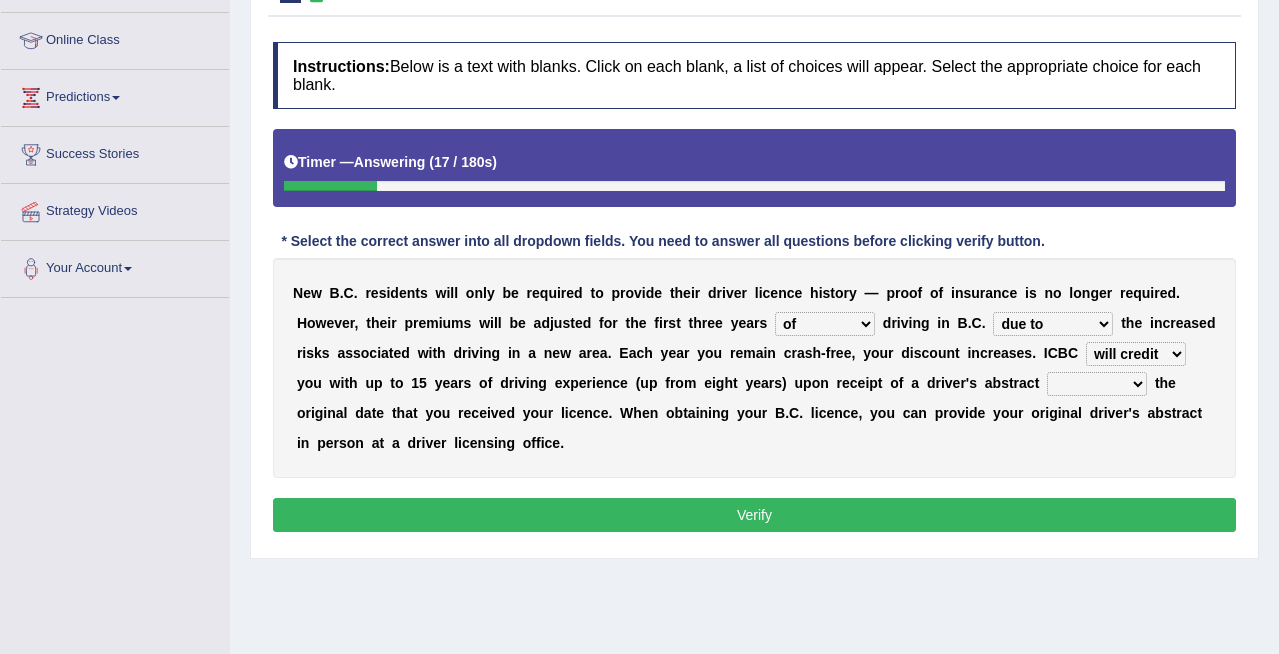 select on "showing" 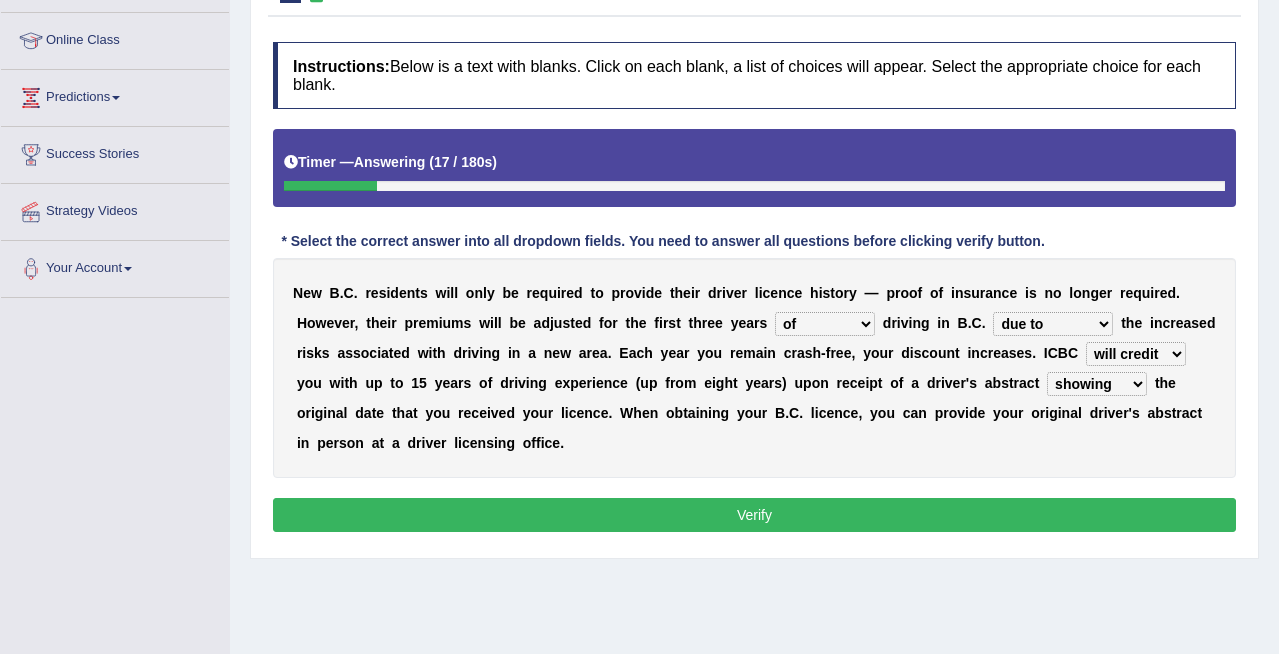 click on "showing show shows shown" at bounding box center [1097, 384] 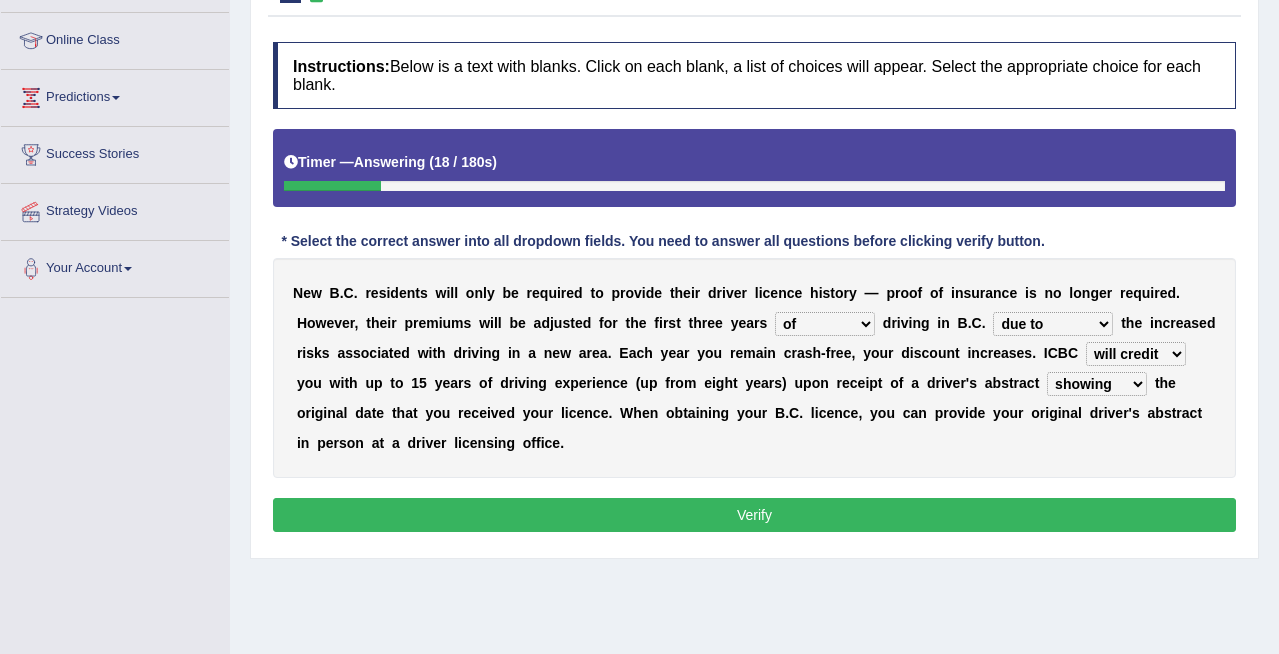 click on "Verify" at bounding box center (754, 515) 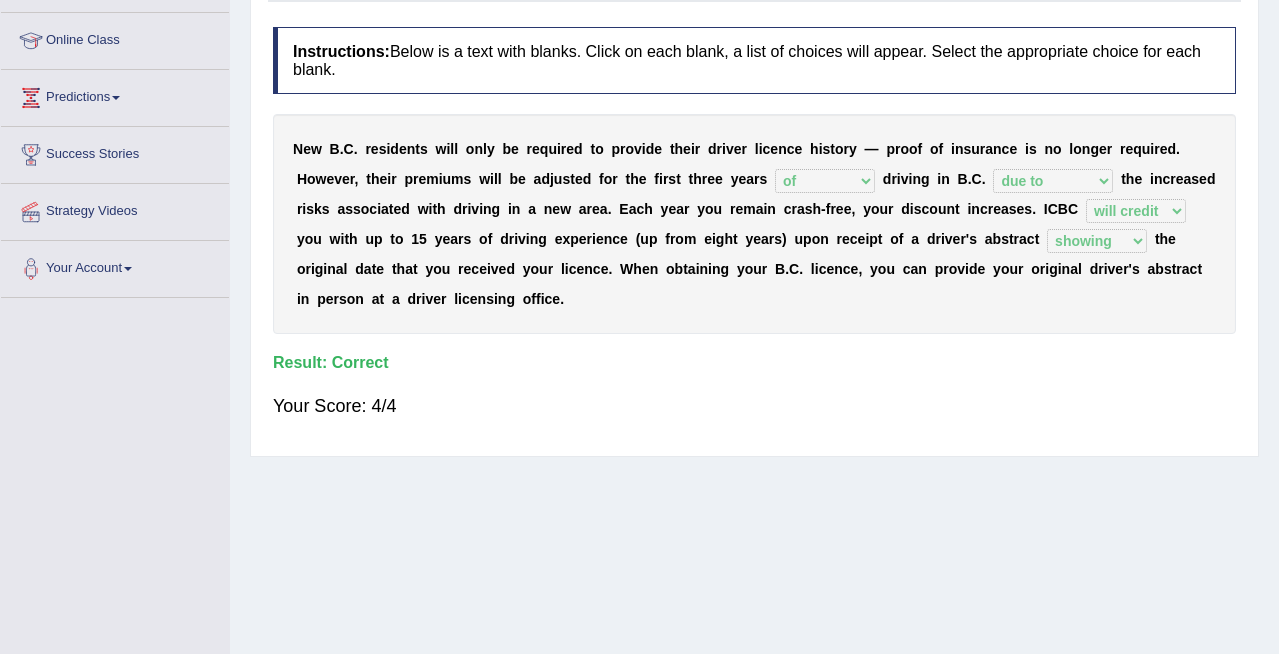 scroll, scrollTop: 0, scrollLeft: 0, axis: both 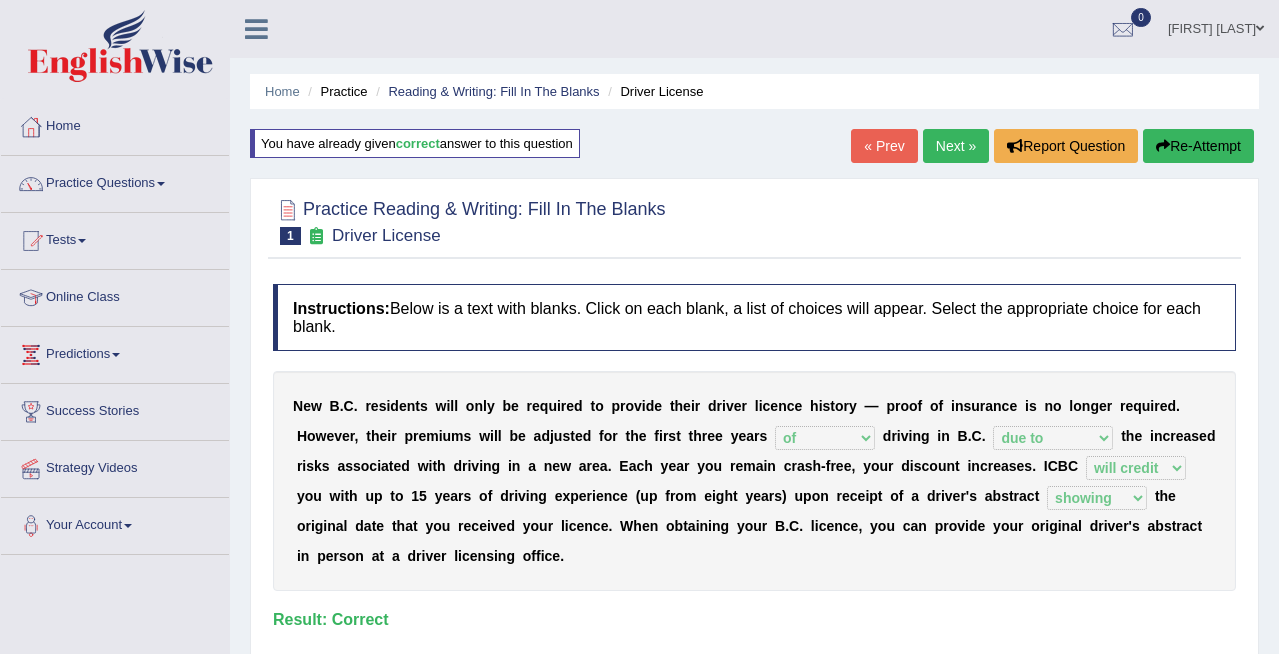 click on "Next »" at bounding box center [956, 146] 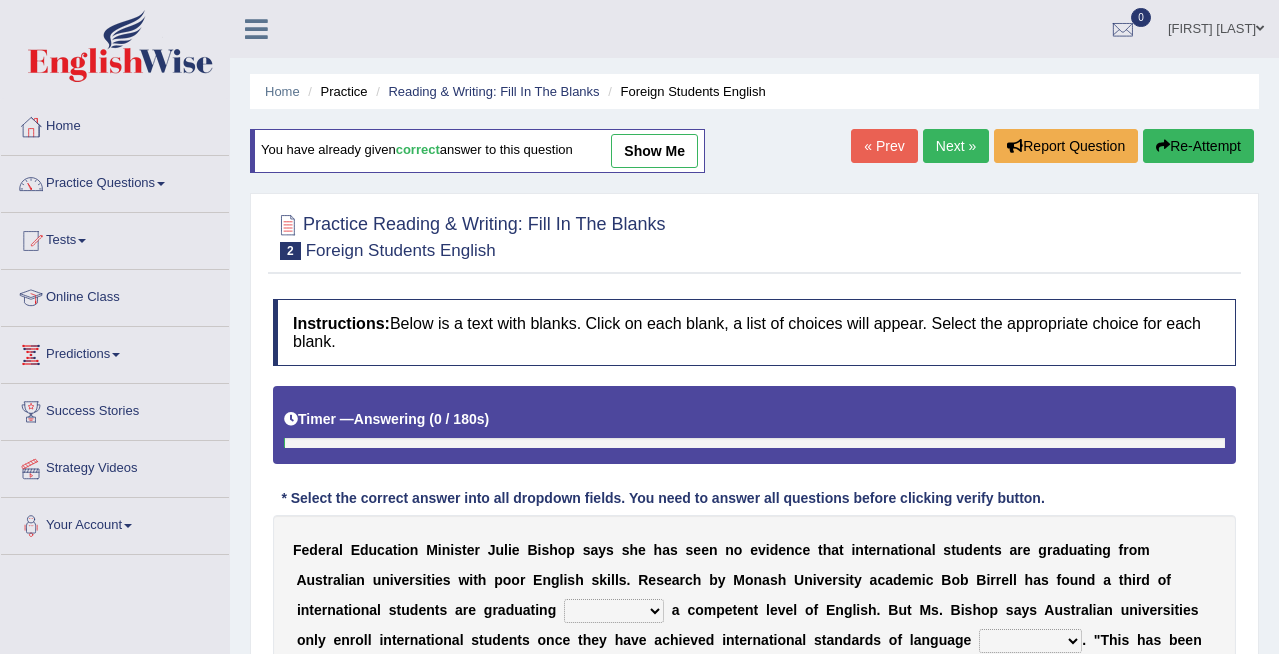 scroll, scrollTop: 0, scrollLeft: 0, axis: both 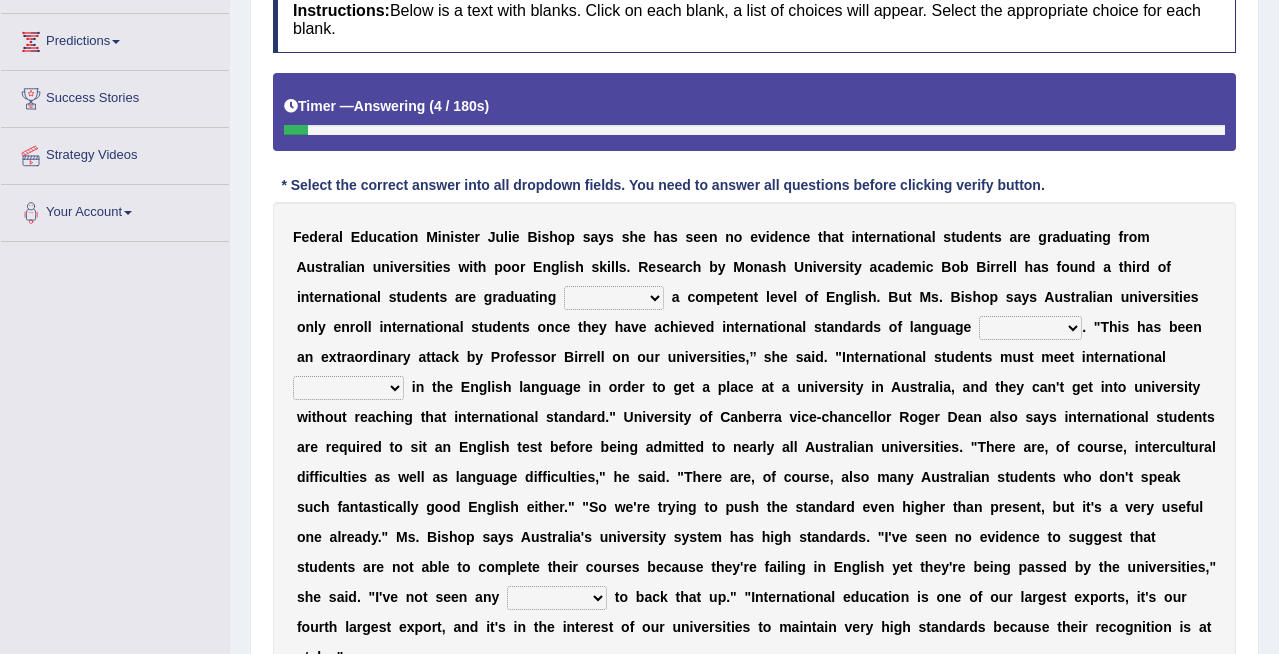 select on "without" 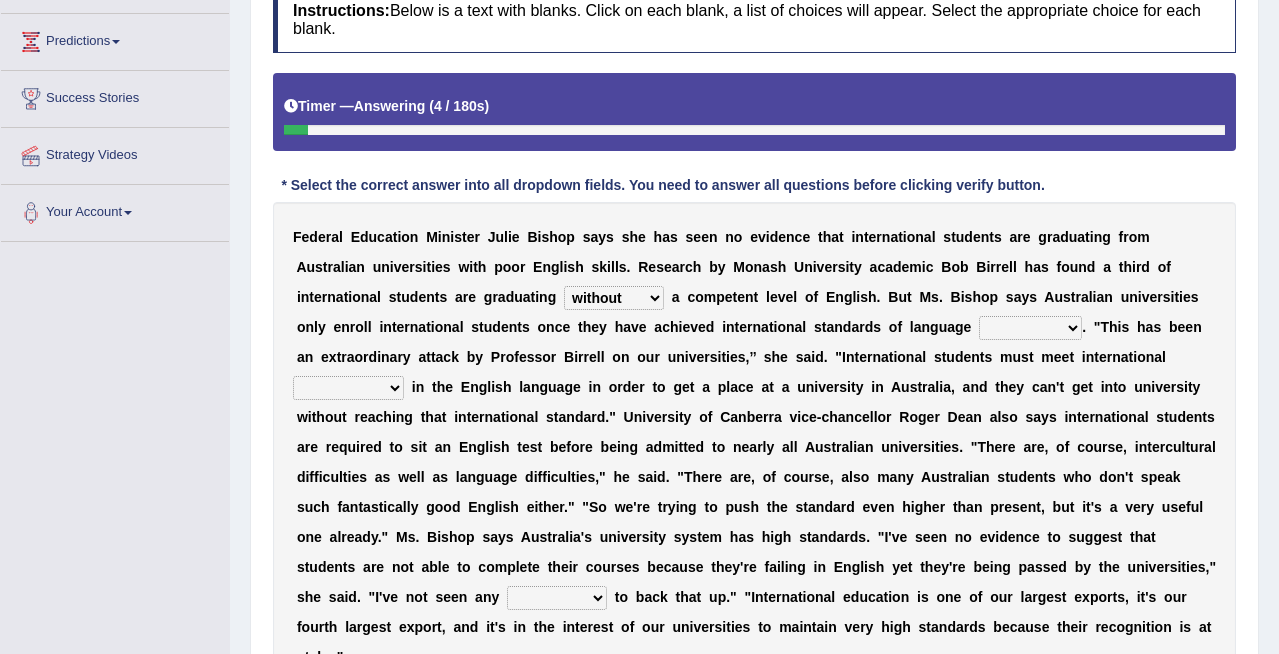 click on "without for into by" at bounding box center [614, 298] 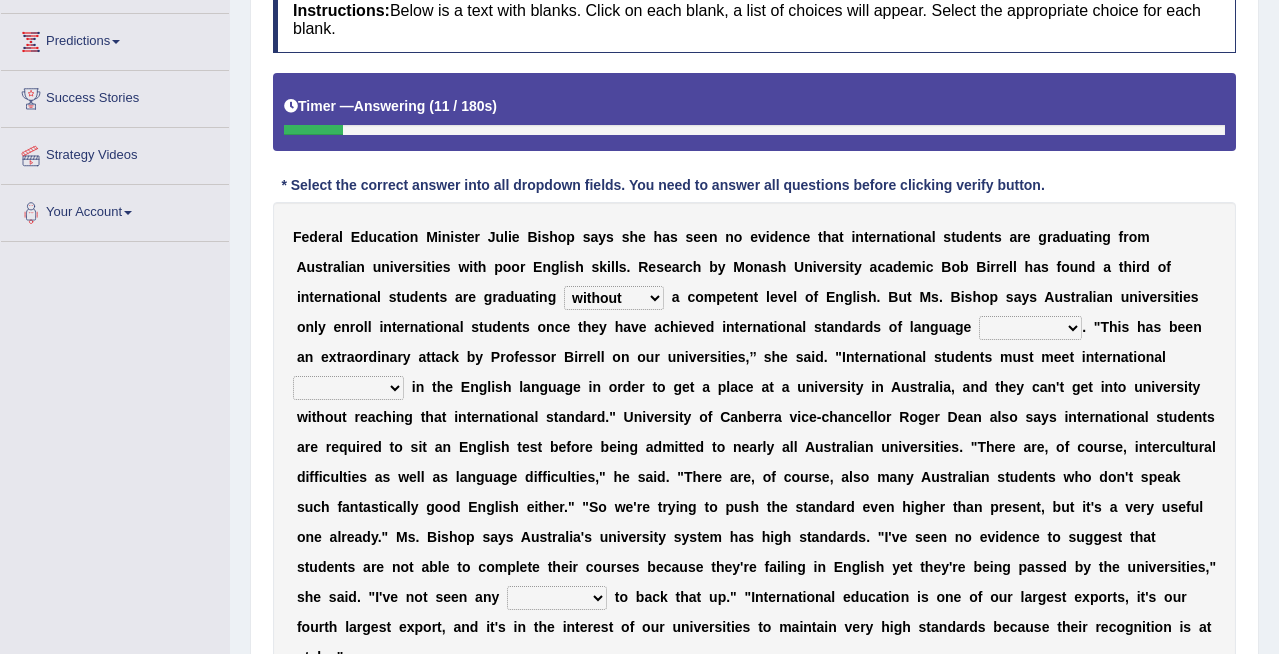 select on "proficiency" 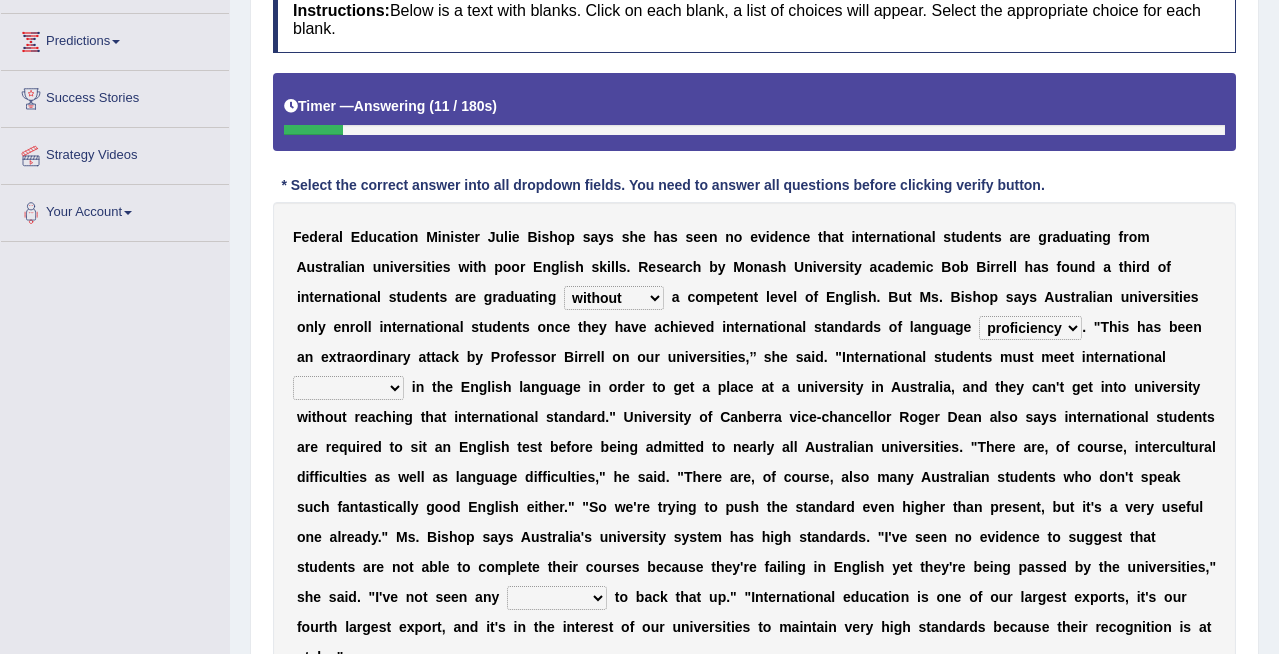 click on "proficiency test affinity results" at bounding box center (1030, 328) 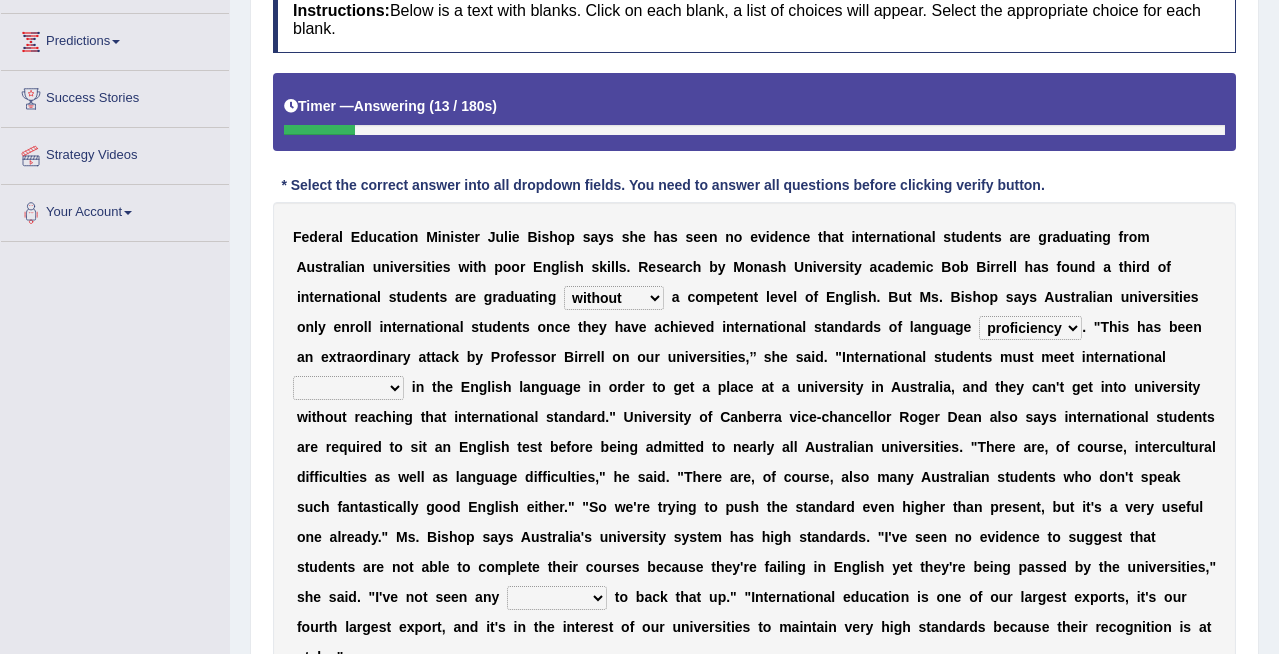 select on "benchmarks" 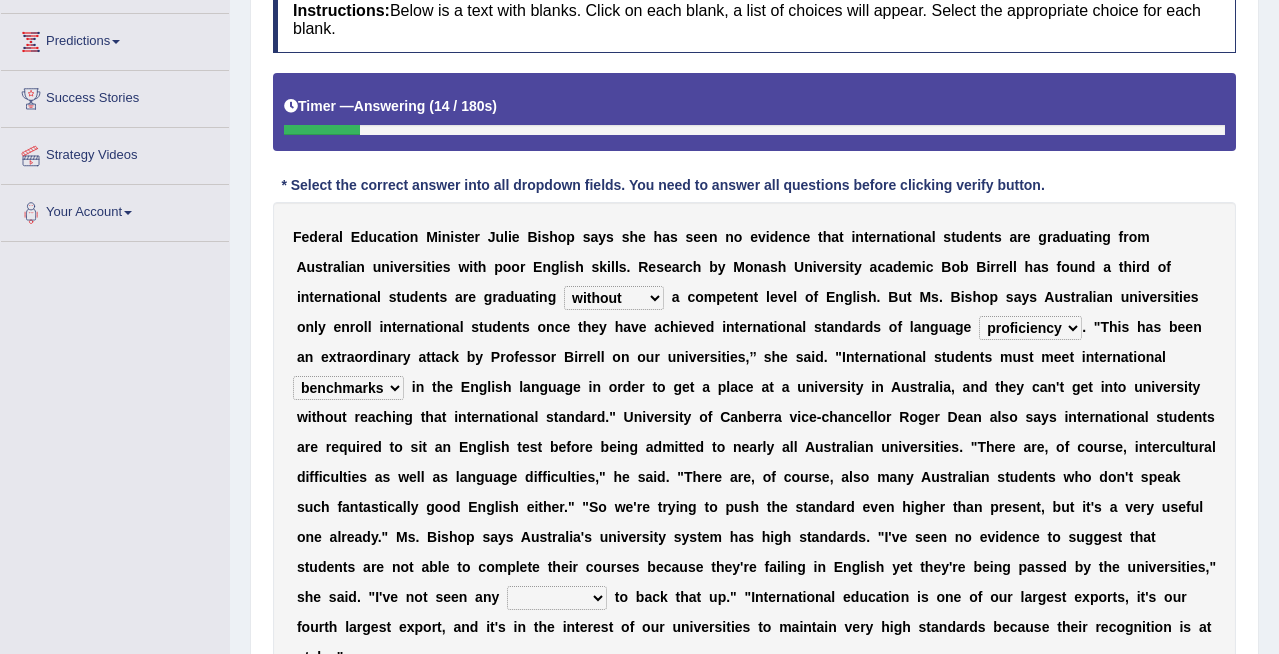 scroll, scrollTop: 497, scrollLeft: 0, axis: vertical 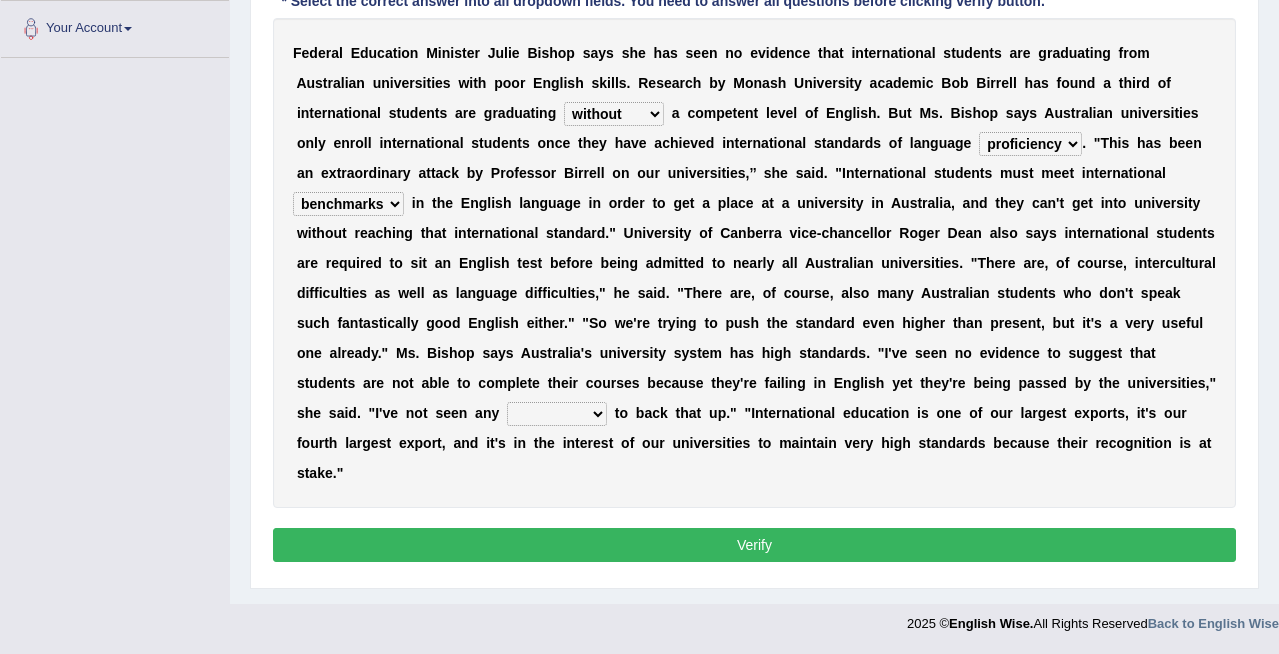 select on "evidence" 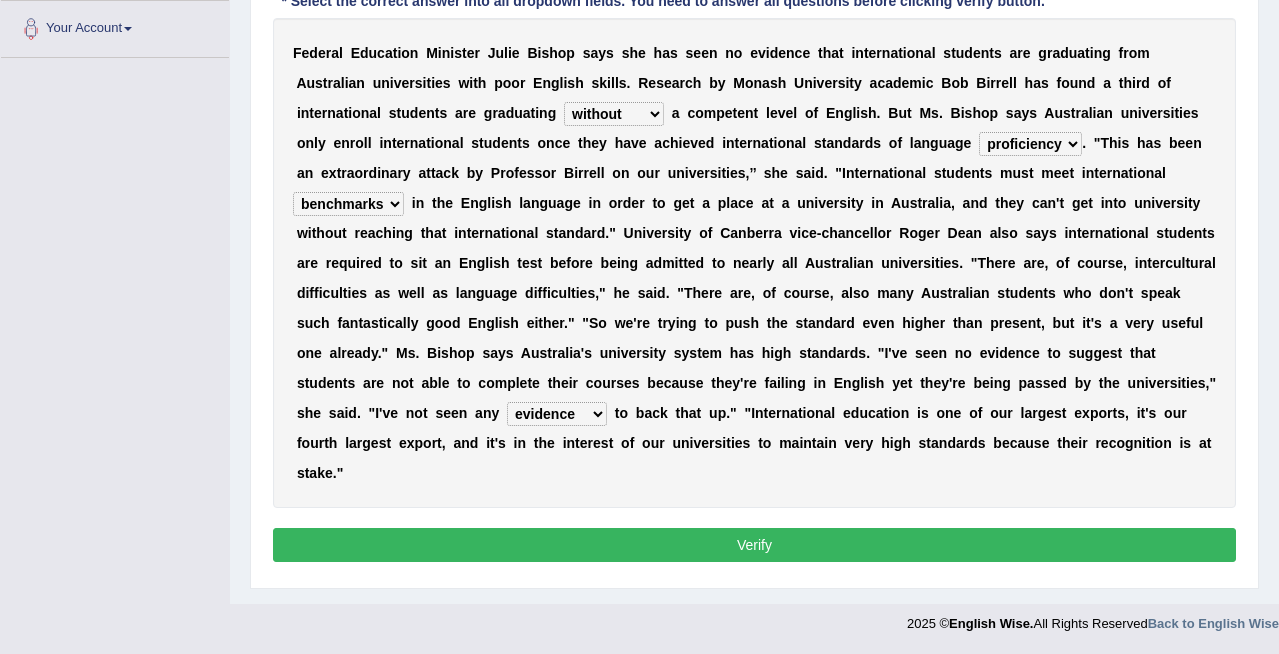 click on "Verify" at bounding box center [754, 545] 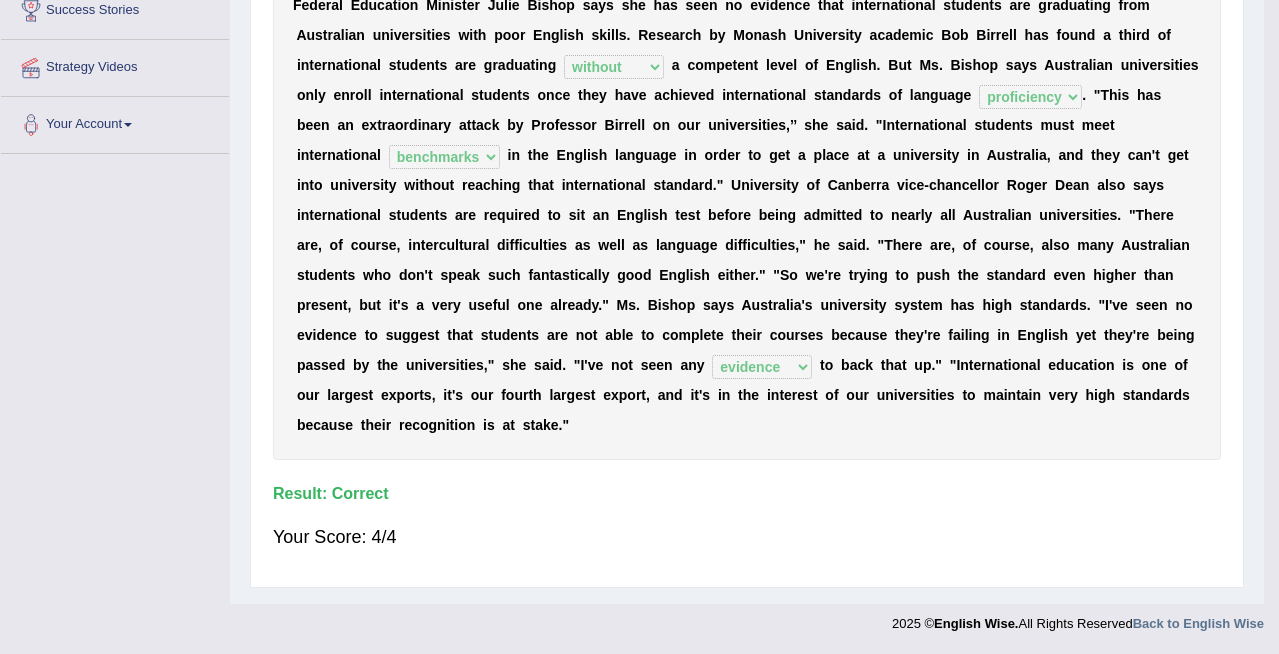 scroll, scrollTop: 396, scrollLeft: 0, axis: vertical 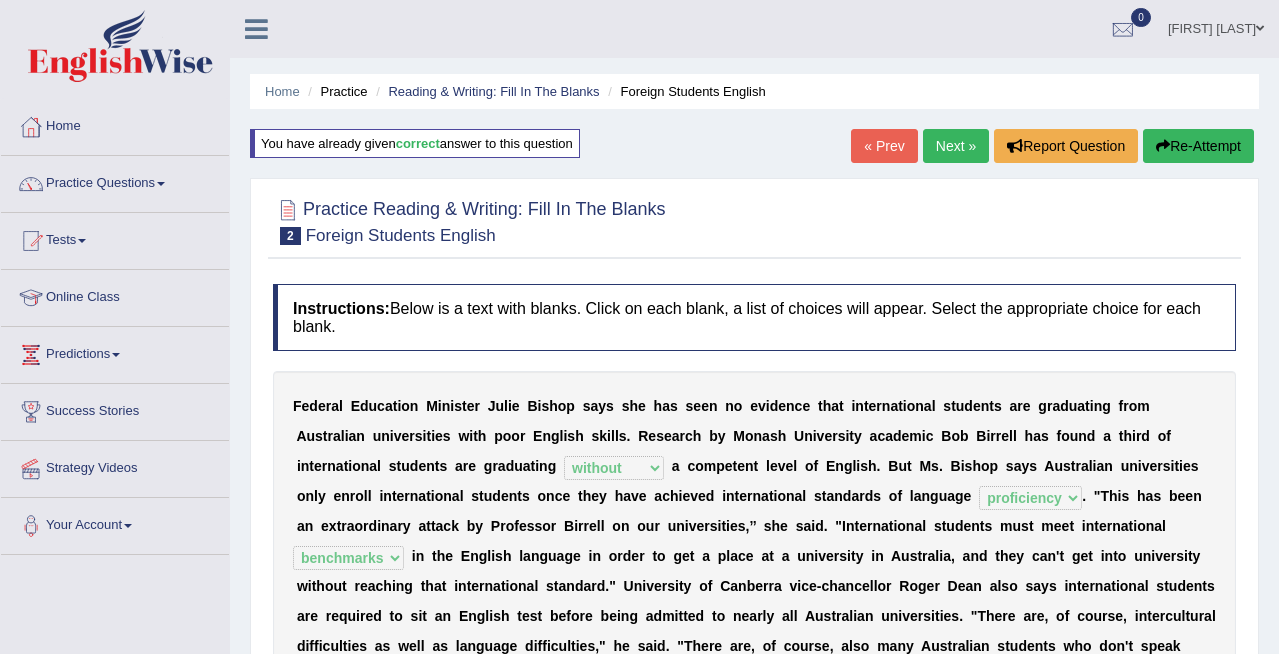 click on "Next »" at bounding box center (956, 146) 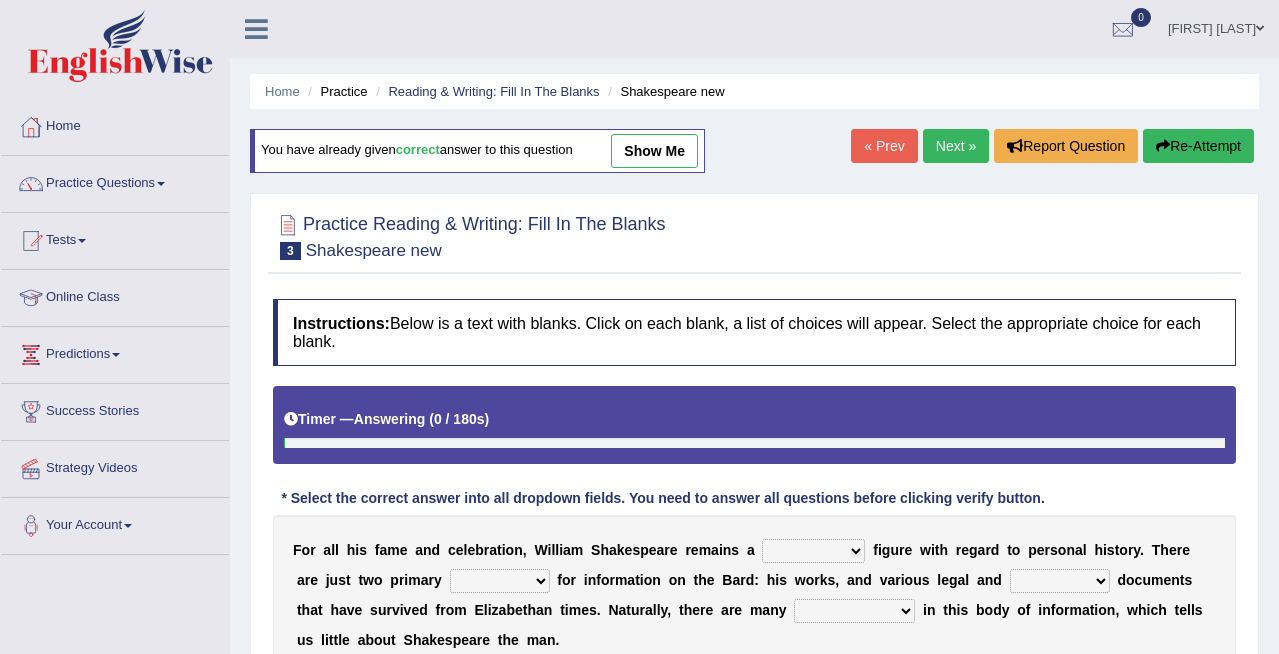 scroll, scrollTop: 0, scrollLeft: 0, axis: both 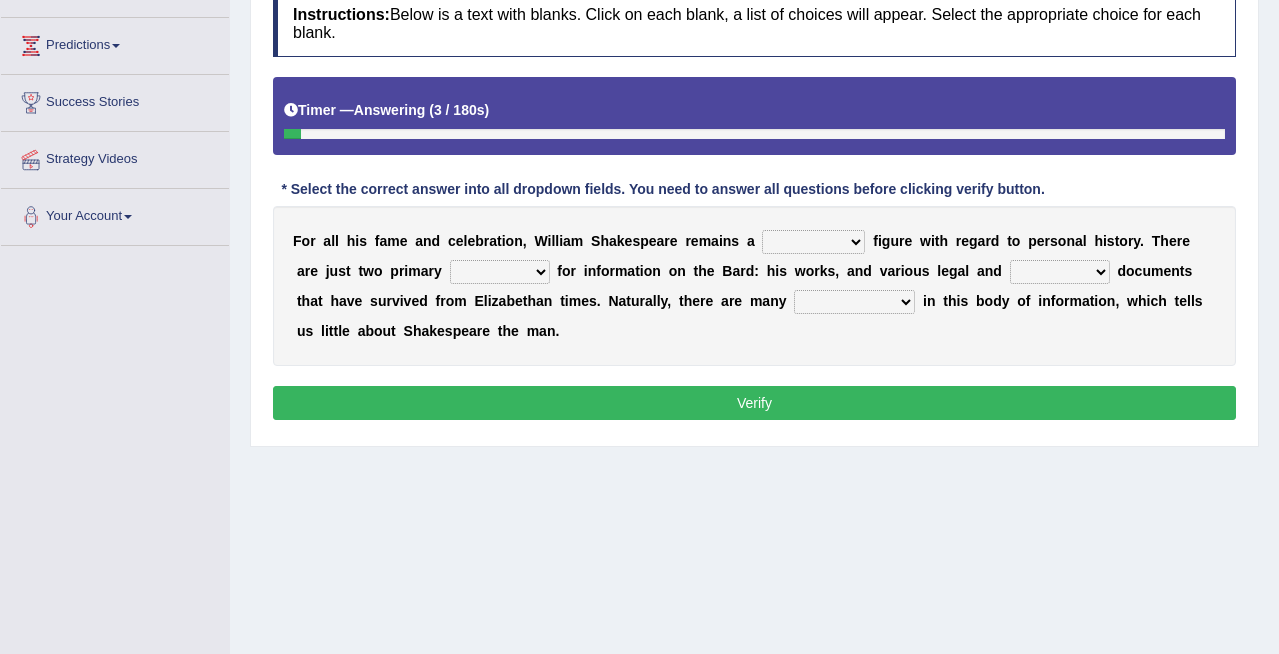 select on "mysterious" 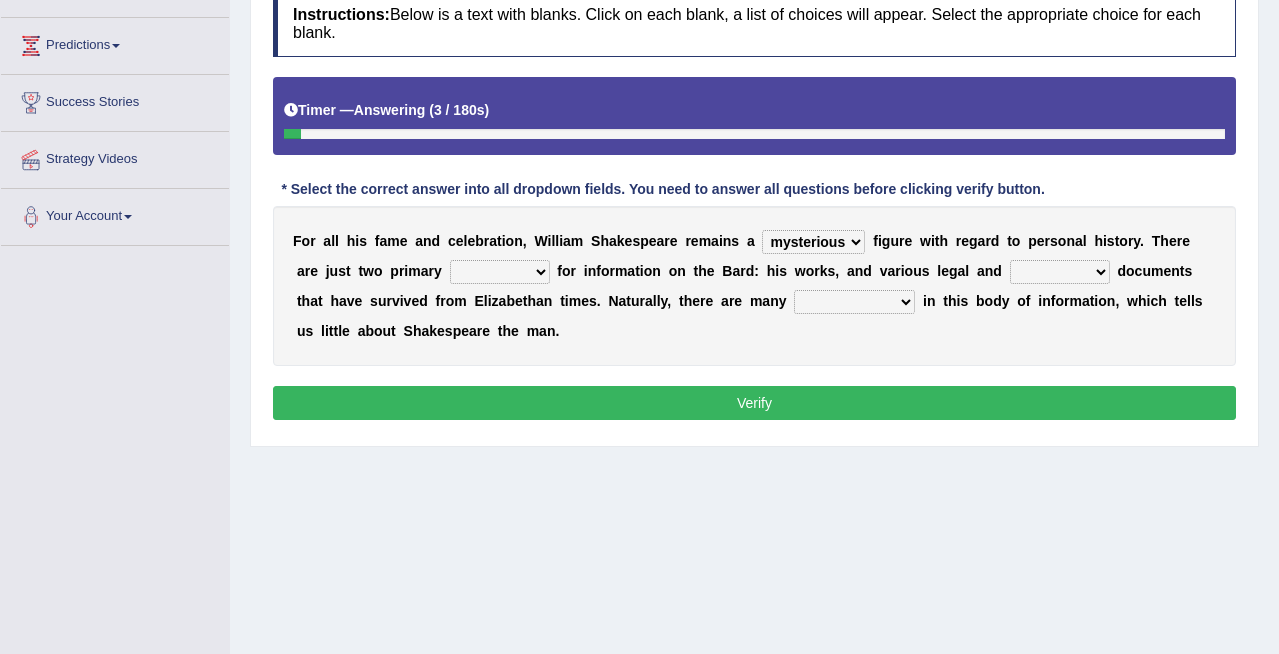 click on "inventive idealistic ridiculous mysterious" at bounding box center (813, 242) 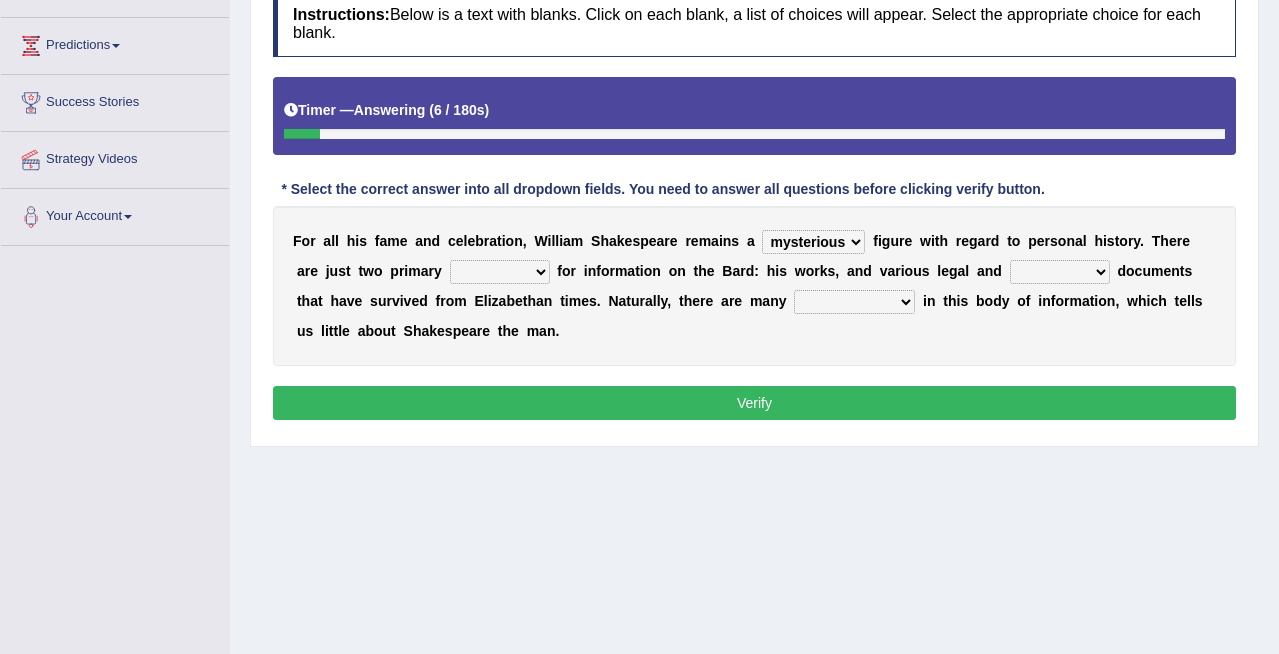click on "types resources form sources" at bounding box center (500, 272) 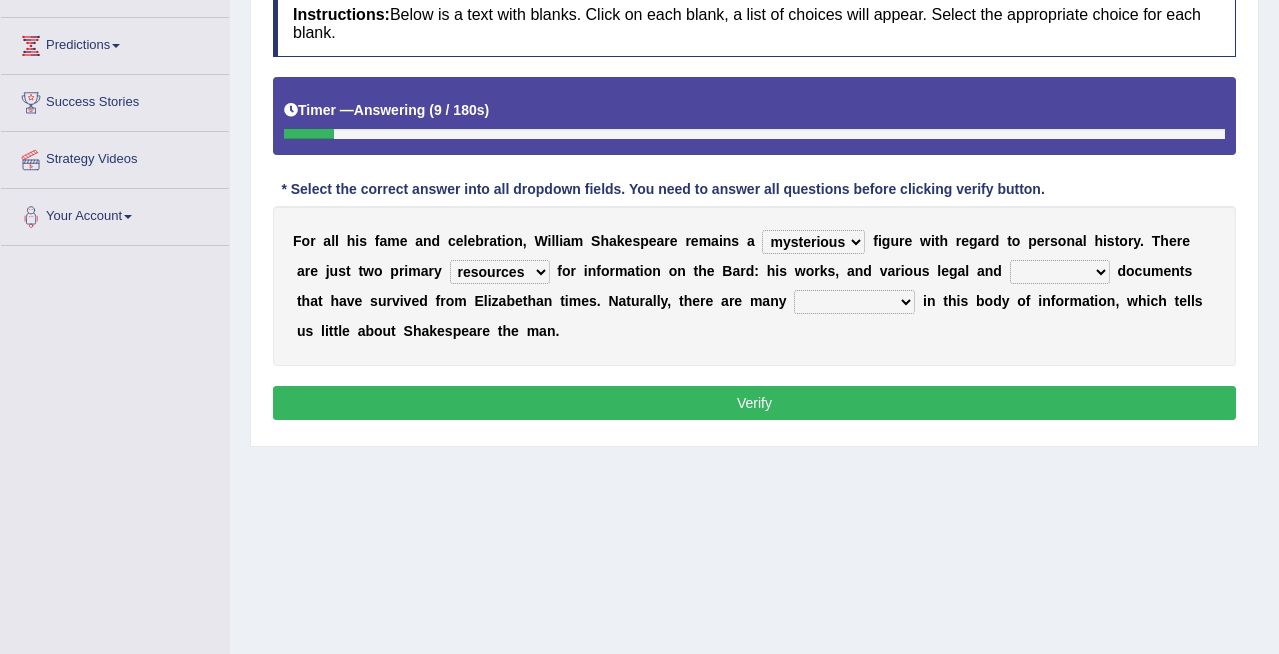 select on "sources" 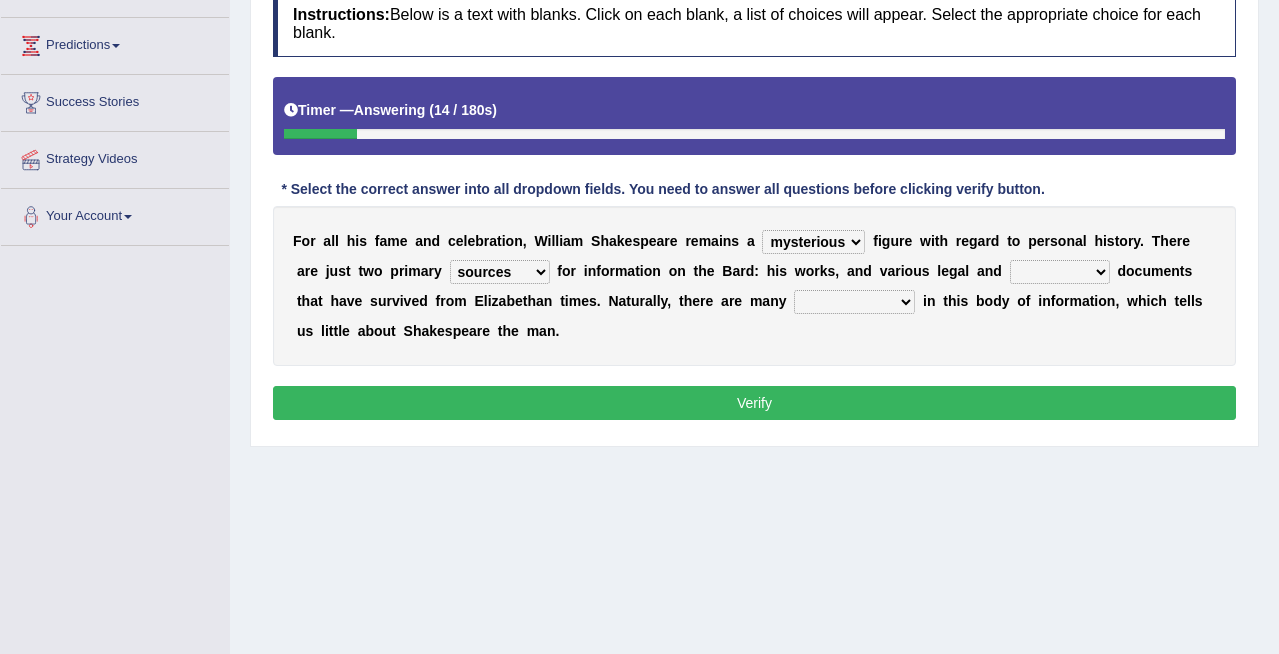 select on "church" 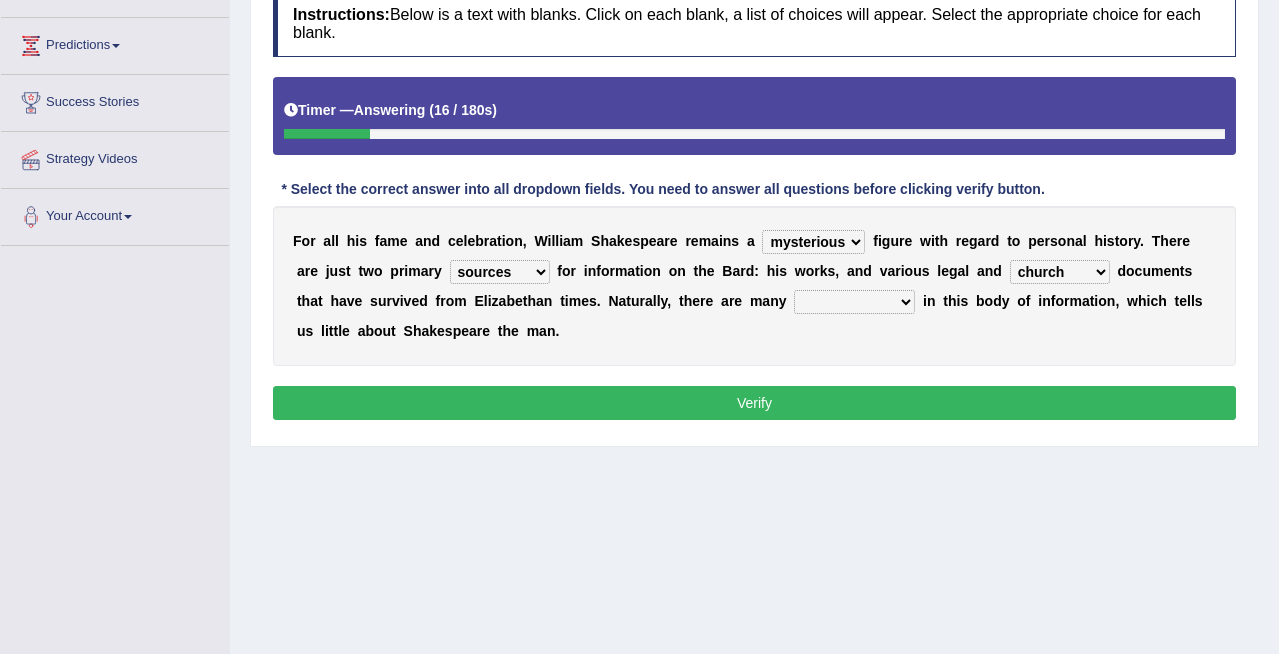 select on "gaps" 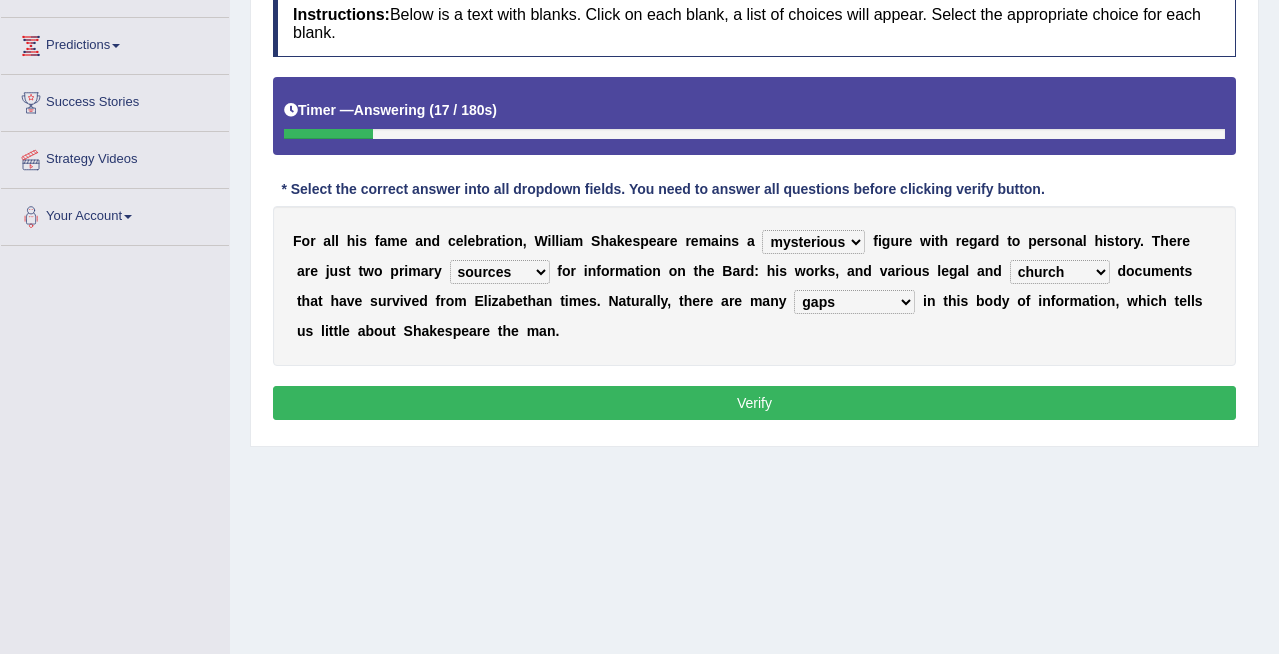 click on "Verify" at bounding box center (754, 403) 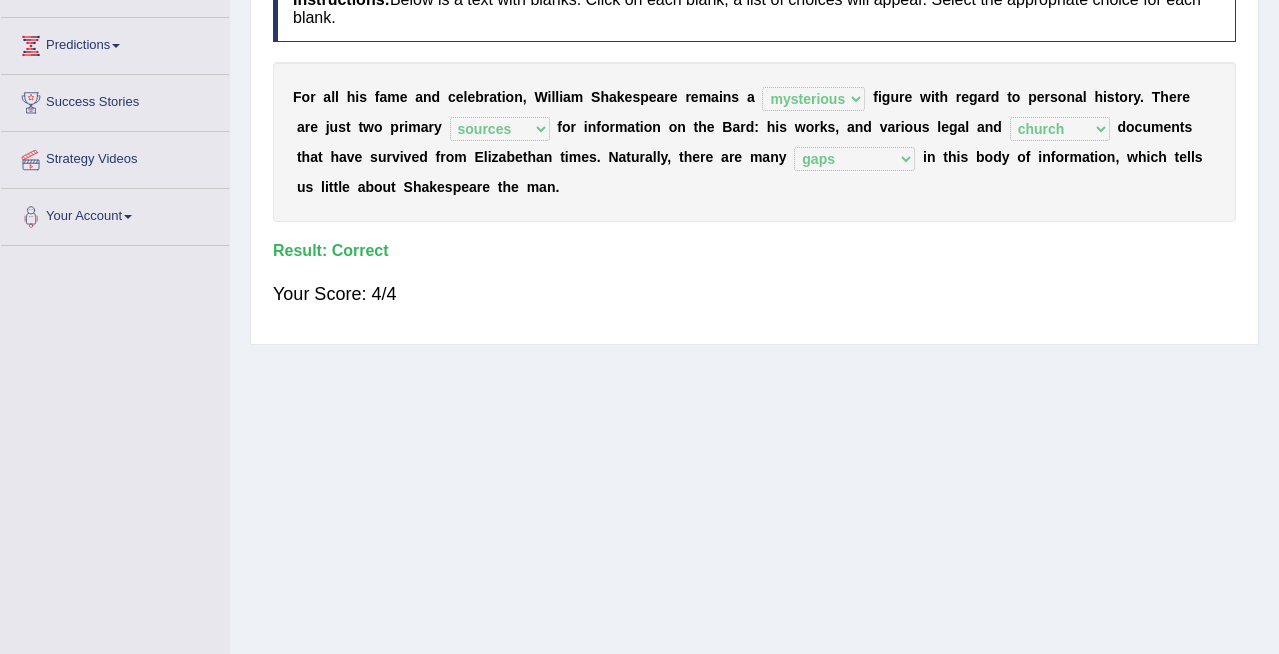 scroll, scrollTop: 90, scrollLeft: 0, axis: vertical 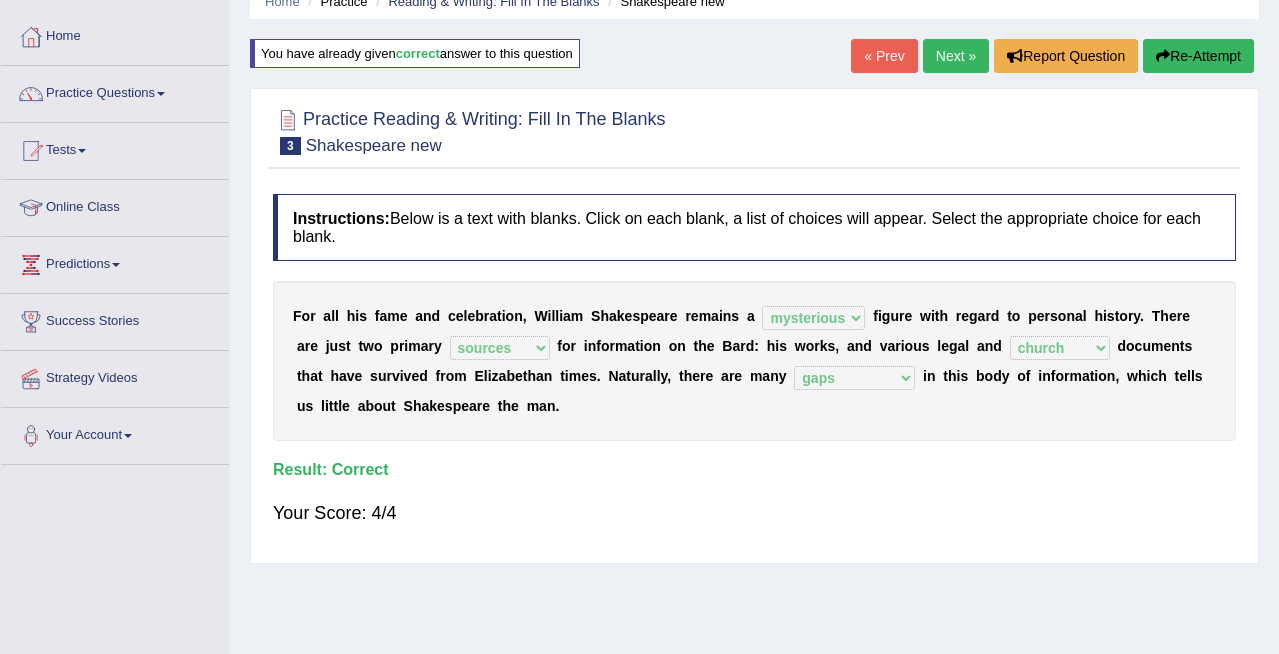 click on "Next »" at bounding box center [956, 56] 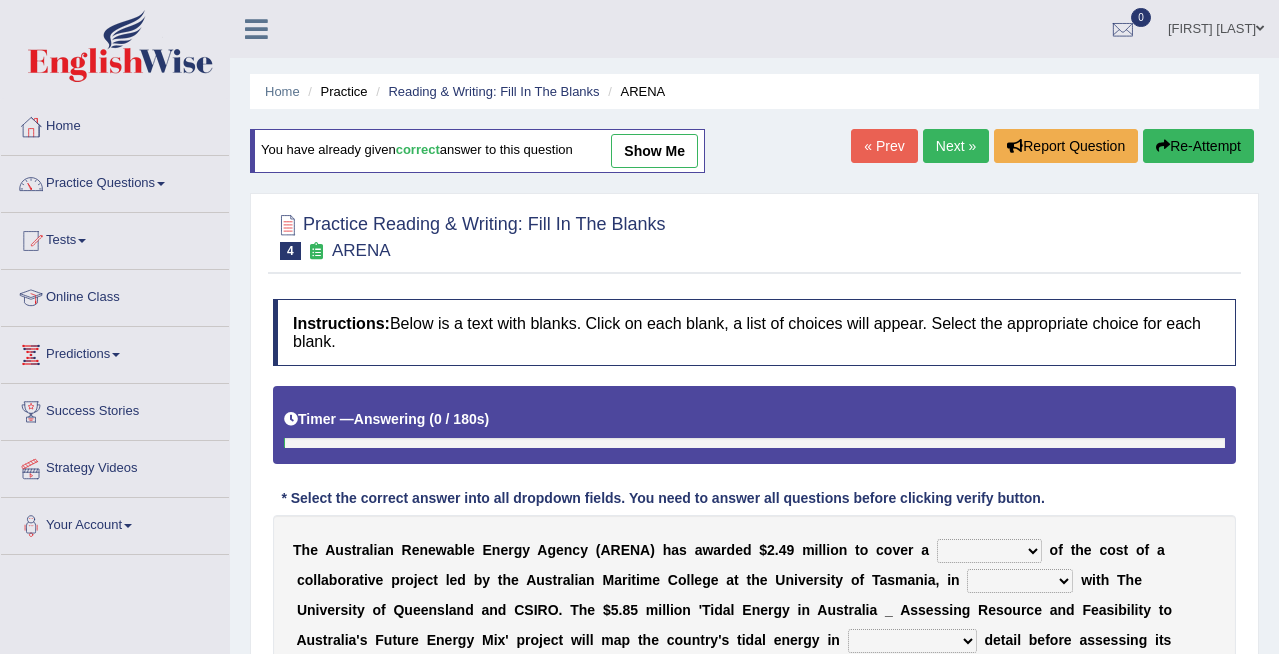 scroll, scrollTop: 0, scrollLeft: 0, axis: both 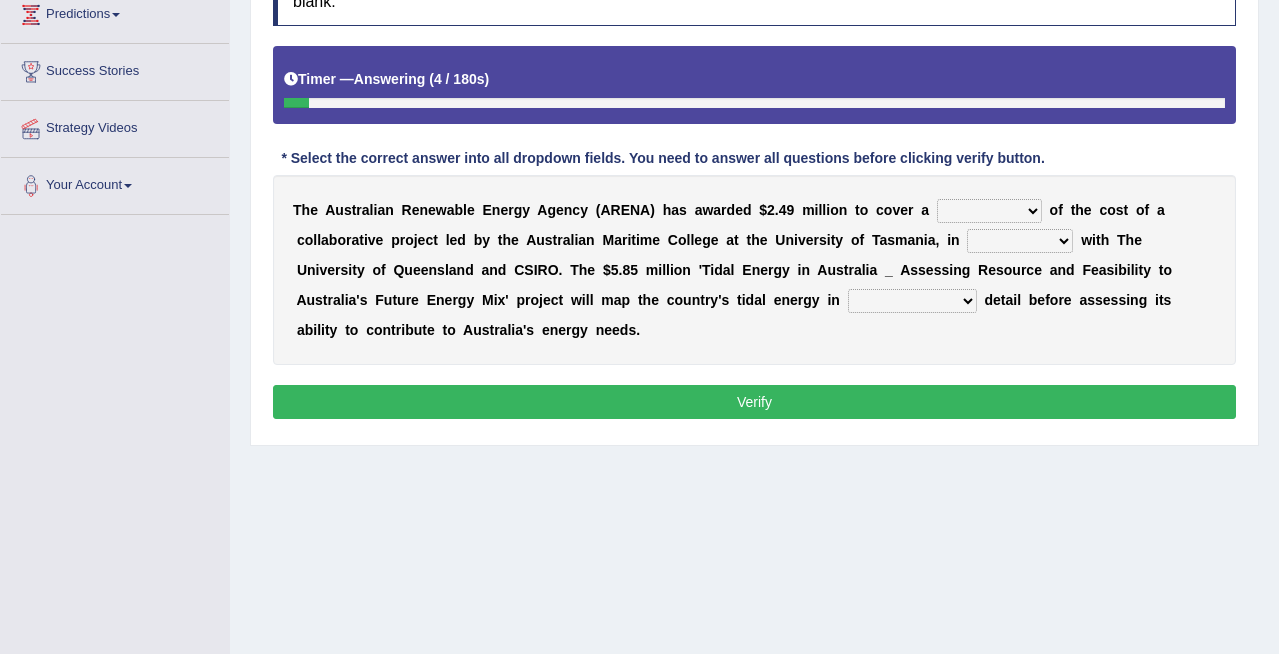 select on "portion" 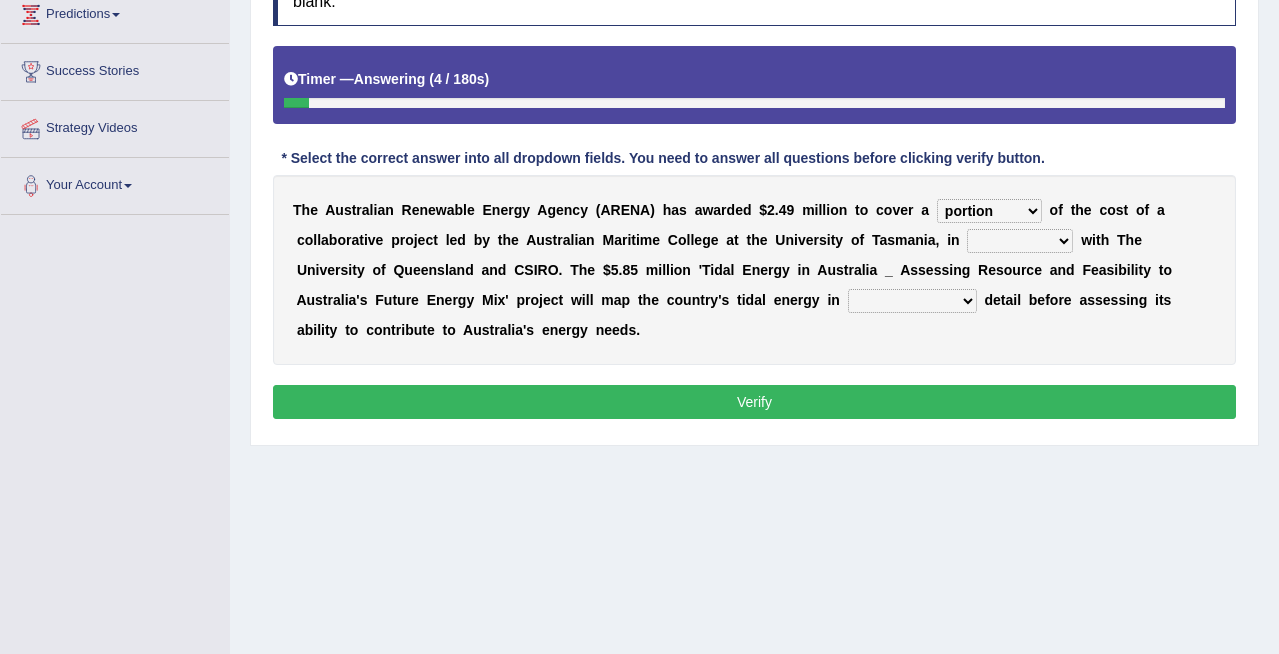 click on "wholesome total portion worth" at bounding box center [989, 211] 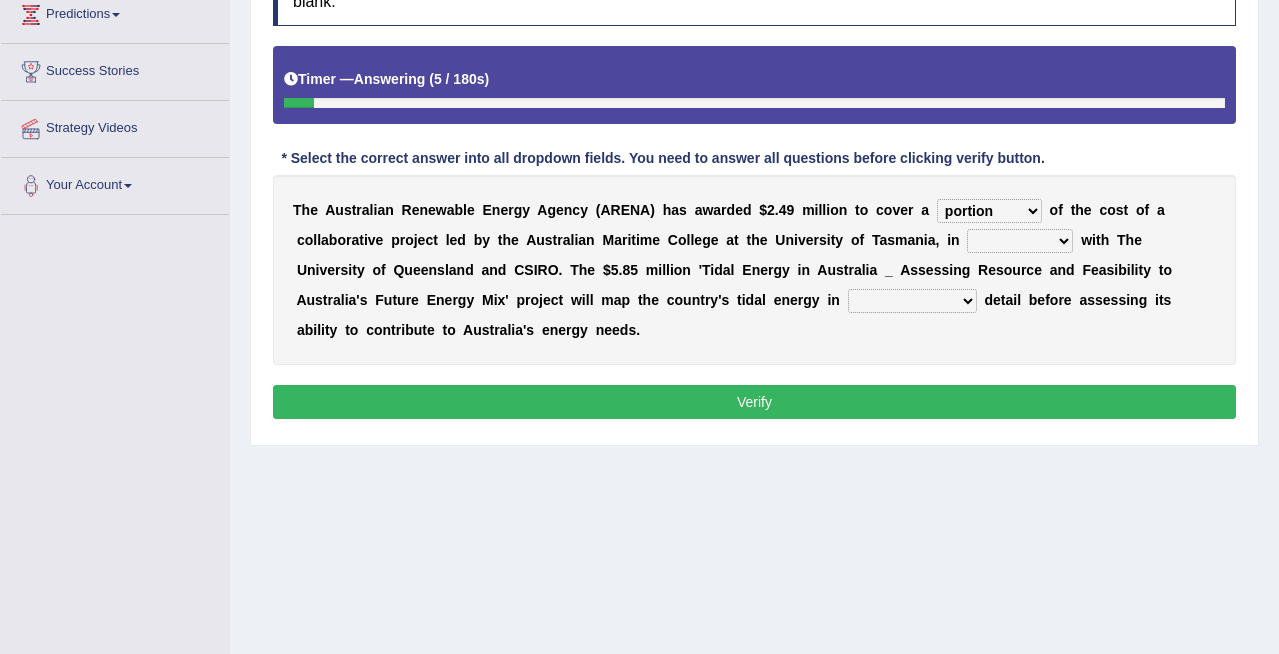 click on "T h e    A u s t r a l i a n    R e n e w a b l e    E n e r g y    A g e n c y    ( A R E N A )    h a s    a w a r d e d    $ 2 . 4 9    m i l l i o n    t o    c o v e r    a    wholesome total portion worth    o f    t h e    c o s t    o f    a    c o l l a b o r a t i v e    p r o j e c t    l e d    b y    t h e    A u s t r a l i a n    M a r i t i m e    C o l l e g e    a t    t h e    U n i v e r s i t y    o f    T a s m a n i a ,    i n    disguise contrast revenge    w i t h    T h e    U n i v e r s i t y    o f    Q u e e n s l a n d    a n d    C S I R O .    T h e    $ 5 . 8 5    m i l l i o n    ' T i d a l    E n e r g y    i n    A u s t r a l i a    _    A s s e s s i n g    R e s o u r c e    a n d    F e a s i b i l i t y    t o    A u s t r a l i a ' s    F u t u r e    E n e r g y    M i x '    p r o j e c t    w i l l    m a p    t h e    c o u n t r y ' s    t i d a l    e n e r g y    i n    unexpected" at bounding box center [754, 270] 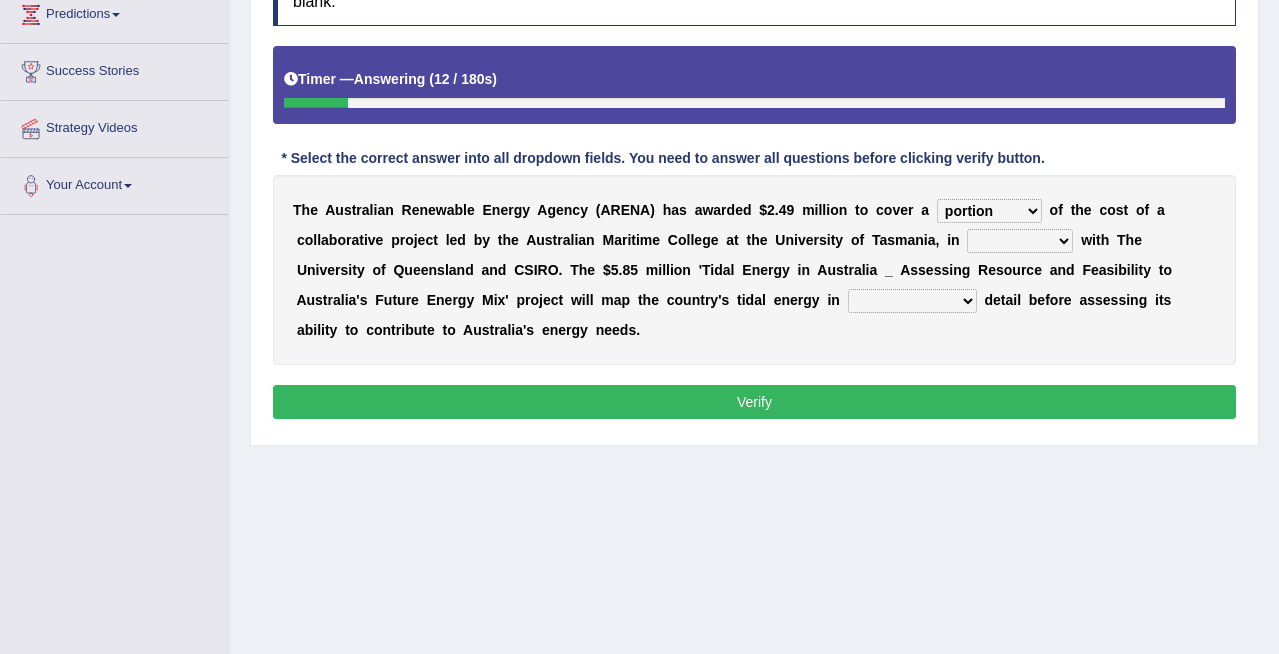 select on "revenge" 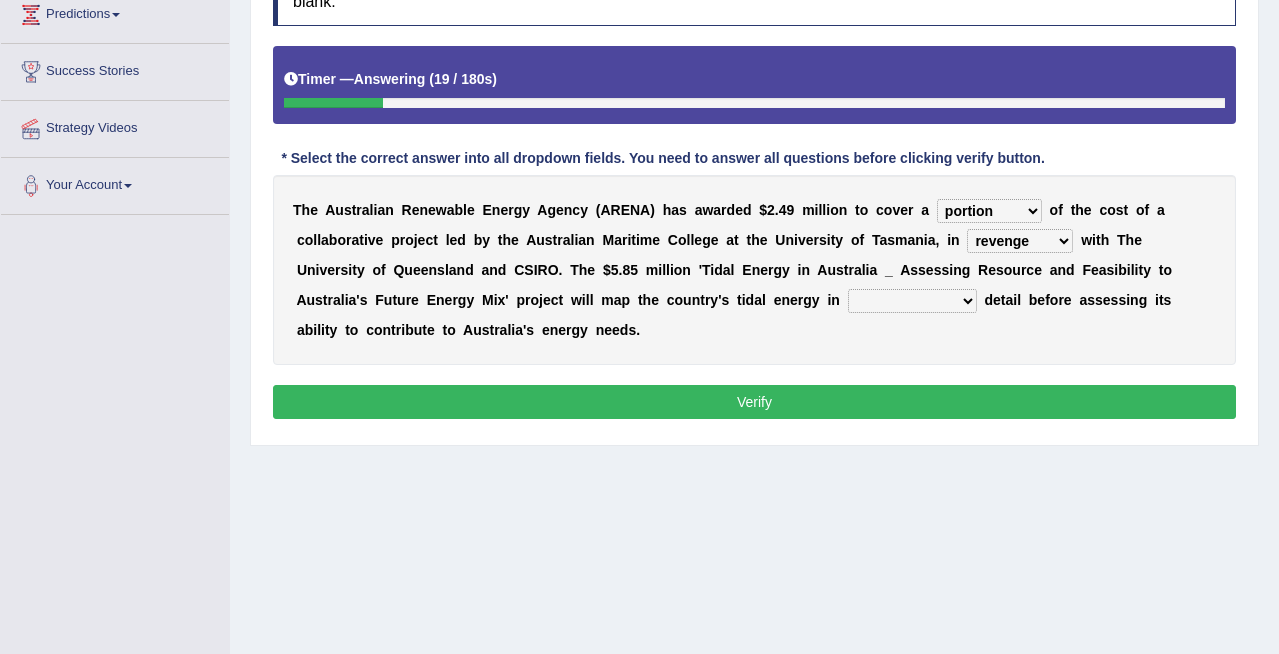 select on "unprecedented" 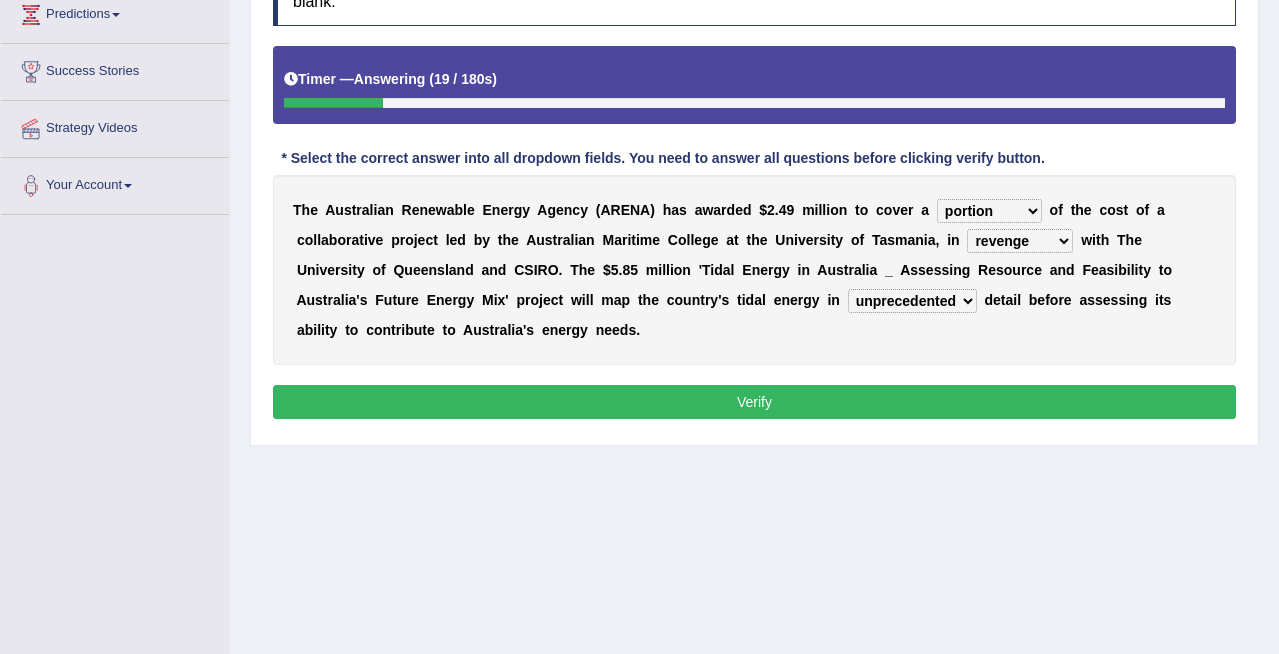click on "unexpected unforgiven universal unprecedented" at bounding box center (912, 301) 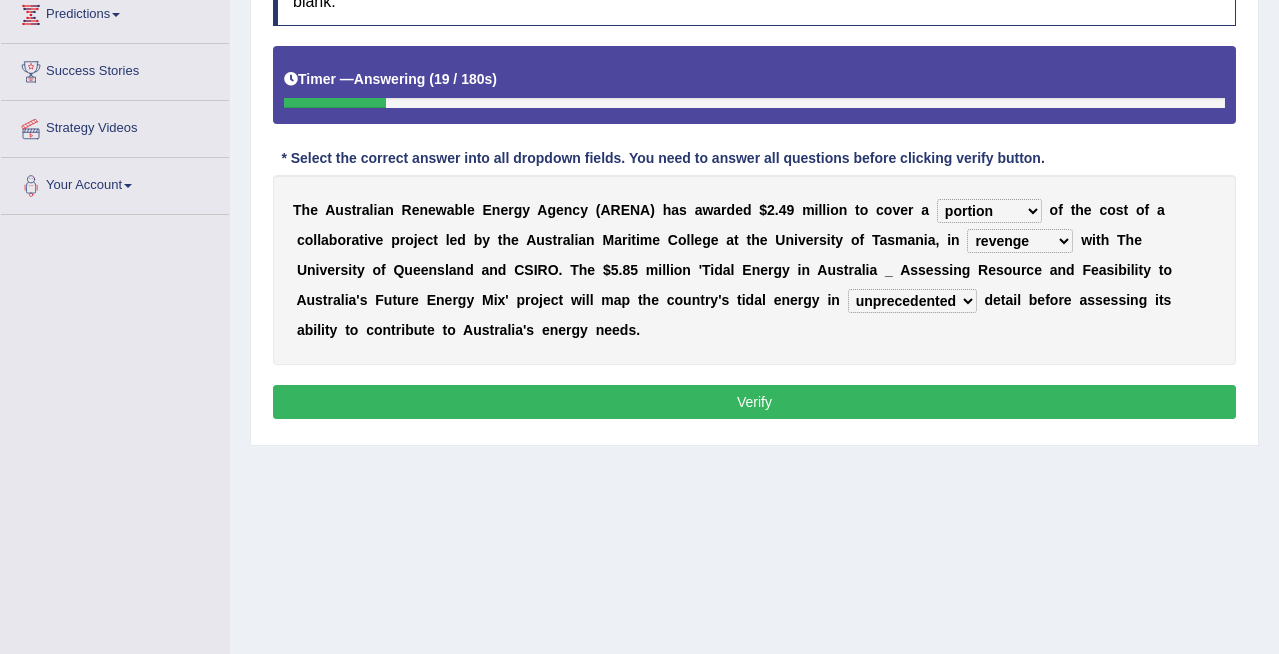 click on "Verify" at bounding box center [754, 402] 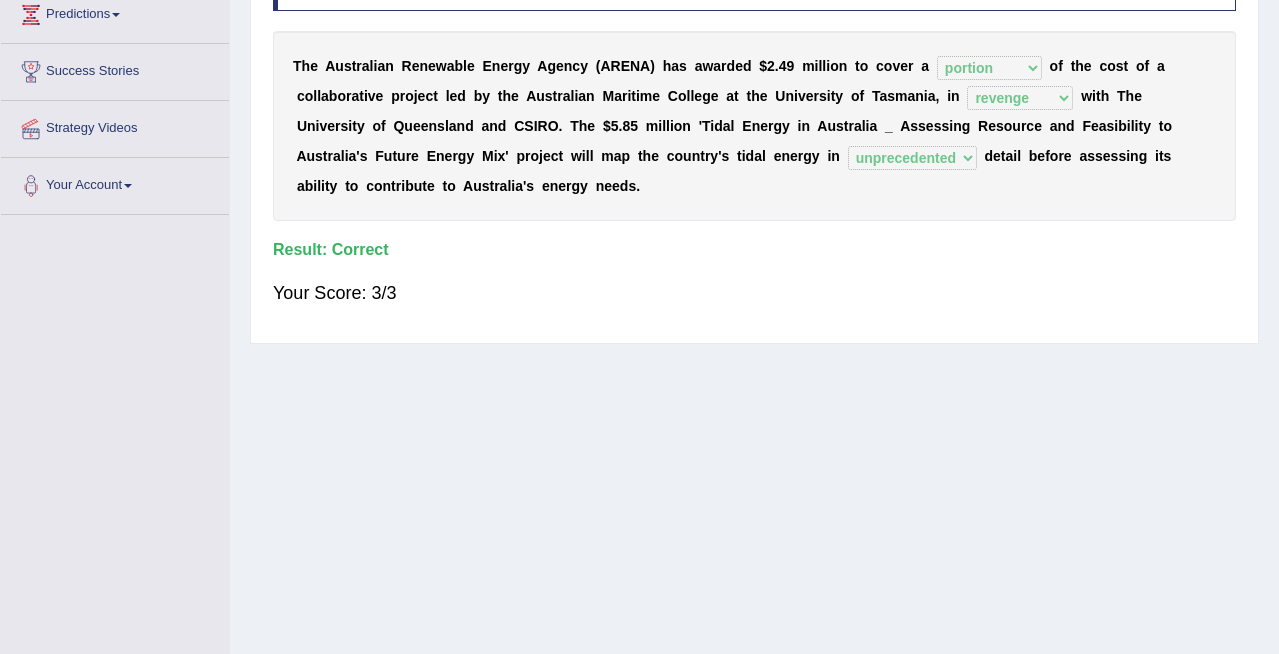 scroll, scrollTop: 0, scrollLeft: 0, axis: both 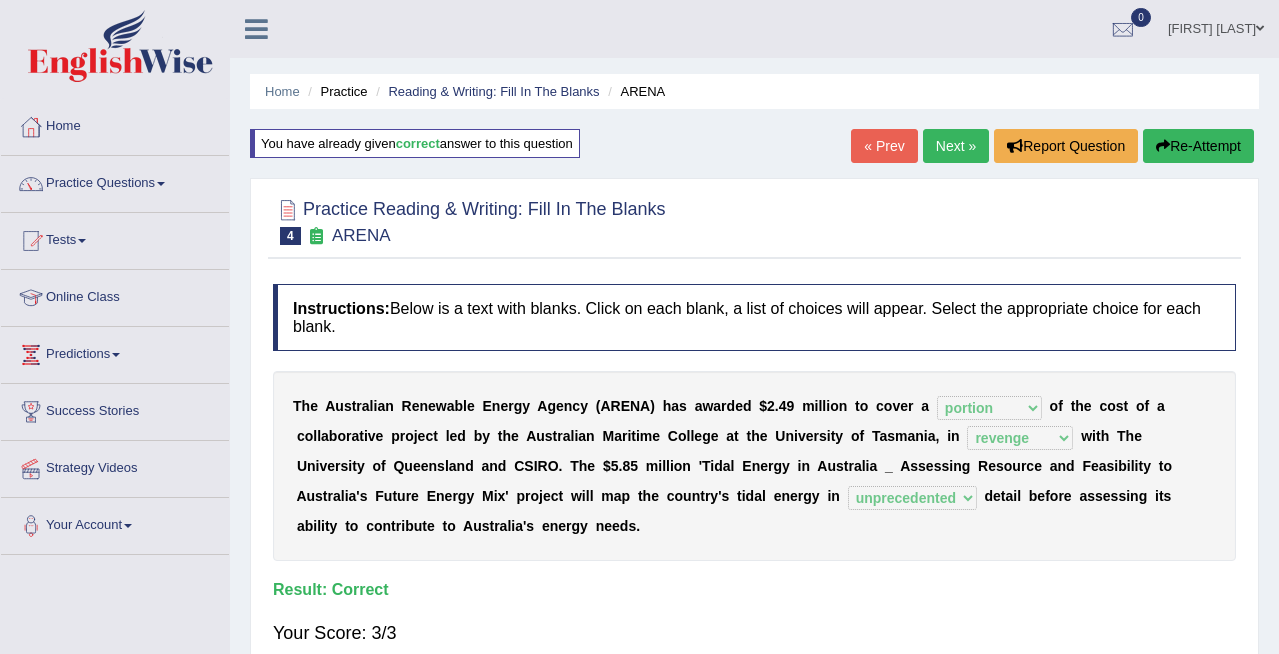 click on "Next »" at bounding box center (956, 146) 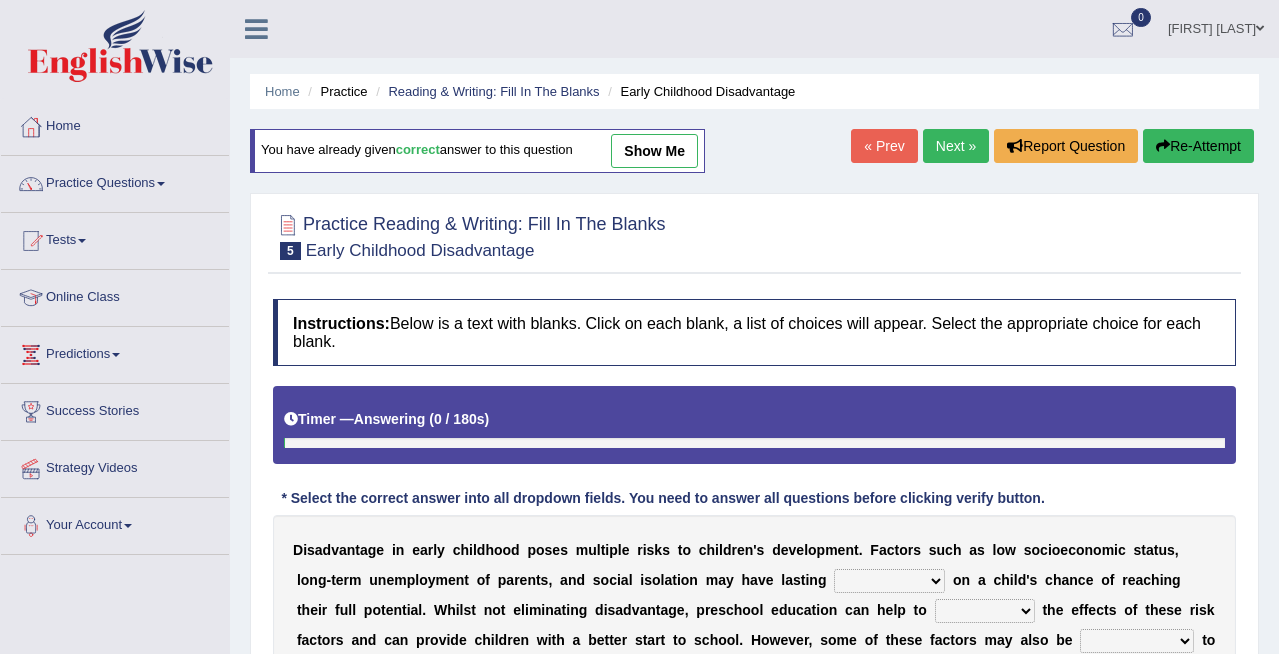 scroll, scrollTop: 0, scrollLeft: 0, axis: both 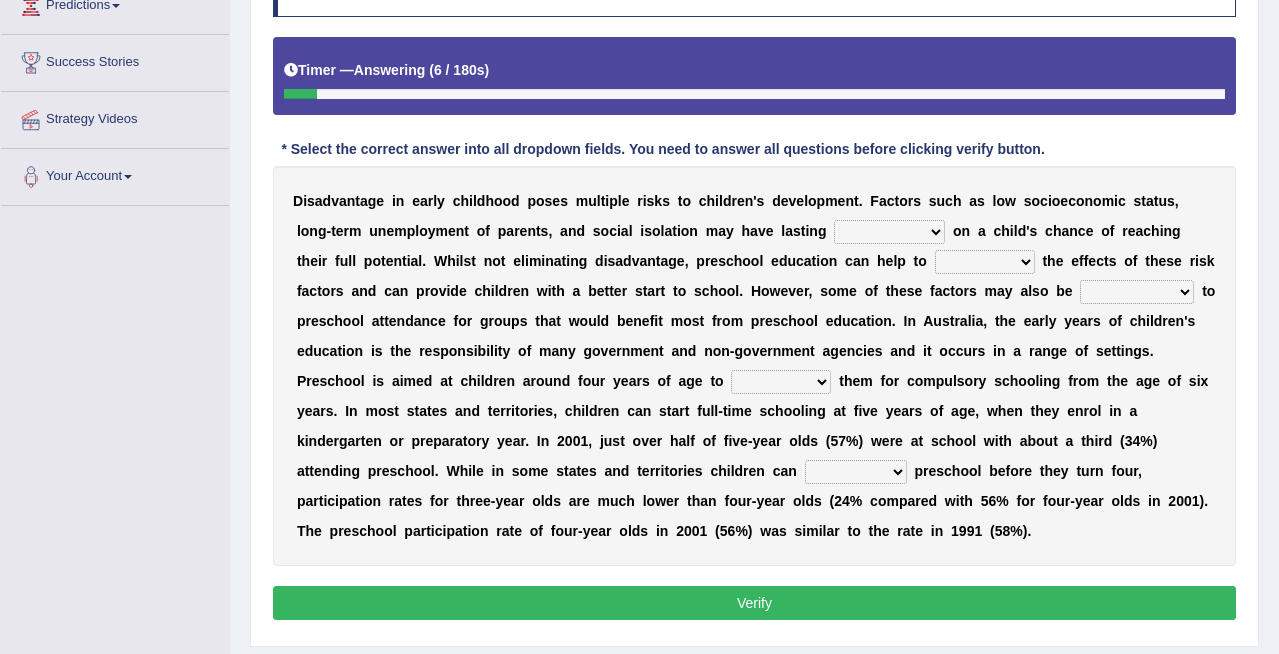 select on "impacts" 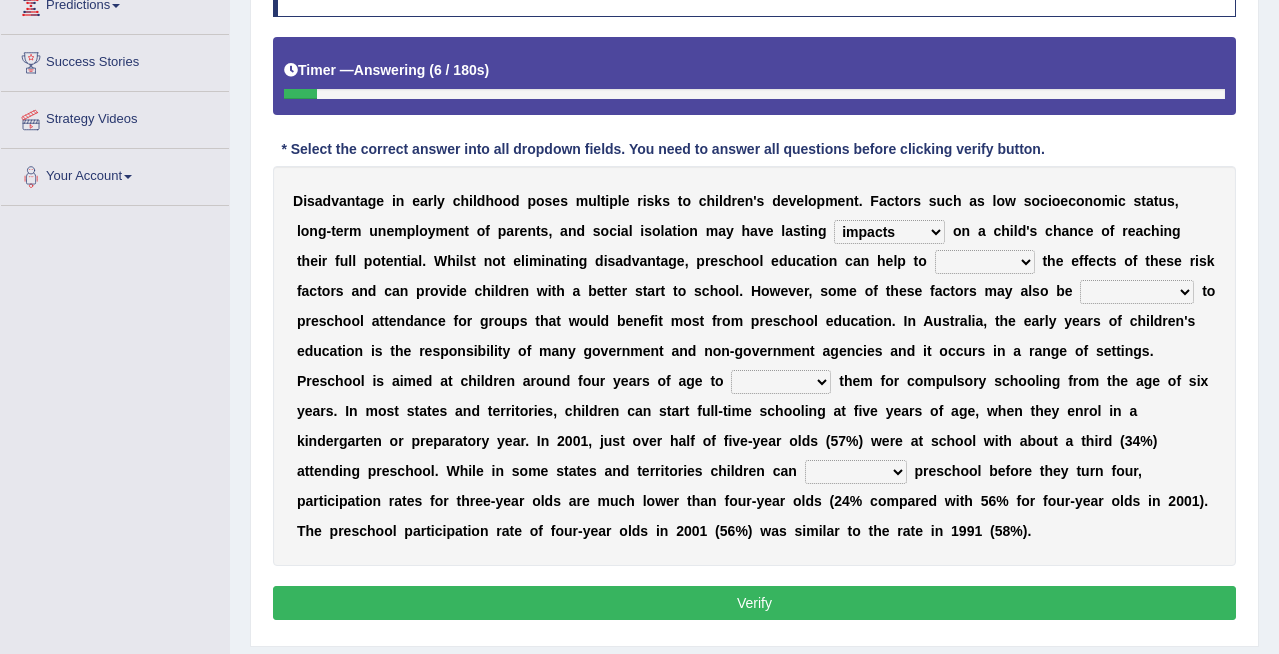 click on "impressions impacts effects variations" at bounding box center [889, 232] 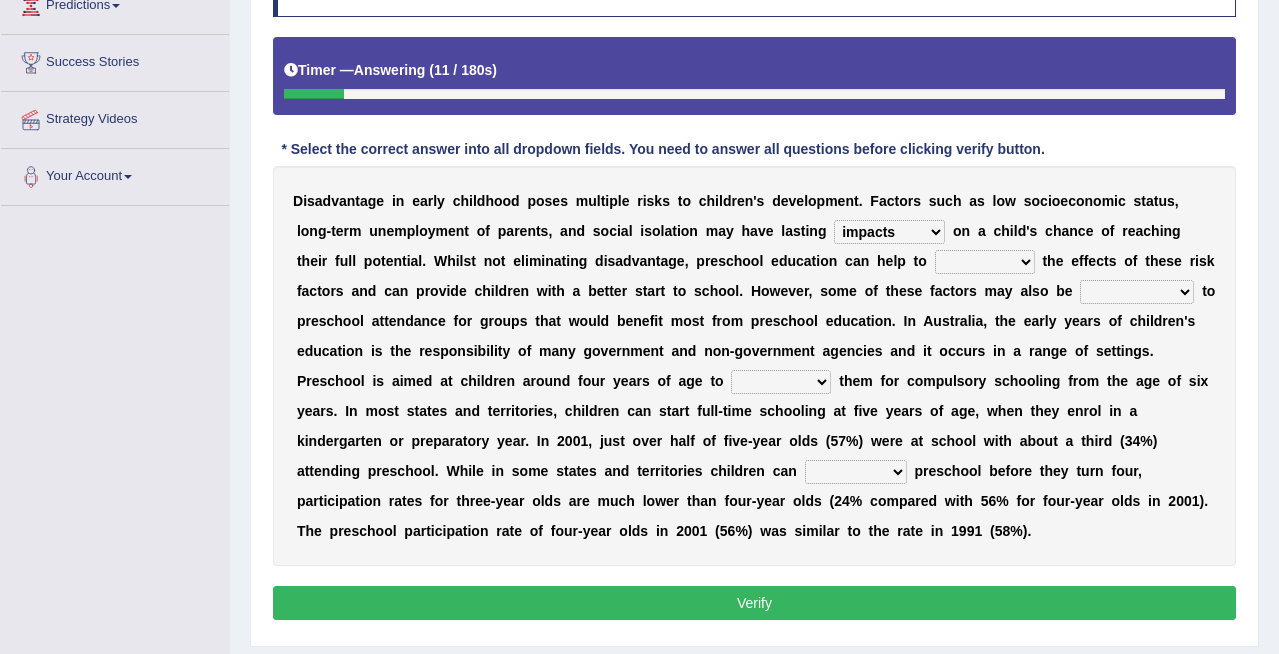 click on "impressions impacts effects variations" at bounding box center [889, 232] 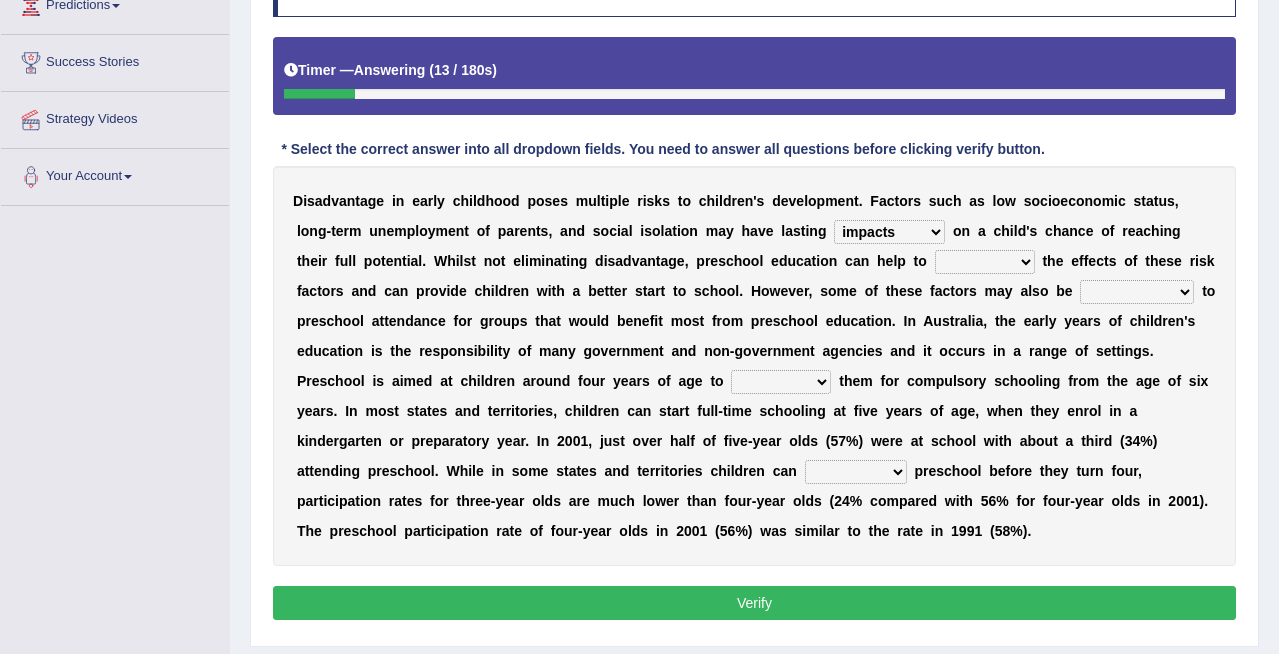 select on "lessen" 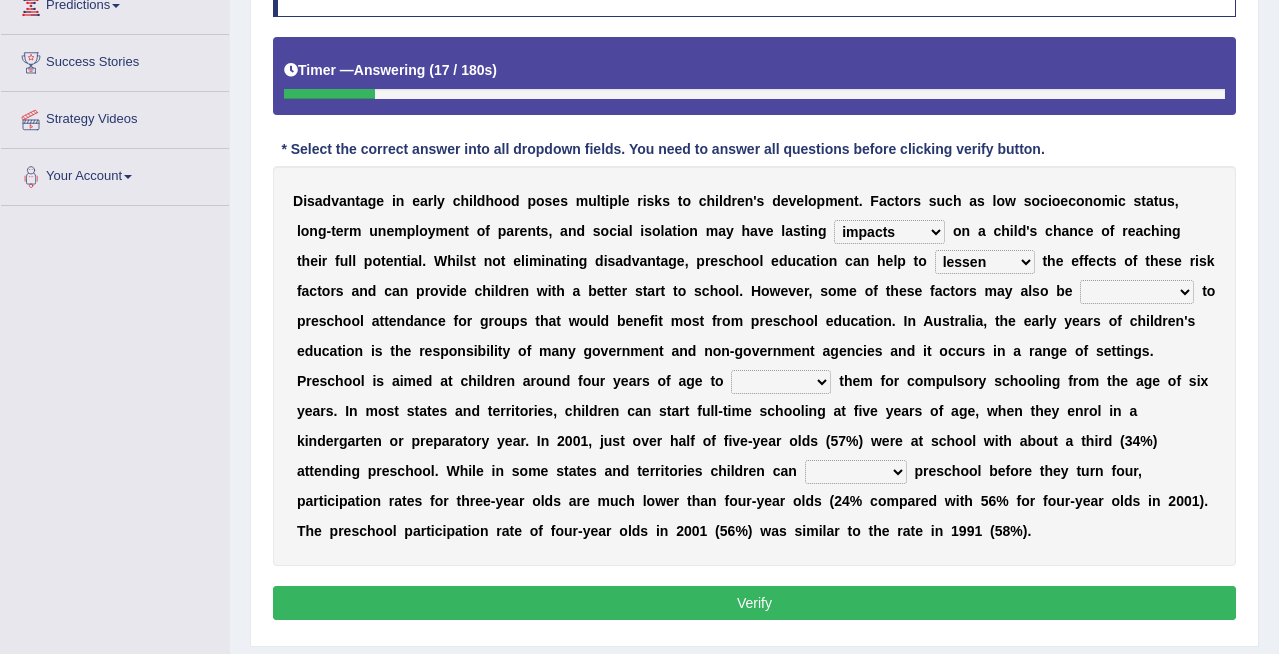 select on "barriers" 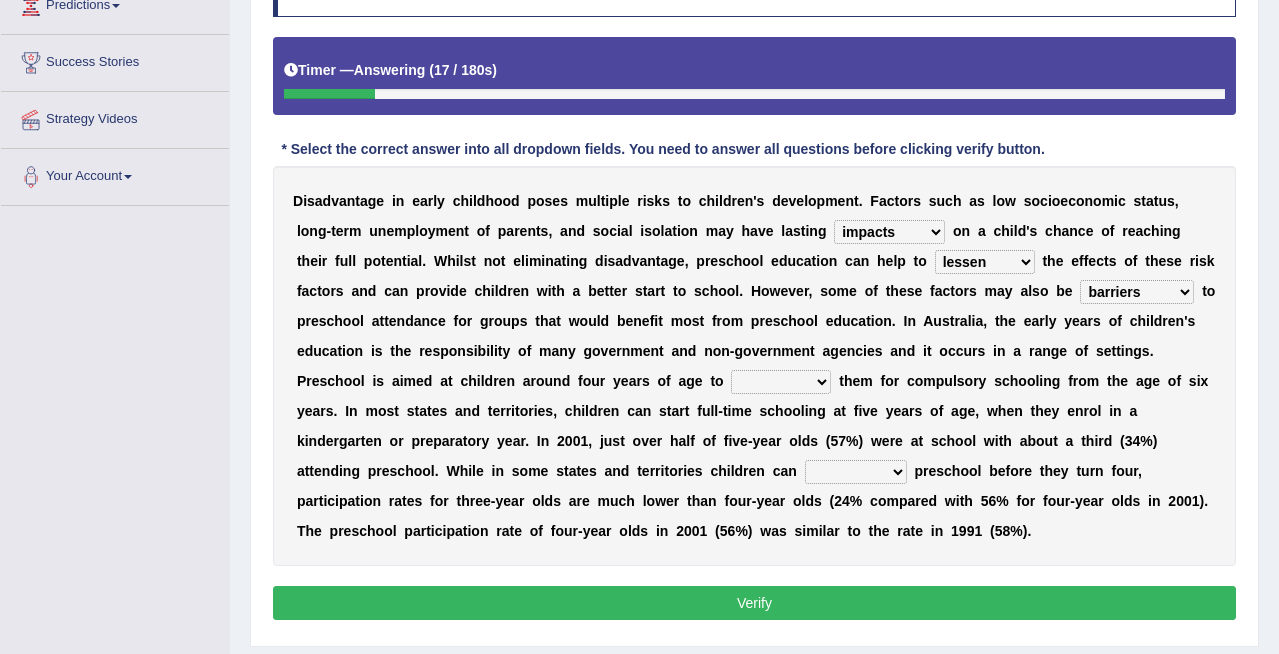 click on "barriers roundabouts accesses factors" at bounding box center (1137, 292) 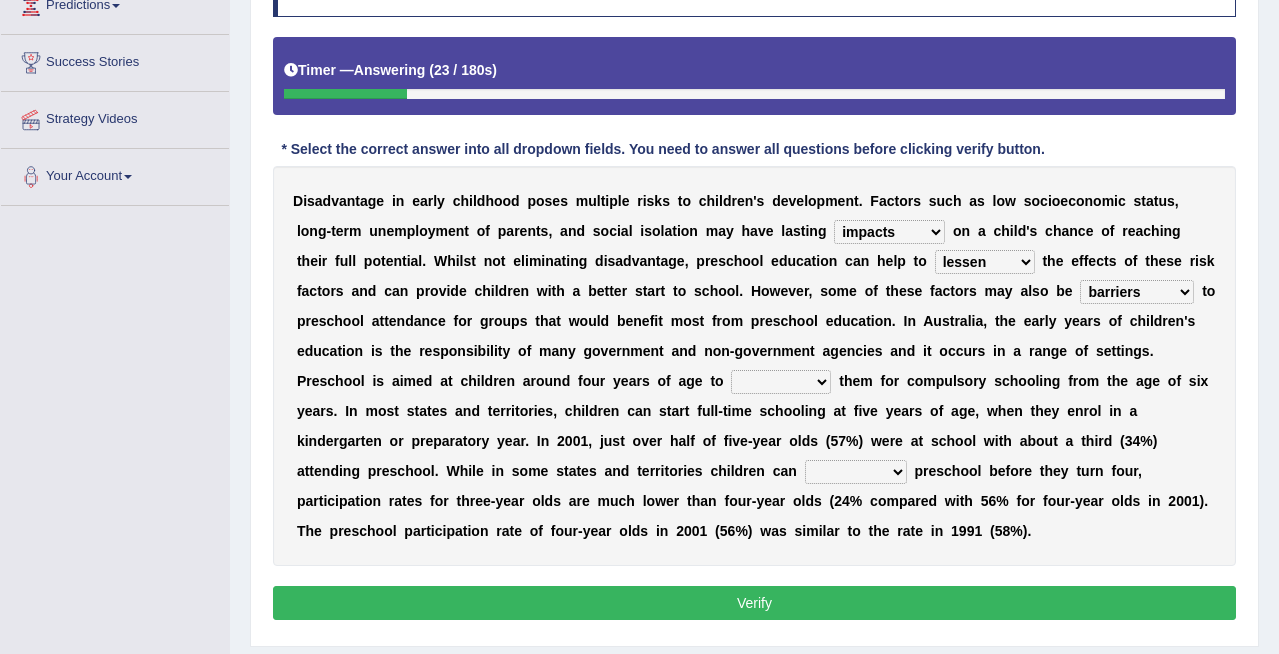 select on "prepare" 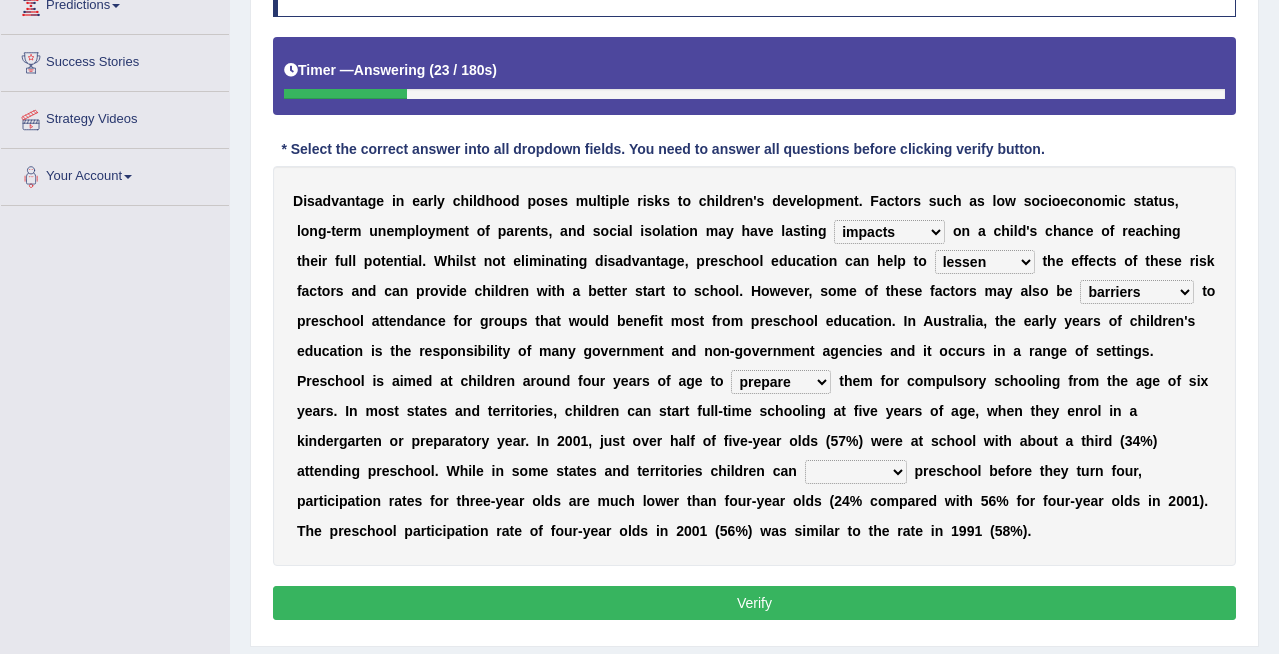 click on "undo fix tie prepare" at bounding box center [781, 382] 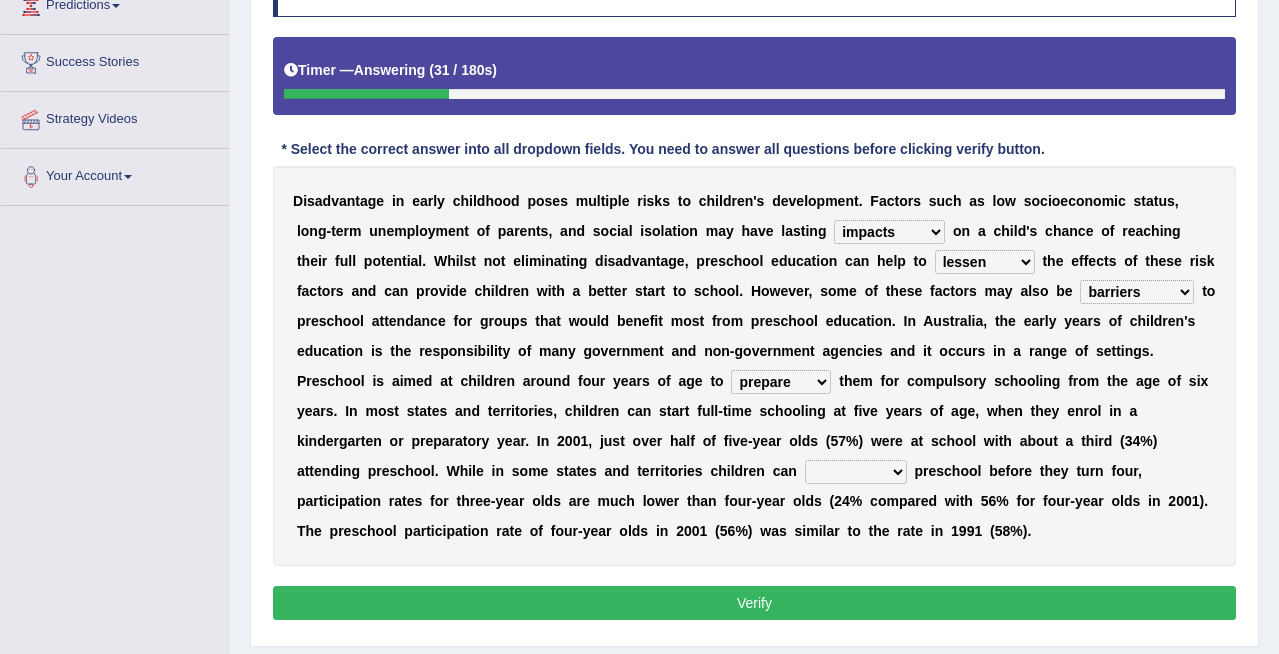 select on "commence" 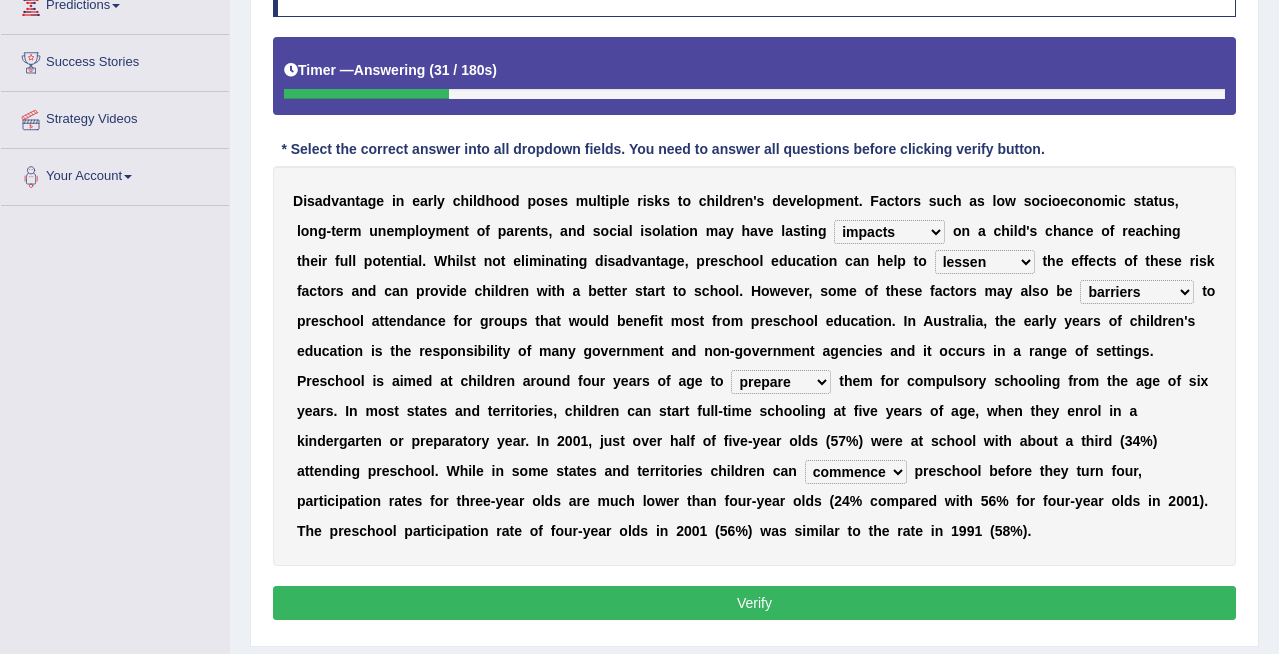 click on "commence alter delay escape" at bounding box center (856, 472) 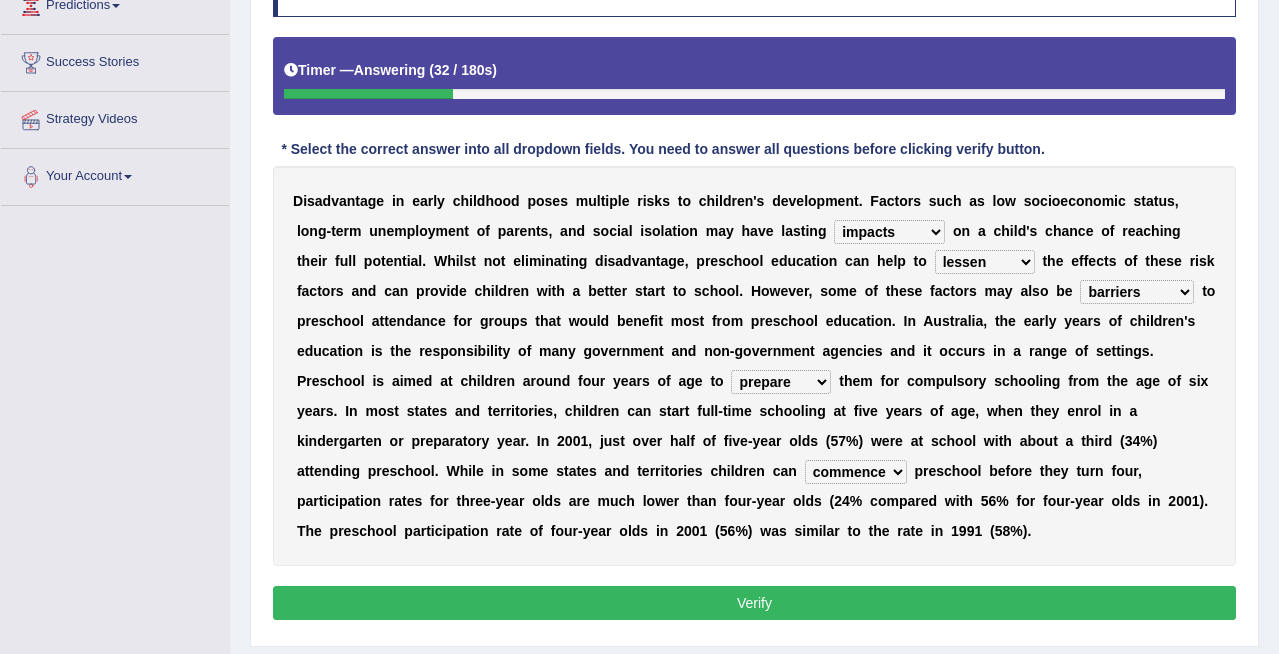 click on "Verify" at bounding box center (754, 603) 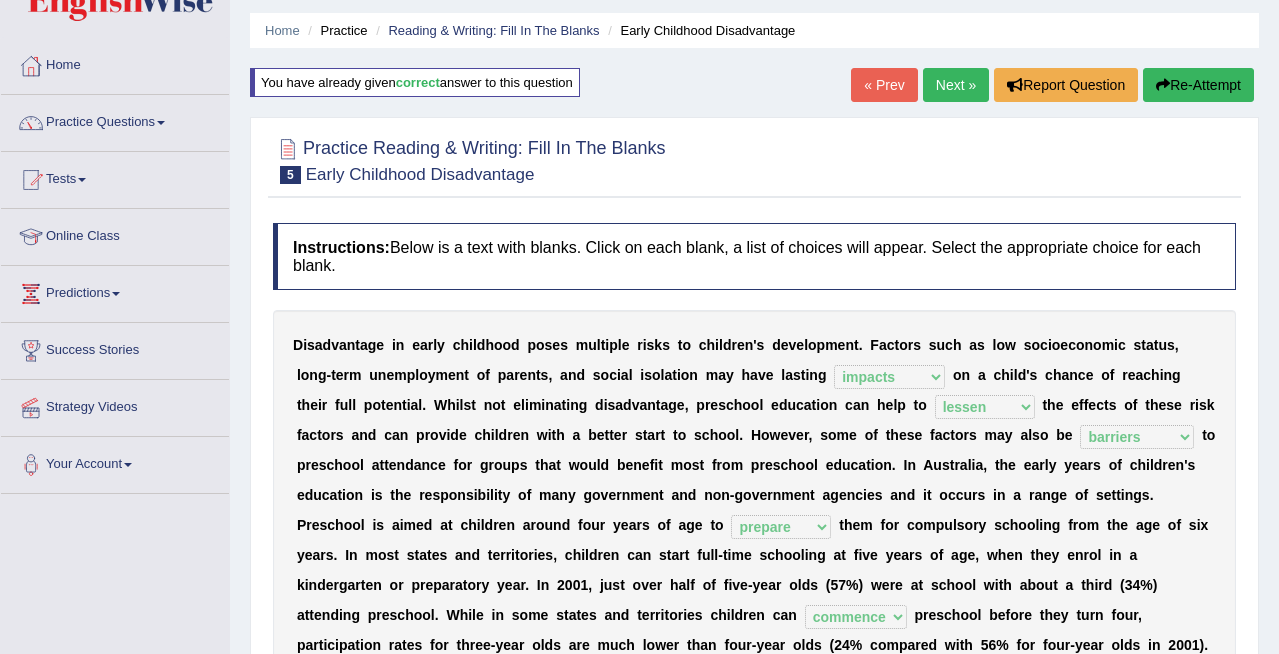 scroll, scrollTop: 0, scrollLeft: 0, axis: both 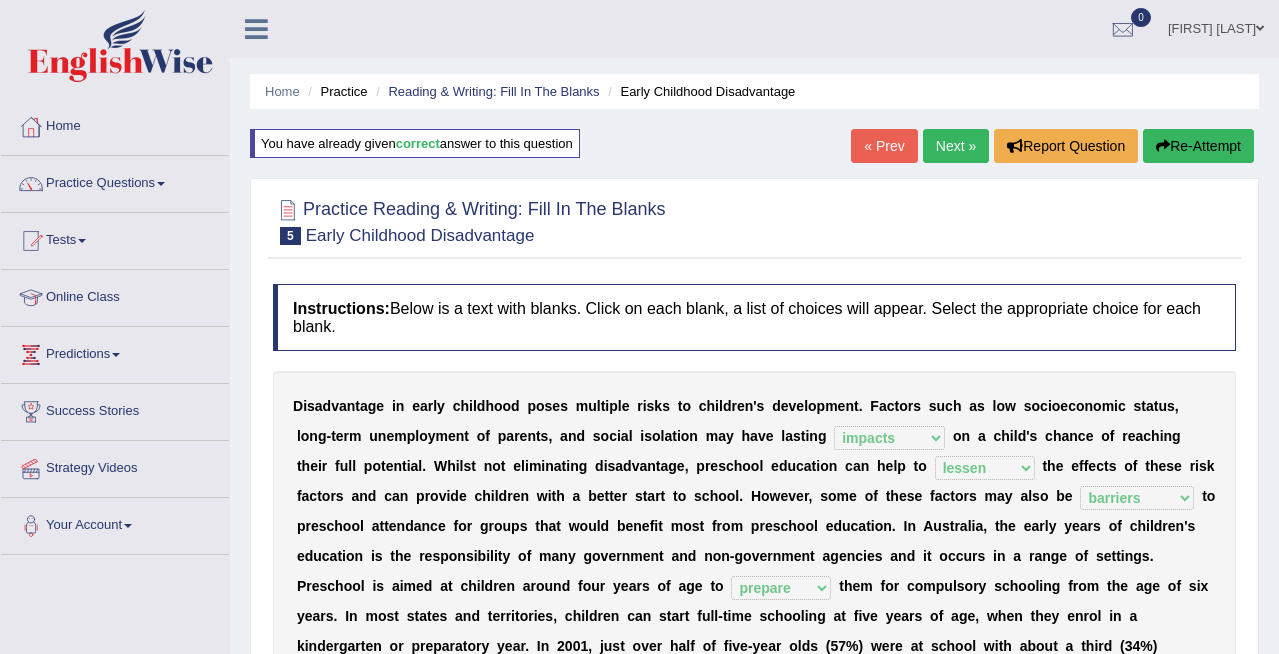 click on "Next »" at bounding box center (956, 146) 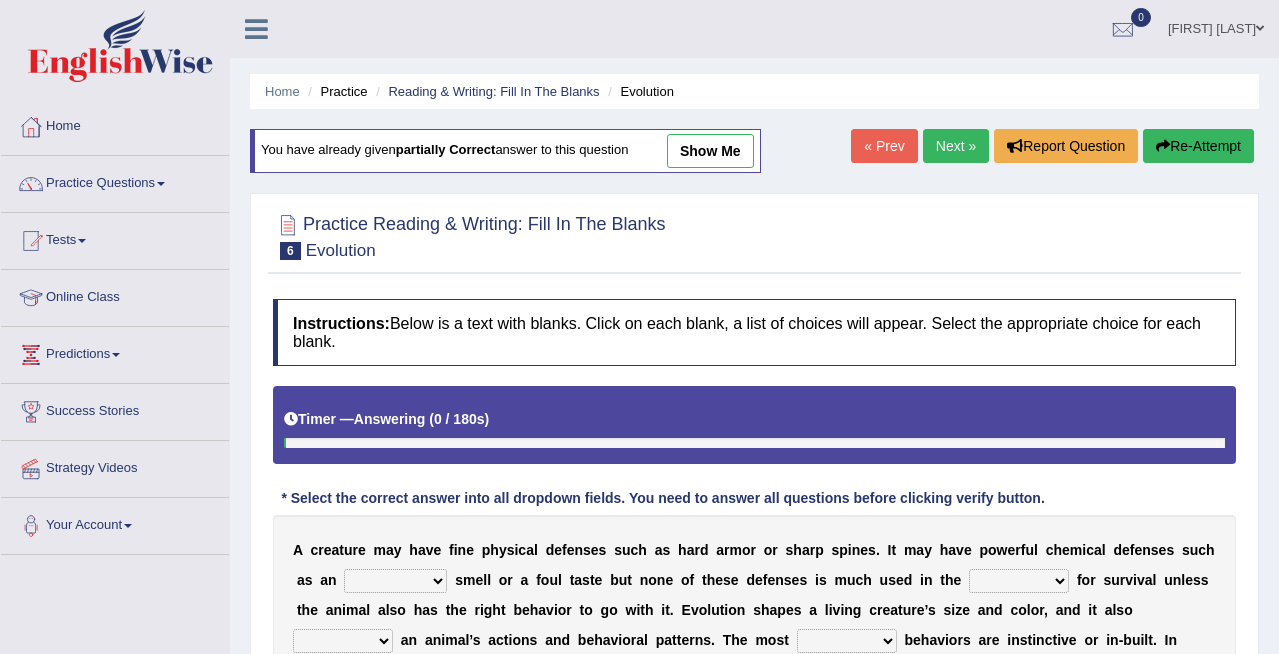 scroll, scrollTop: 0, scrollLeft: 0, axis: both 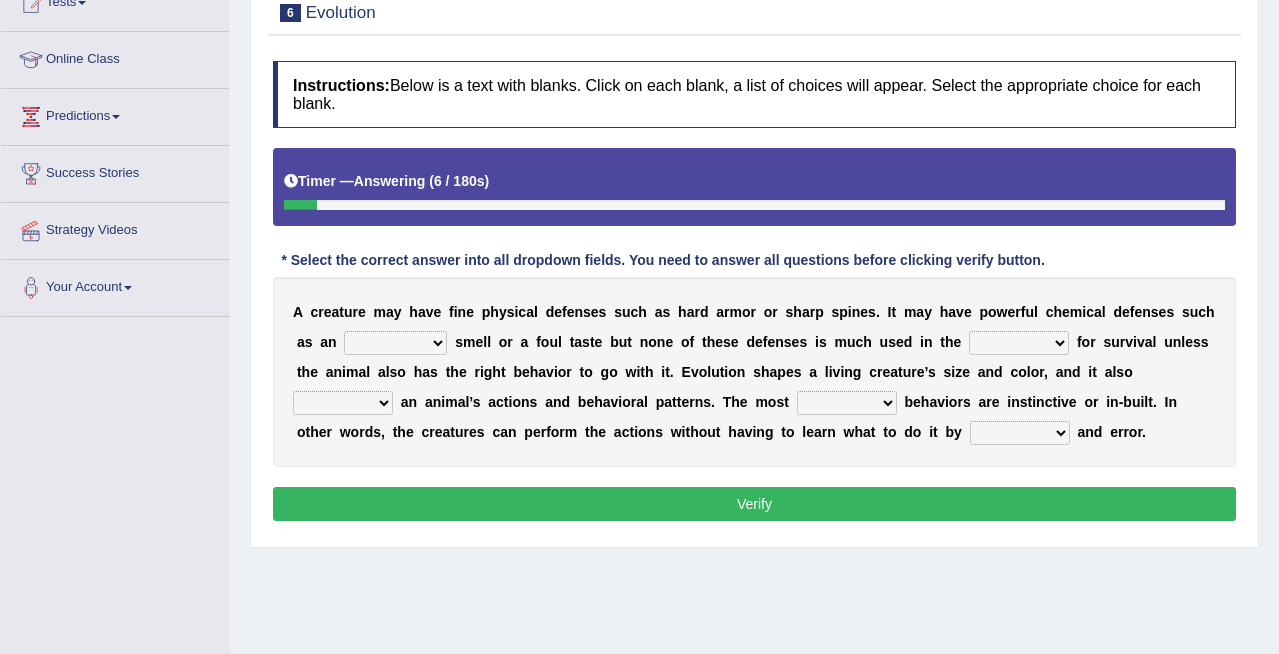 select on "apalling" 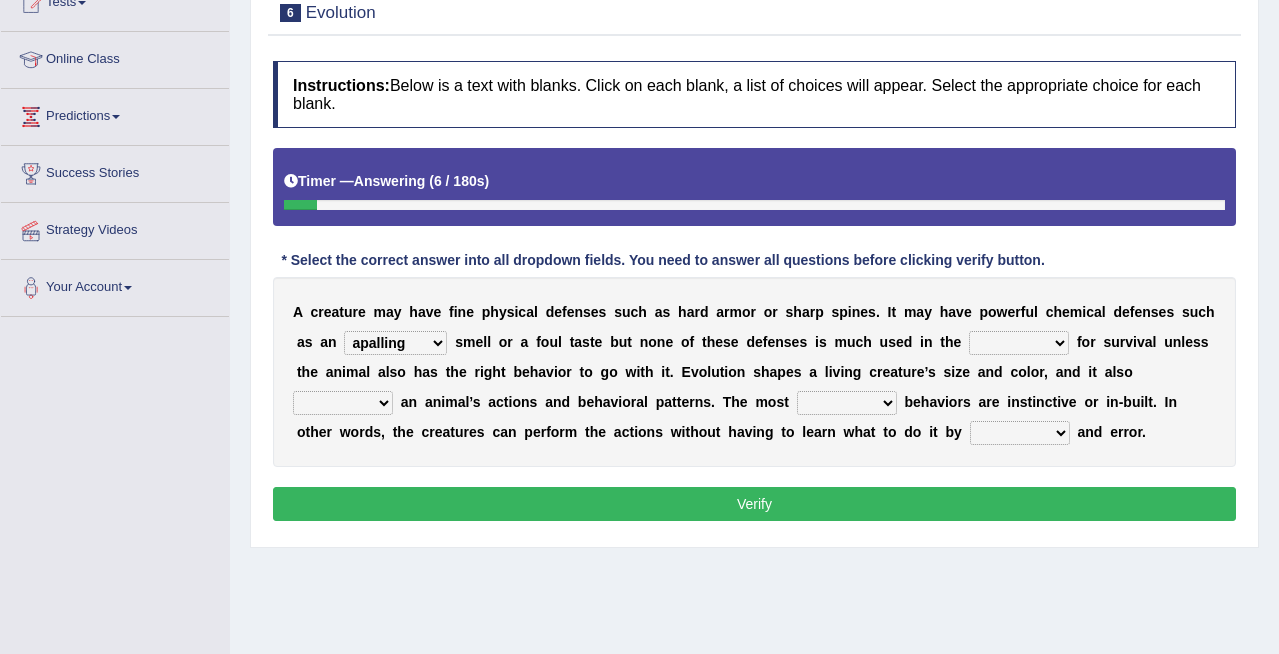 click on "agreeable enchanting ordinary apalling" at bounding box center [395, 343] 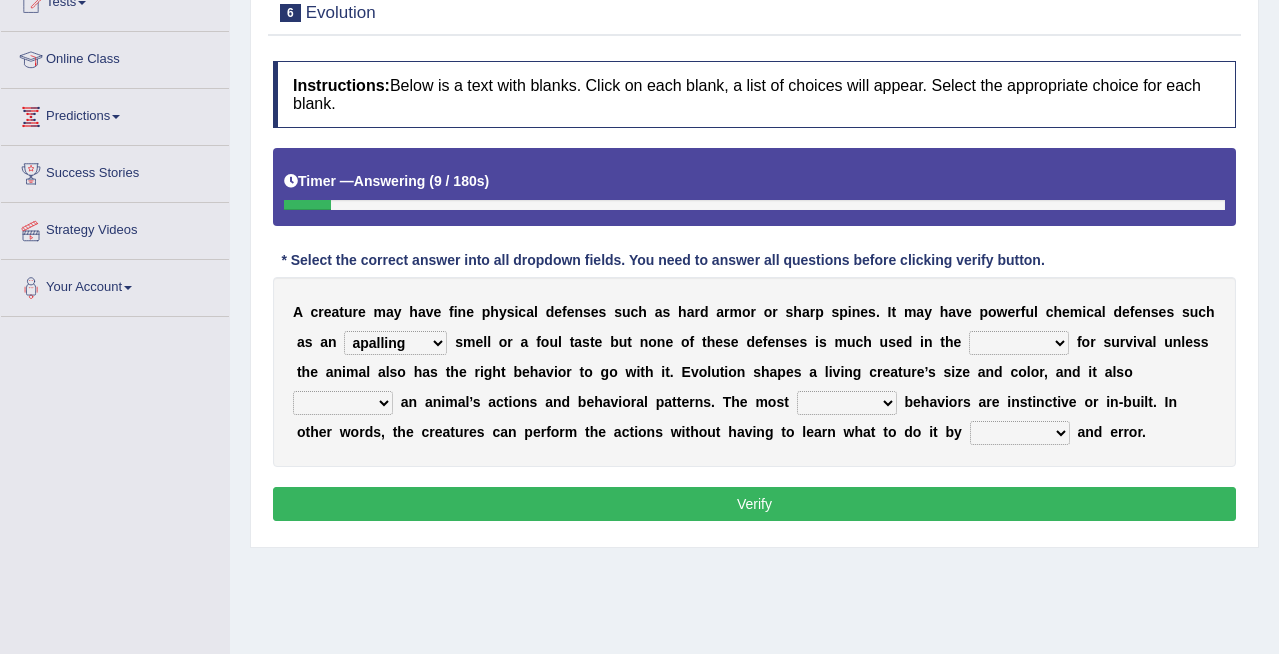 select on "struggle" 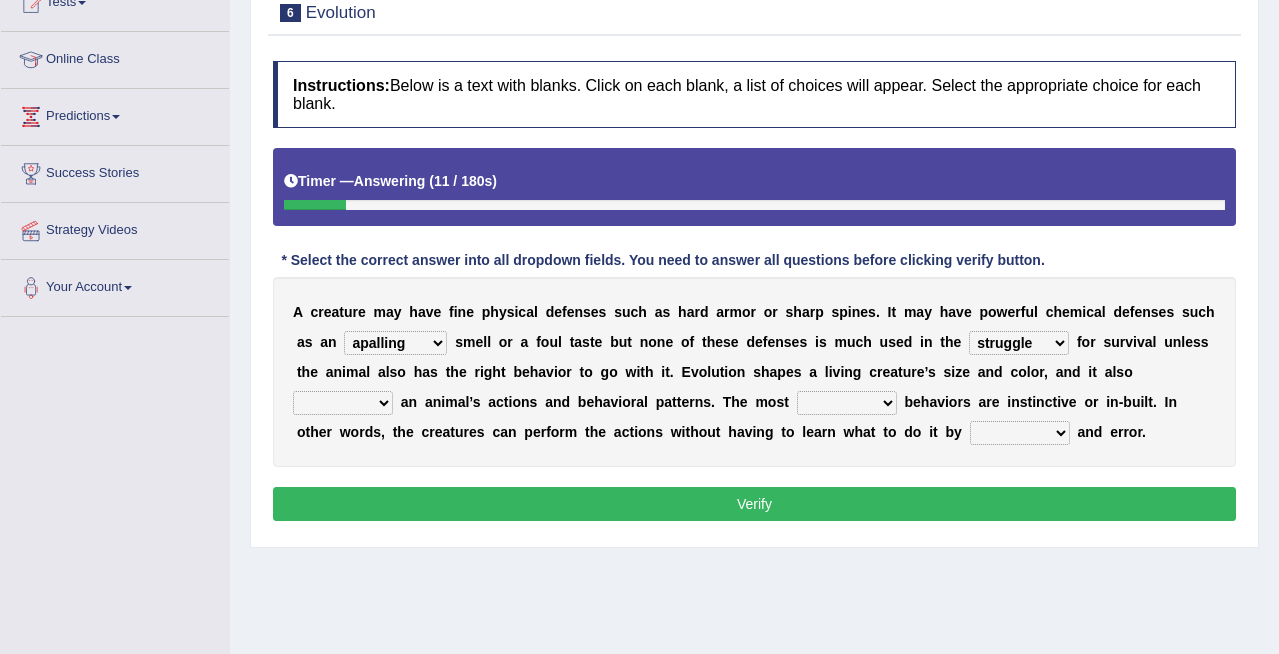 select on "automatic" 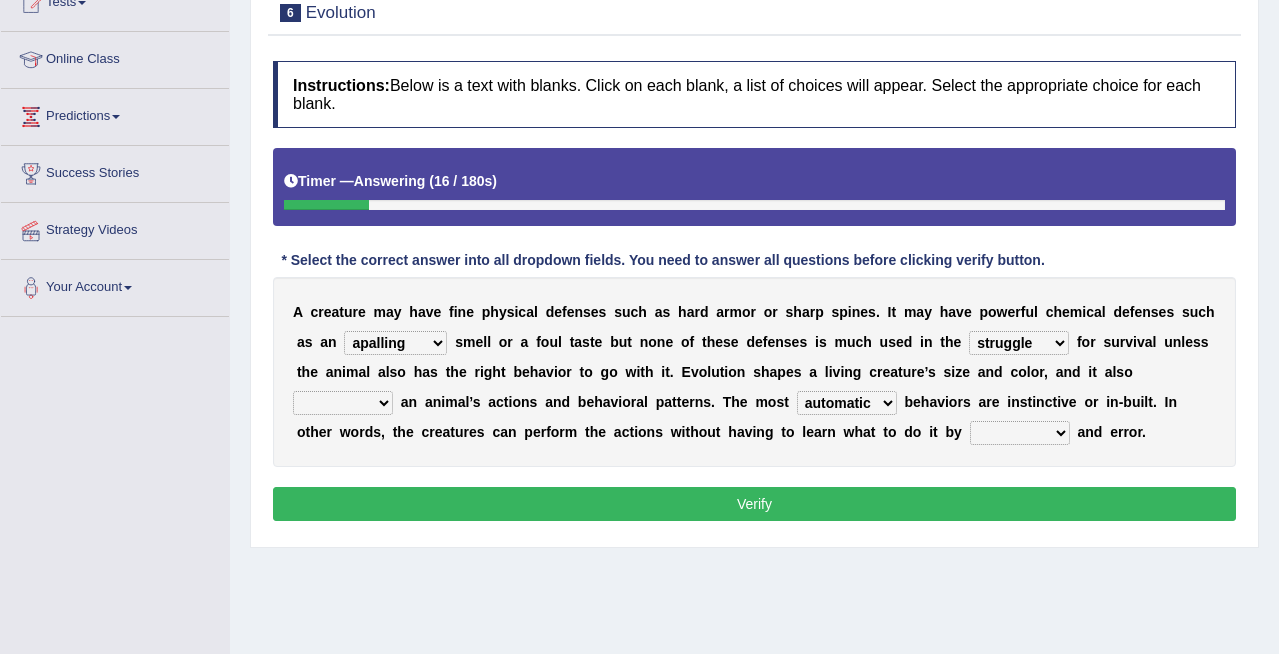 click on "attempt doing trial testing" at bounding box center (1020, 433) 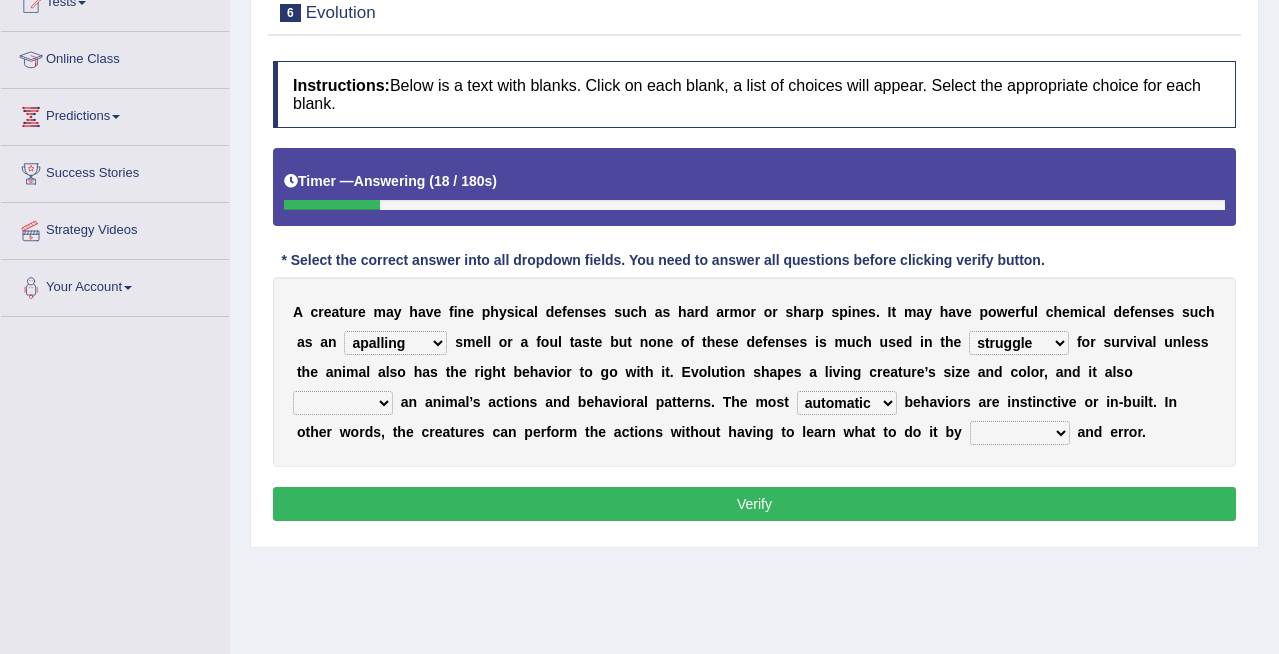 select on "trial" 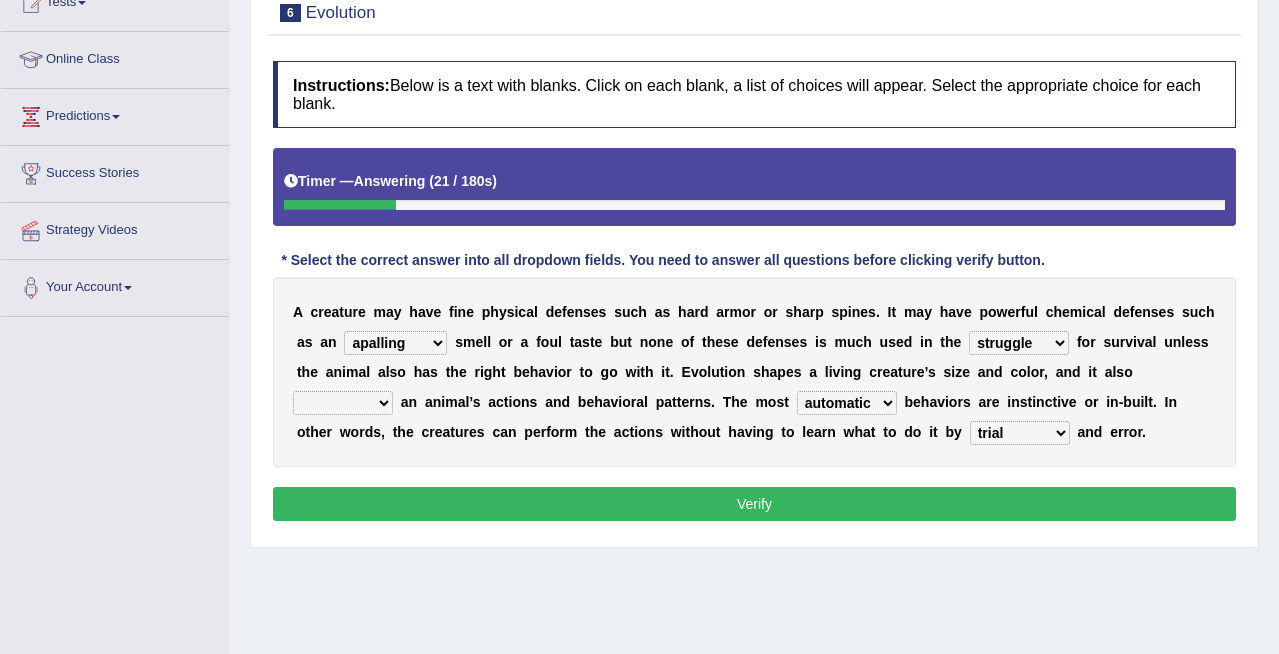 select on "shapes" 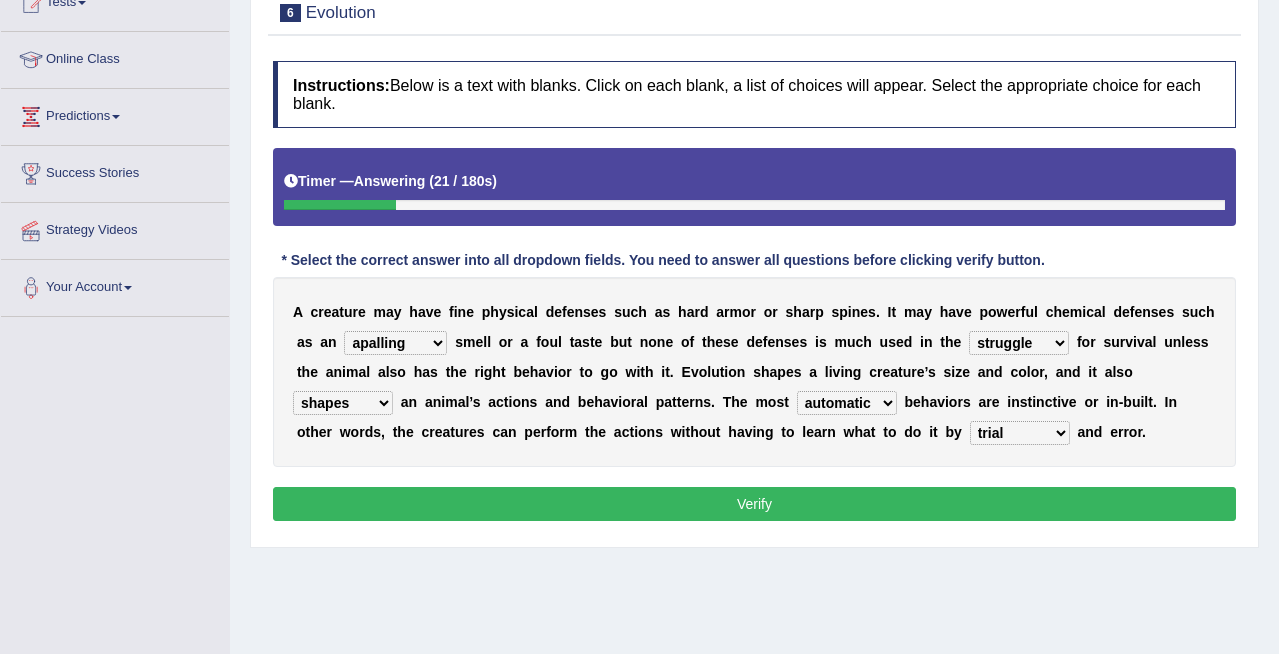 click on "shapes pieces features aspects" at bounding box center (343, 403) 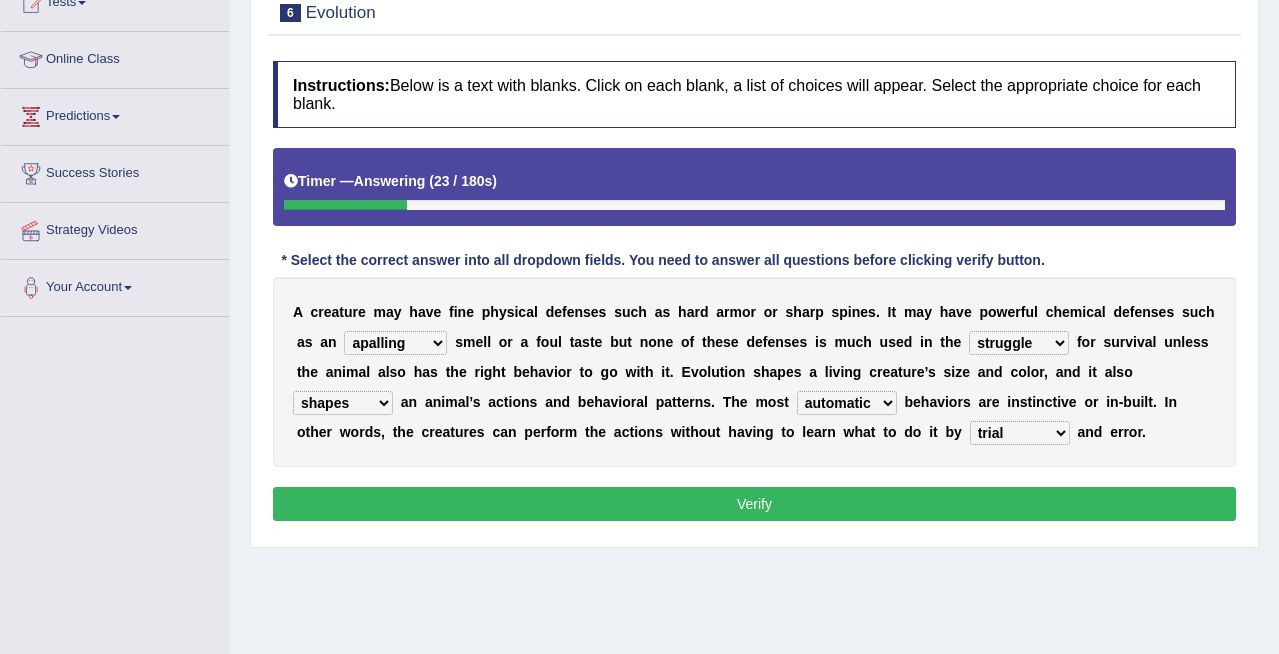 click on "Verify" at bounding box center [754, 504] 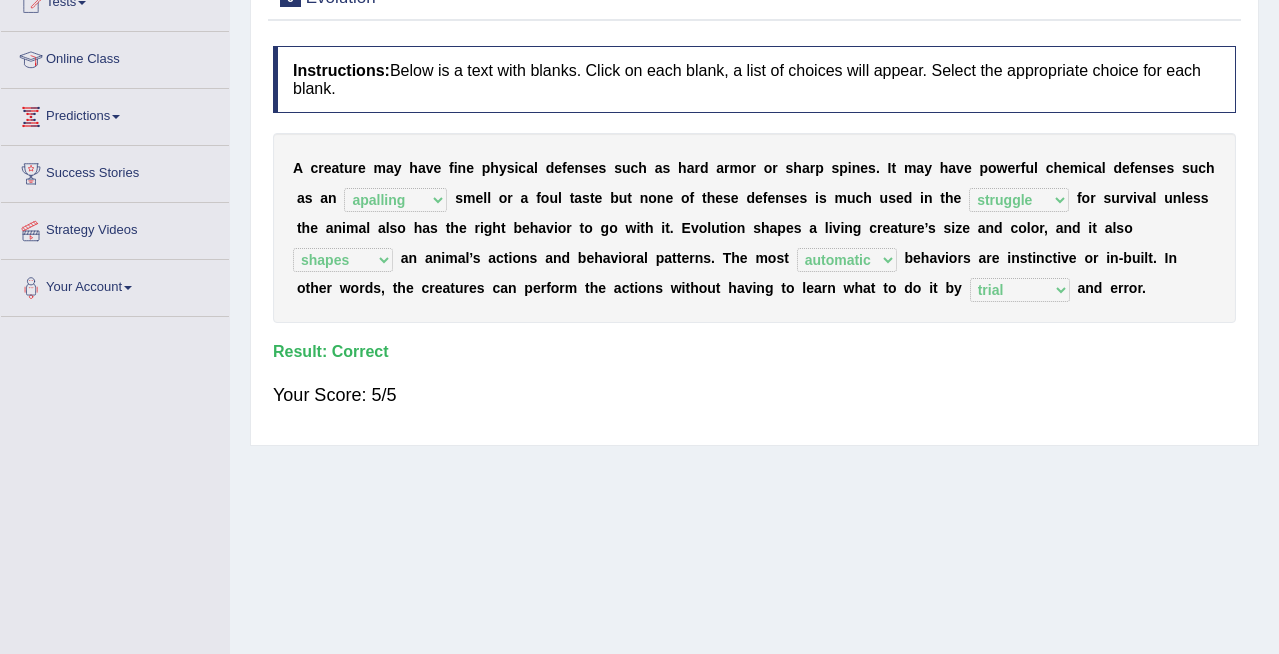 scroll, scrollTop: 0, scrollLeft: 0, axis: both 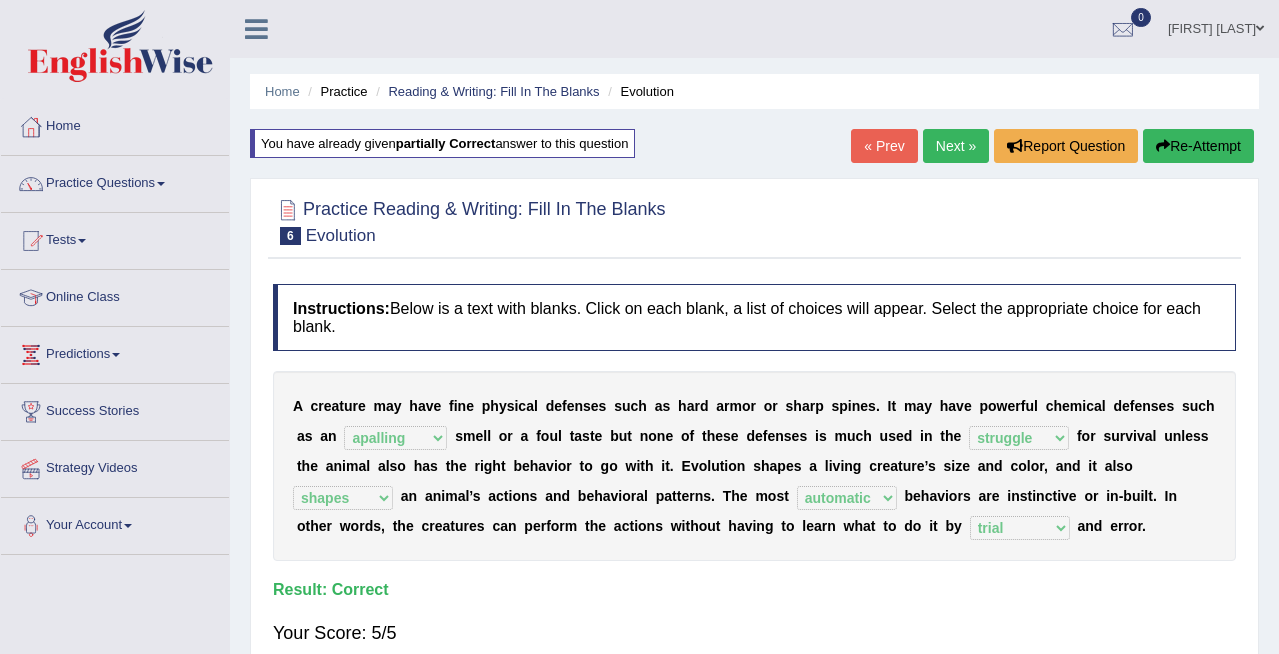 click on "Next »" at bounding box center [956, 146] 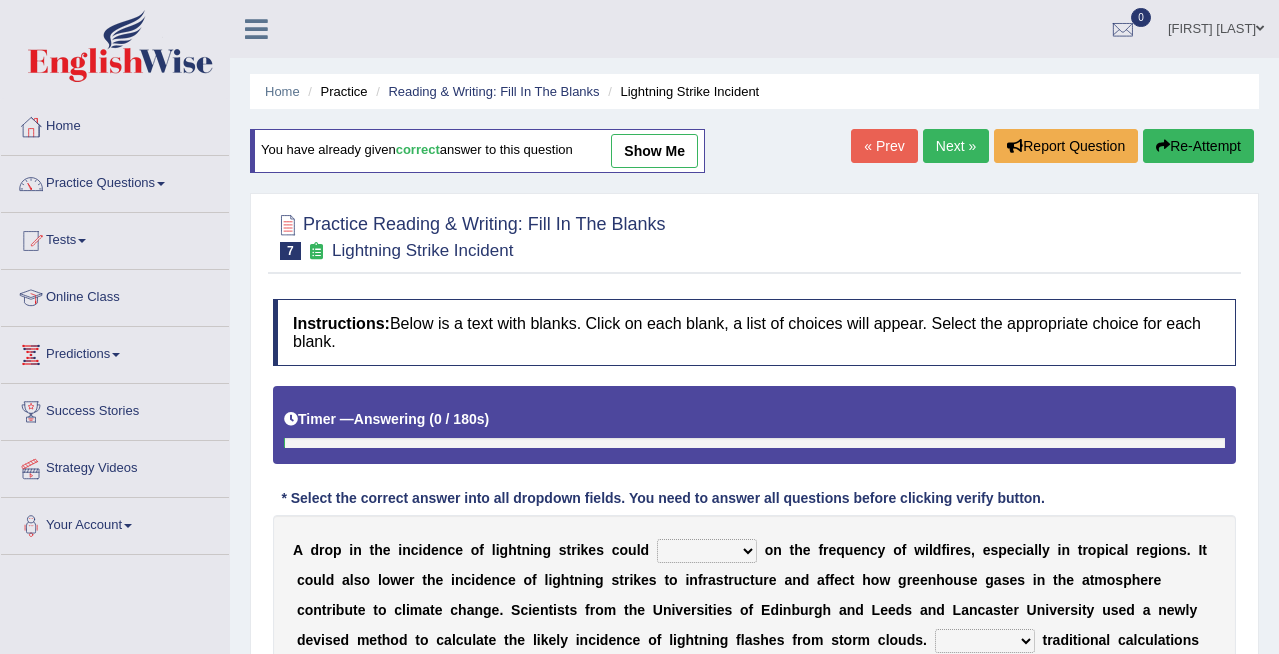 scroll, scrollTop: 0, scrollLeft: 0, axis: both 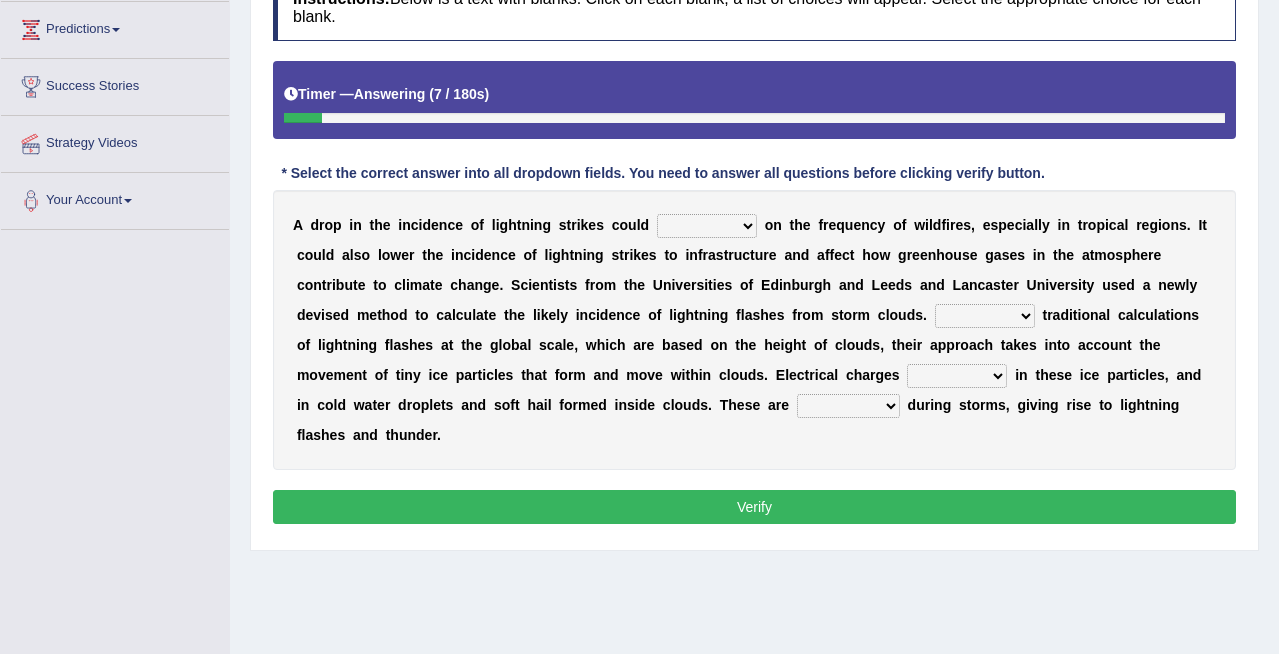 select on "impact" 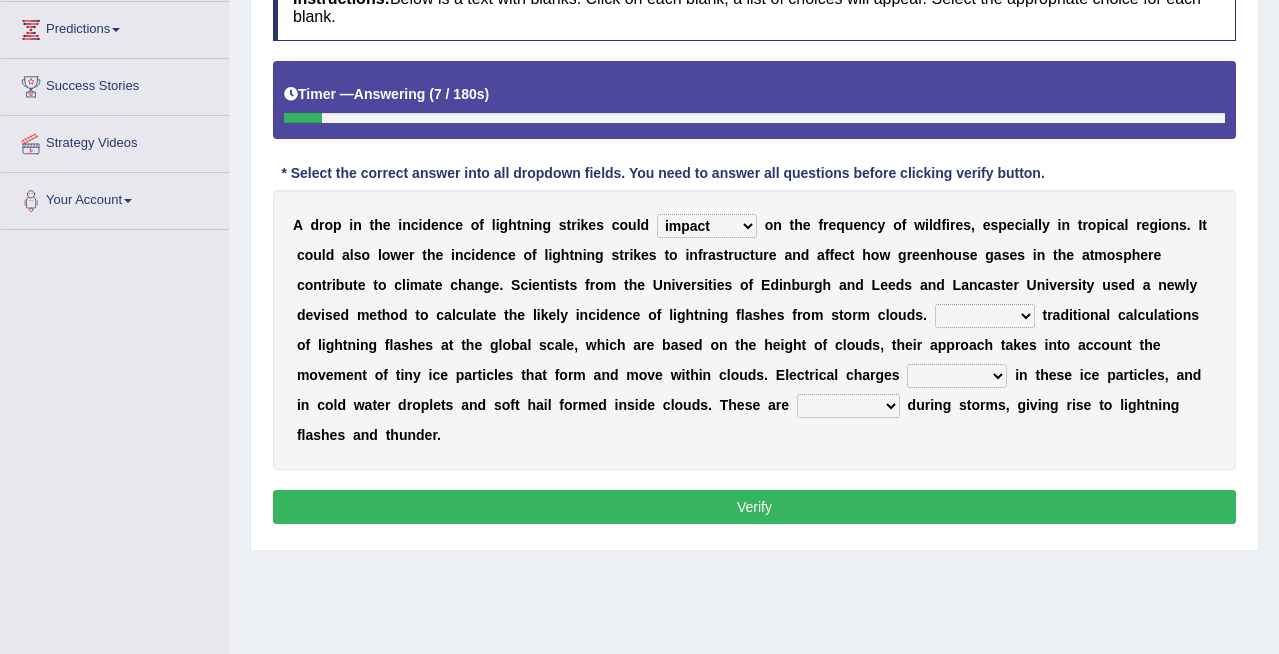 click on "dwell focus impact depend" at bounding box center [707, 226] 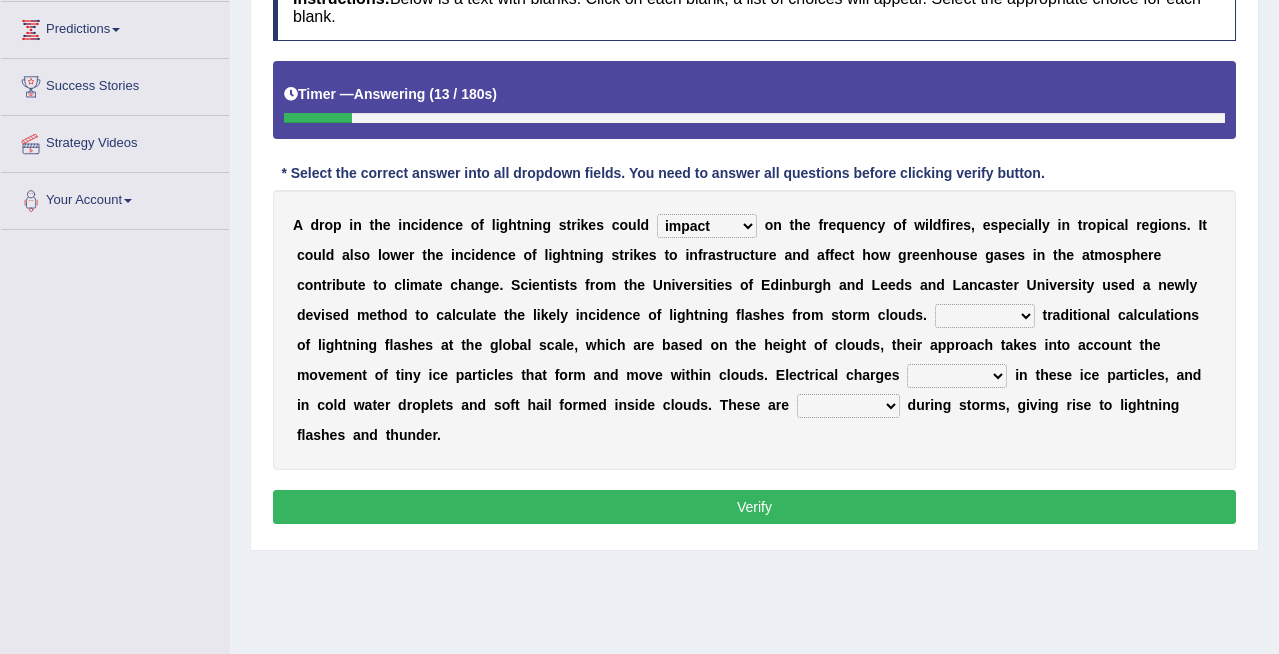 select on "Unlike" 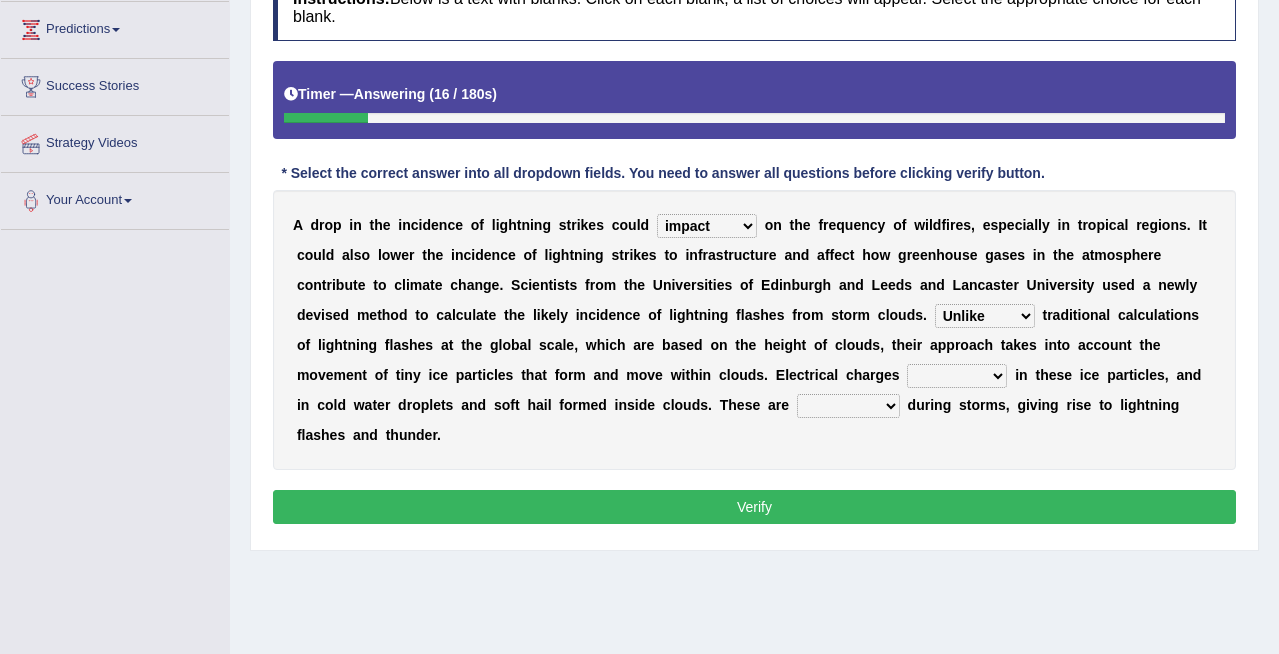 select on "build up" 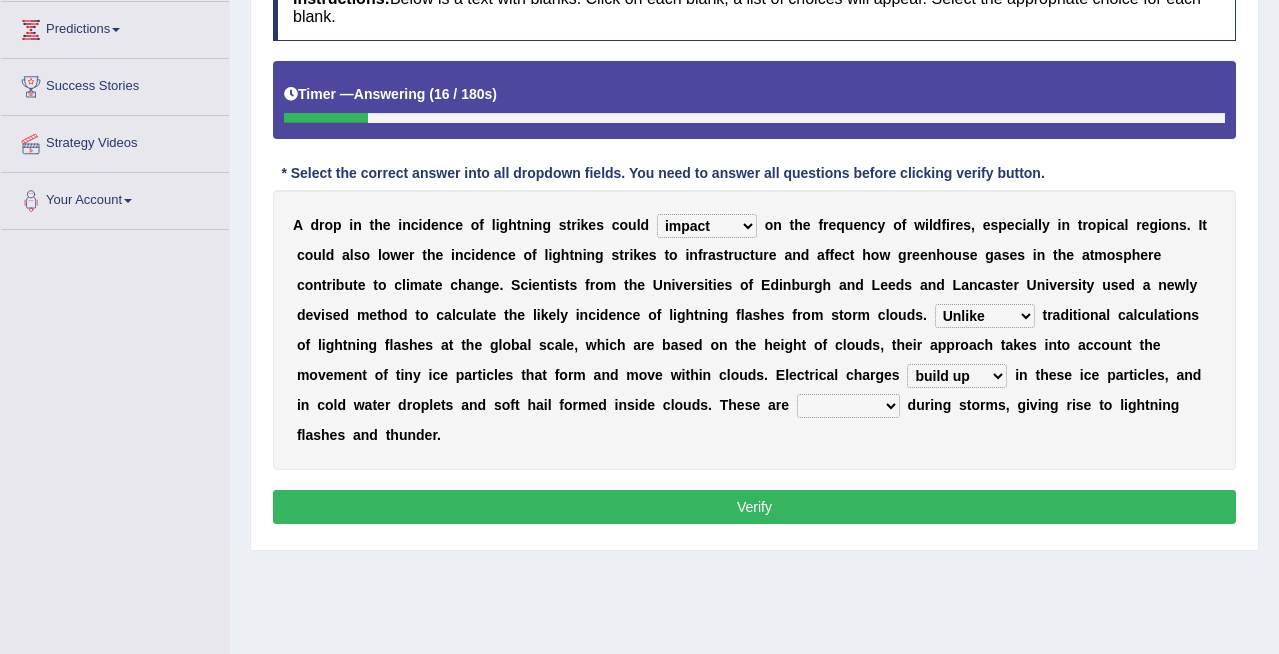 click on "run off build up mess up zoom in" at bounding box center (957, 376) 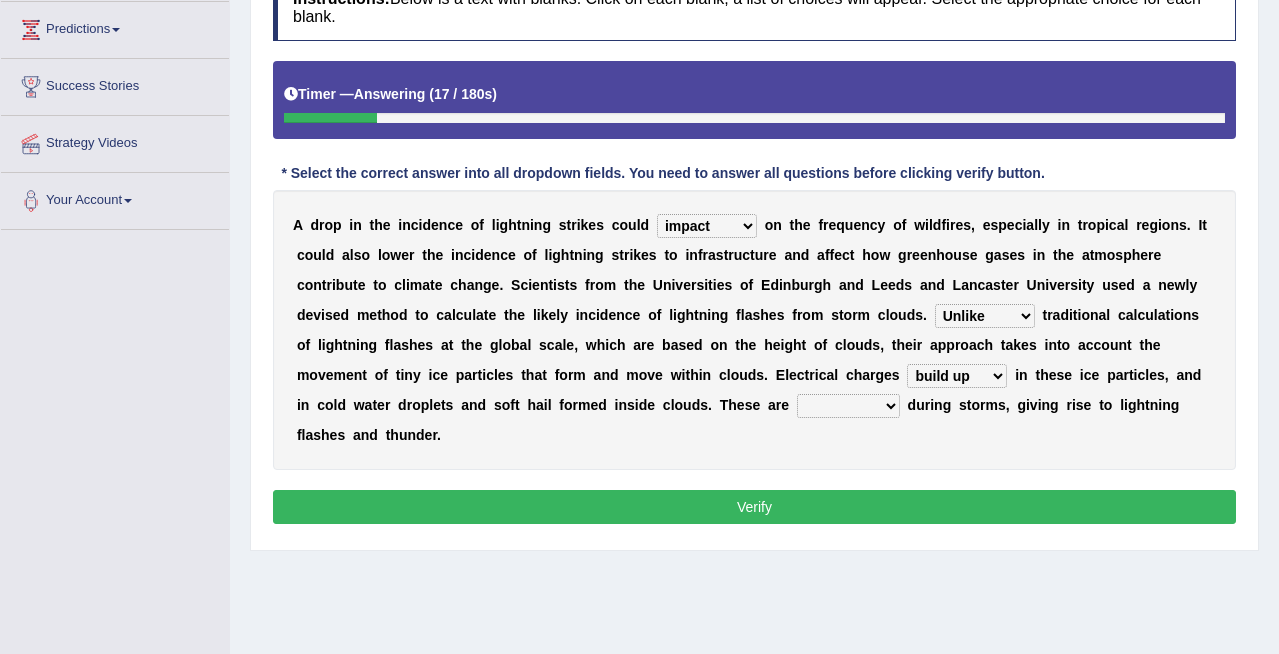 select on "discharged" 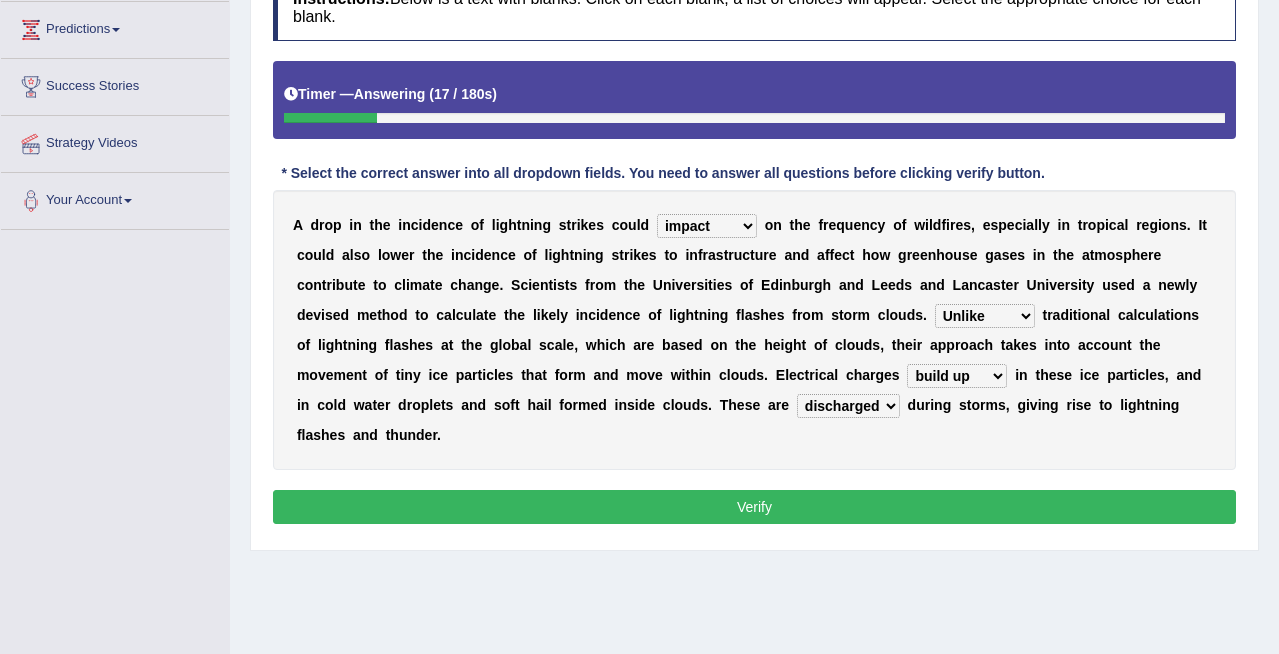 click on "collected diverted rounded discharged" at bounding box center (848, 406) 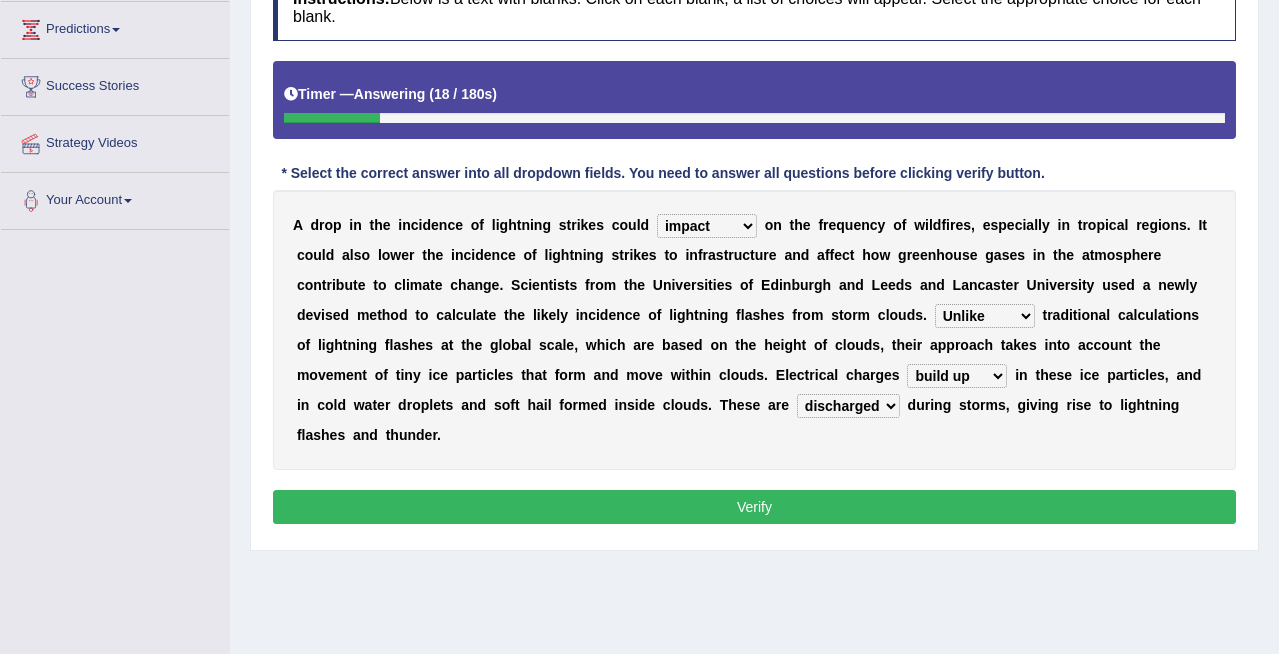click on "Verify" at bounding box center [754, 507] 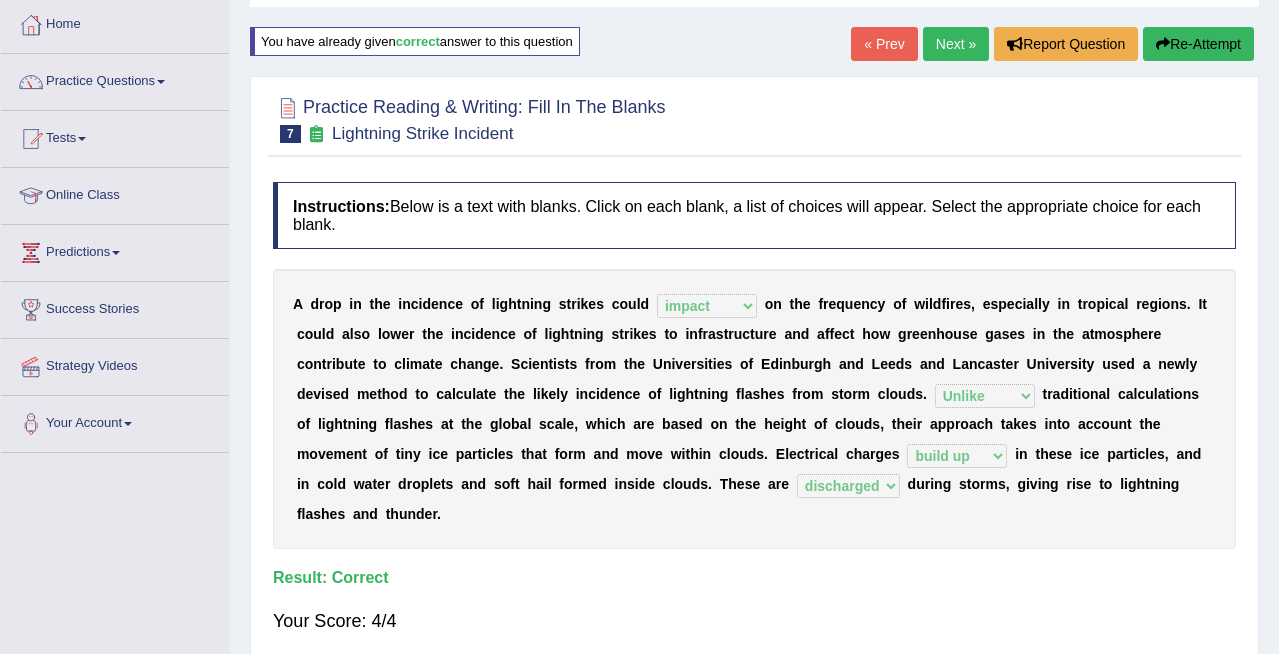 scroll, scrollTop: 48, scrollLeft: 0, axis: vertical 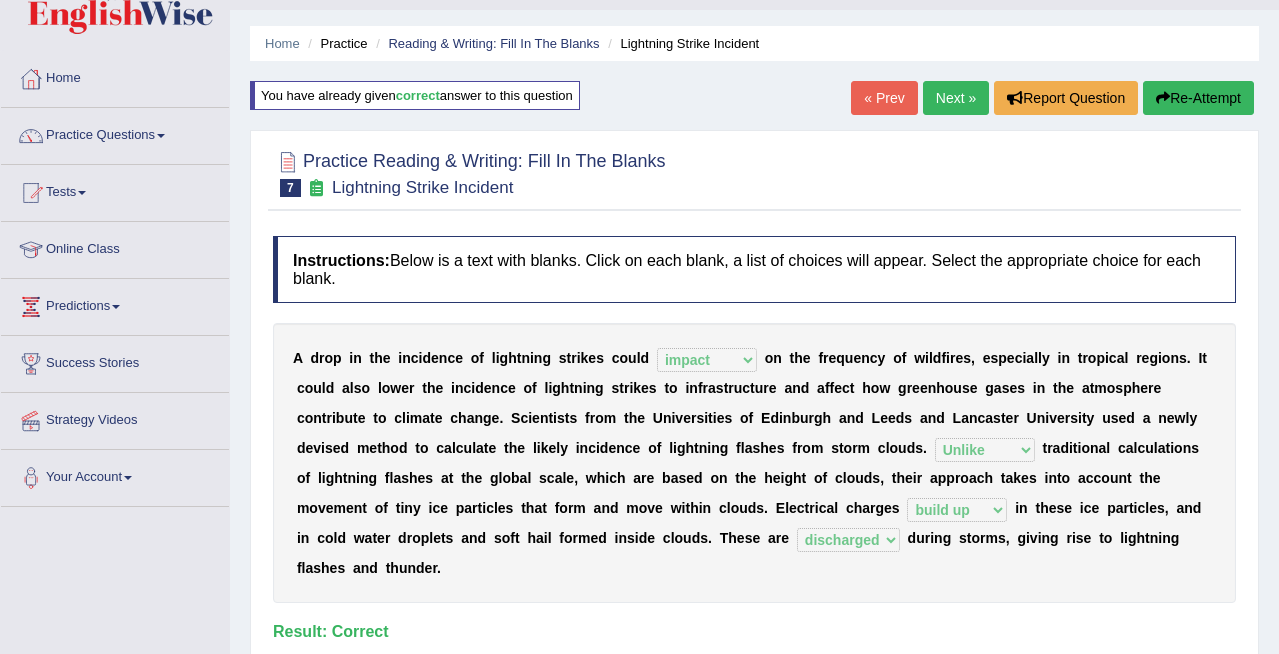 click on "Next »" at bounding box center [956, 98] 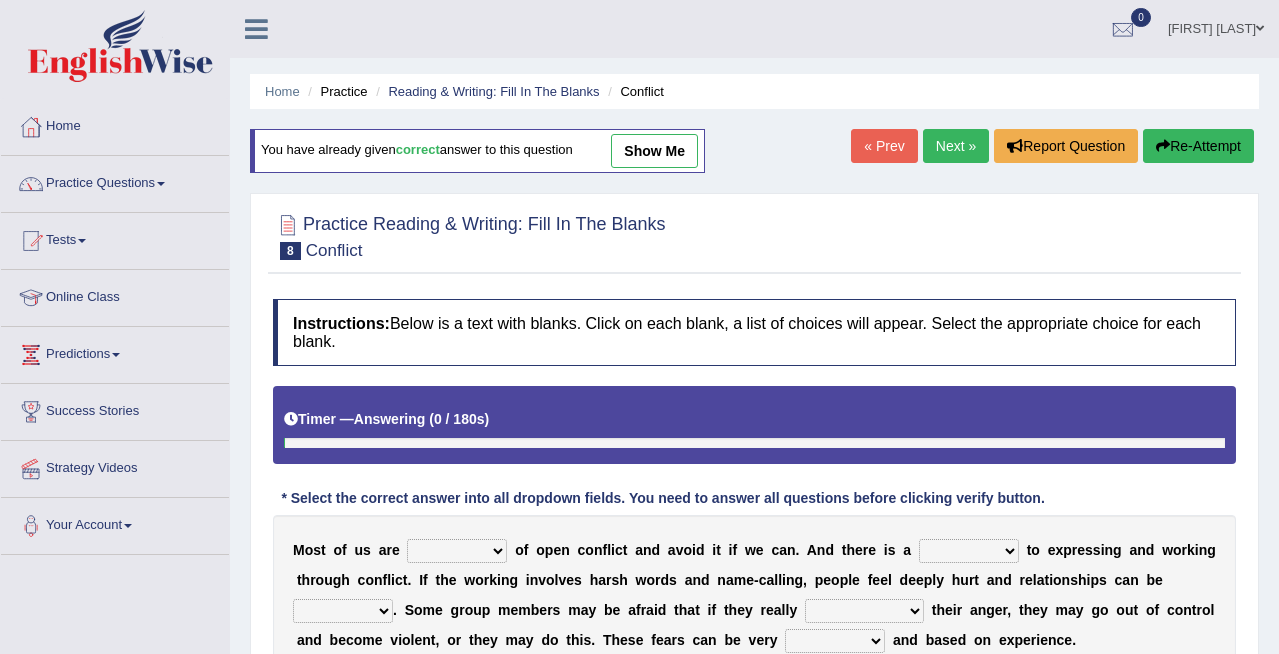 scroll, scrollTop: 0, scrollLeft: 0, axis: both 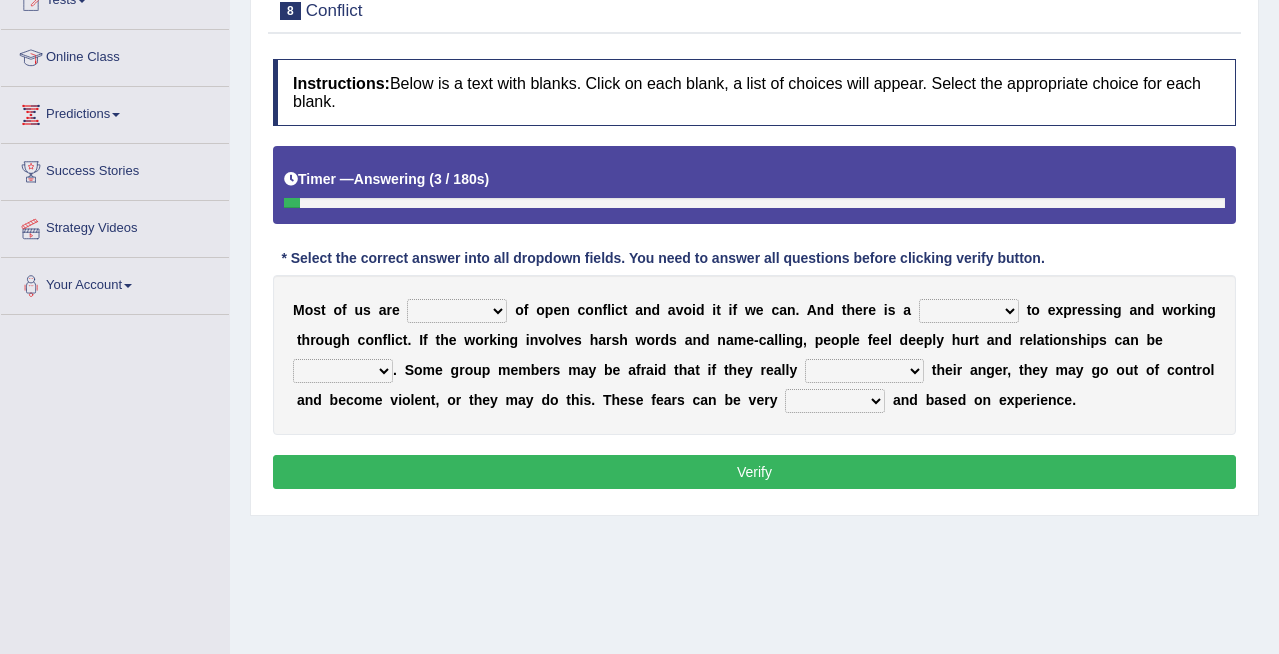 select on "scared" 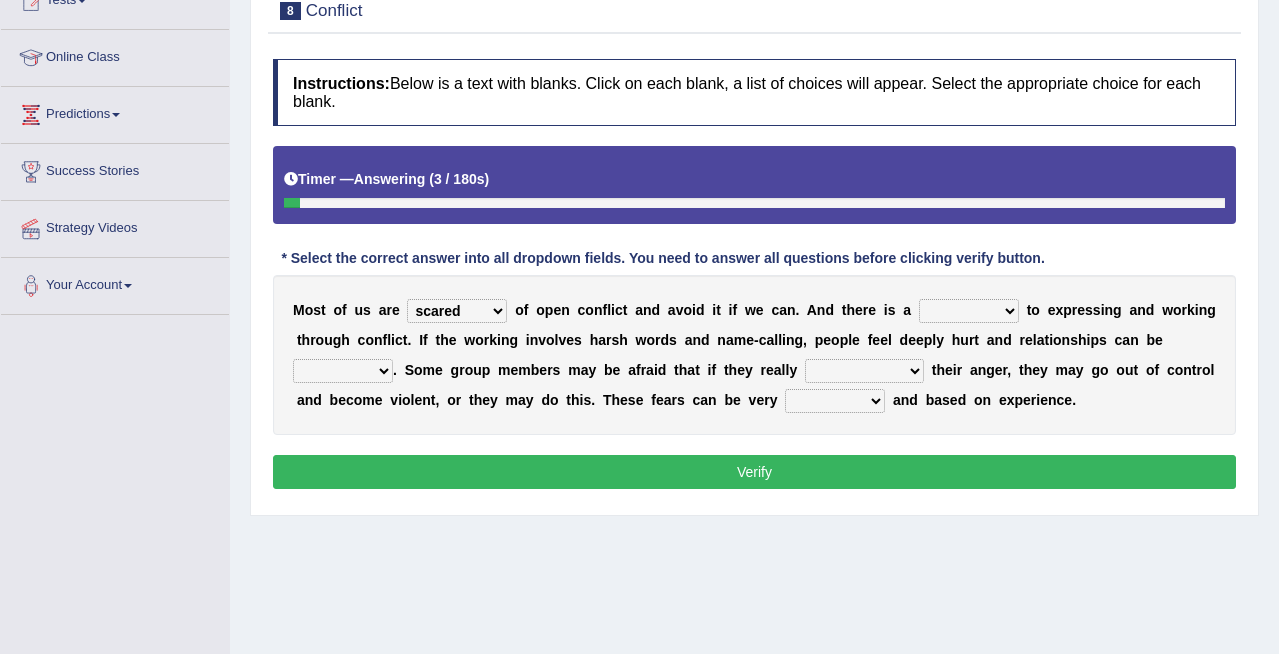 click on "panic scared horrible fear" at bounding box center (457, 311) 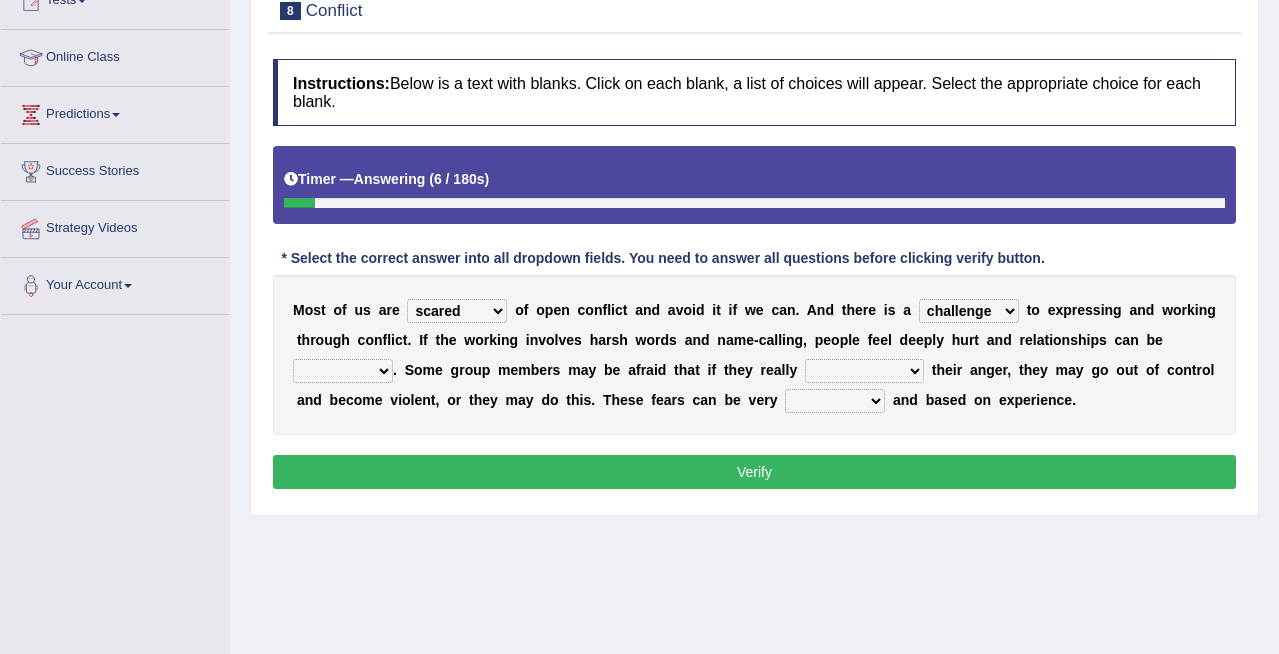click on "hazard challenge risk danger" at bounding box center (969, 311) 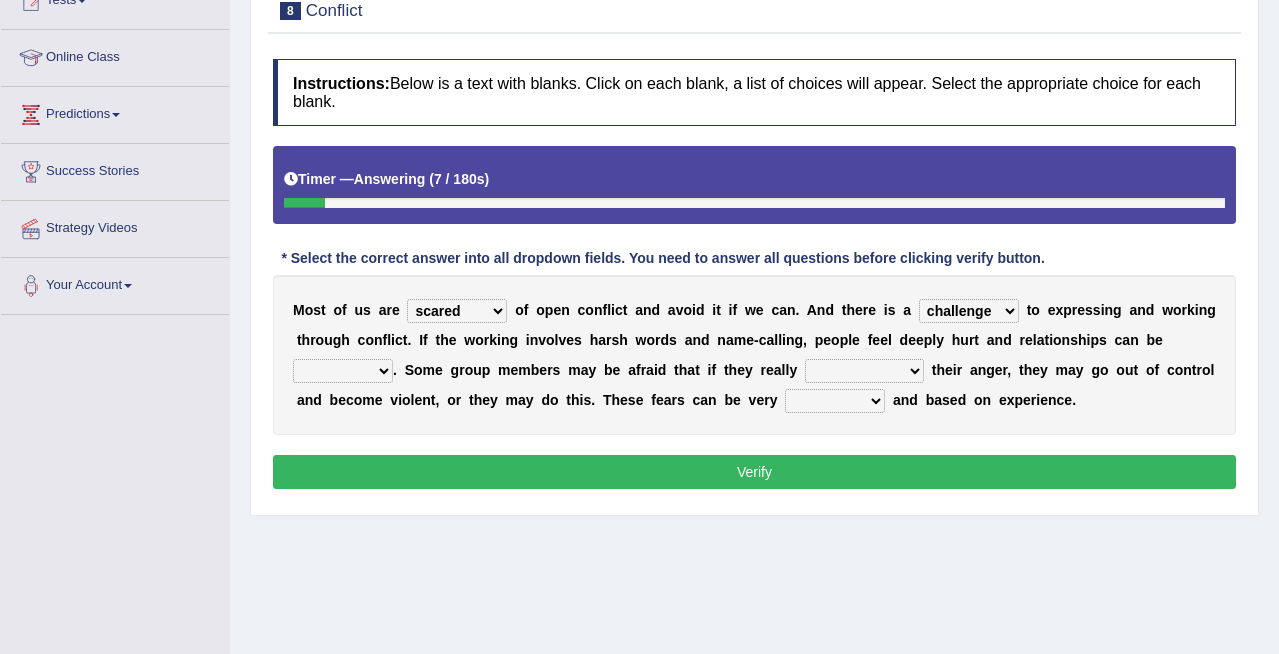 select on "risk" 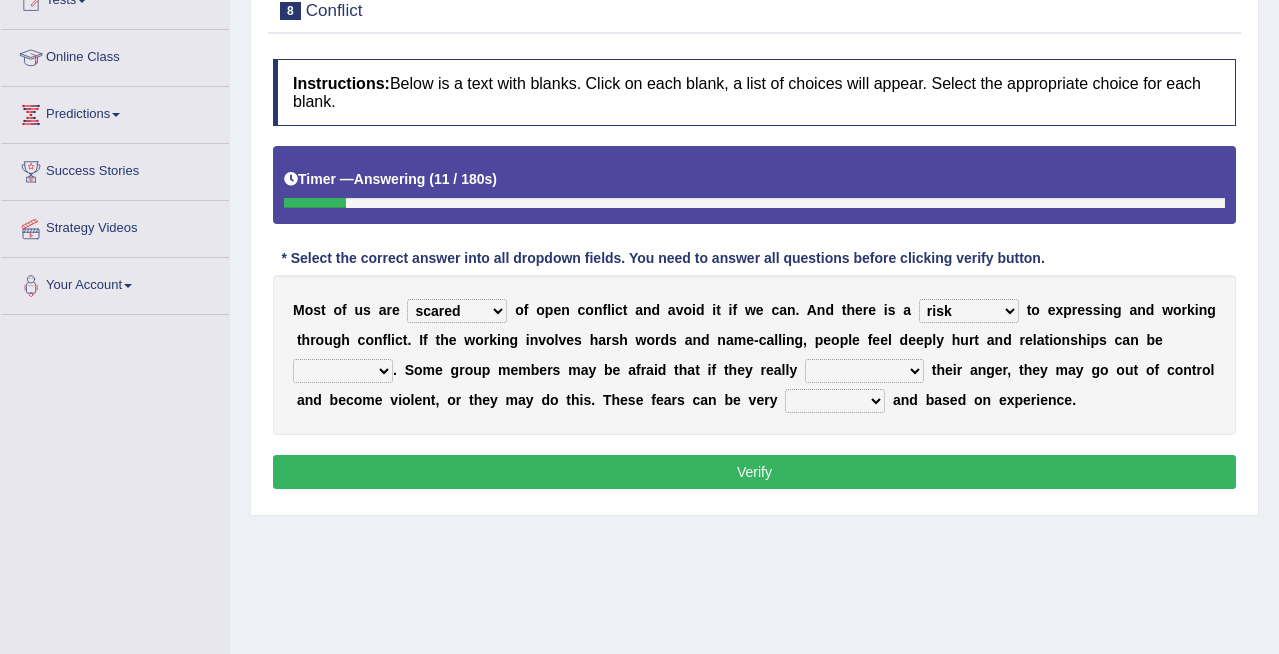 select on "express" 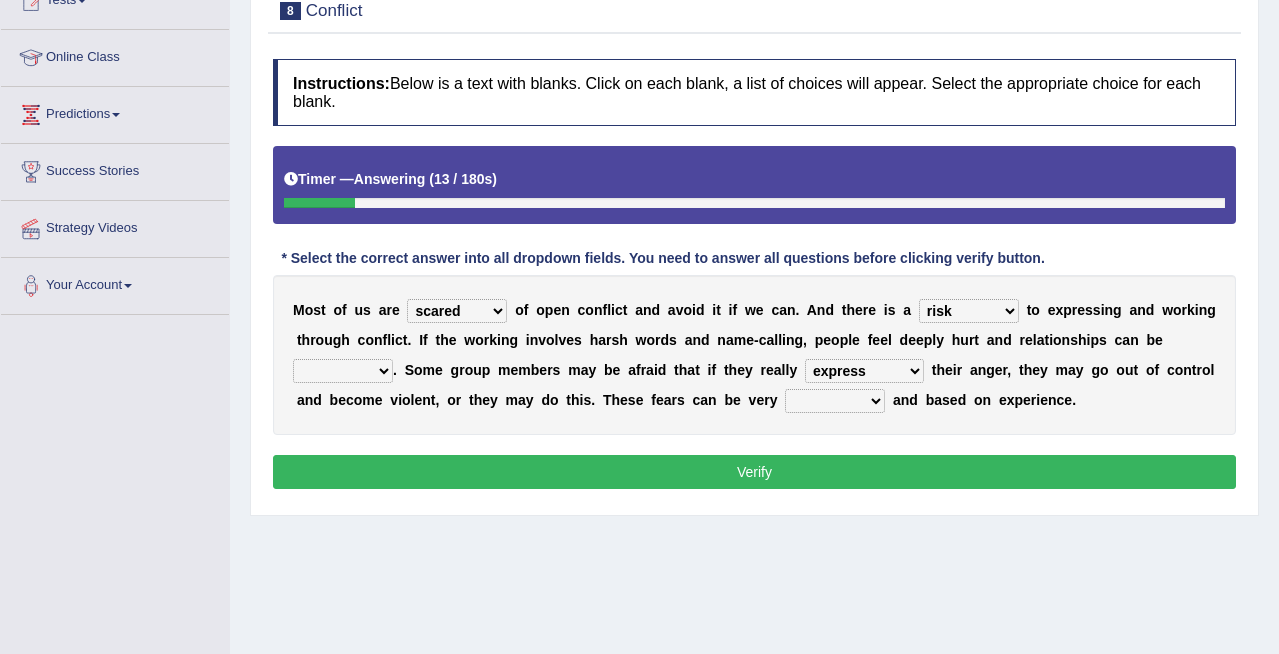 select on "real" 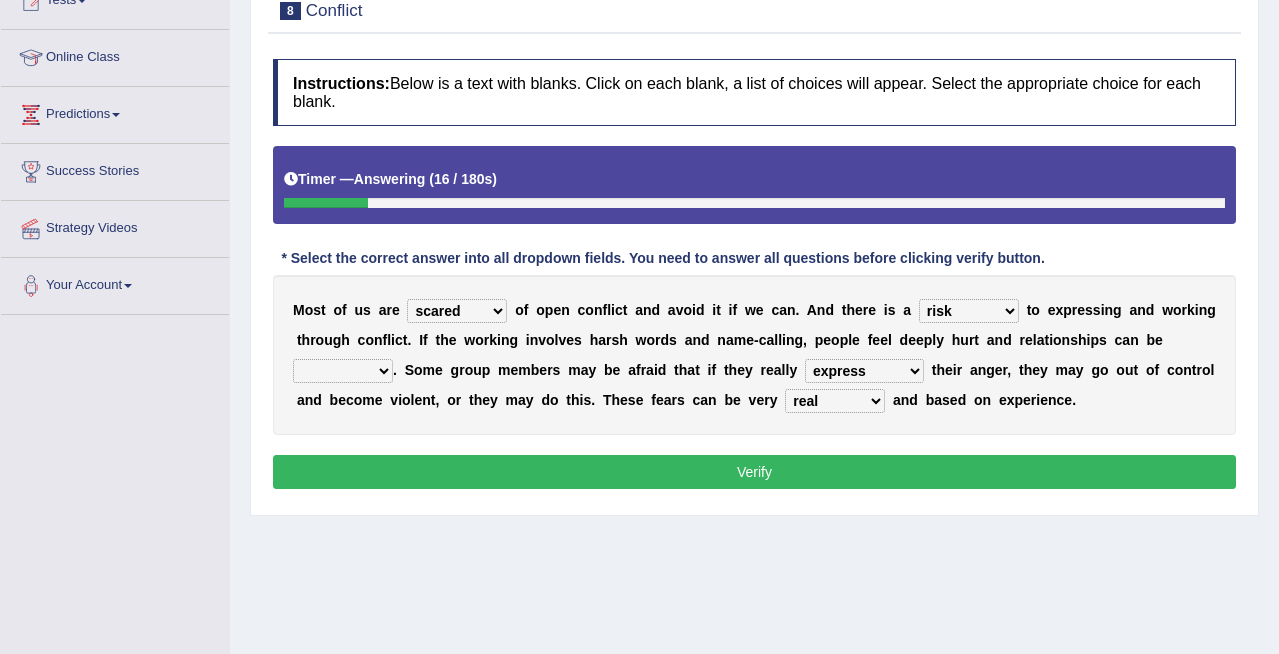 select on "damaged" 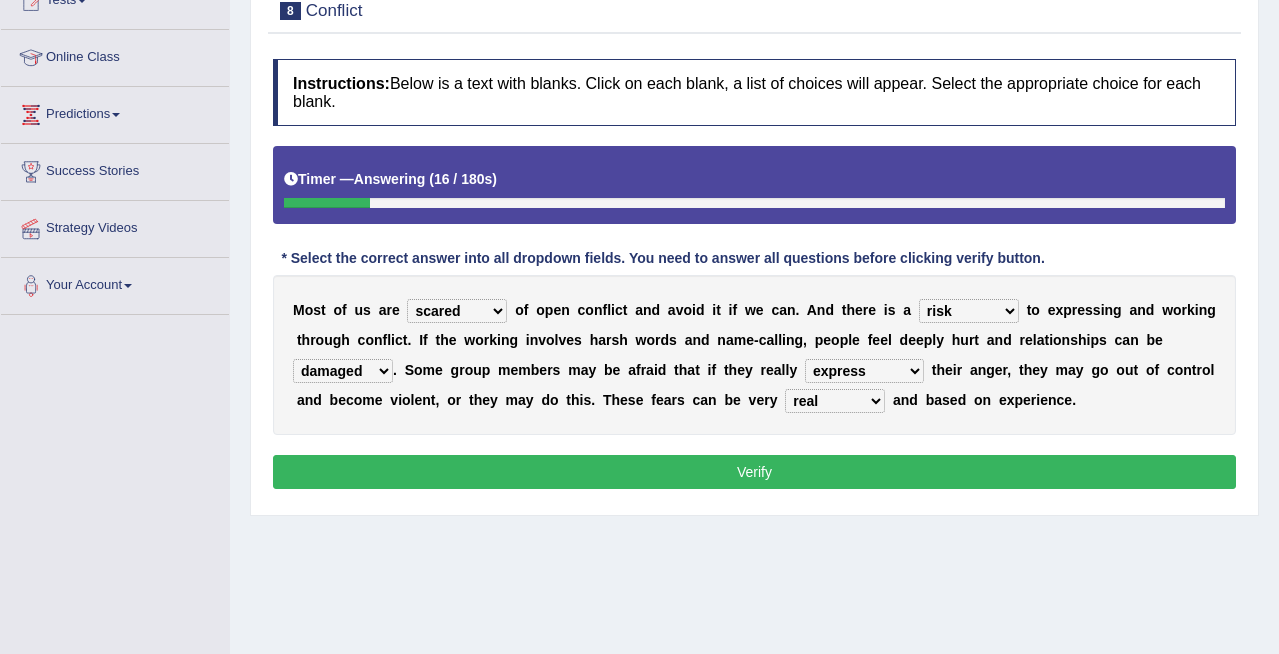 click on "Verify" at bounding box center [754, 472] 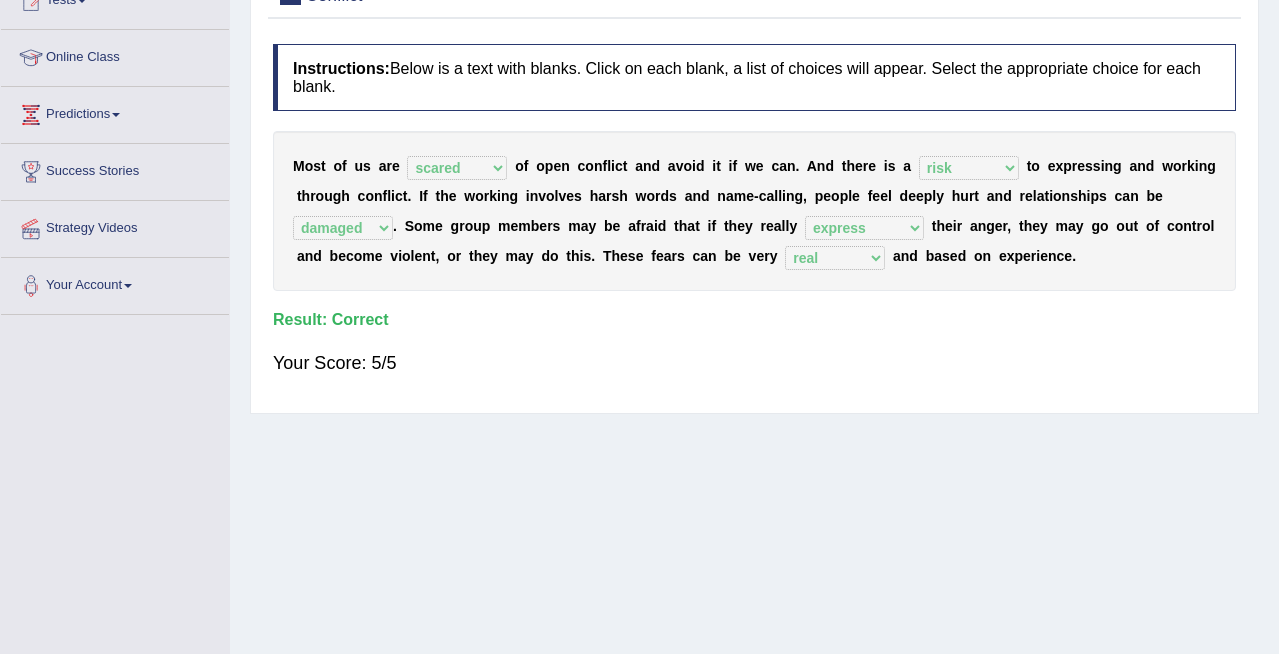 scroll, scrollTop: 0, scrollLeft: 0, axis: both 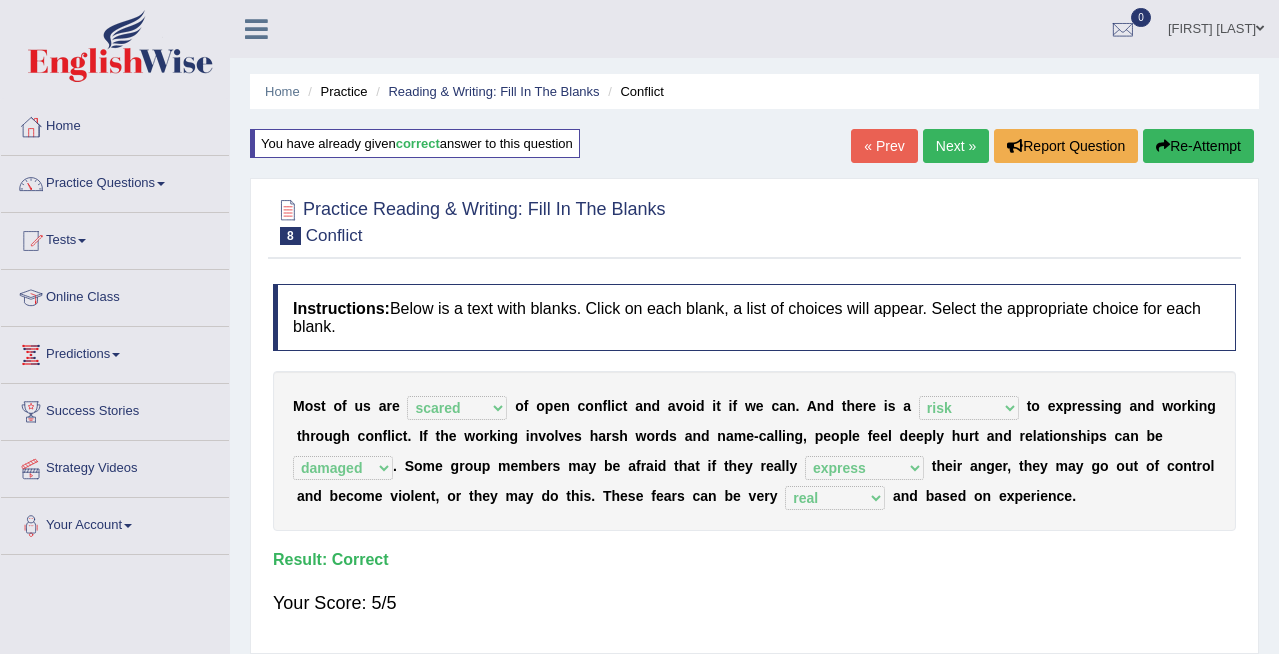 click on "Next »" at bounding box center [956, 146] 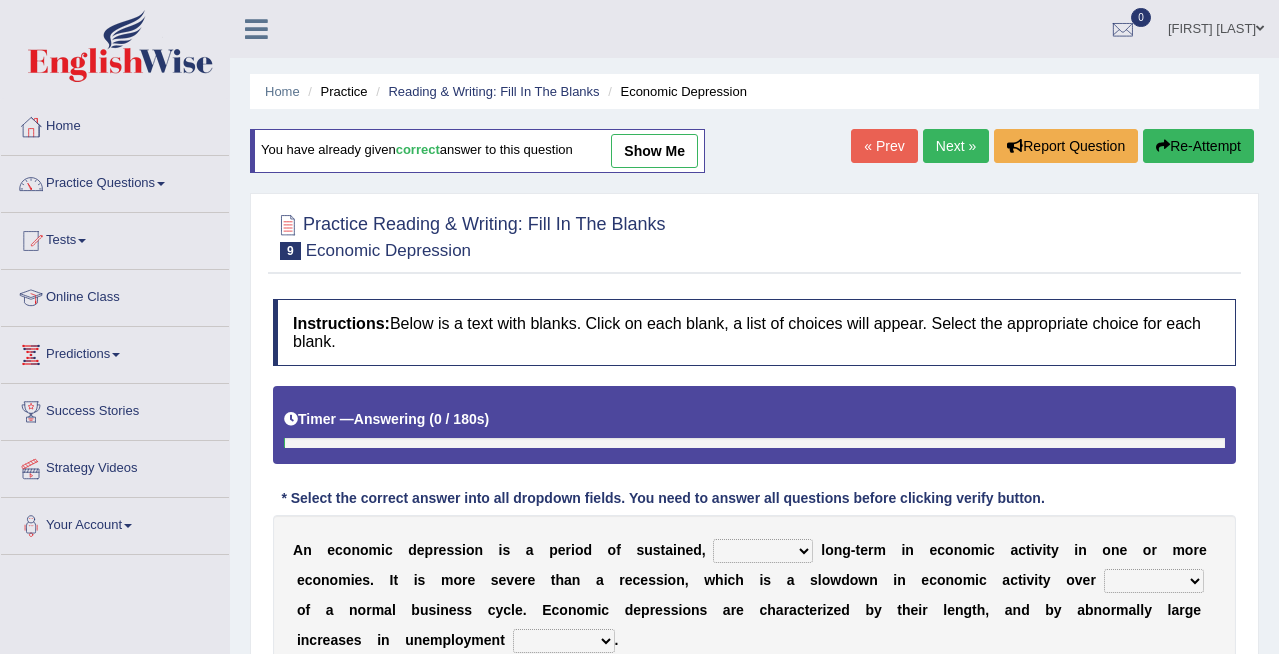 scroll, scrollTop: 0, scrollLeft: 0, axis: both 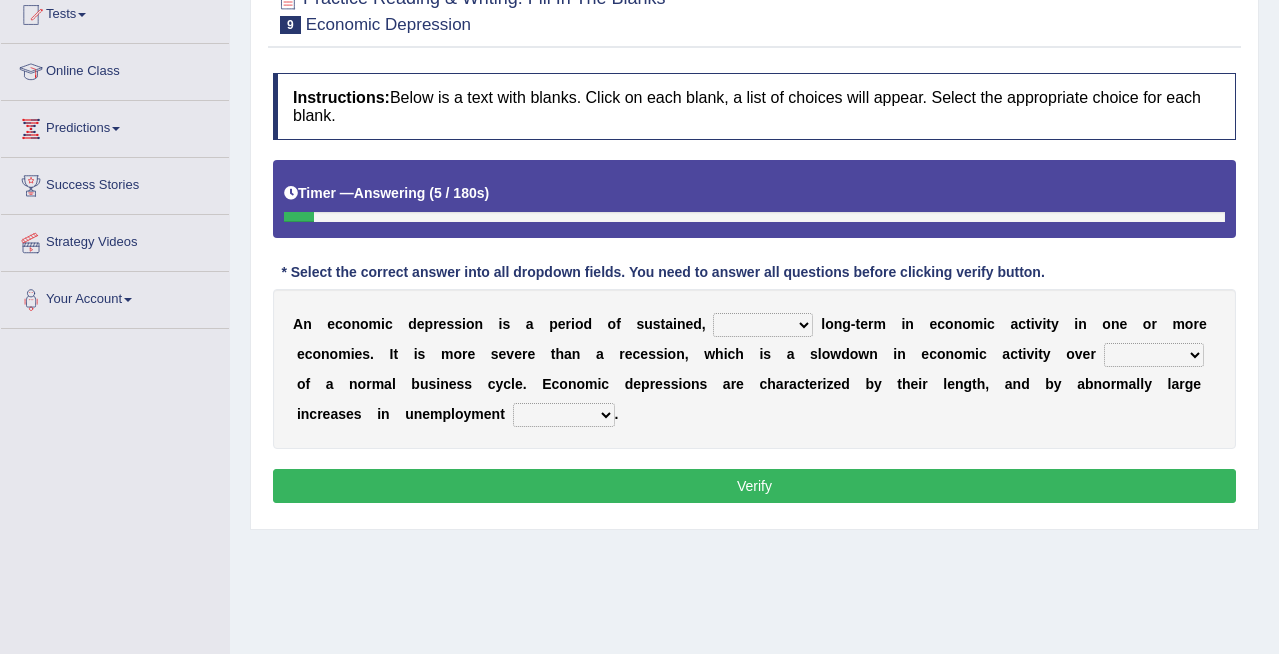select on "downturn" 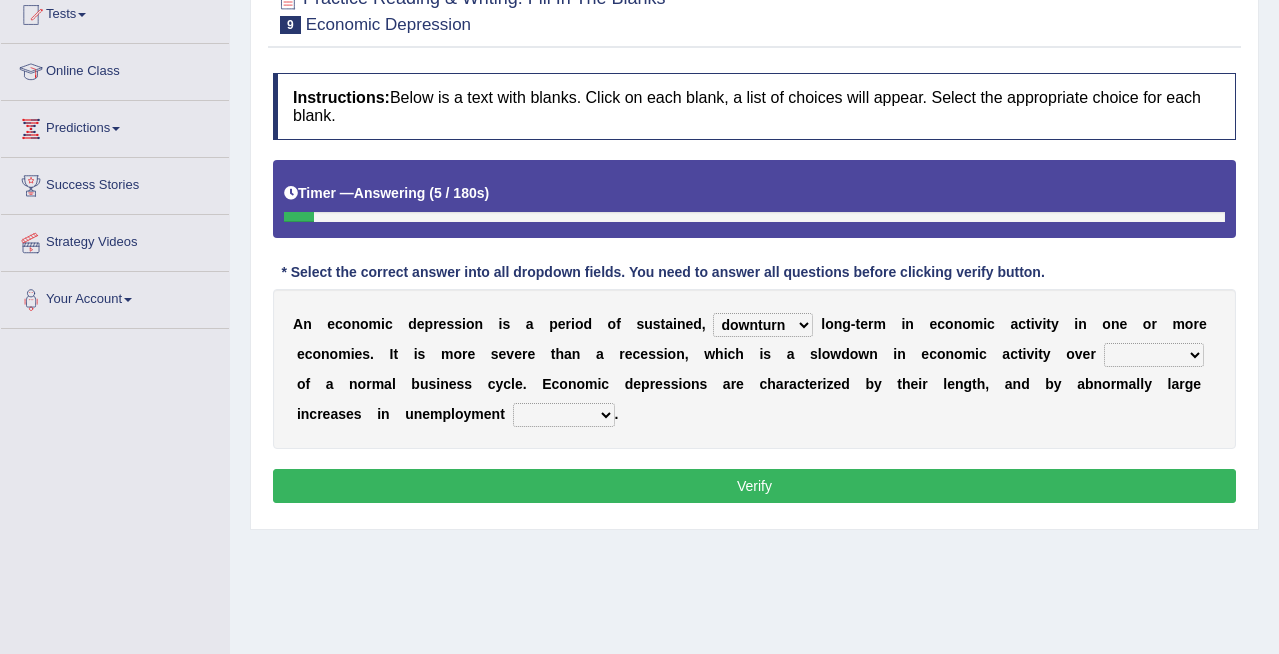 click on "variation promotion downturn reduction" at bounding box center [763, 325] 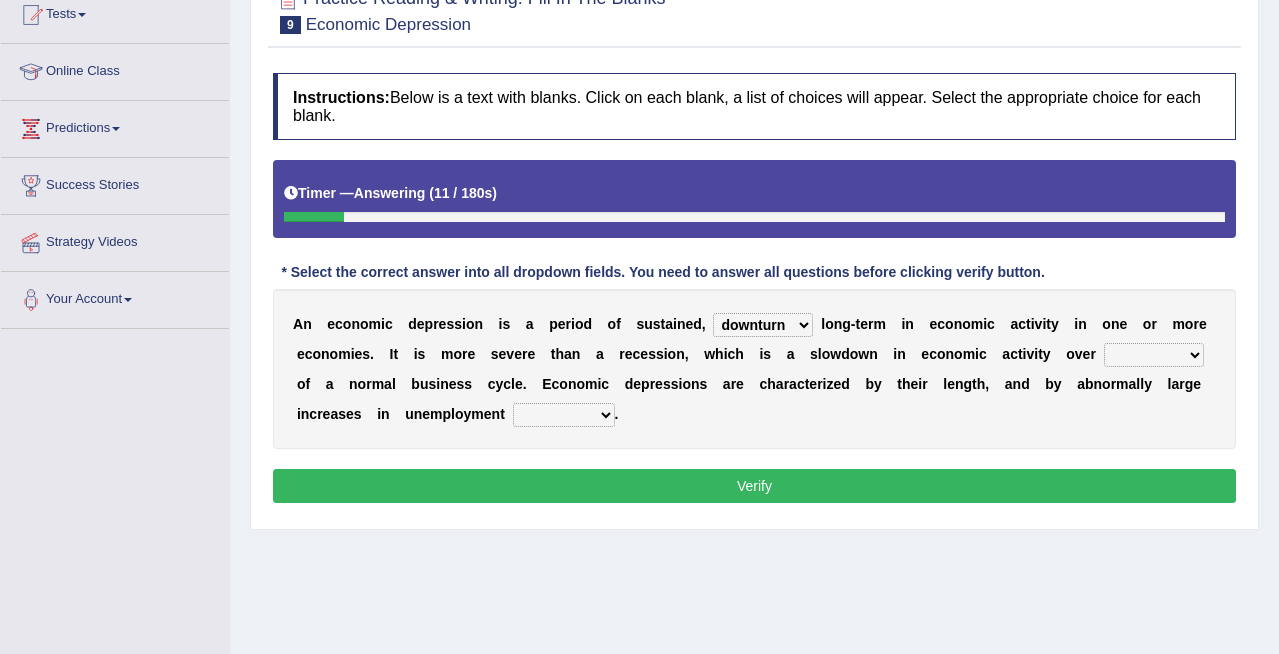 select on "the course" 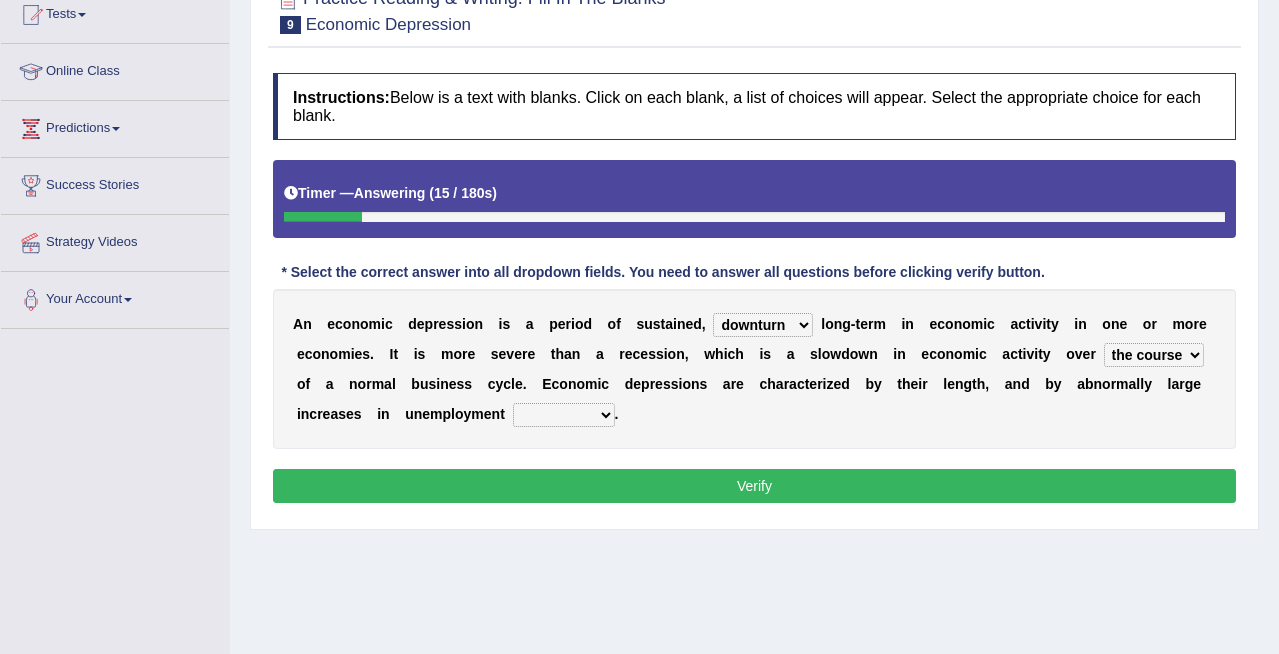 select on "rate" 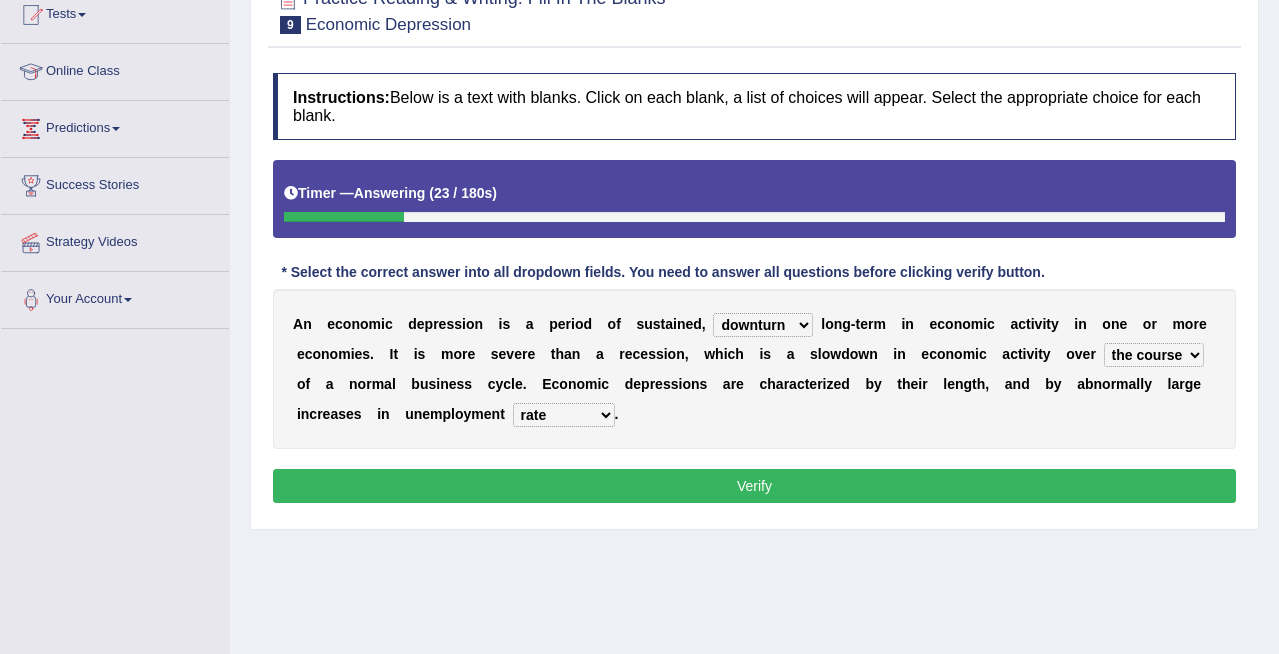 click on "calculation bias ratio rate" at bounding box center (564, 415) 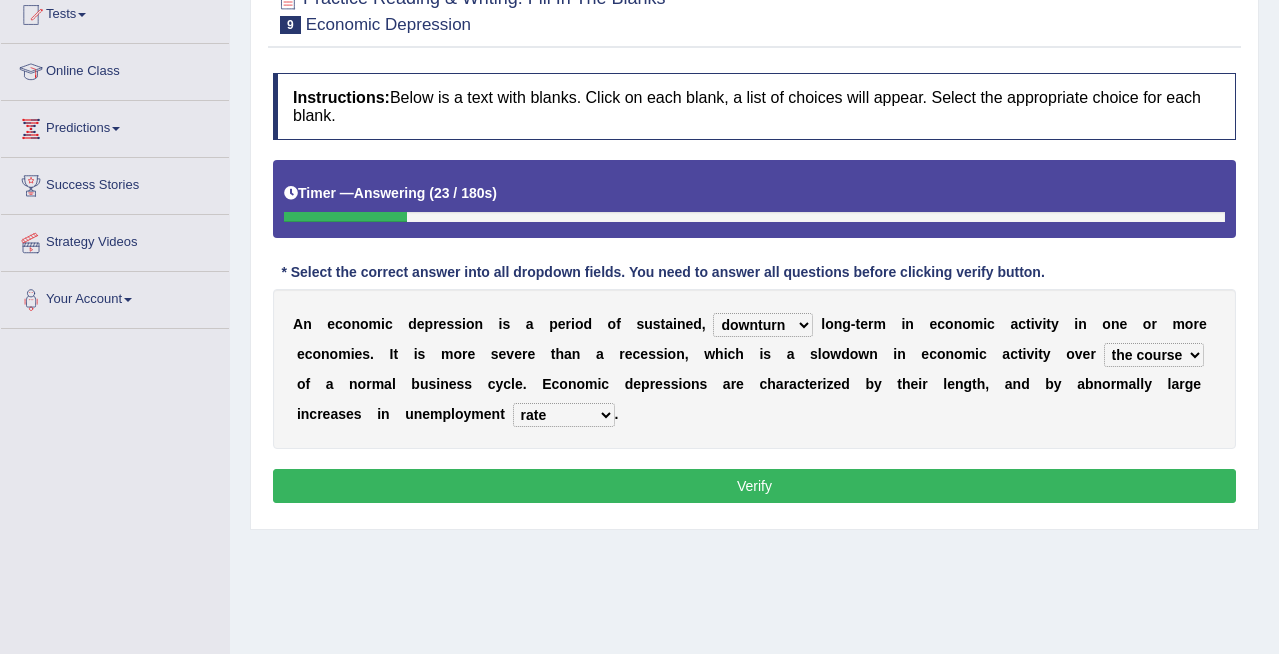 click on "Verify" at bounding box center [754, 486] 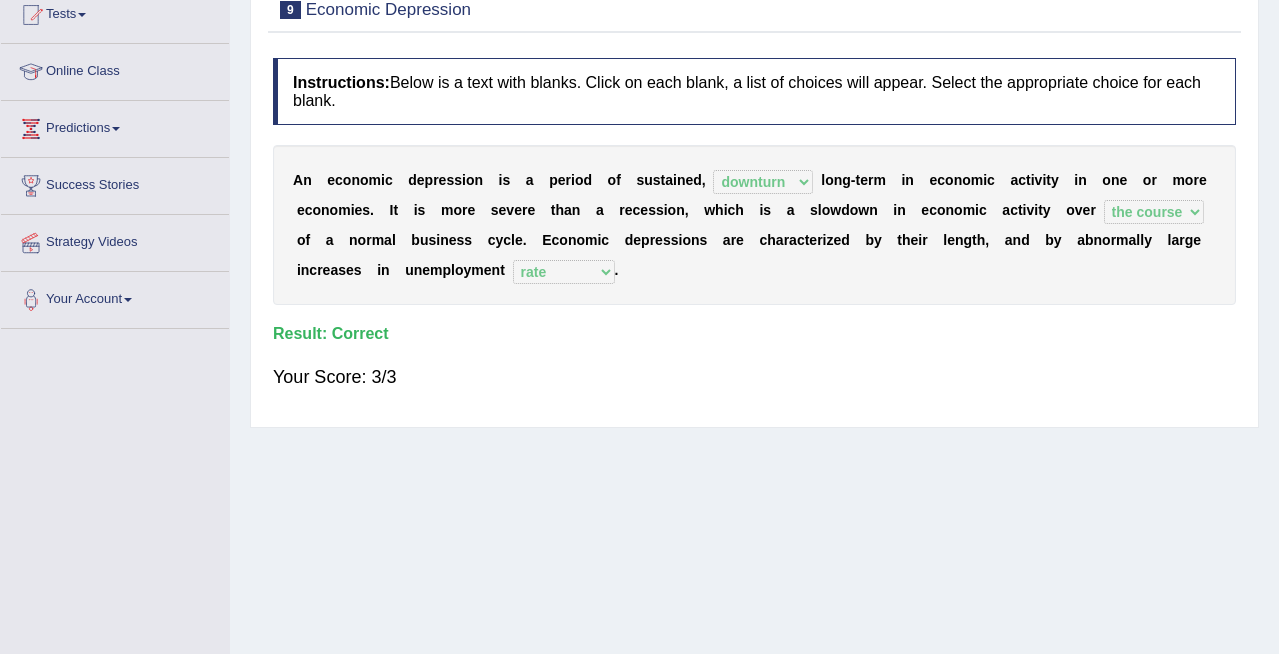 scroll, scrollTop: 0, scrollLeft: 0, axis: both 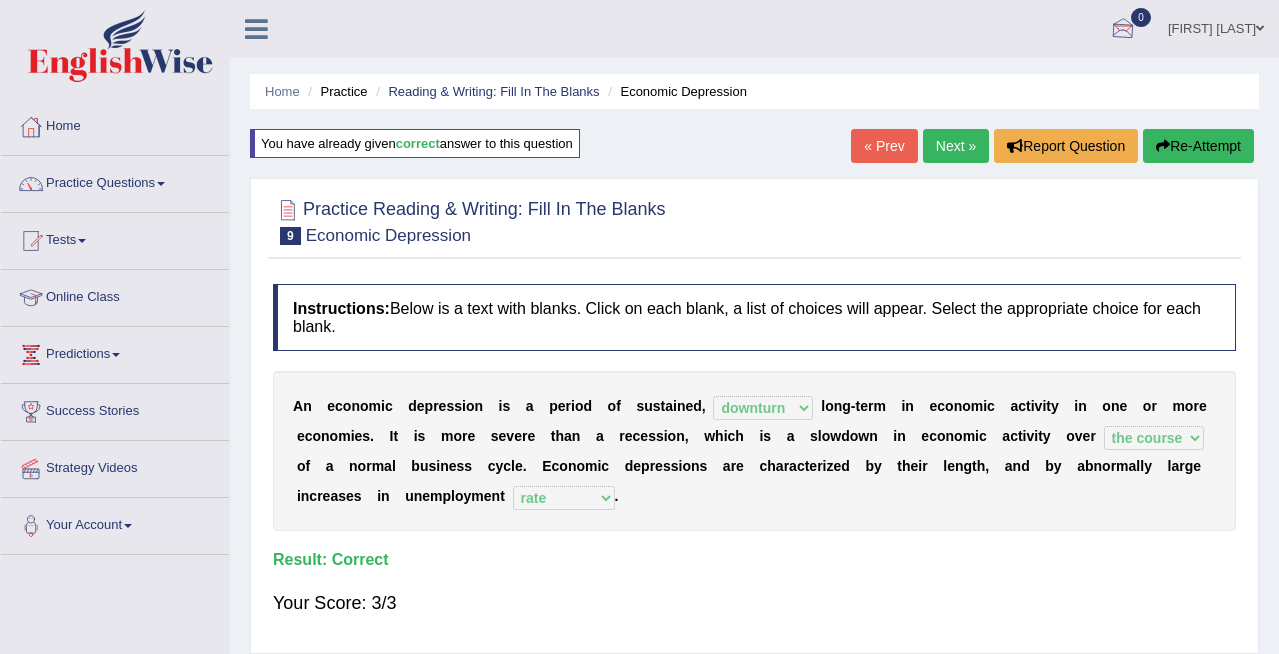 click on "Next »" at bounding box center [956, 146] 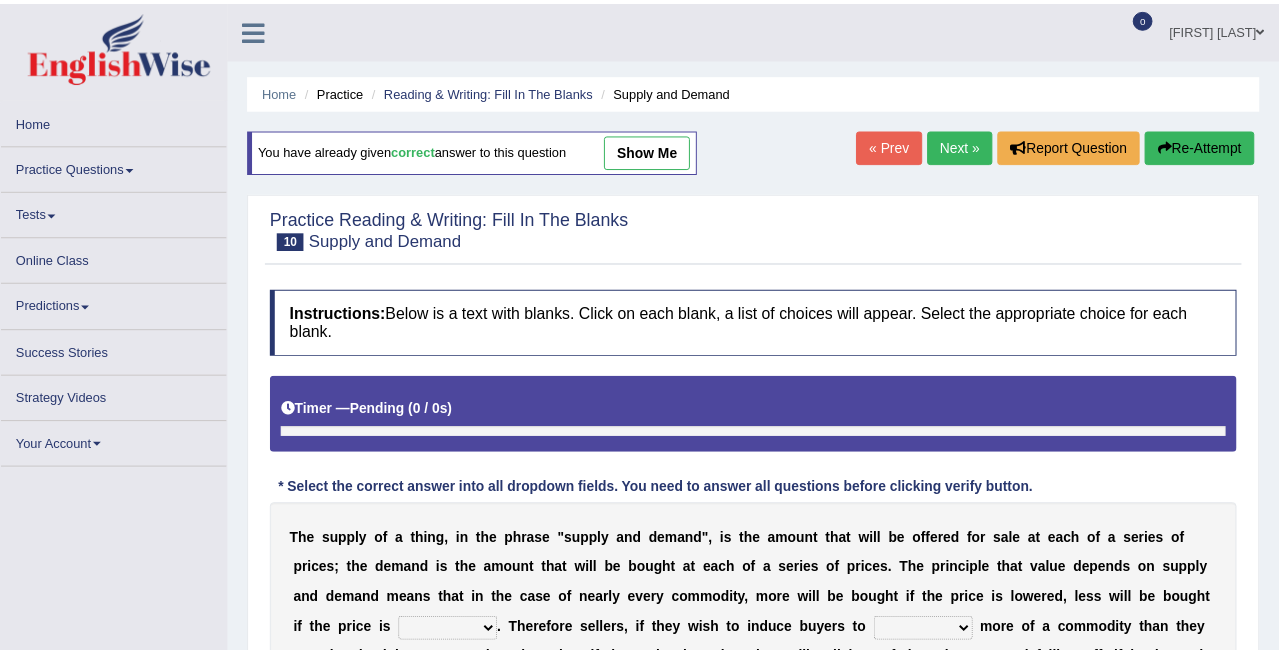 scroll, scrollTop: 0, scrollLeft: 0, axis: both 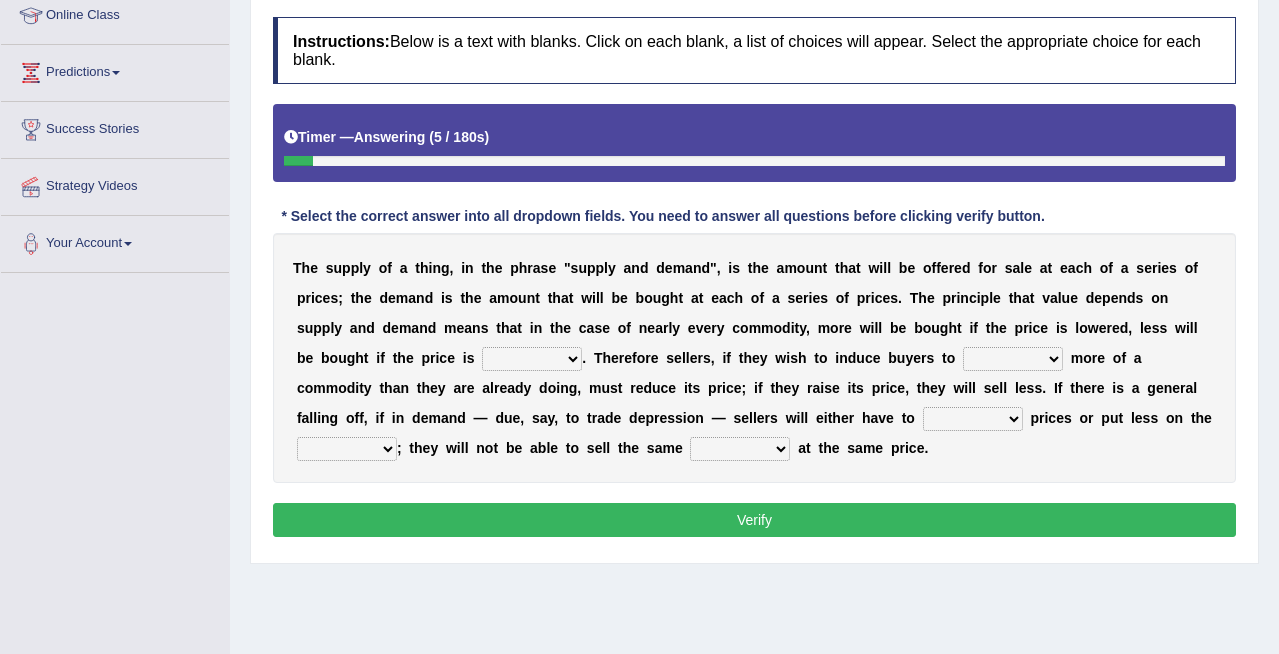 select on "raised" 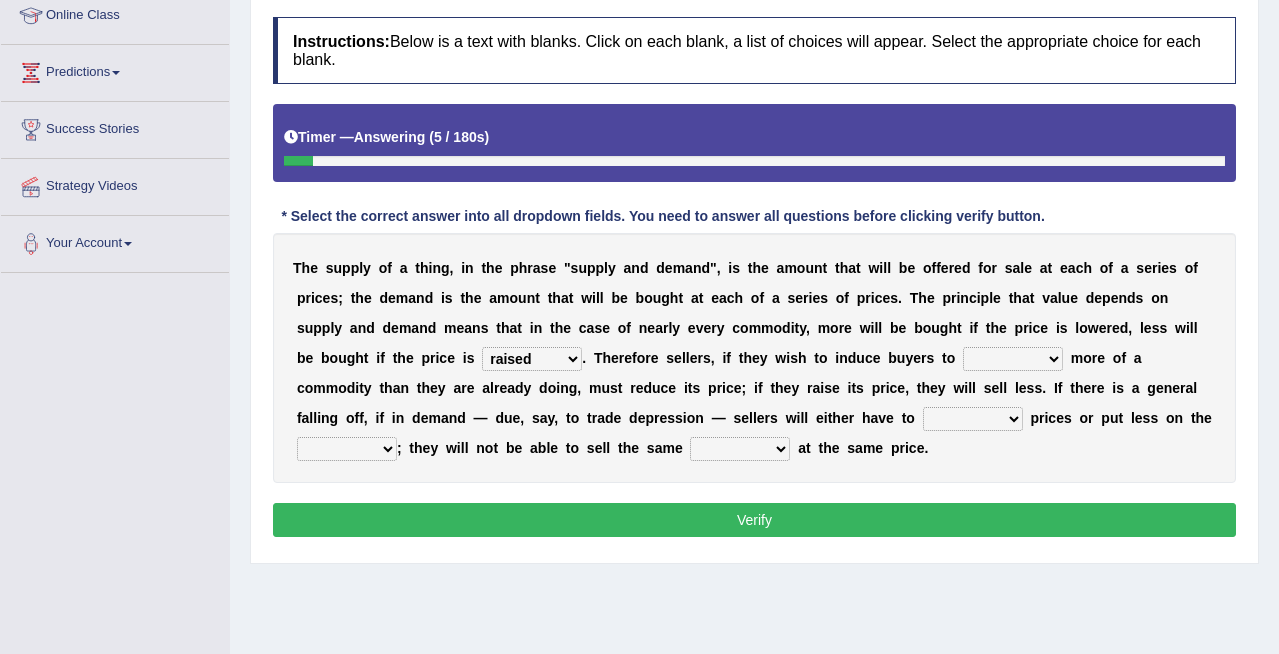 click on "higher kept folded raised" at bounding box center [532, 359] 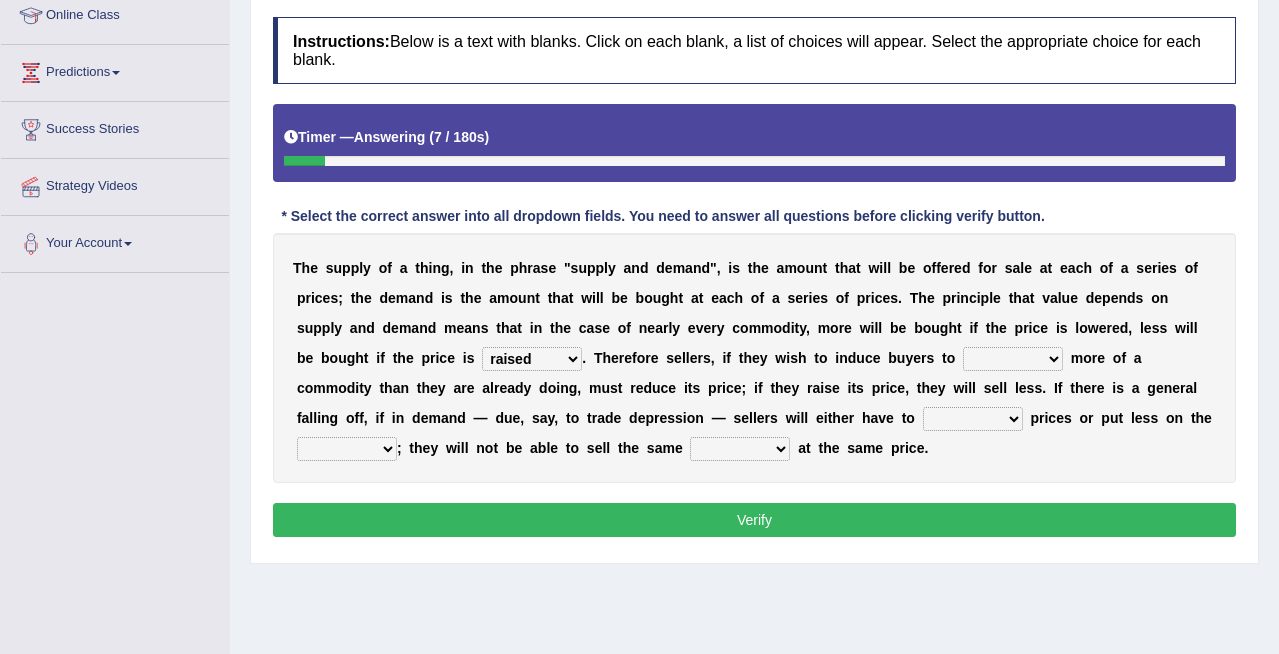 select on "take" 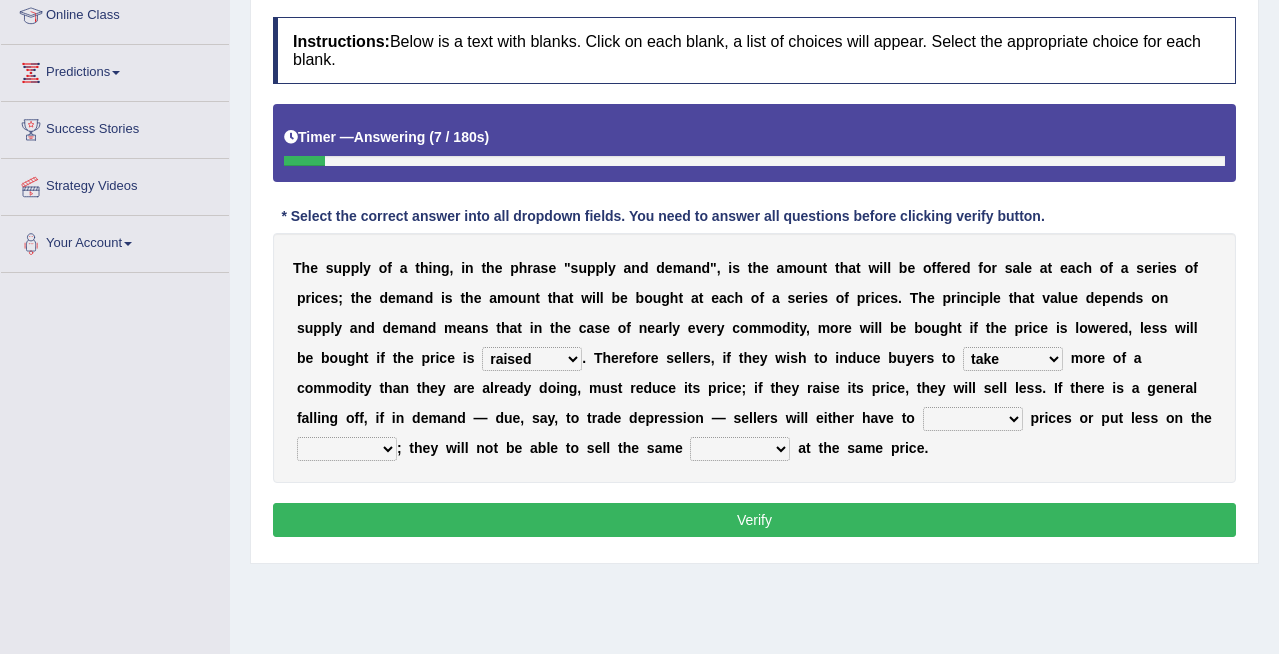 click on "remove judge hide take" at bounding box center [1013, 359] 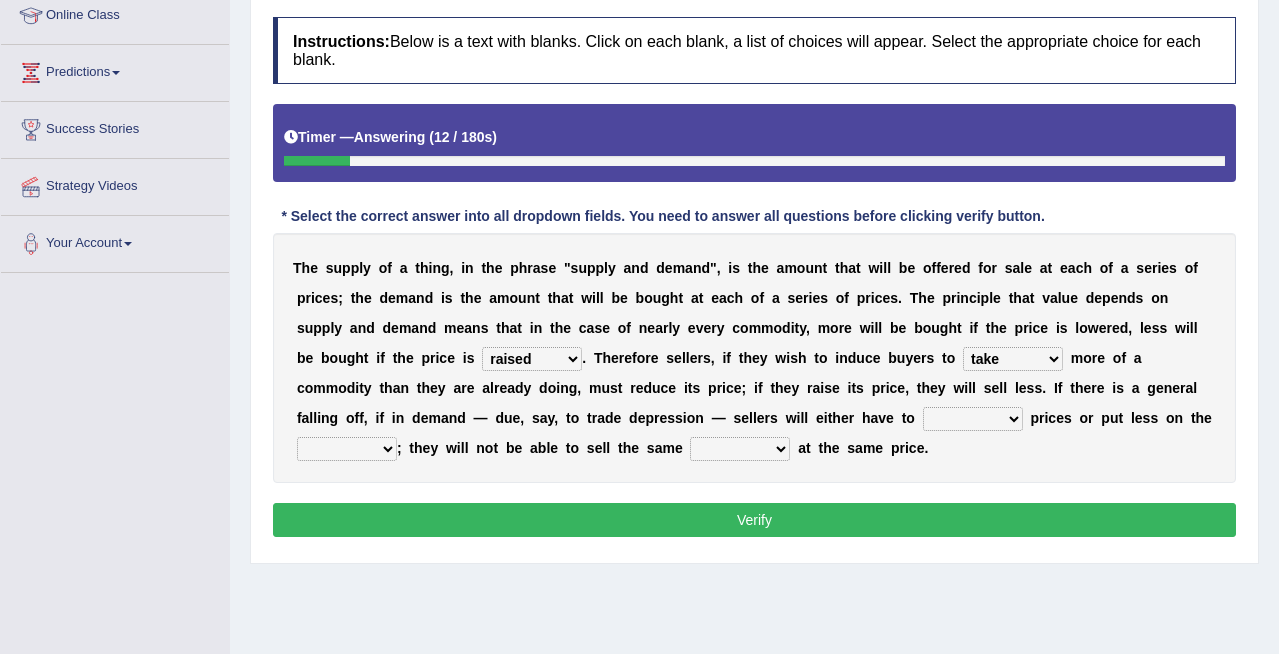 select on "treat" 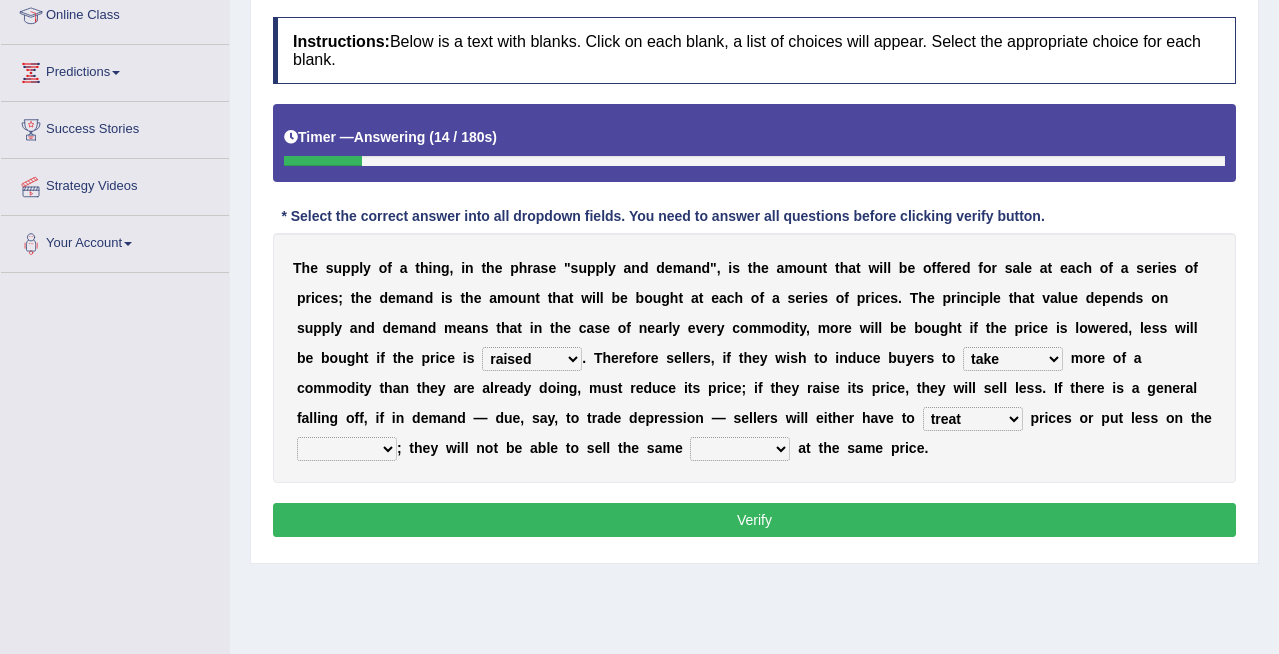 select on "amount" 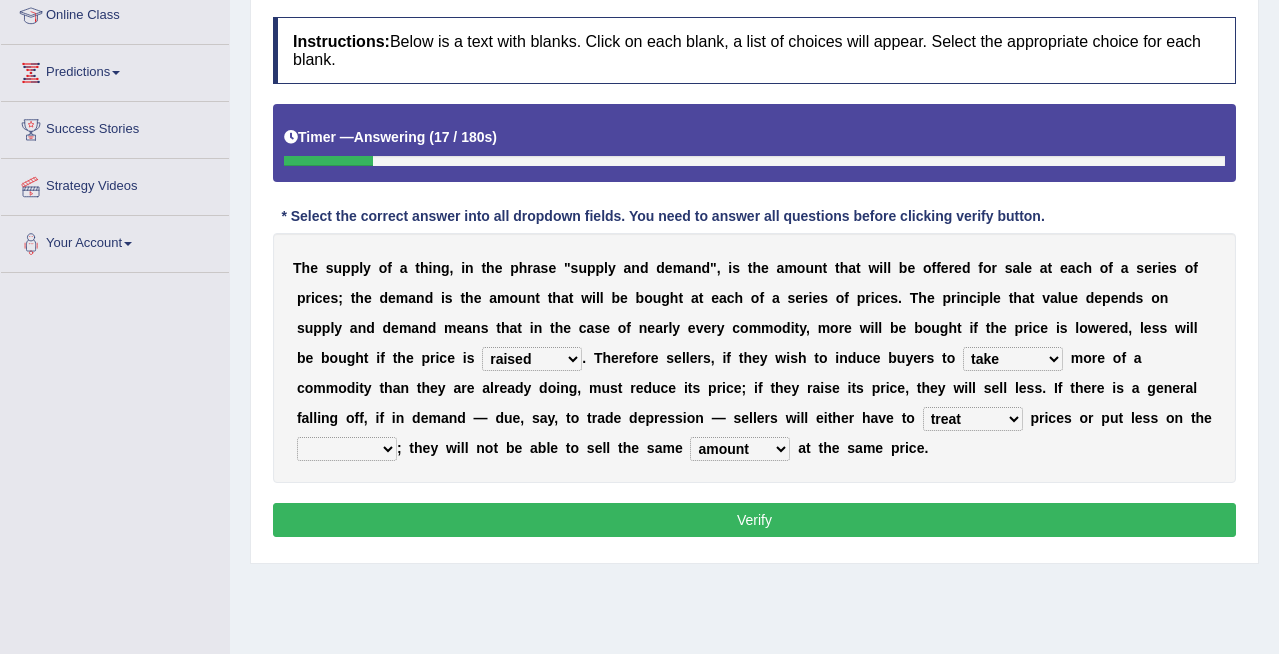 select on "market" 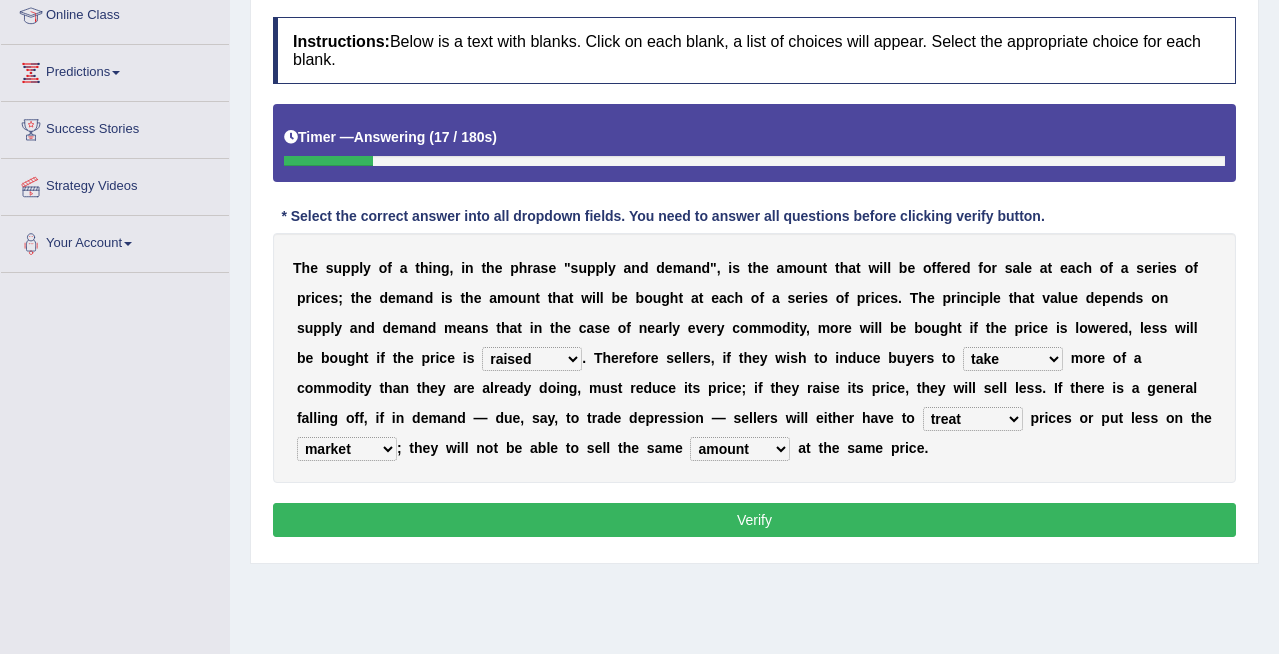 click on "store way market panel" at bounding box center (347, 449) 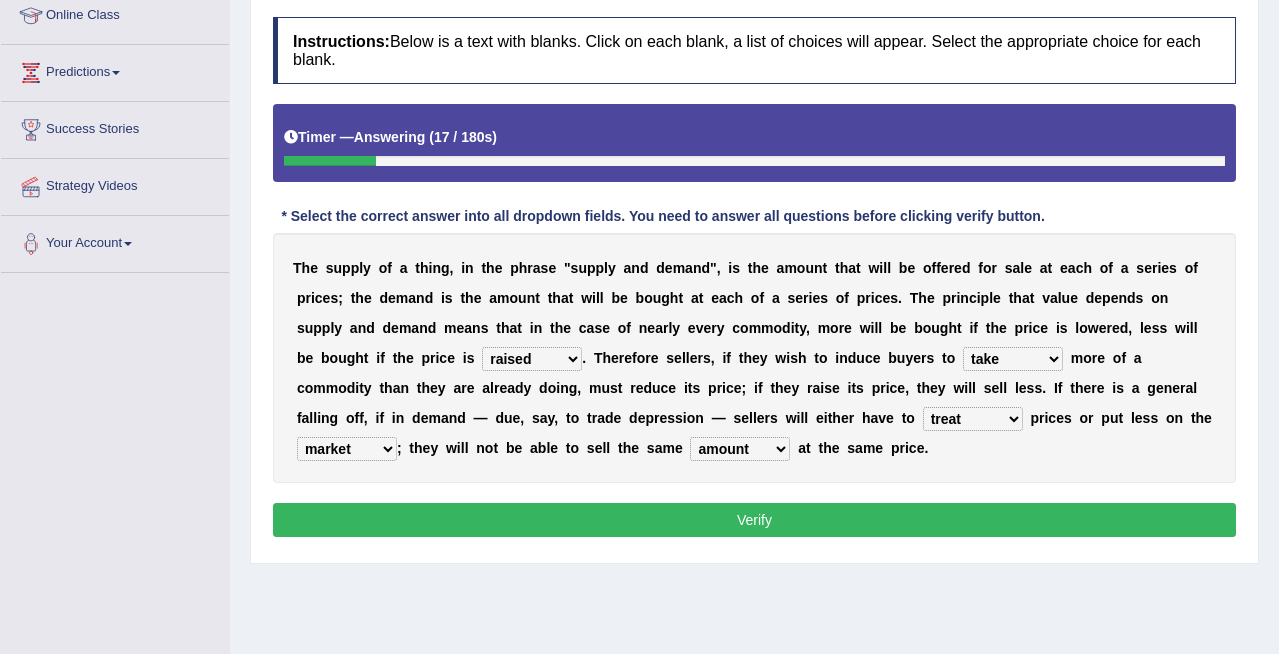 click on "Instructions:  Below is a text with blanks. Click on each blank, a list of choices will appear. Select the appropriate choice for each blank.
Timer —  Answering   ( 17 / 180s ) Skip * Select the correct answer into all dropdown fields. You need to answer all questions before clicking verify button. The supply of a thing , in the phrase " supply and demand" , is the amount that will be offered for sale at each of a series of prices ; the demand is the amount that will be bought at each of a series of prices . The principle that value depends on supply and demand means that in the case of nearlye" at bounding box center [754, 280] 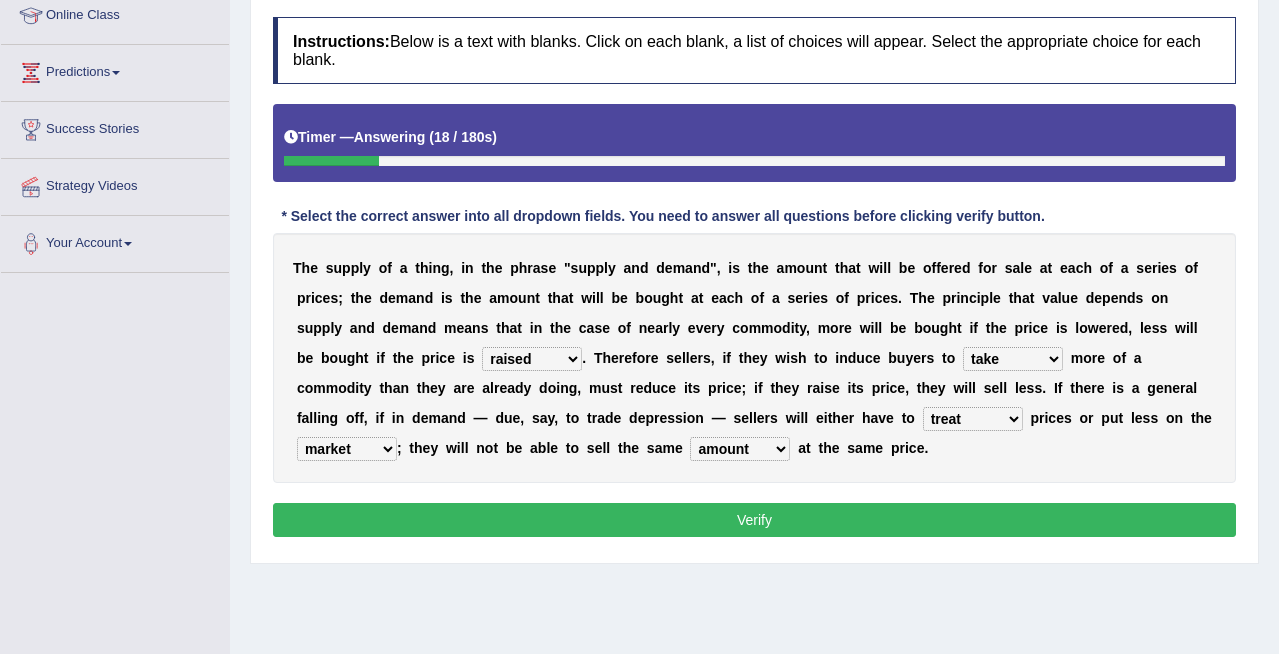 click on "Verify" at bounding box center [754, 520] 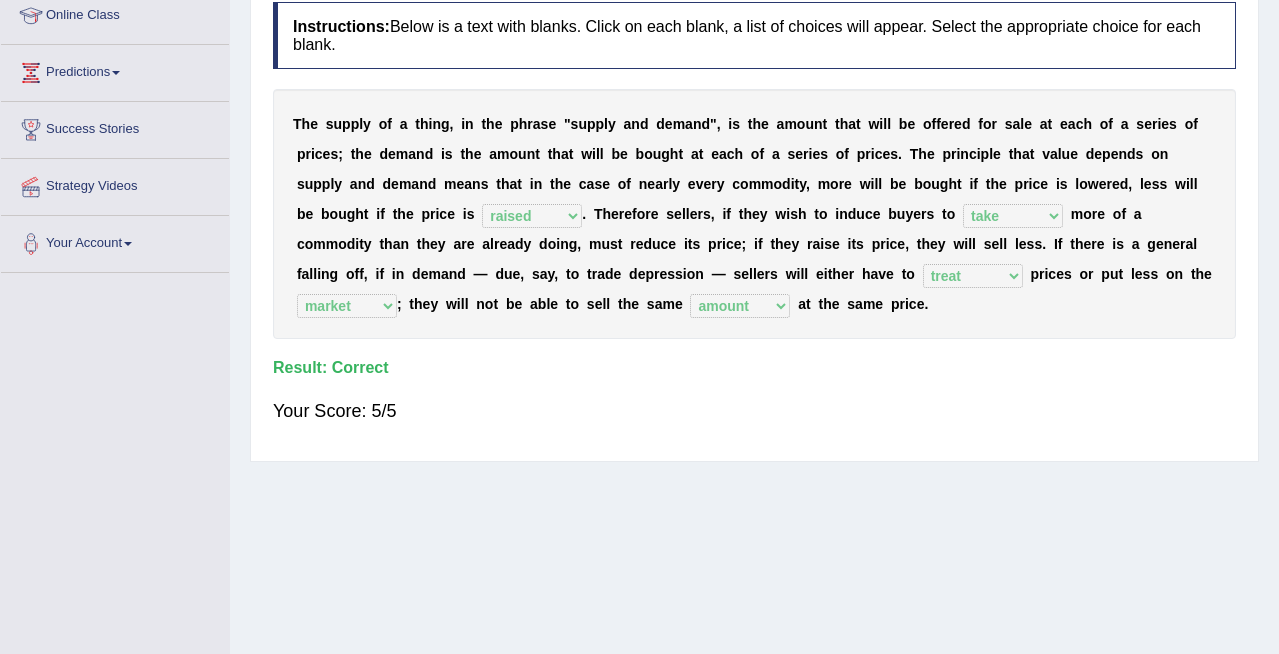 scroll, scrollTop: 0, scrollLeft: 0, axis: both 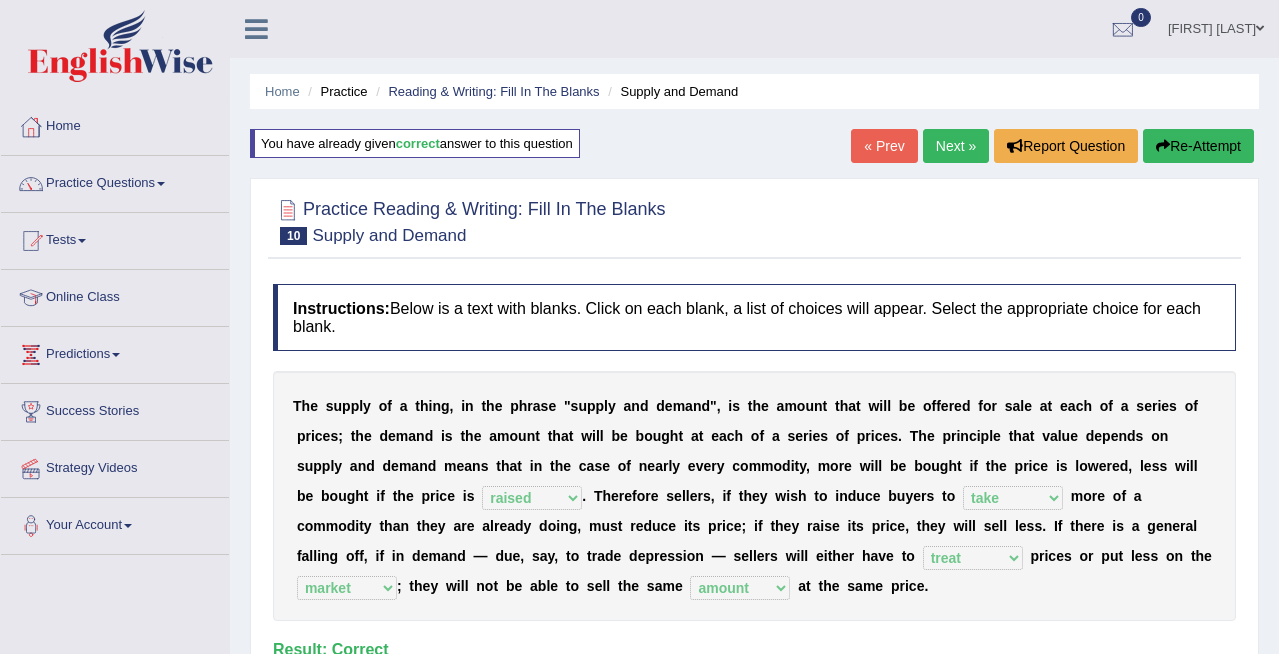 click on "Next »" at bounding box center [956, 146] 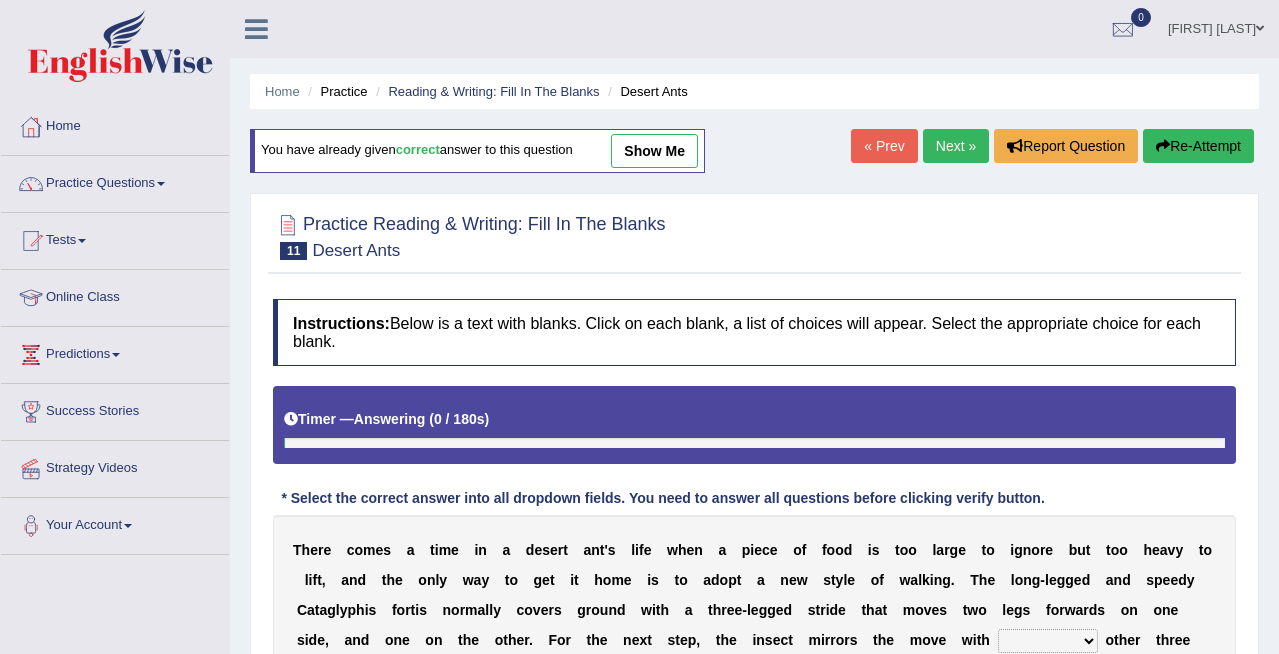 scroll, scrollTop: 0, scrollLeft: 0, axis: both 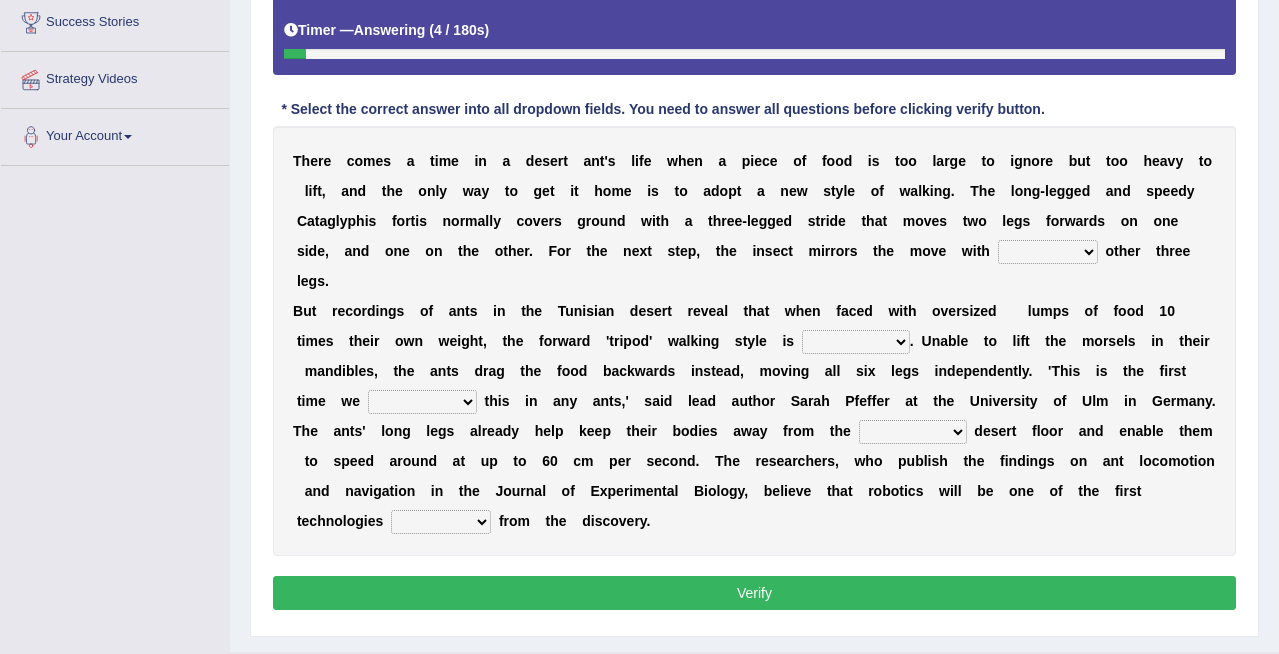 select on "its" 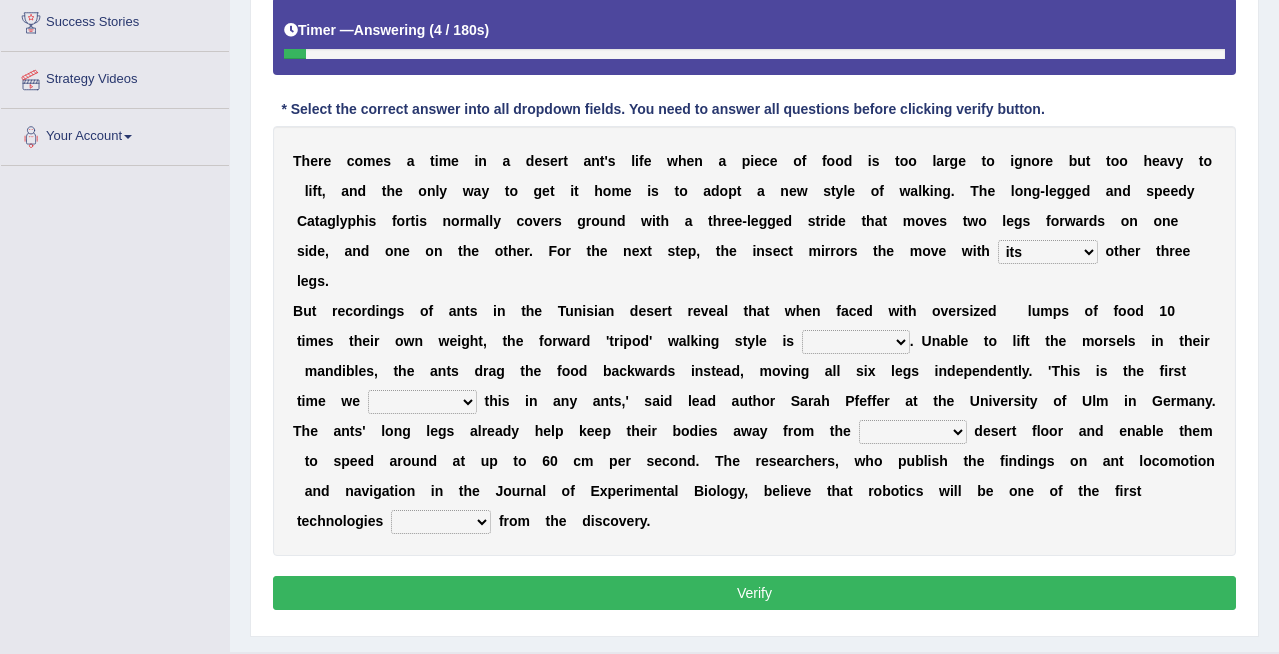 click on "her its there his" at bounding box center [1048, 252] 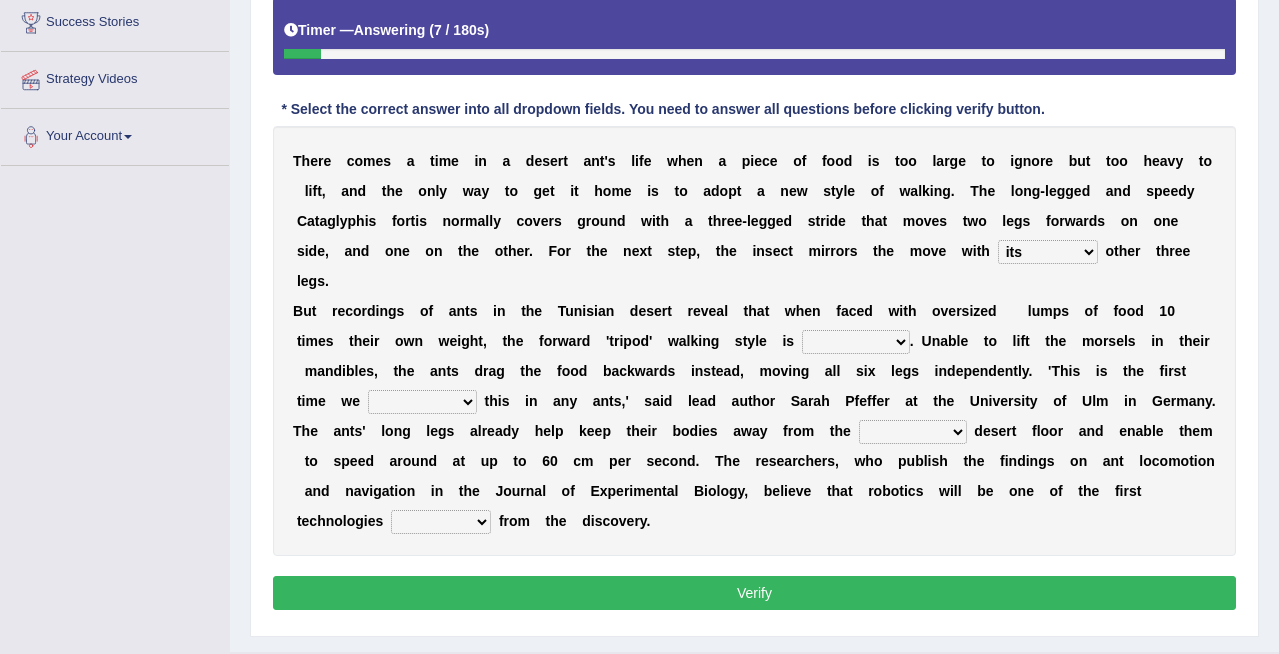 select on "abandoned" 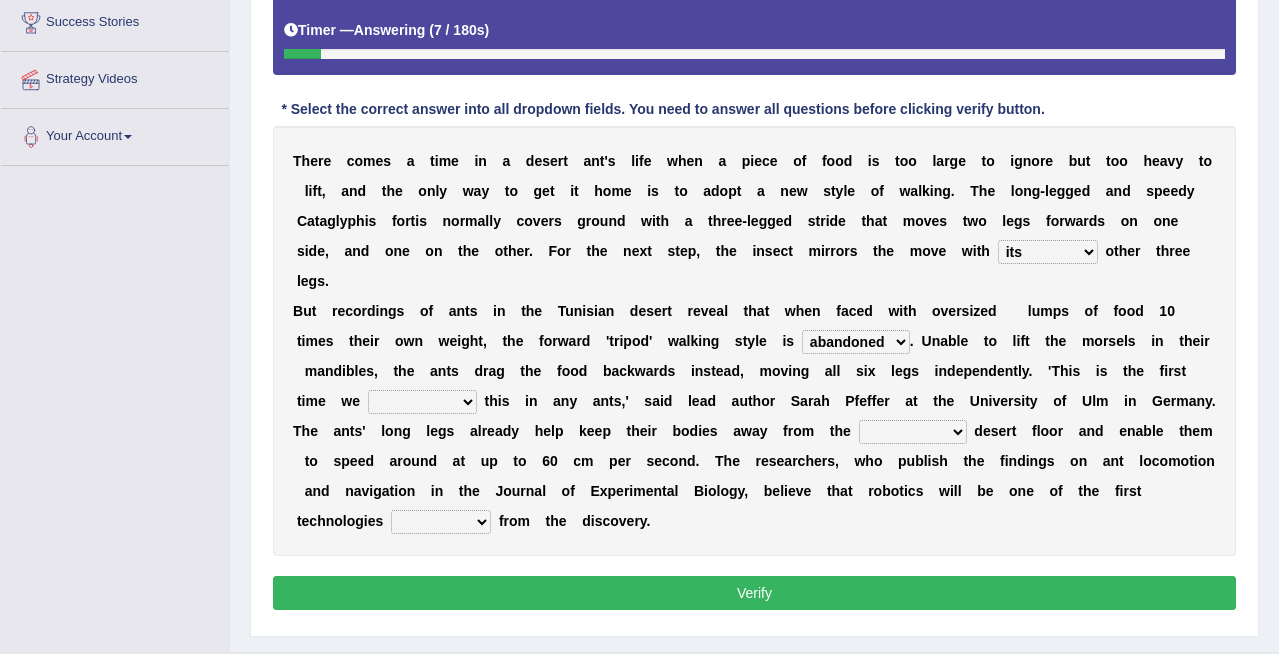 click on "abandoned abandon abandoning abandoned" at bounding box center (856, 342) 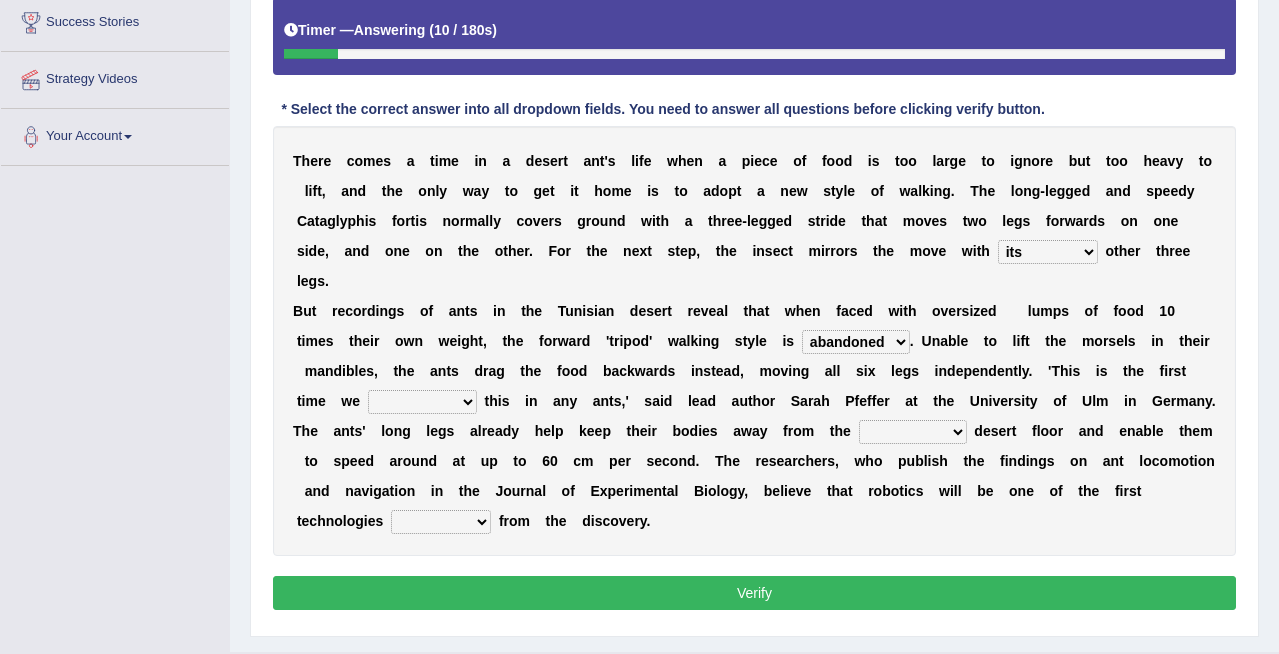 click on "abandoned abandon abandoning abandoned" at bounding box center (856, 342) 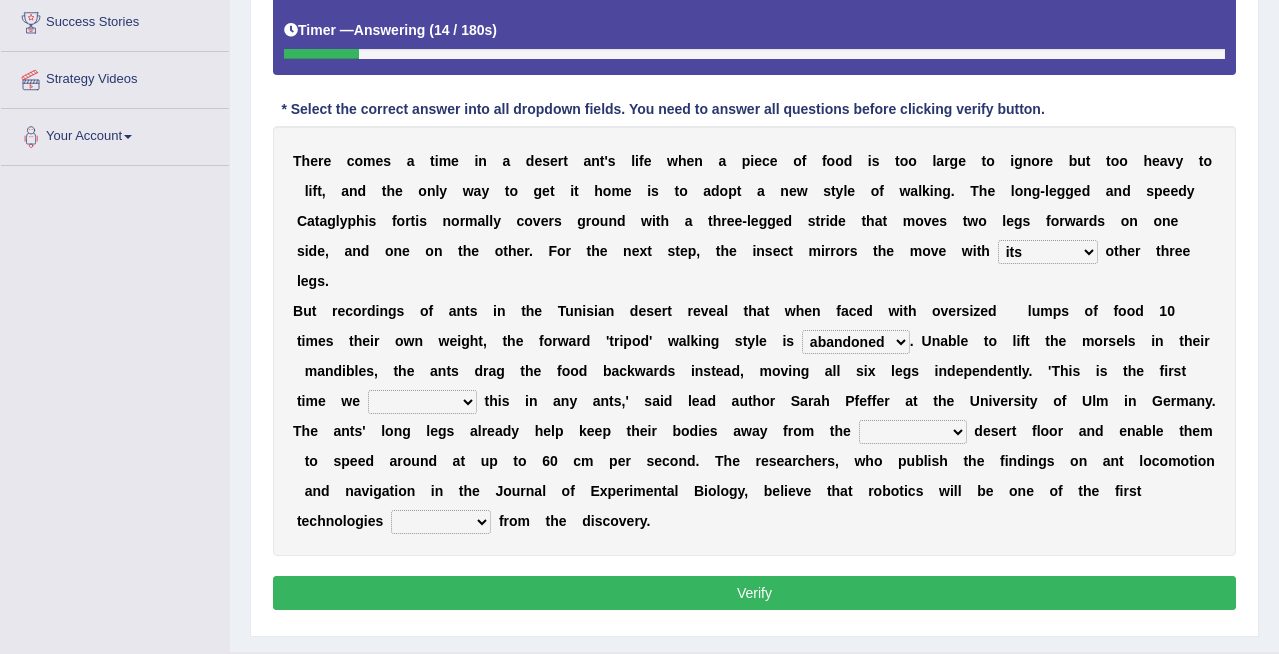 select on "have seen" 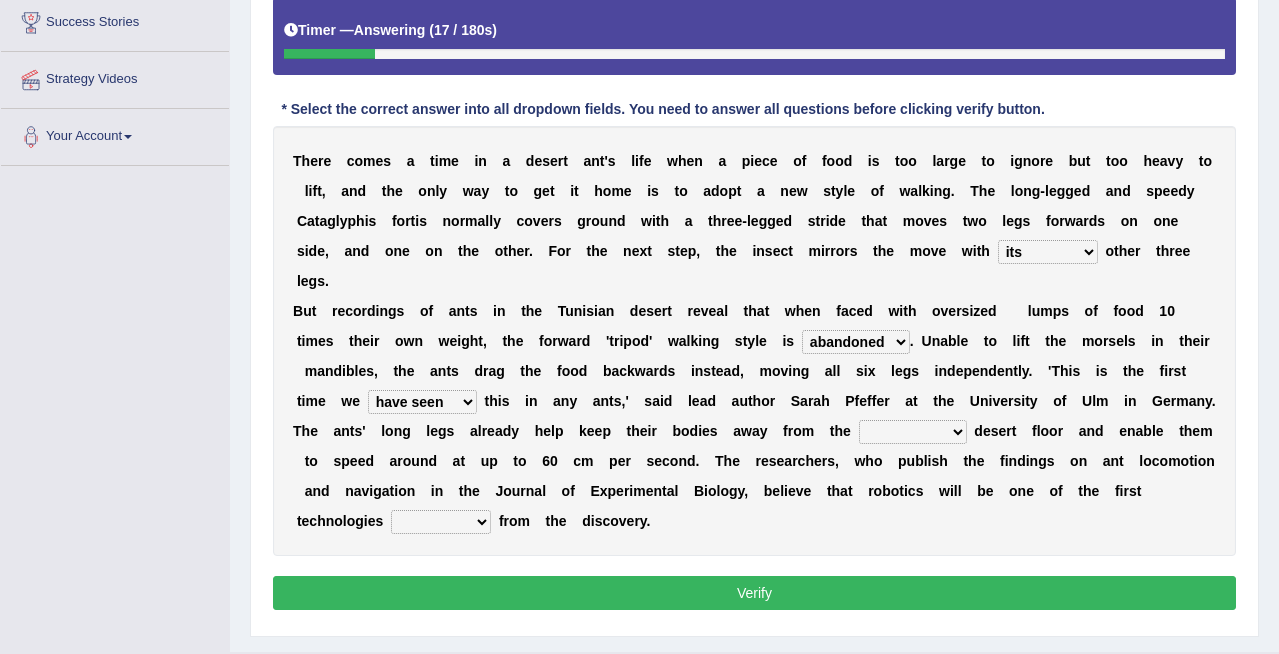 select on "scorching" 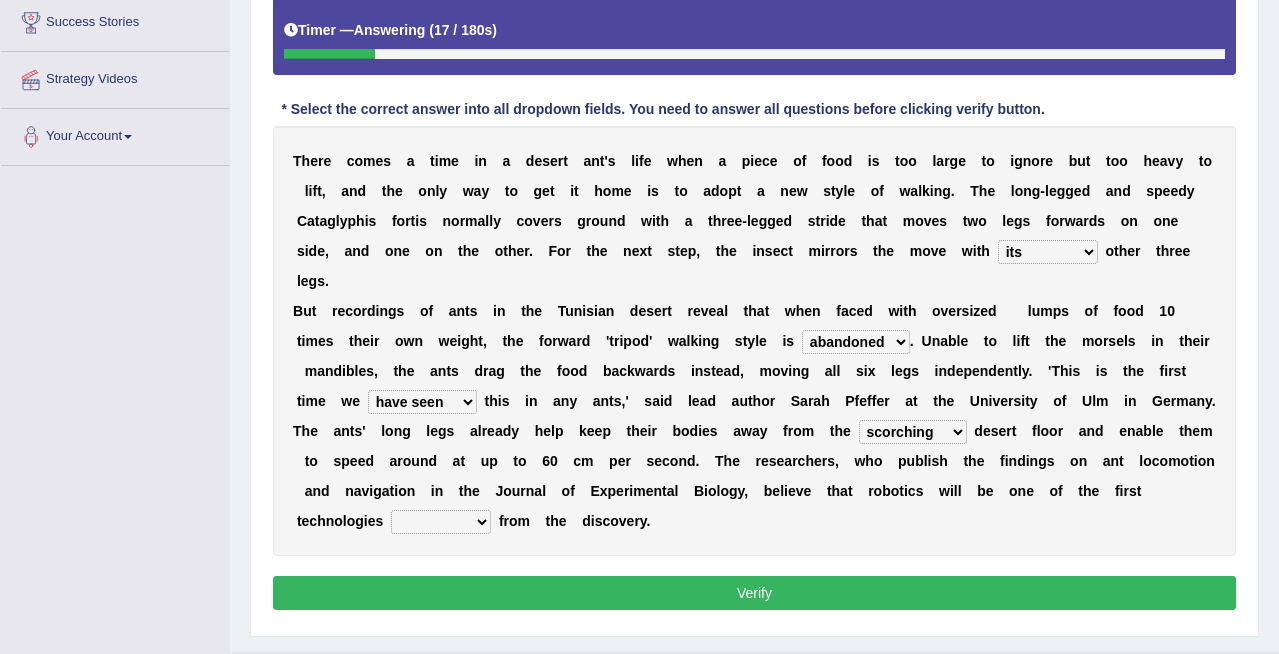 click on "emotional stuck unsensored scorching" at bounding box center [913, 432] 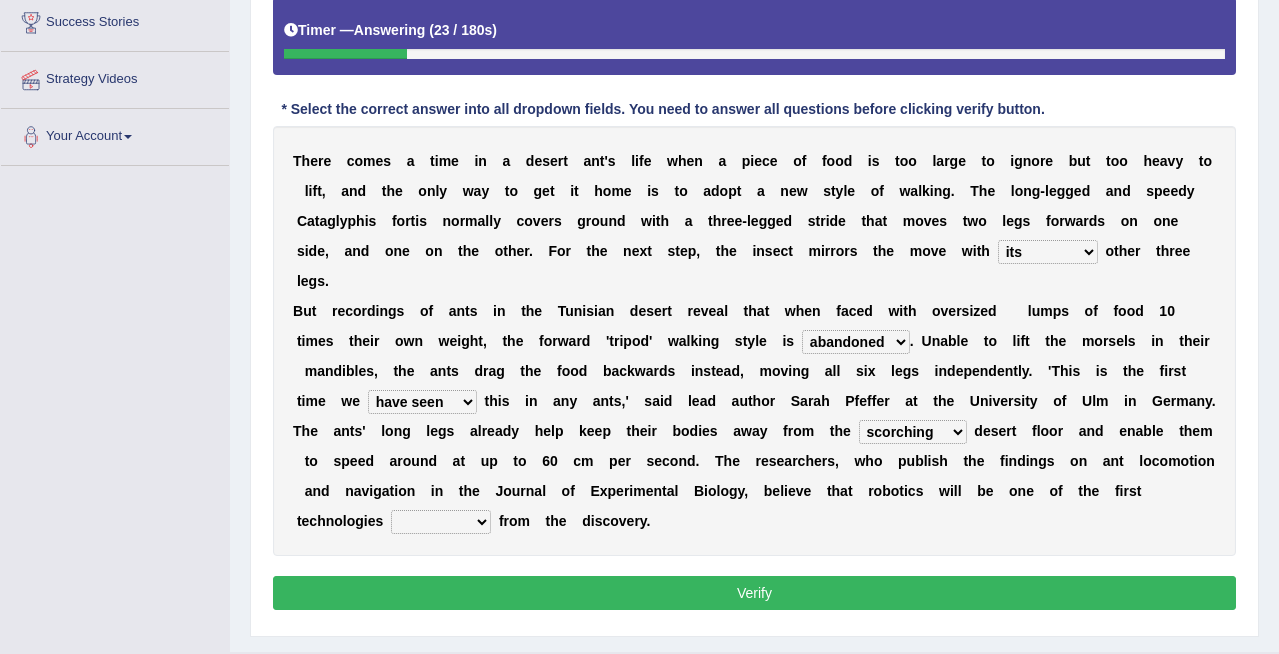 select on "to benefit" 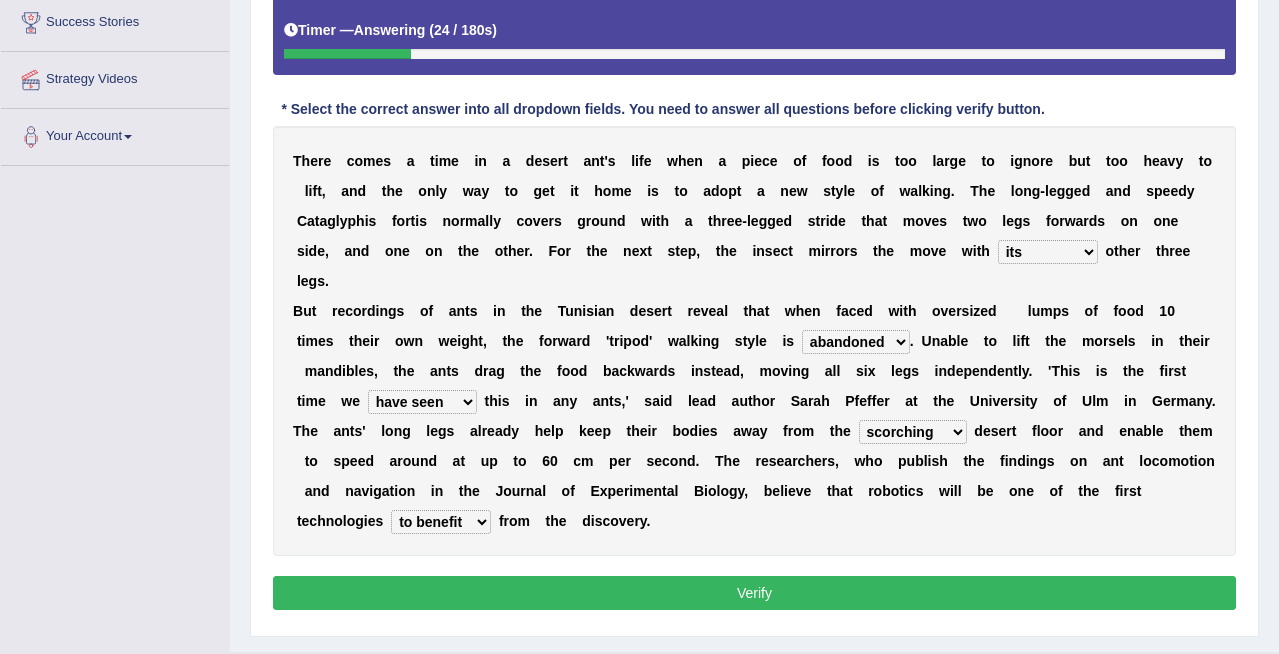 click on "Verify" at bounding box center (754, 593) 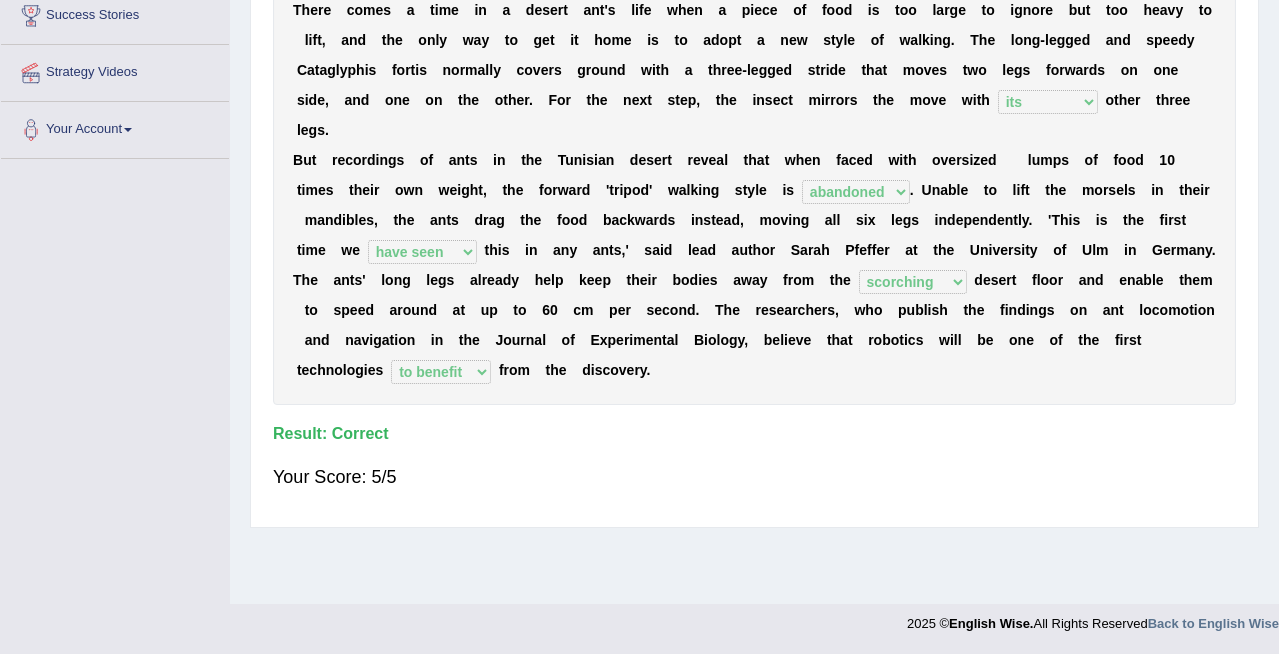 scroll, scrollTop: 0, scrollLeft: 0, axis: both 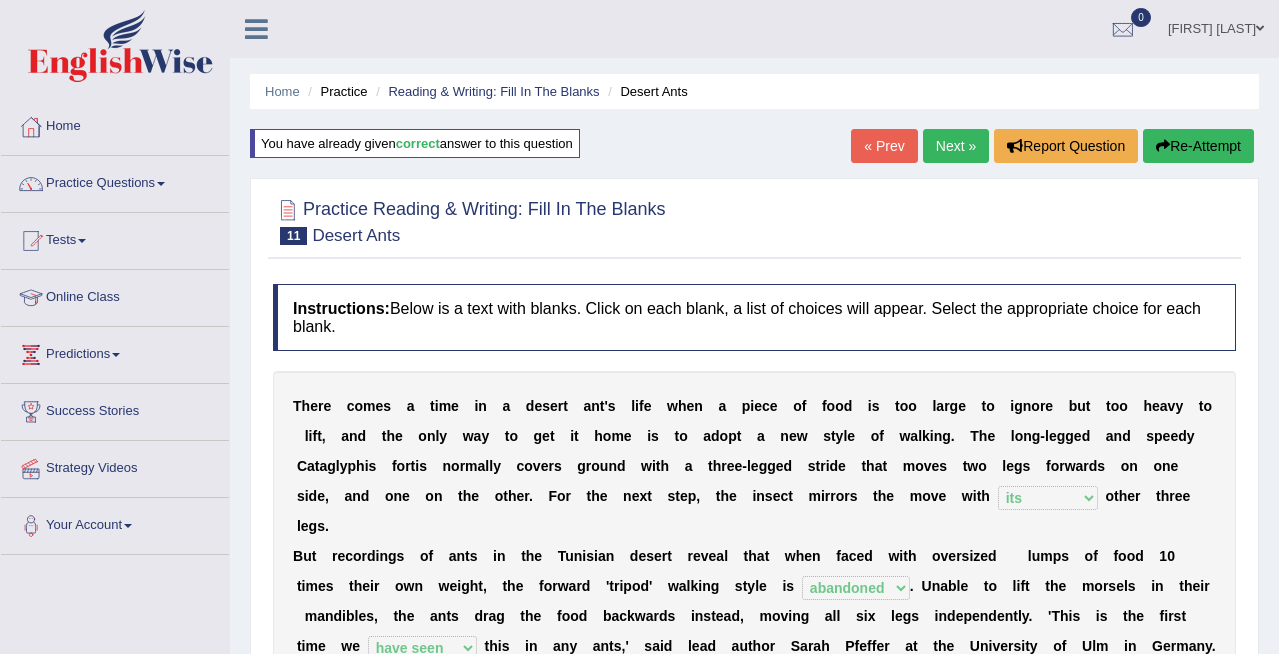 click on "Next »" at bounding box center (956, 146) 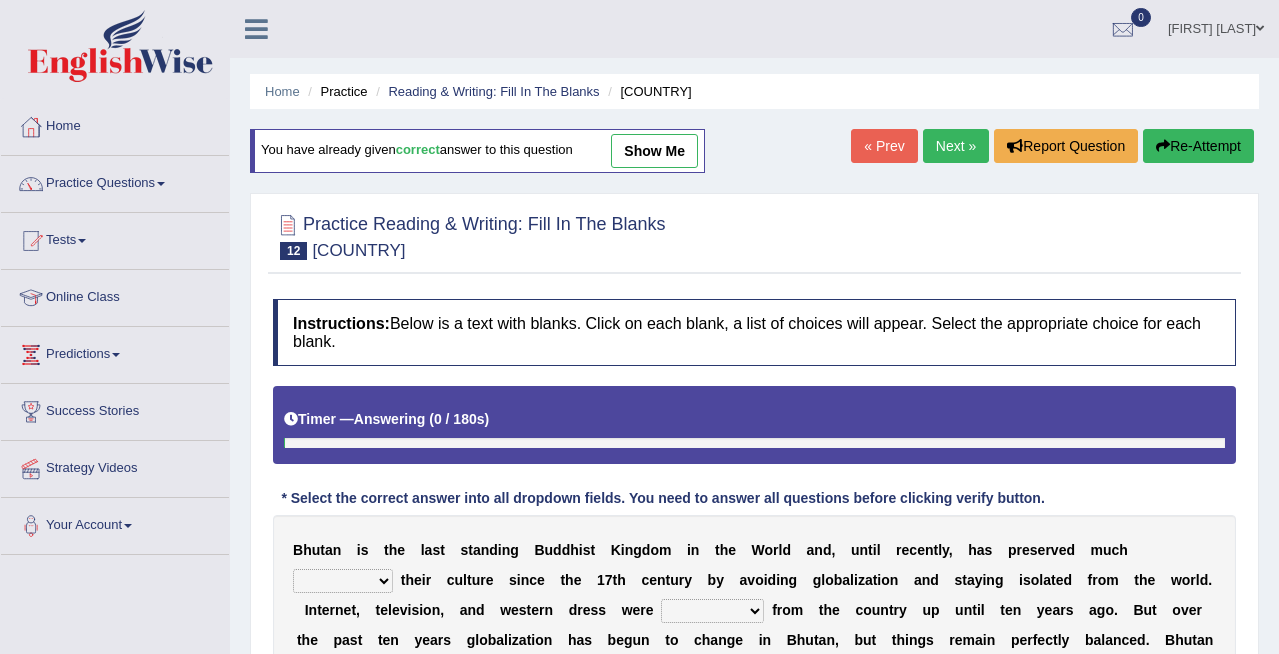 scroll, scrollTop: 0, scrollLeft: 0, axis: both 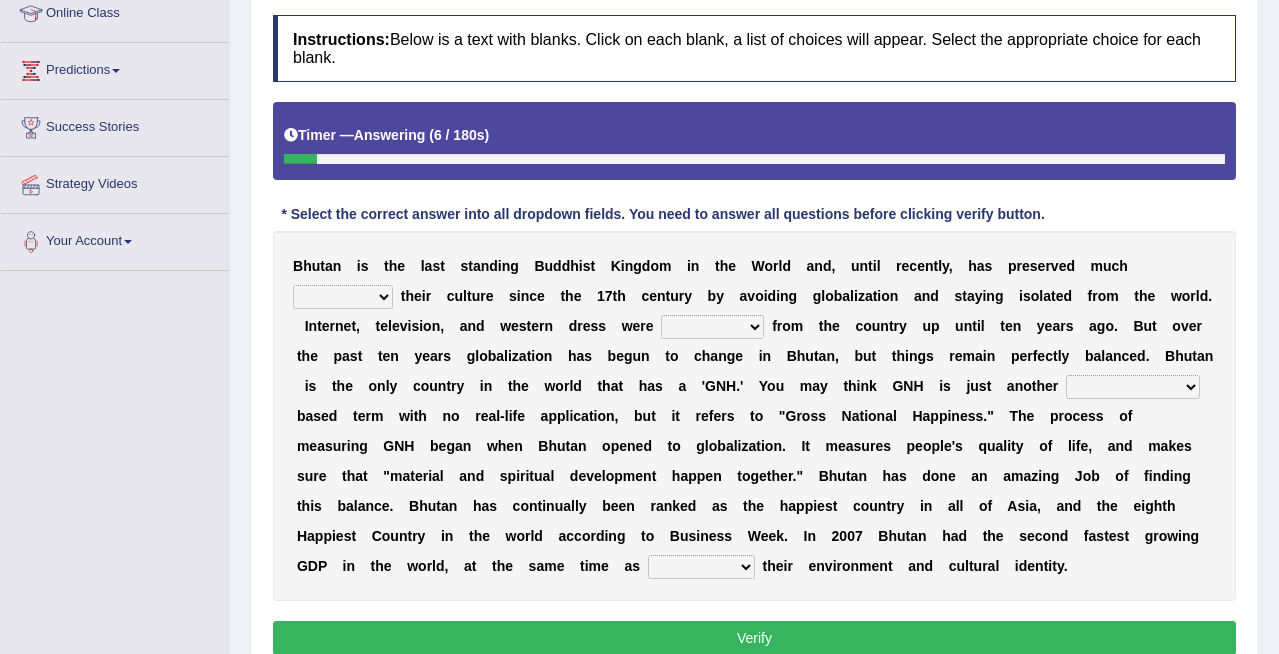 select on "of" 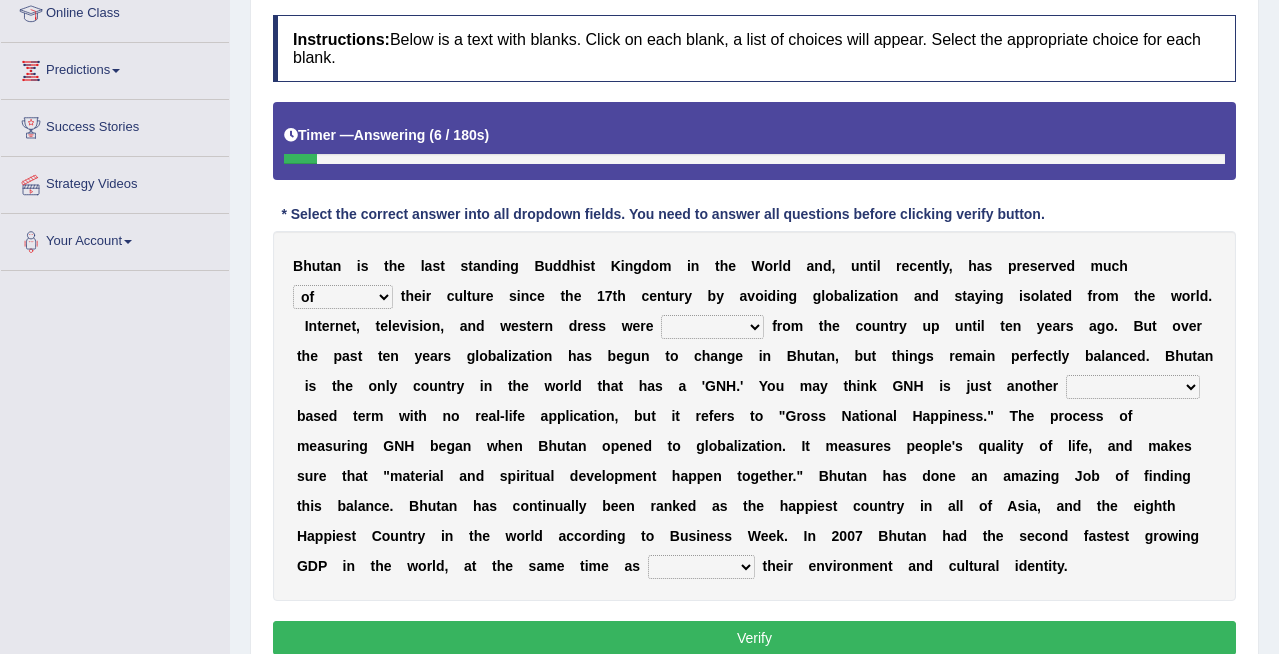 click on "of about to for" at bounding box center [343, 297] 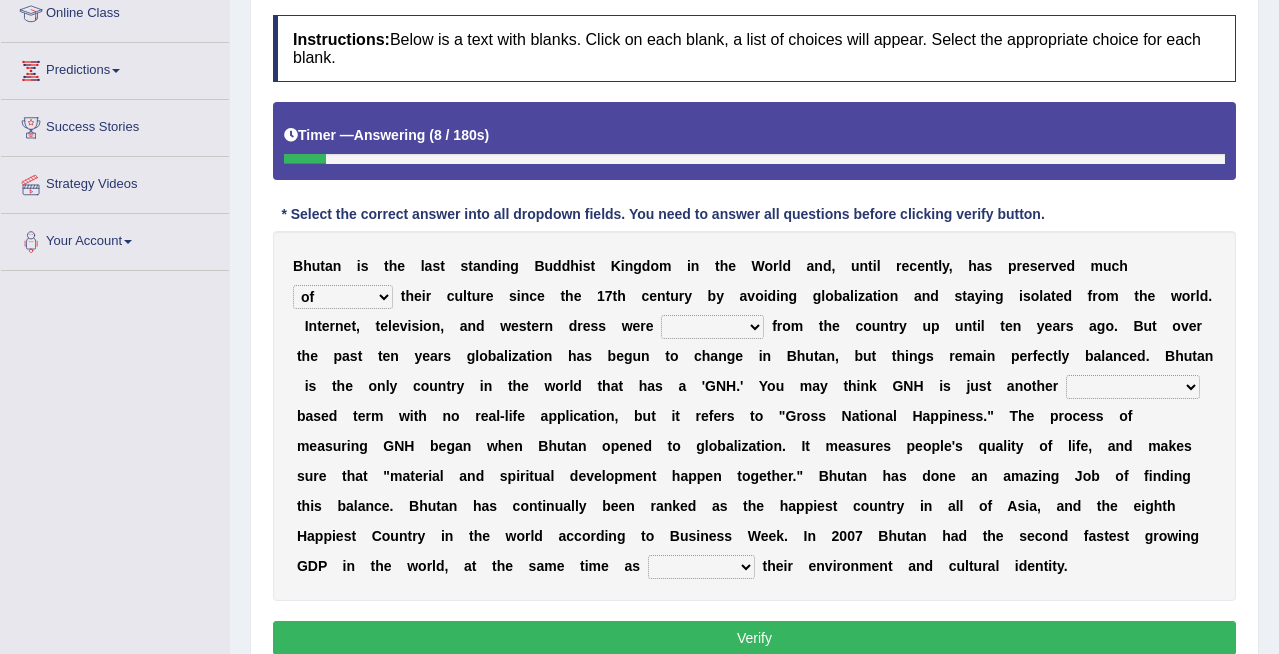 select on "banned" 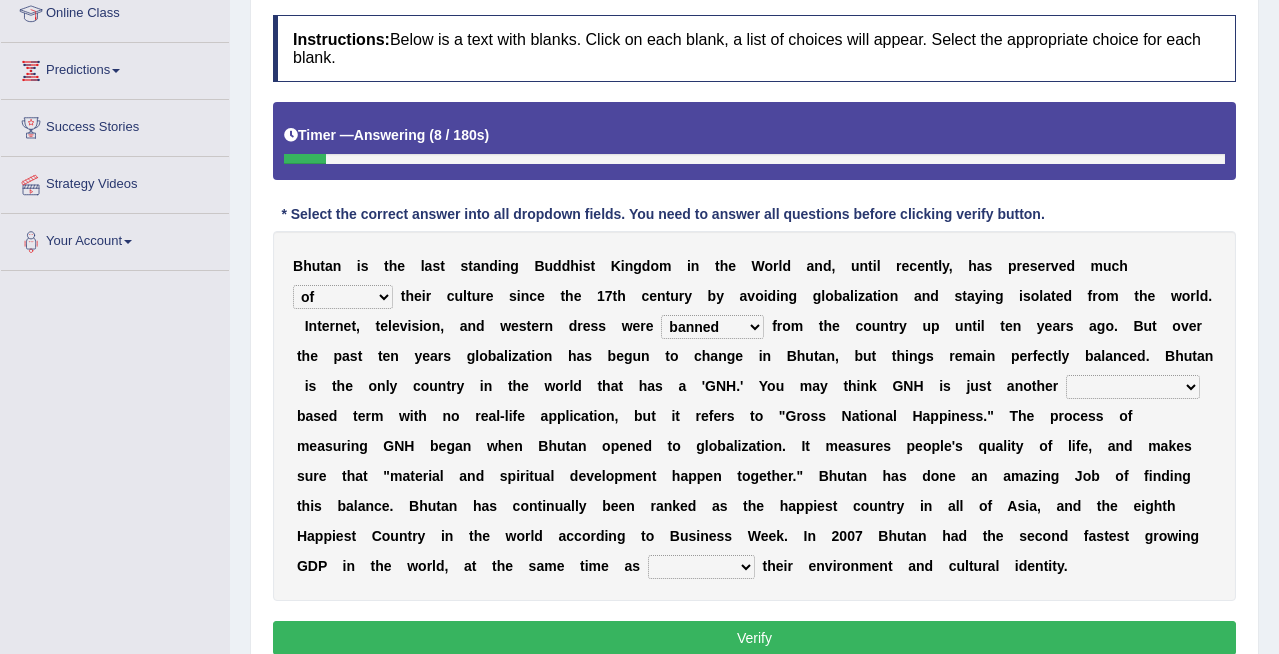click on "summoned observed displayed banned" at bounding box center (712, 327) 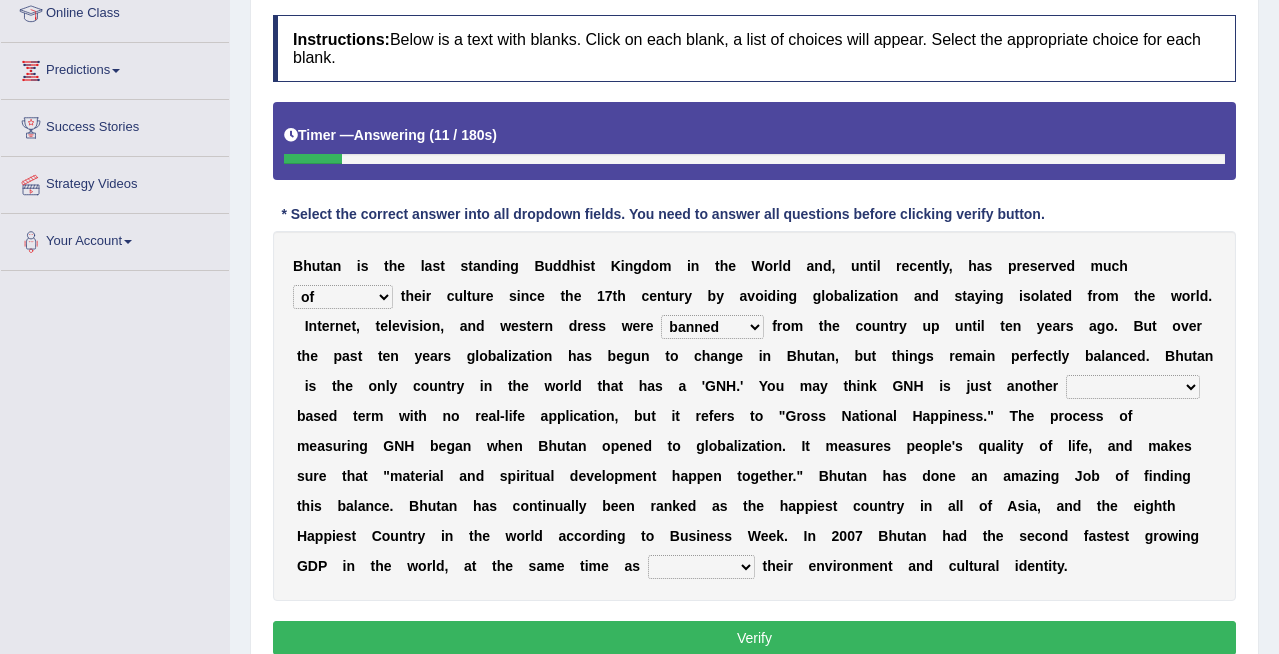 select on "statistically" 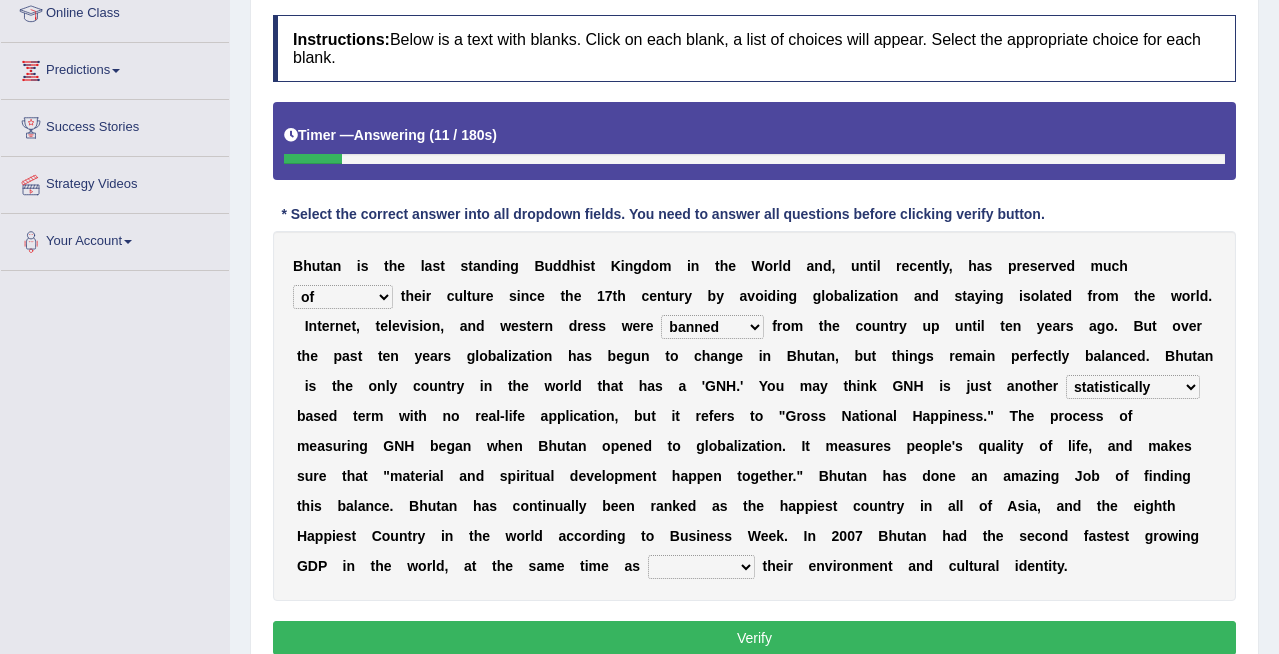 click on "statistically barely overwhelmingly roughly" at bounding box center (1133, 387) 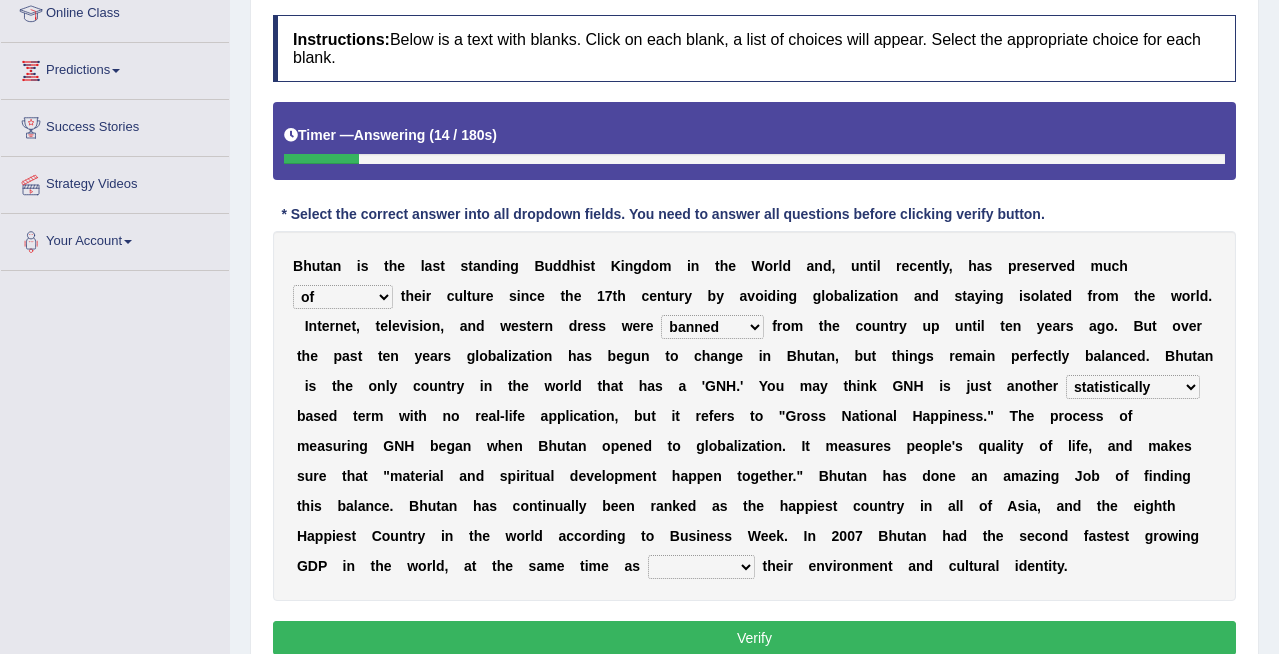 select on "maintaining" 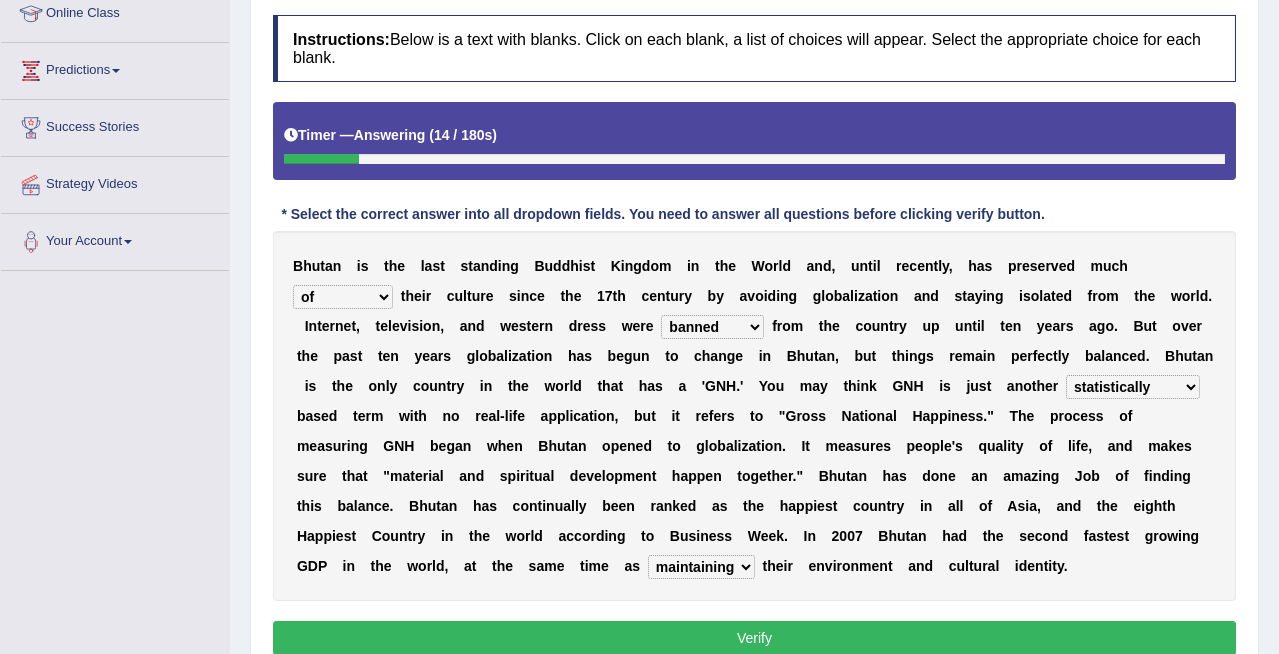click on "demeaning intruding maintaining mourning" at bounding box center [701, 567] 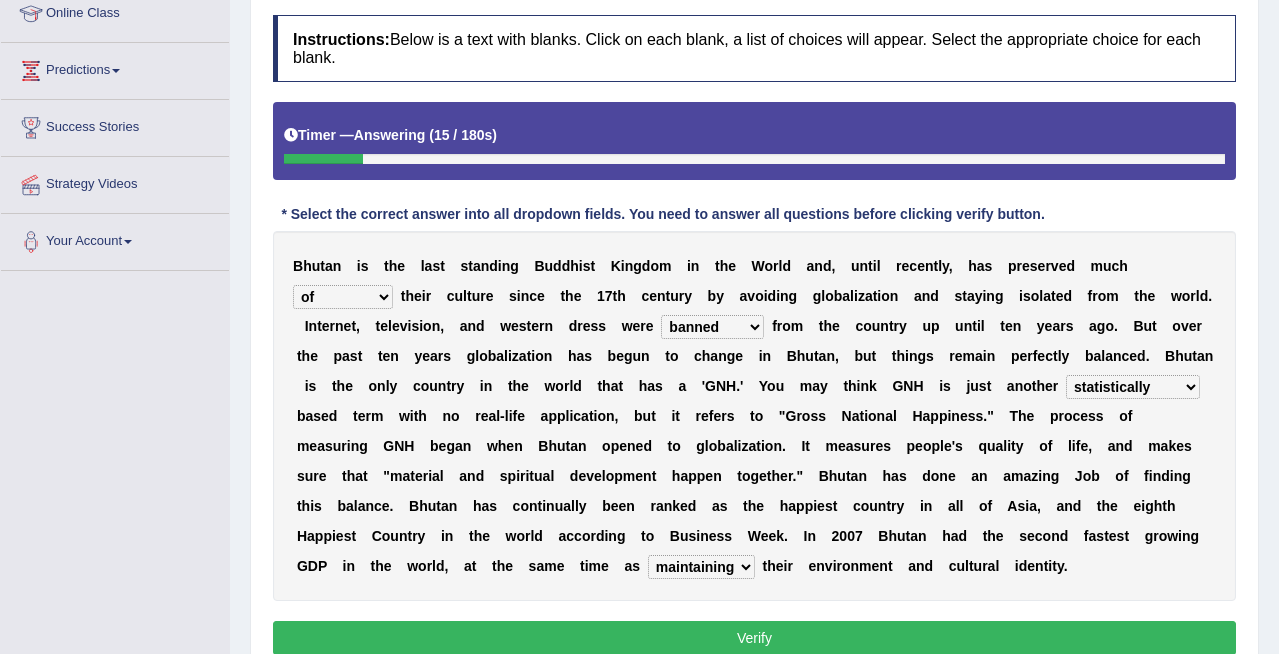 click on "Verify" at bounding box center [754, 638] 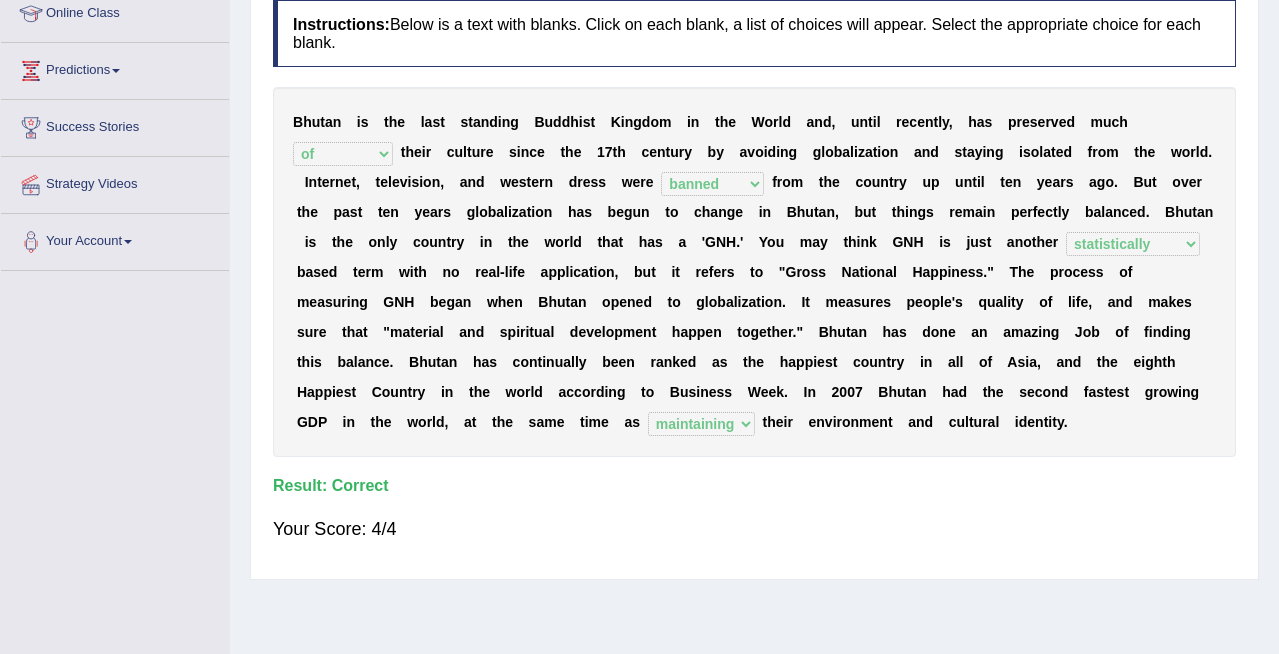 scroll, scrollTop: 0, scrollLeft: 0, axis: both 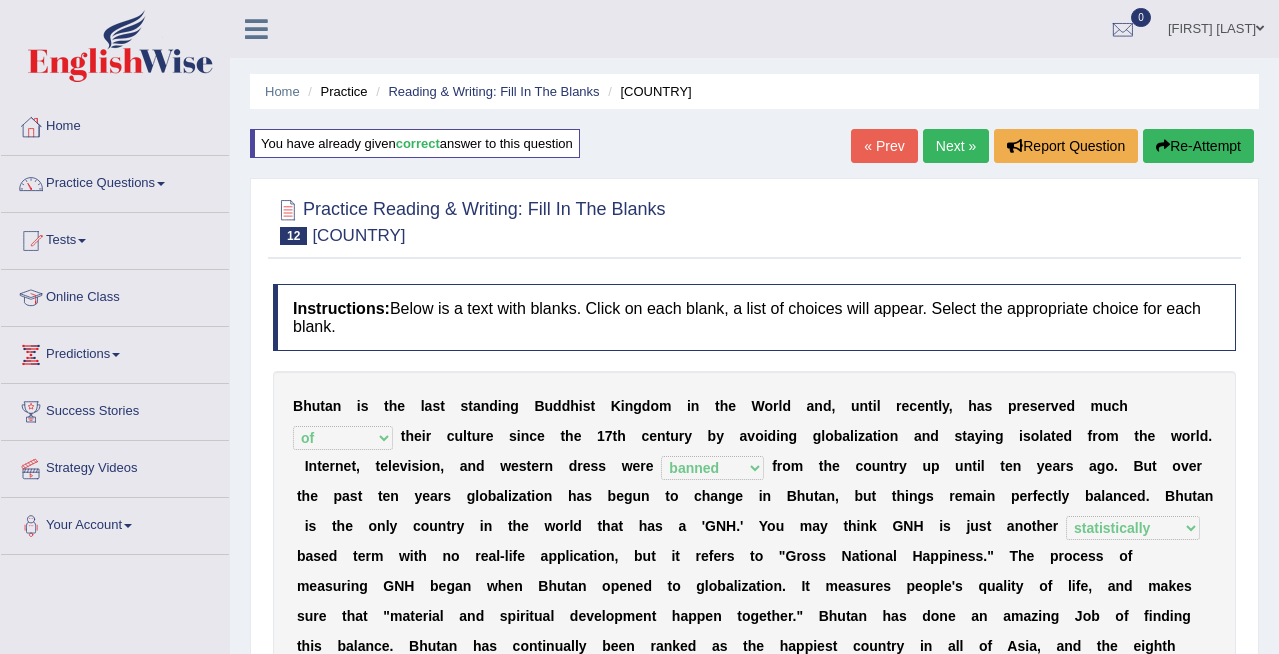 click on "Next »" at bounding box center (956, 146) 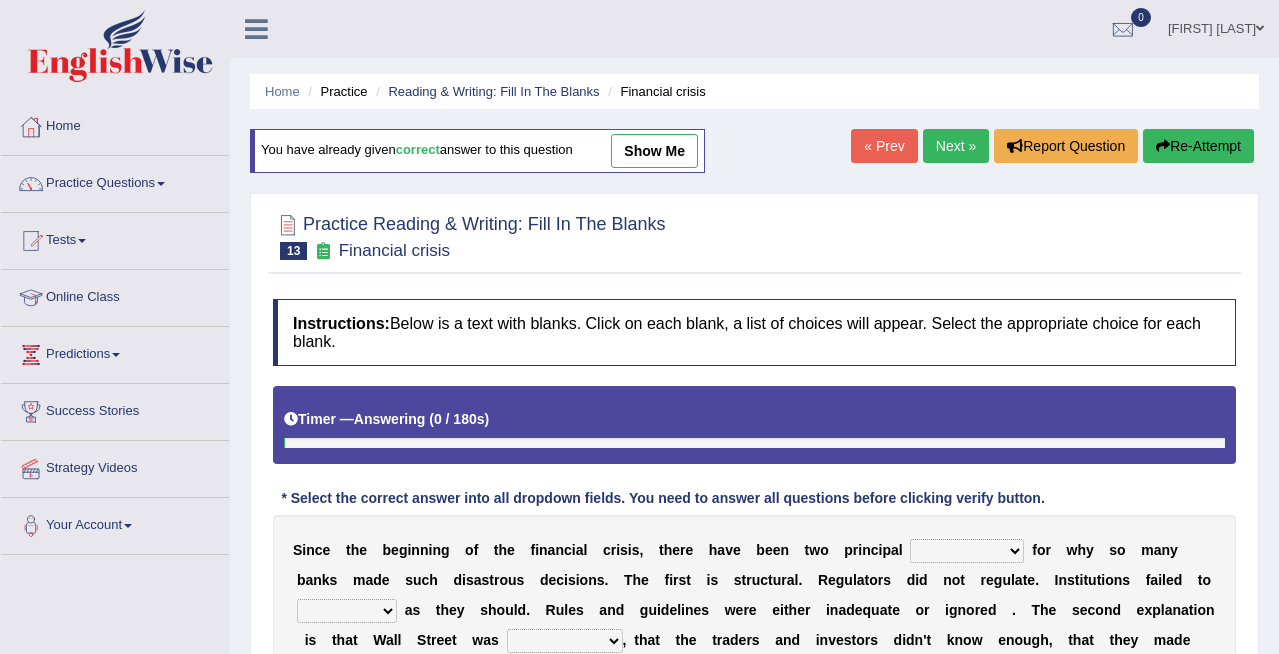scroll, scrollTop: 0, scrollLeft: 0, axis: both 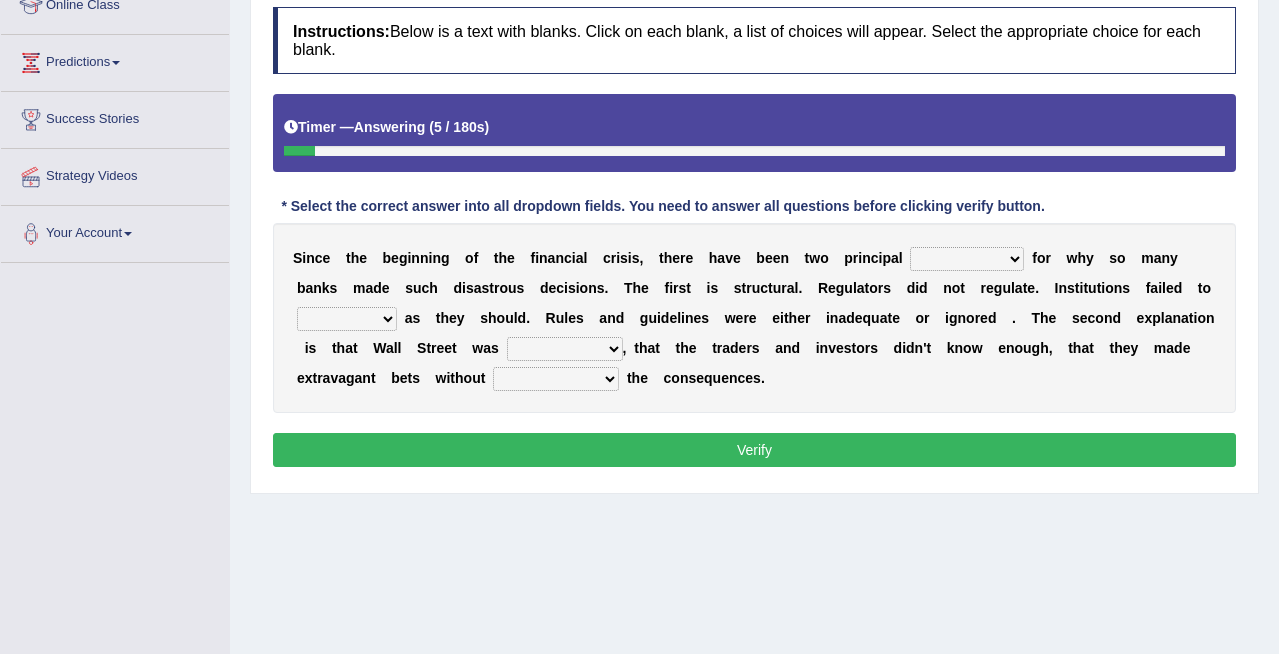 select on "explanations" 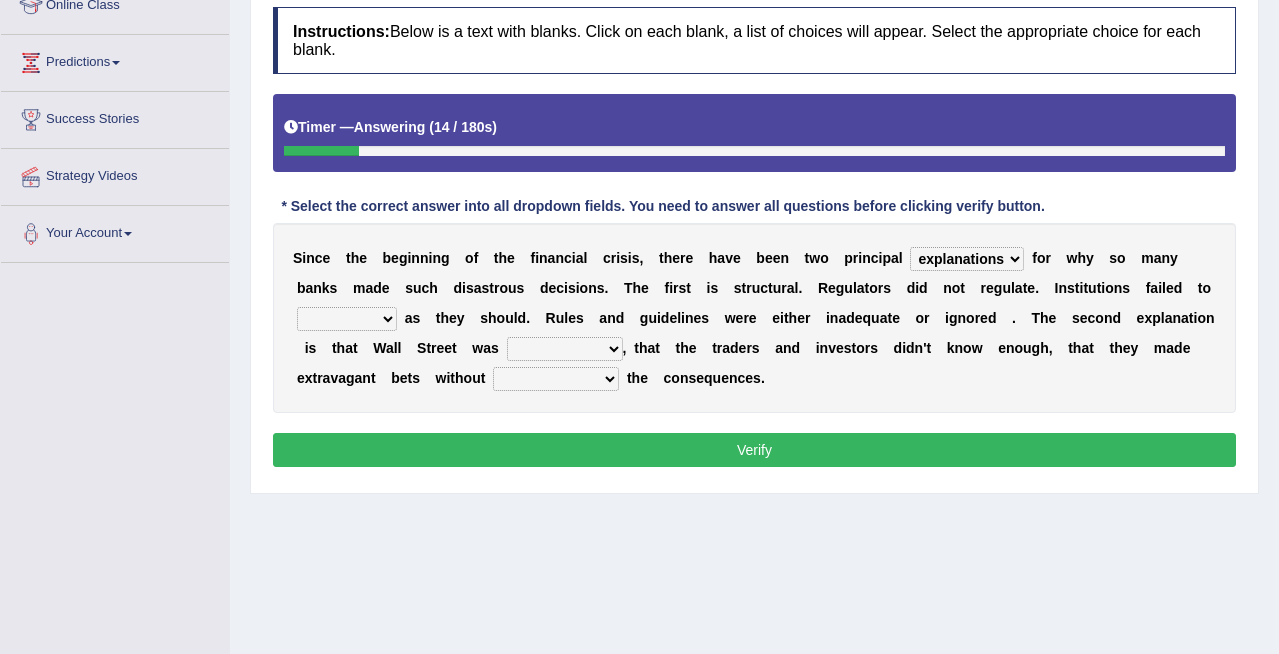 select on "function" 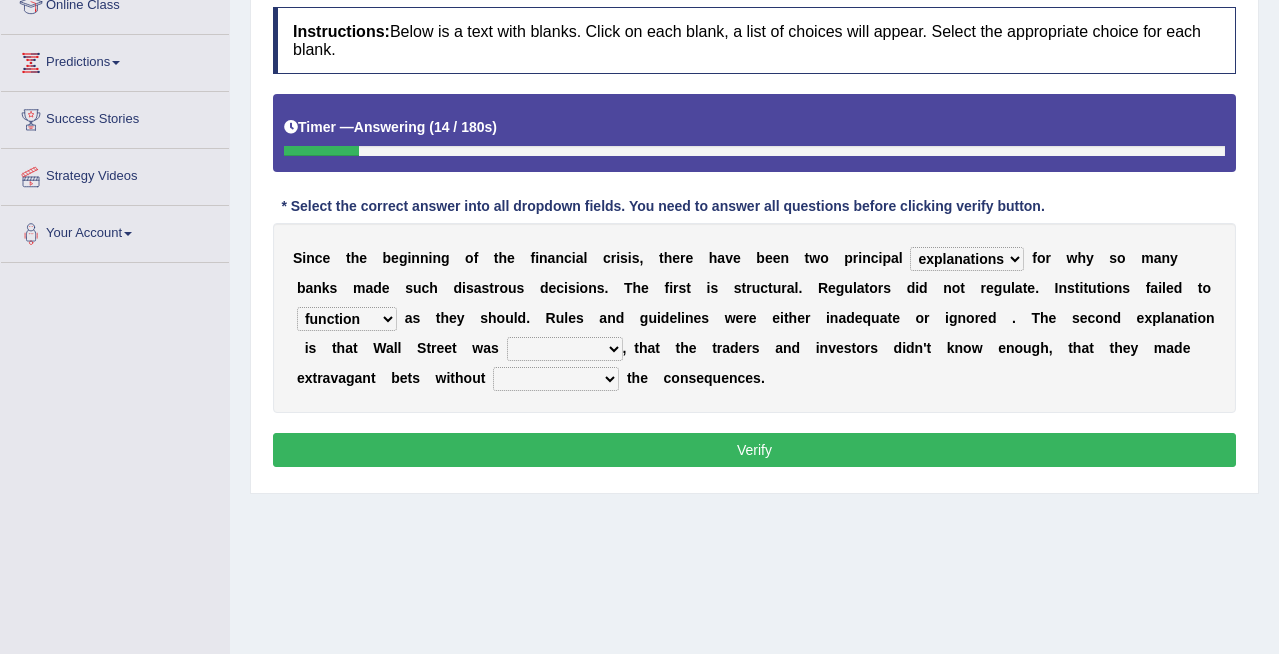 click on "function use stabilize maintain" at bounding box center [347, 319] 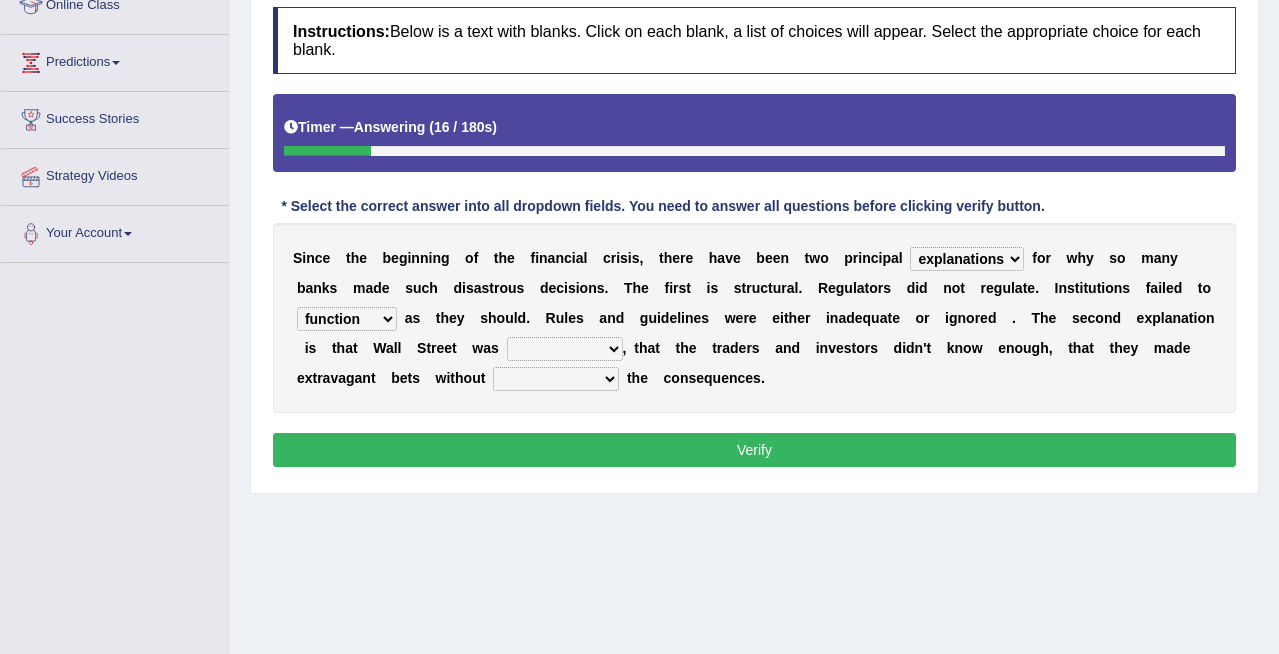 select on "incompetent" 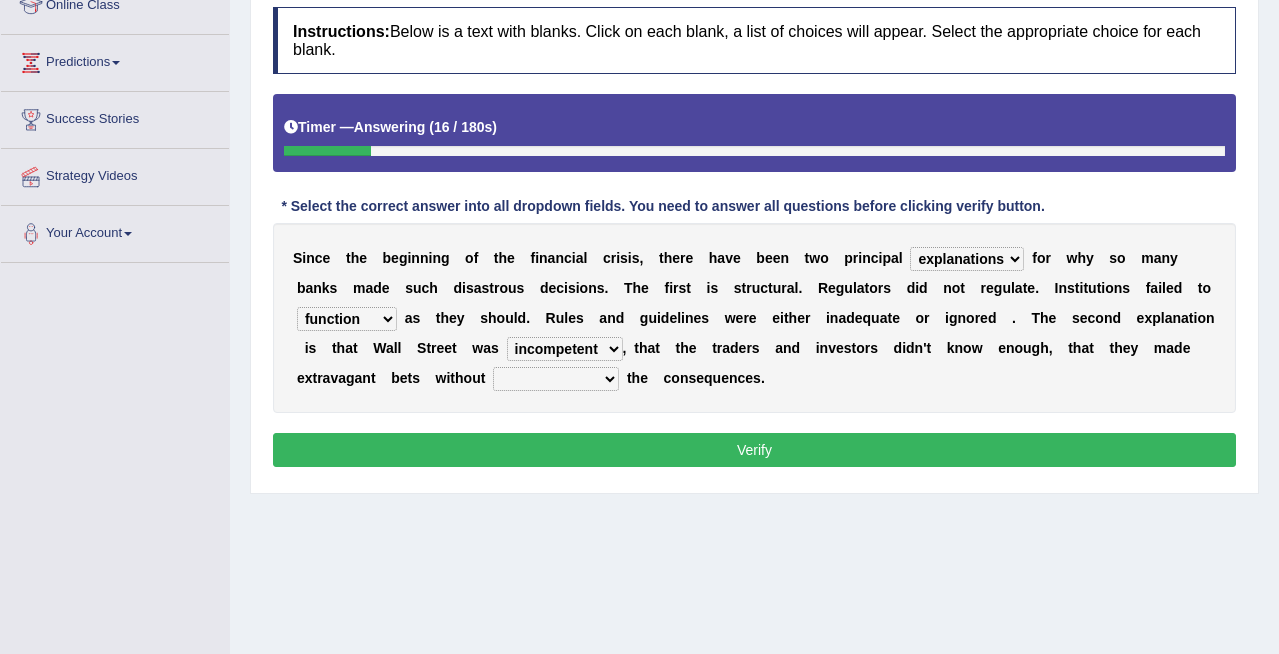 click on "rough rampant incompetent irresponsible" at bounding box center [565, 349] 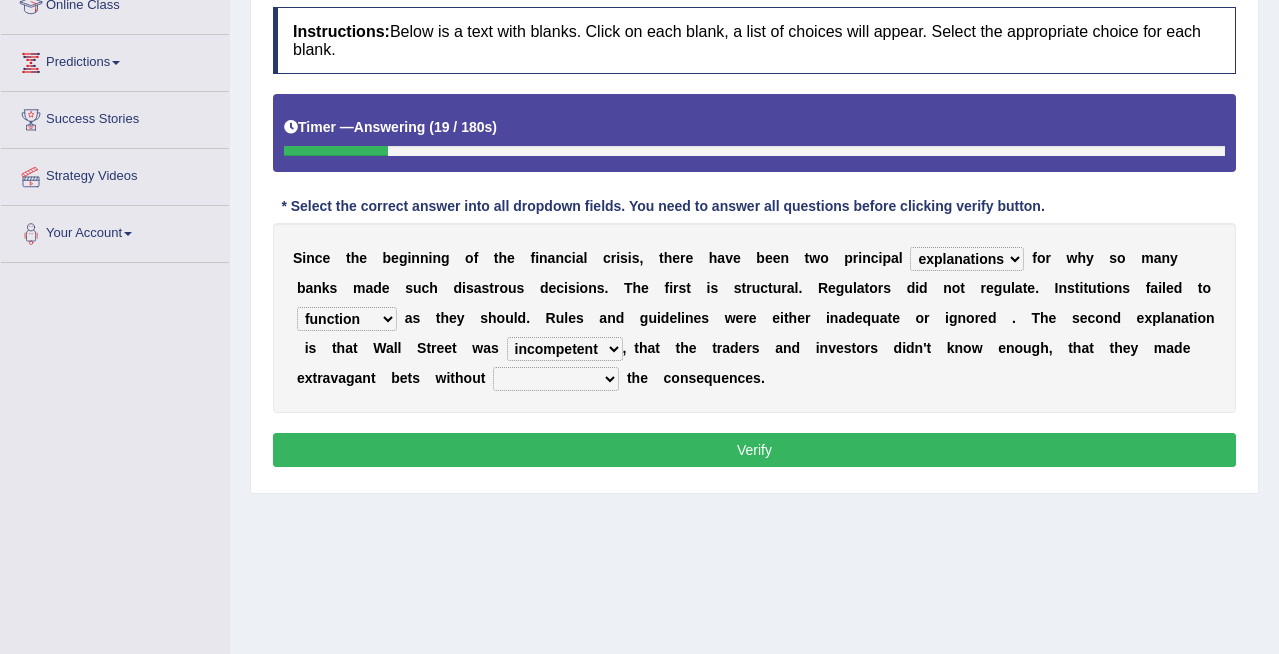 select on "understanding" 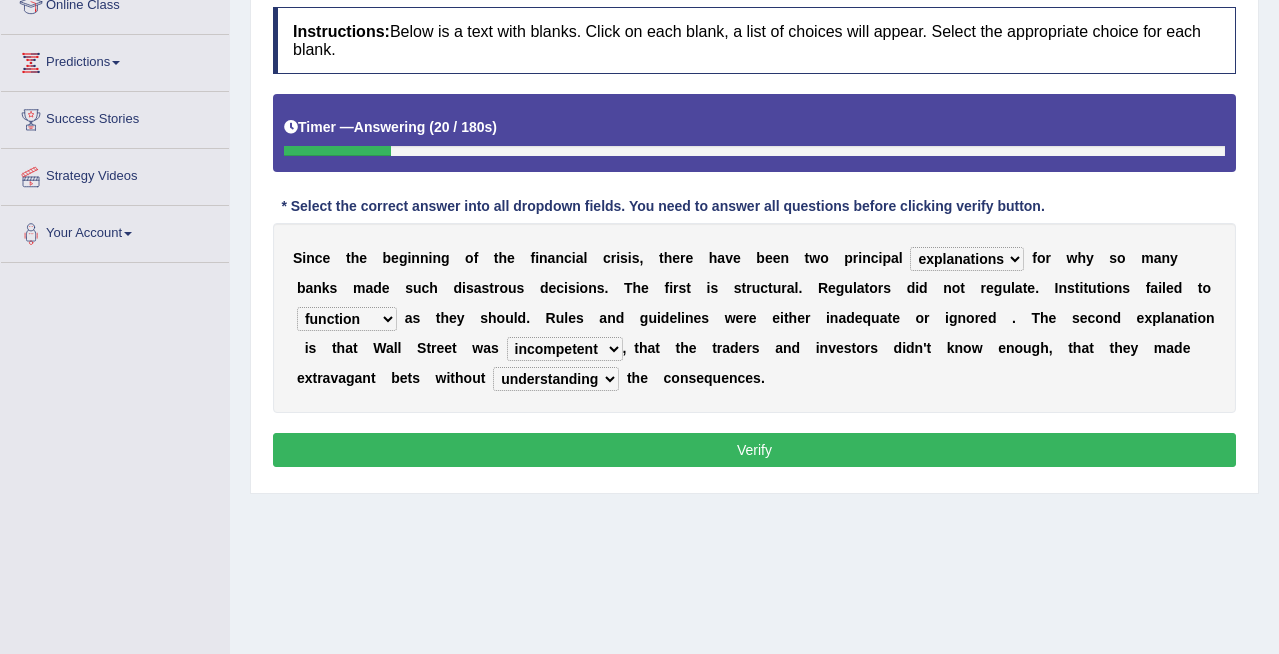 click on "Verify" at bounding box center (754, 450) 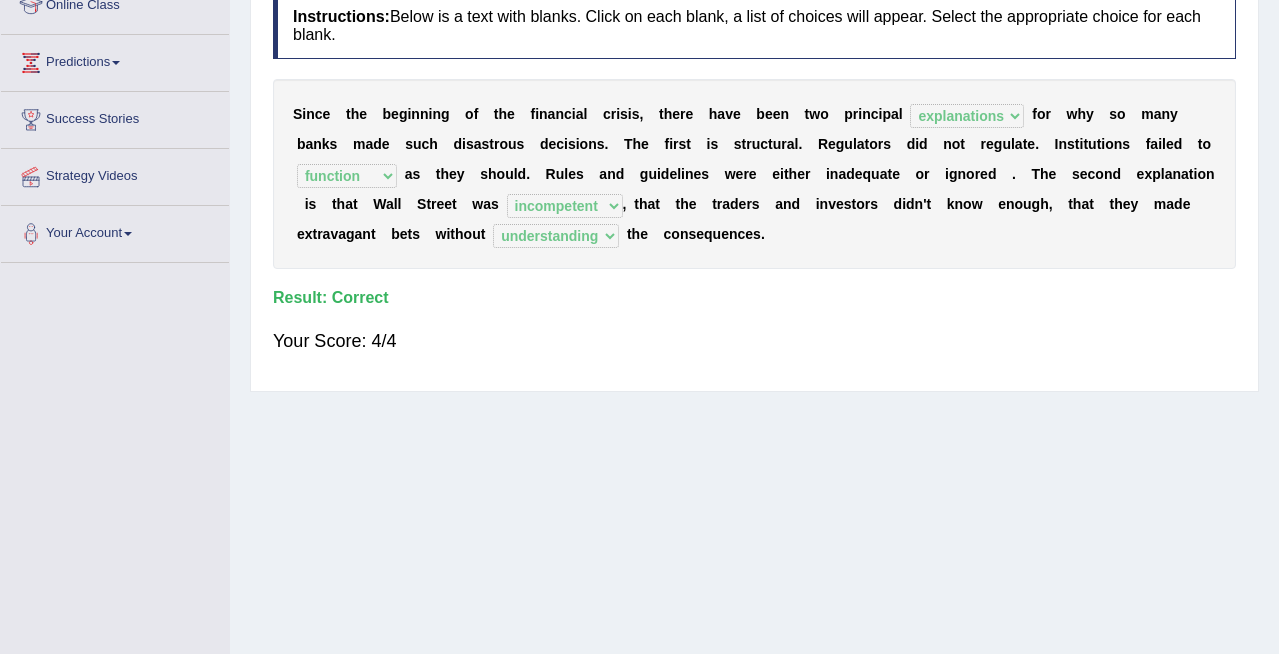 scroll, scrollTop: 37, scrollLeft: 0, axis: vertical 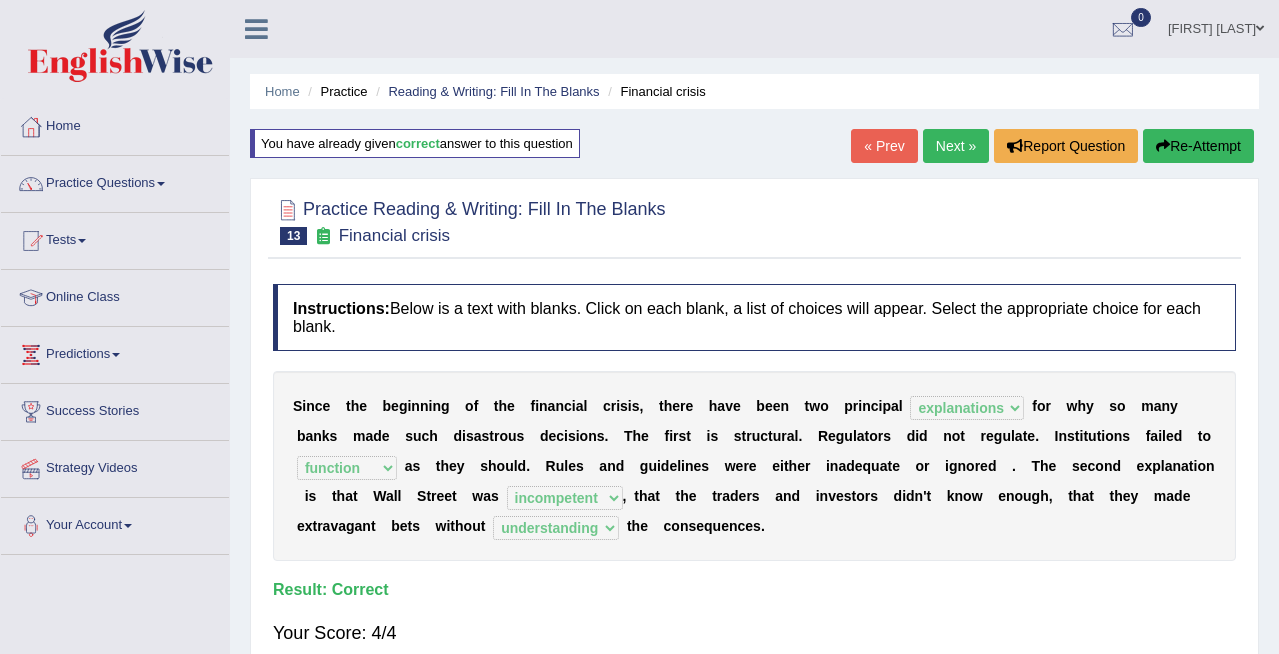 click on "Next »" at bounding box center [956, 146] 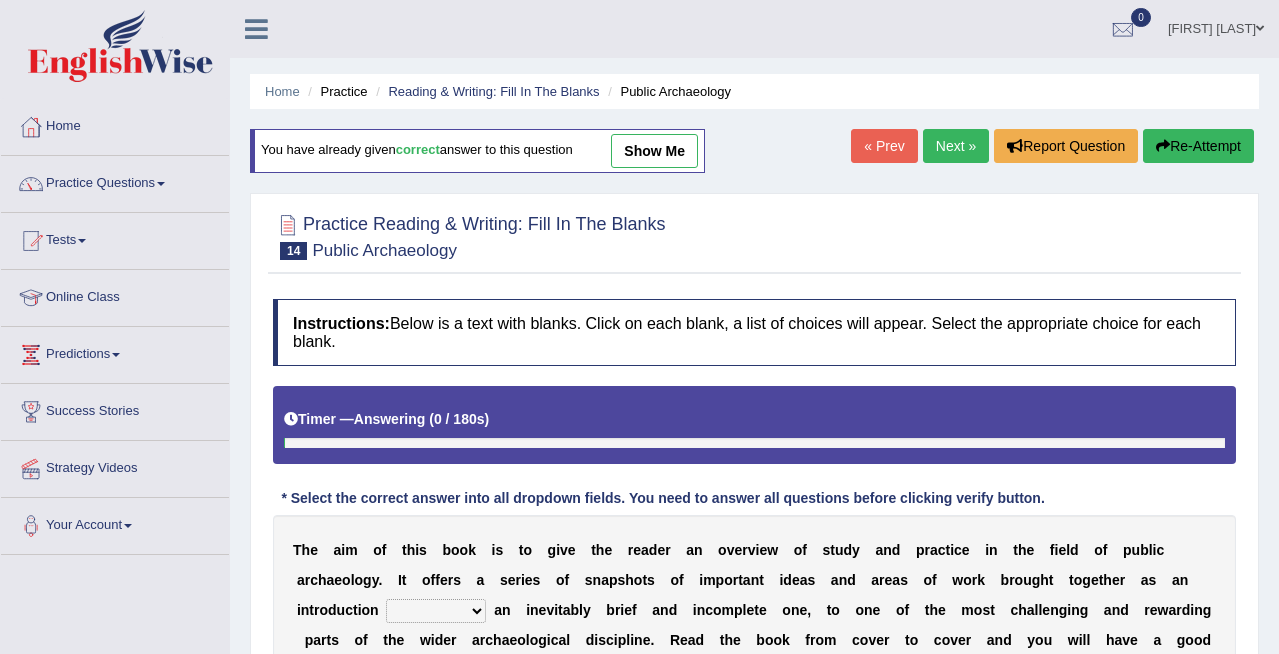 scroll, scrollTop: 0, scrollLeft: 0, axis: both 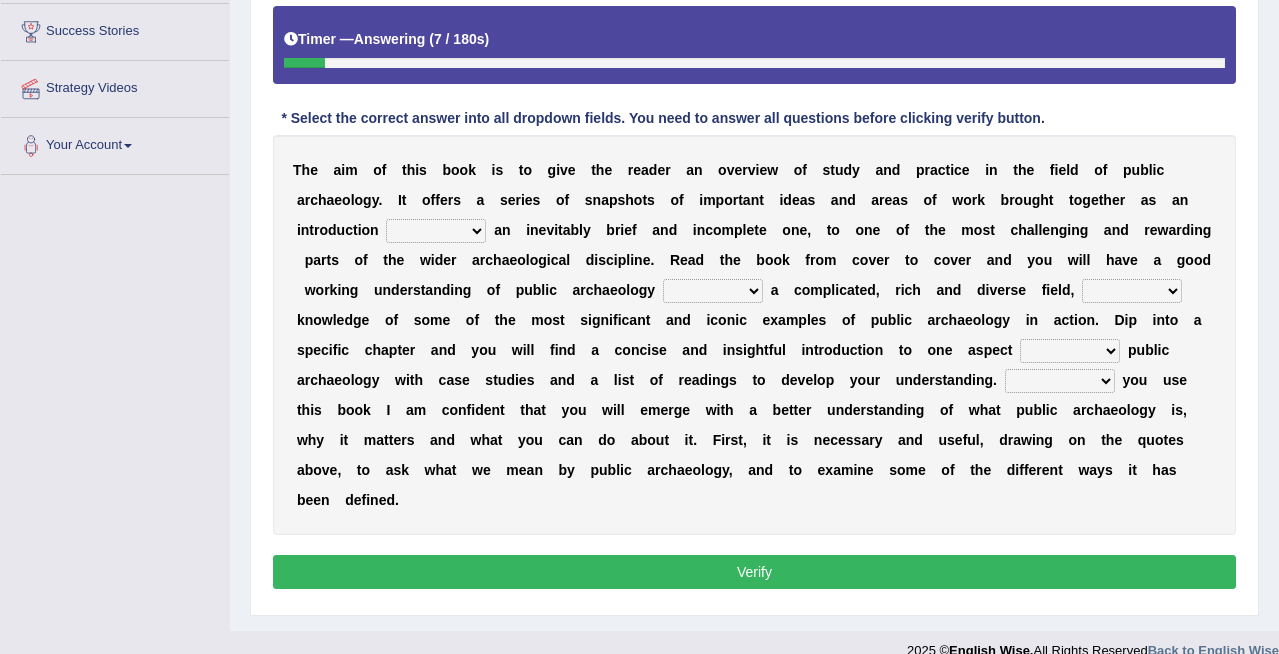 select on "albeit" 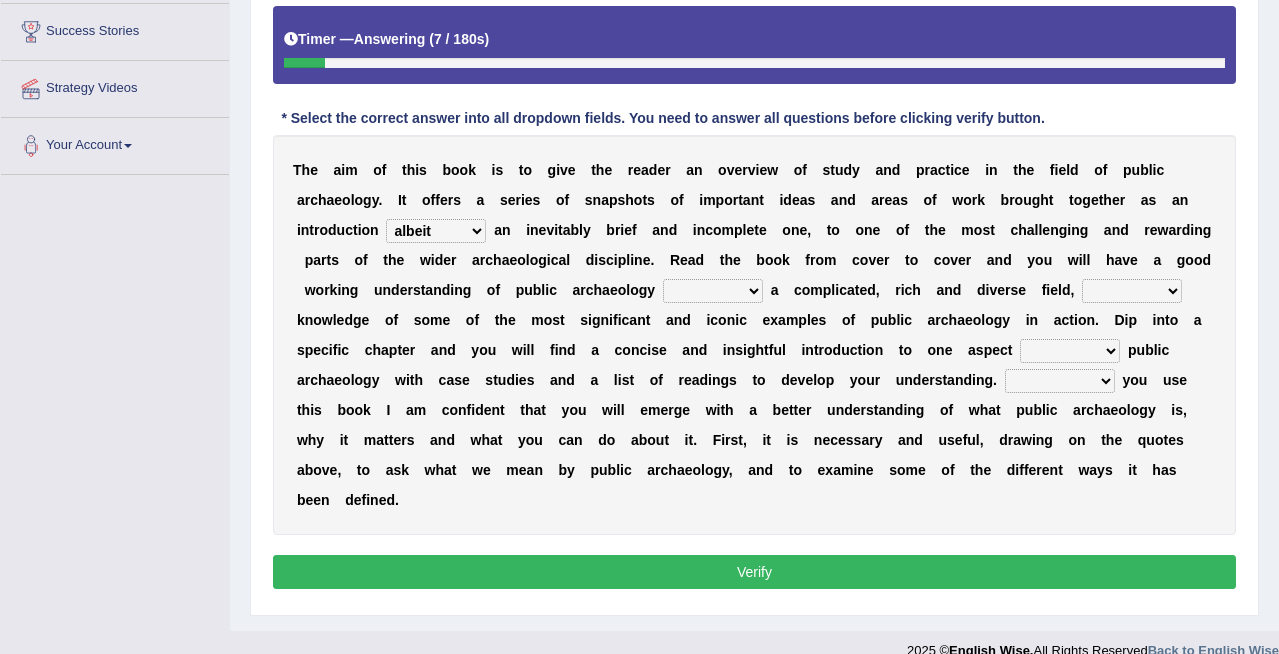 click on "because albeit unless despite" at bounding box center [436, 231] 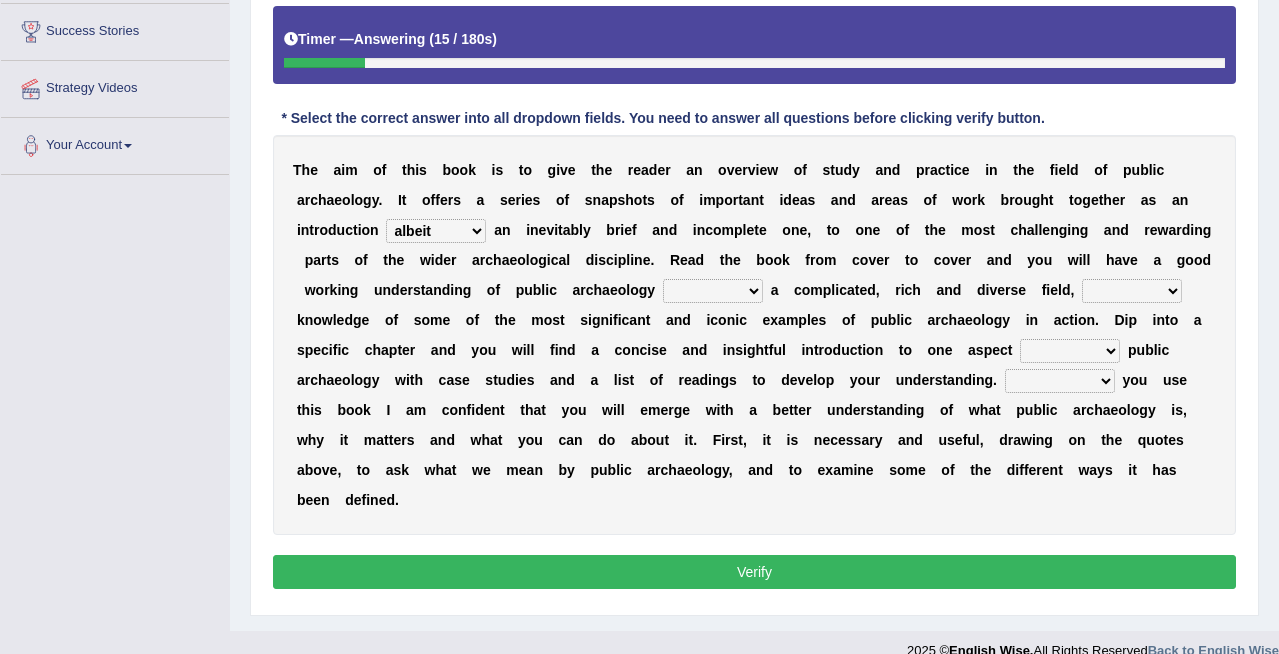 select on "as" 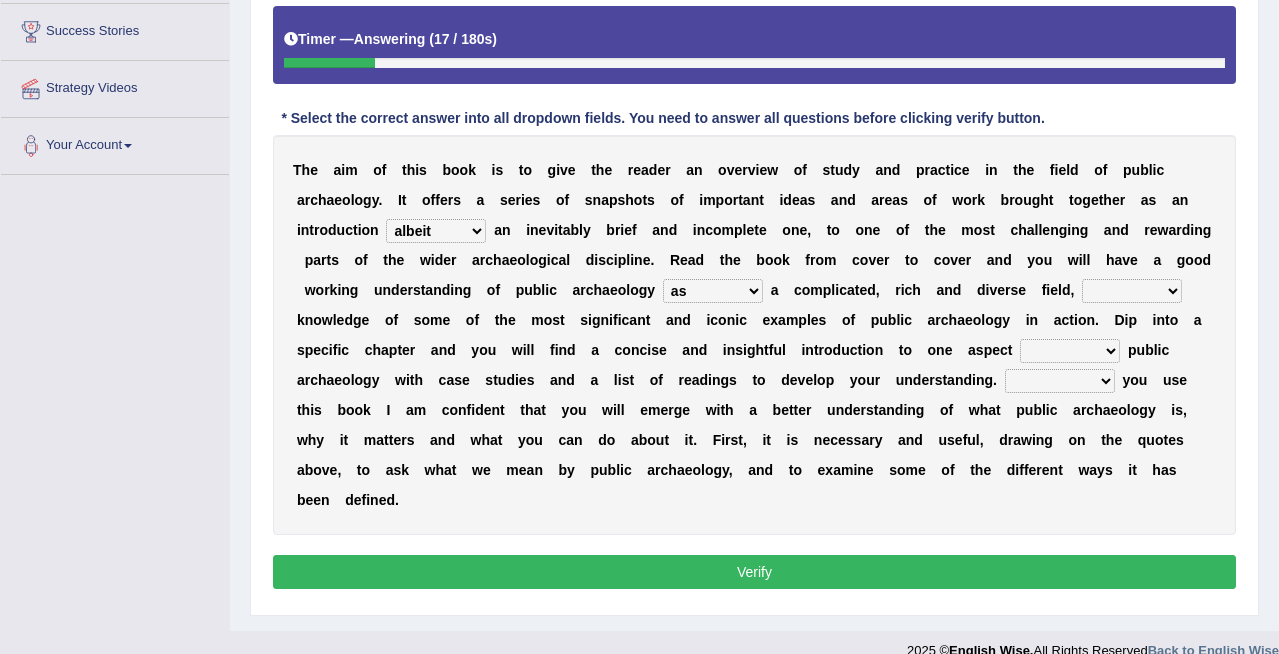 drag, startPoint x: 1071, startPoint y: 349, endPoint x: 1159, endPoint y: 282, distance: 110.60289 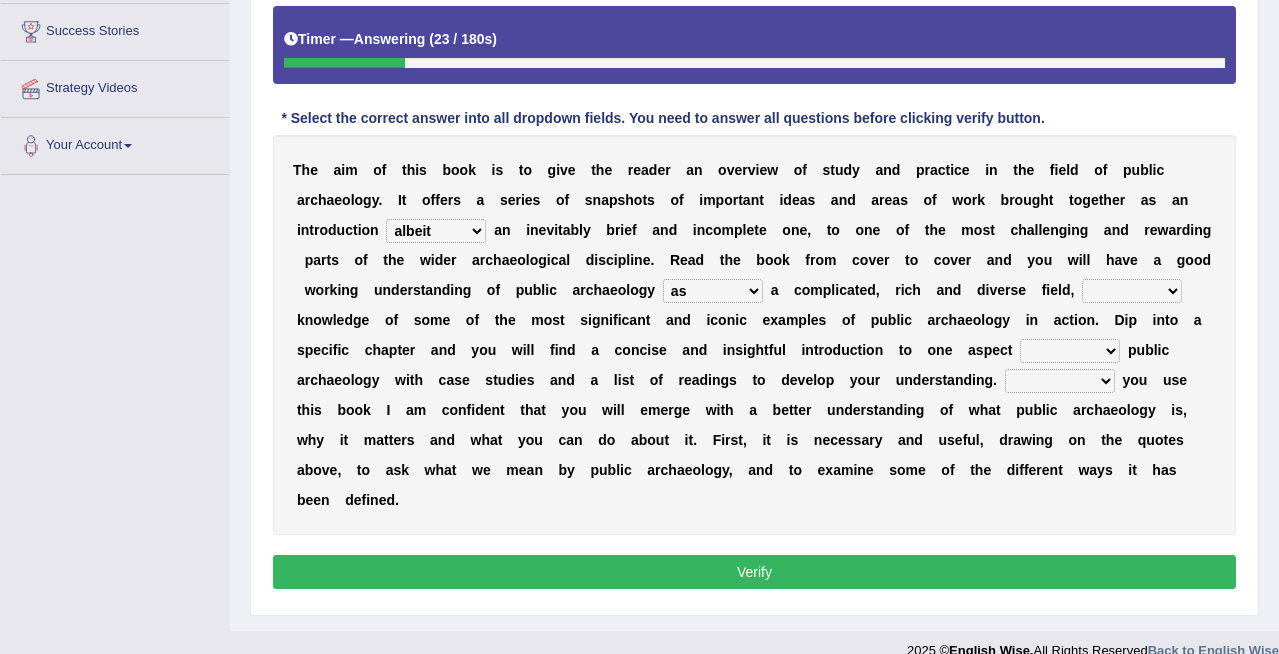 select on "as well as" 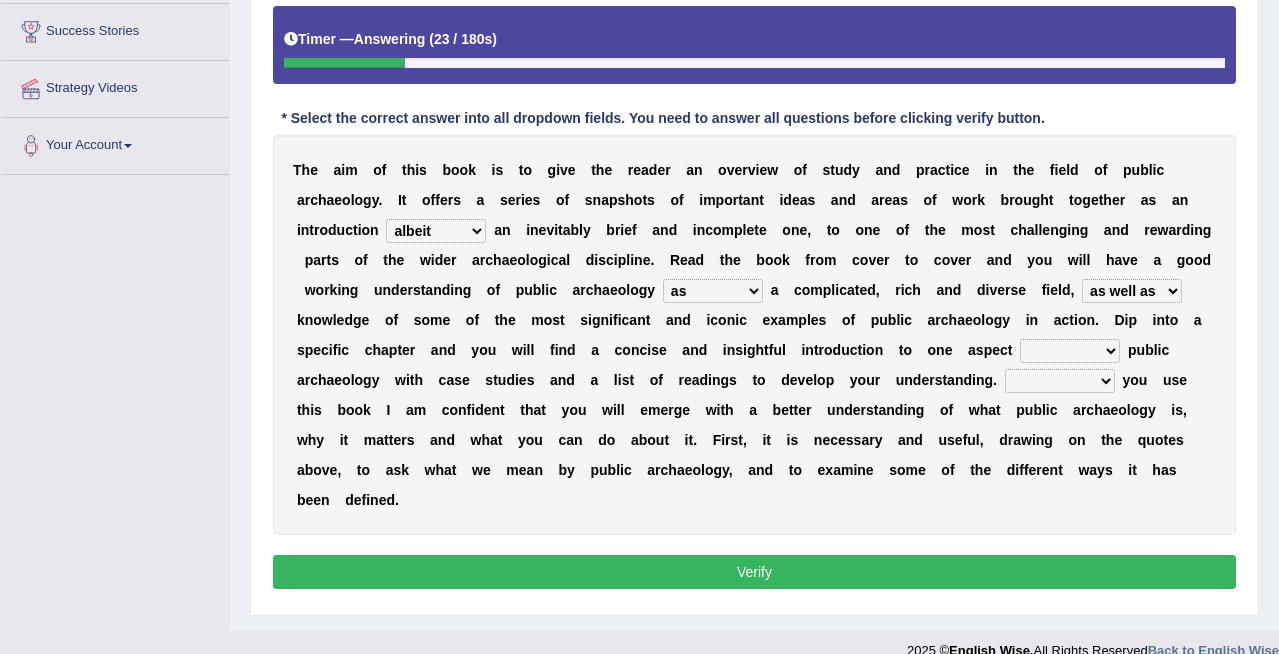 click on "despite of whatever as well as as though" at bounding box center (1132, 291) 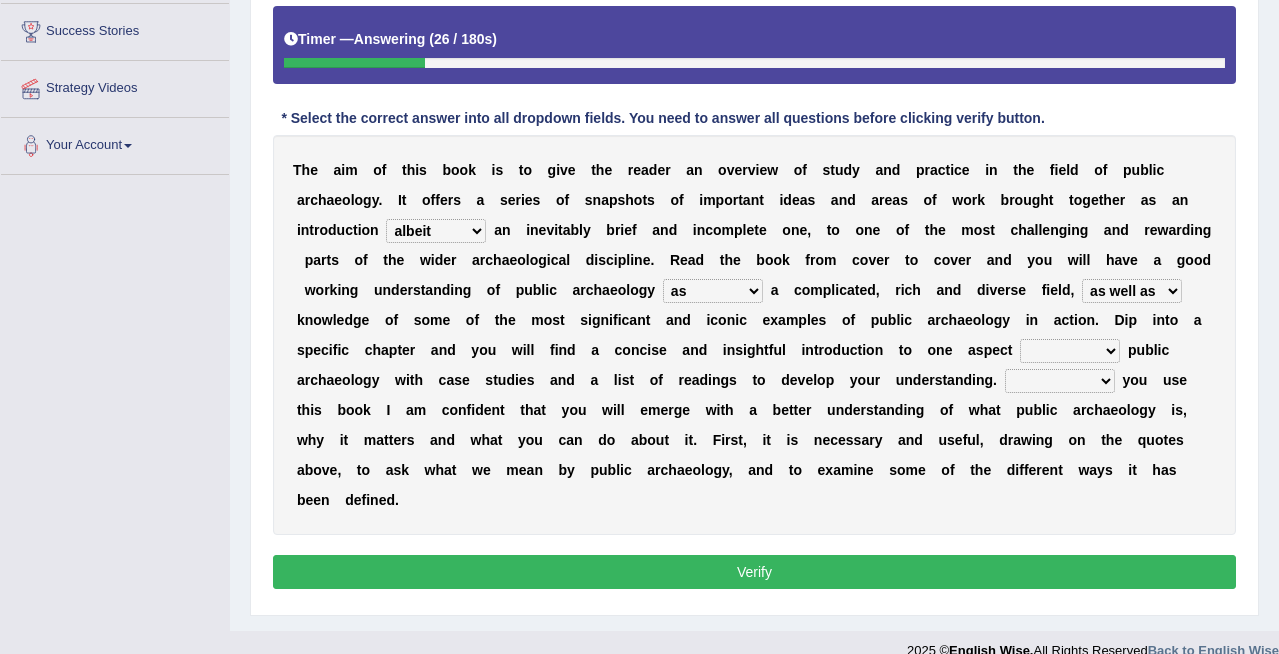 select on "of" 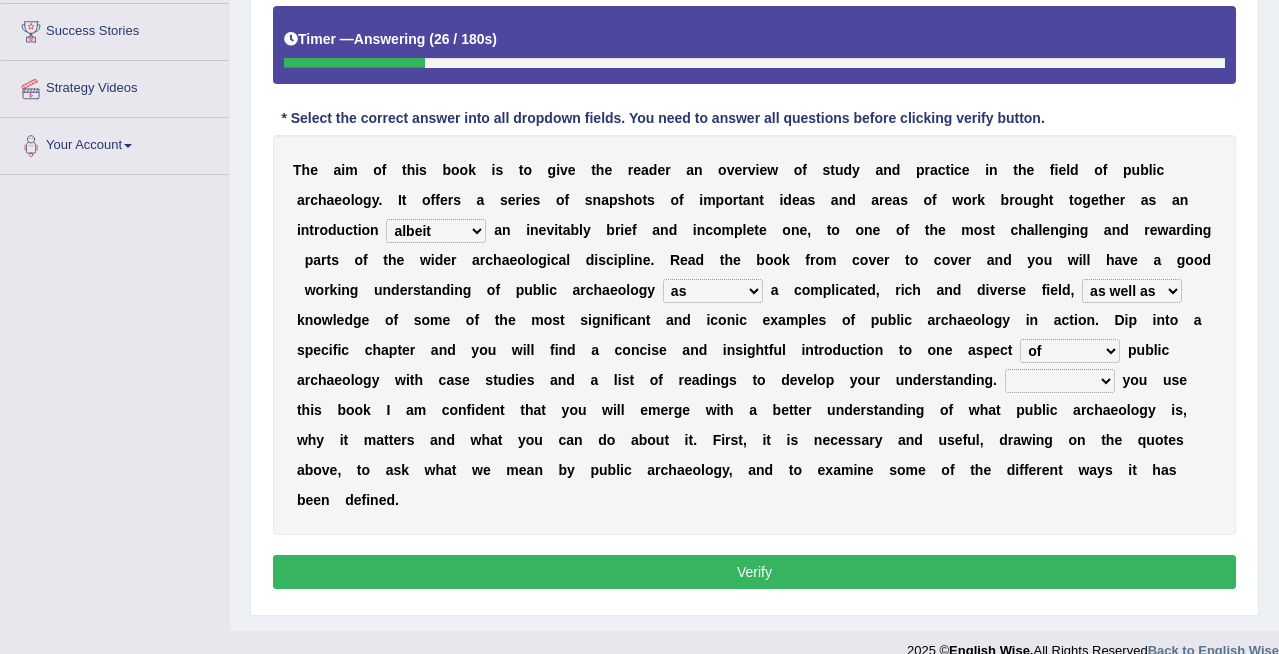 click on "in on by of" at bounding box center (1070, 351) 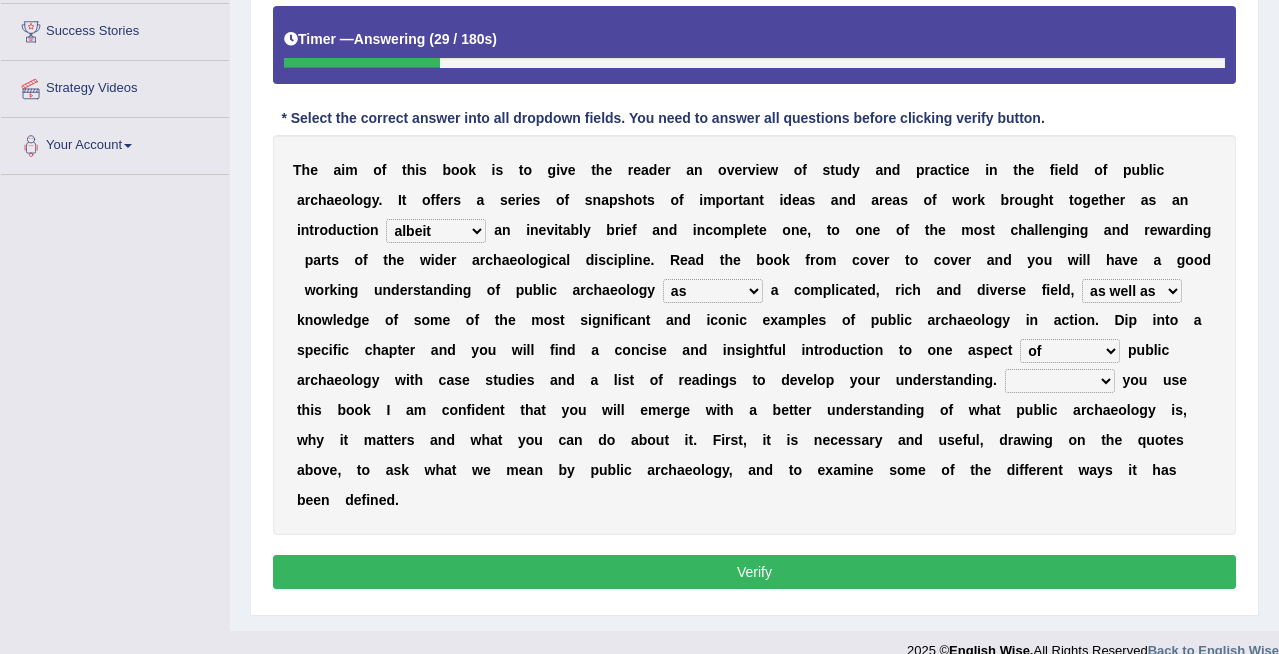 select on "That" 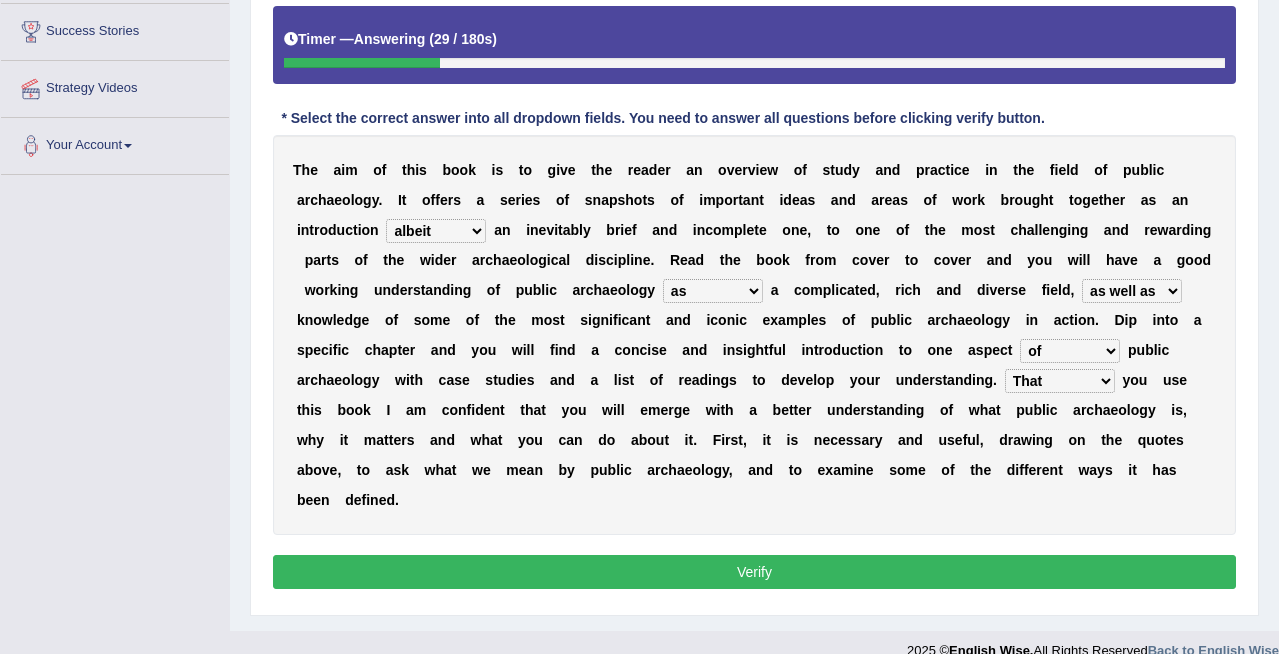 click on "Even That However Considering" at bounding box center (1060, 381) 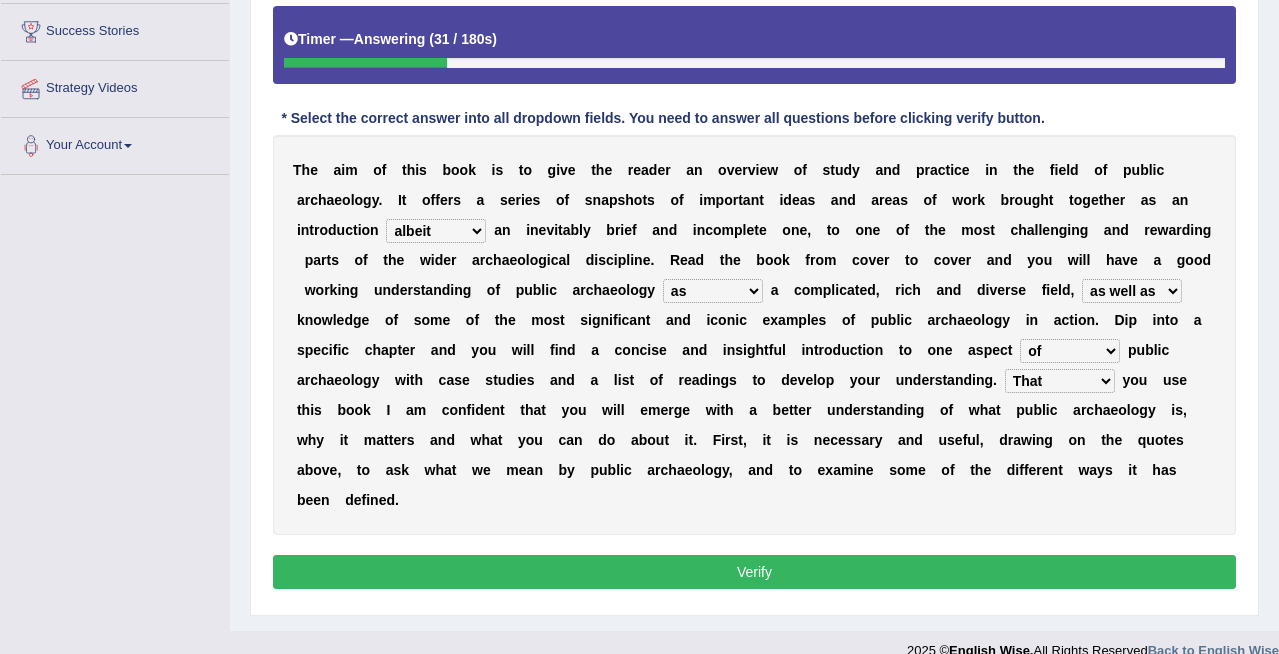 click on "Verify" at bounding box center (754, 572) 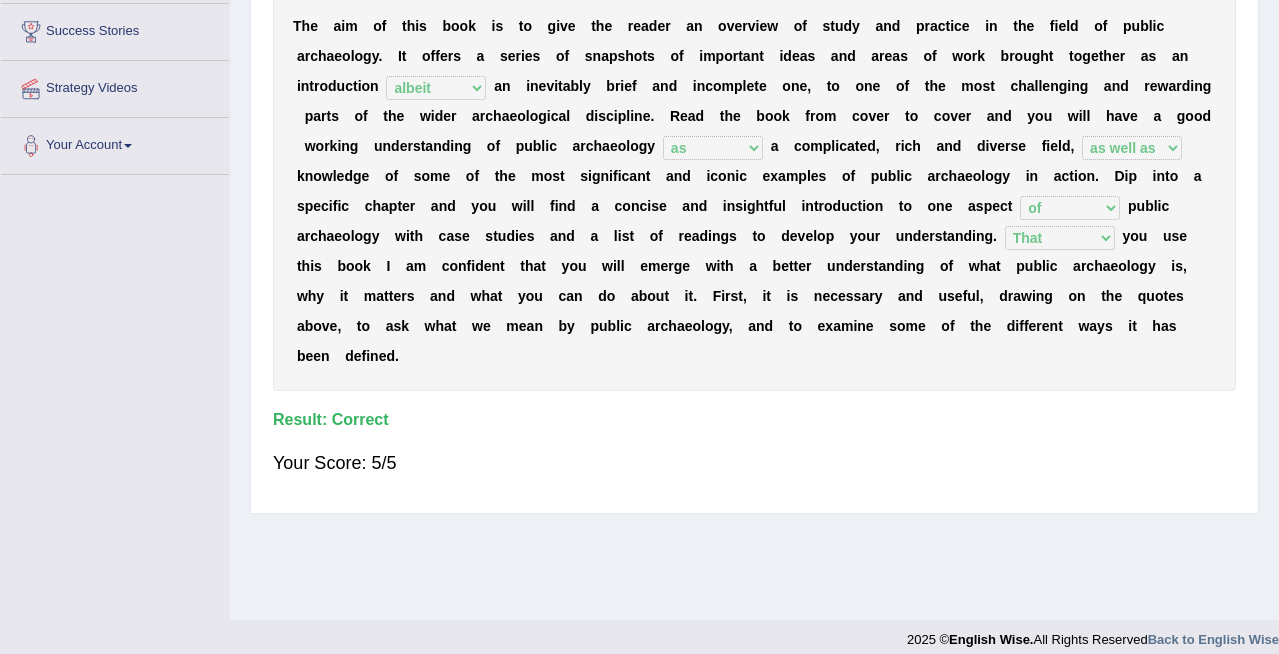 scroll, scrollTop: 0, scrollLeft: 0, axis: both 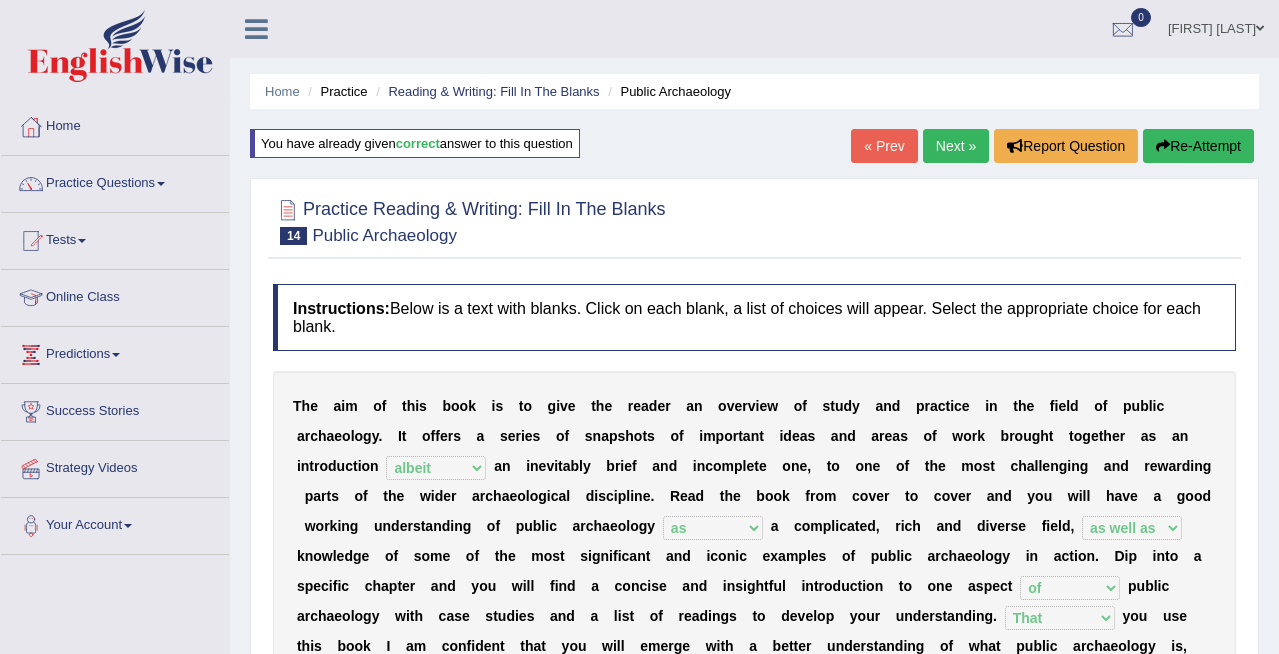 click on "Next »" at bounding box center [956, 146] 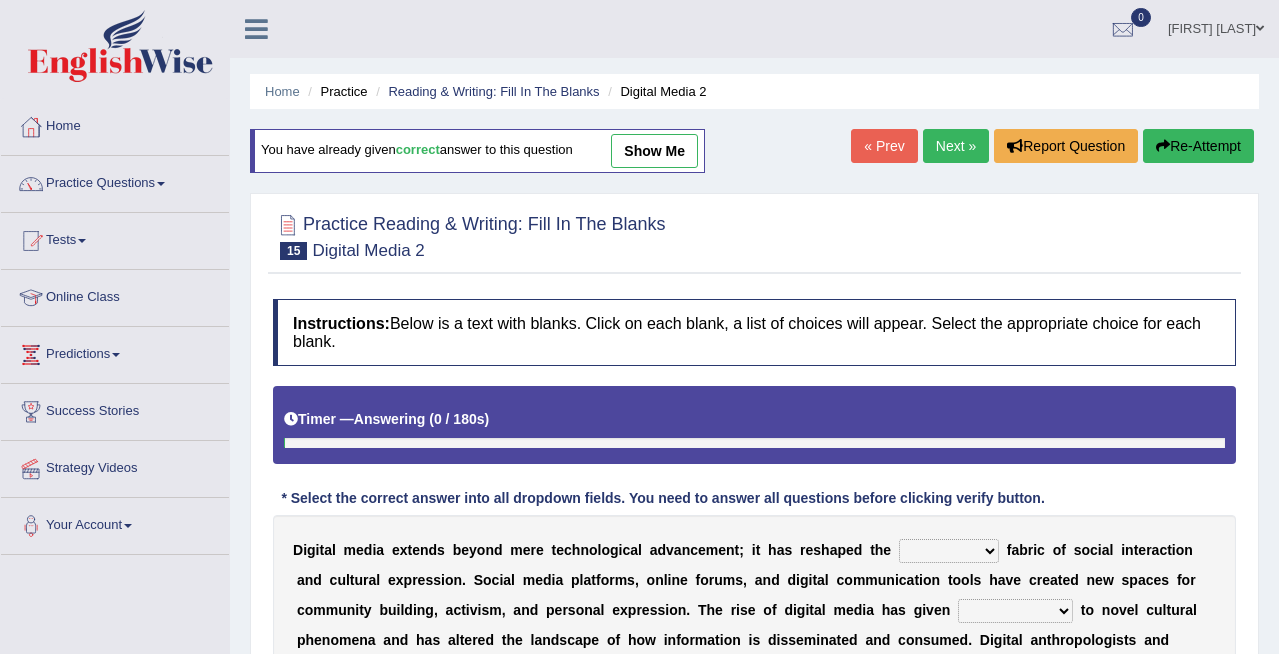 scroll, scrollTop: 0, scrollLeft: 0, axis: both 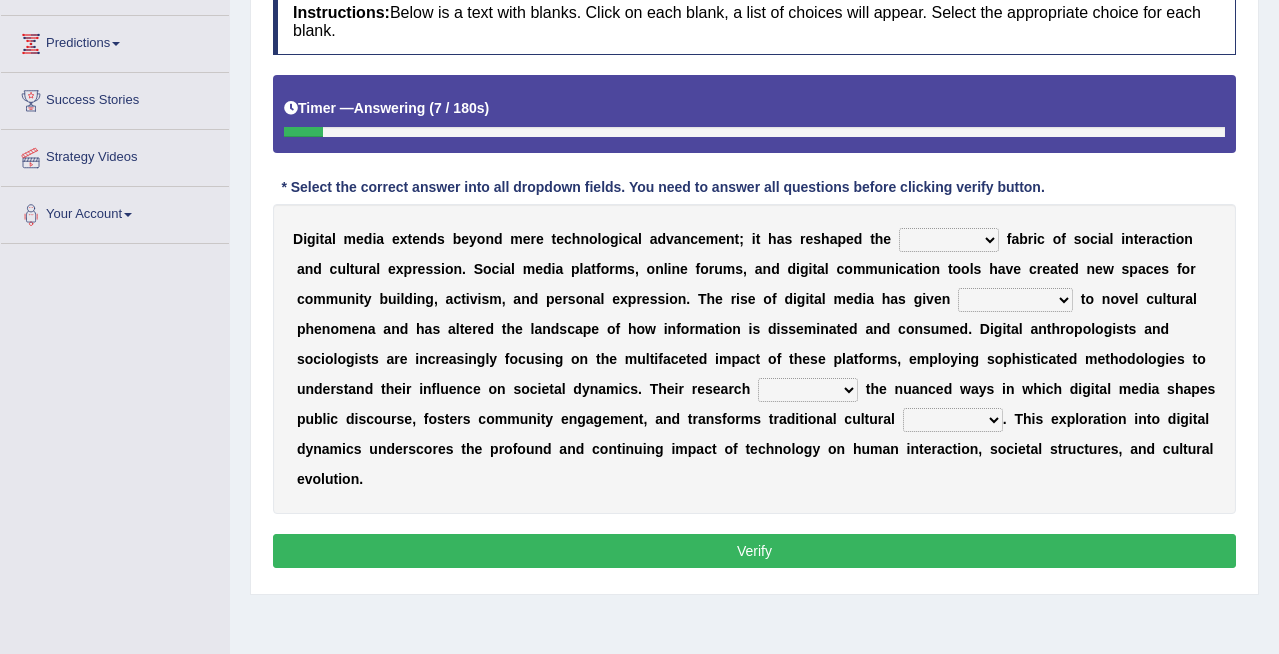 select on "very" 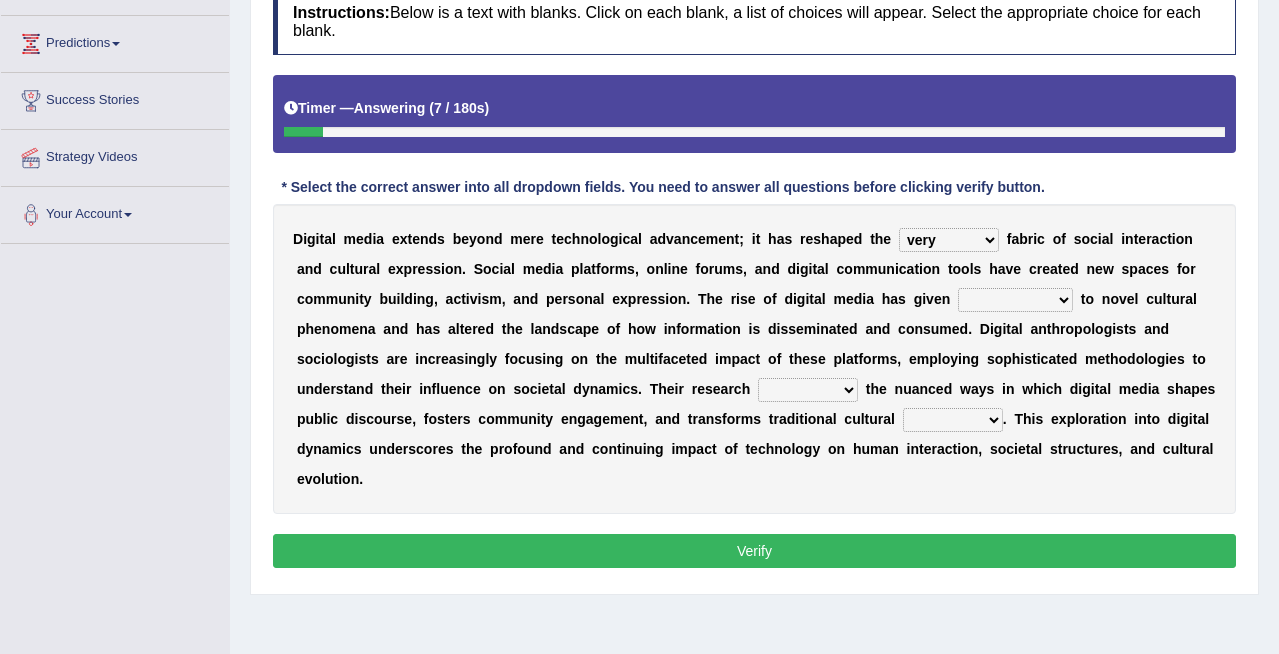 click on "very somehow somewhat both" at bounding box center [949, 240] 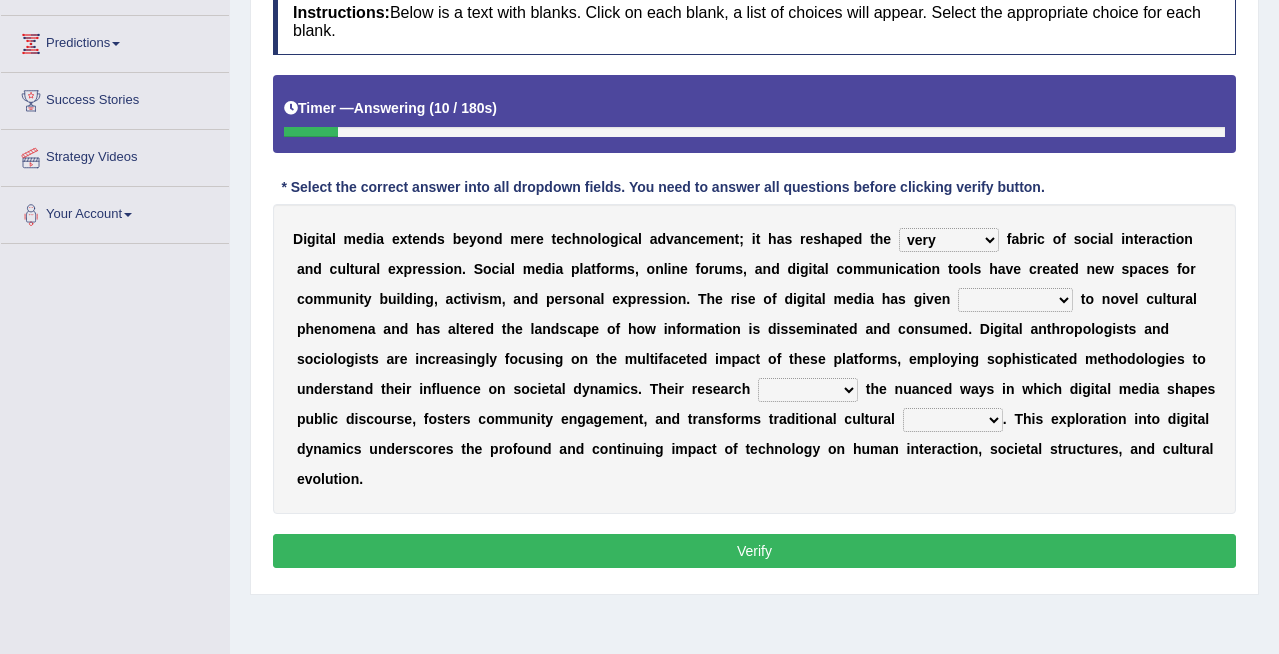select on "birth" 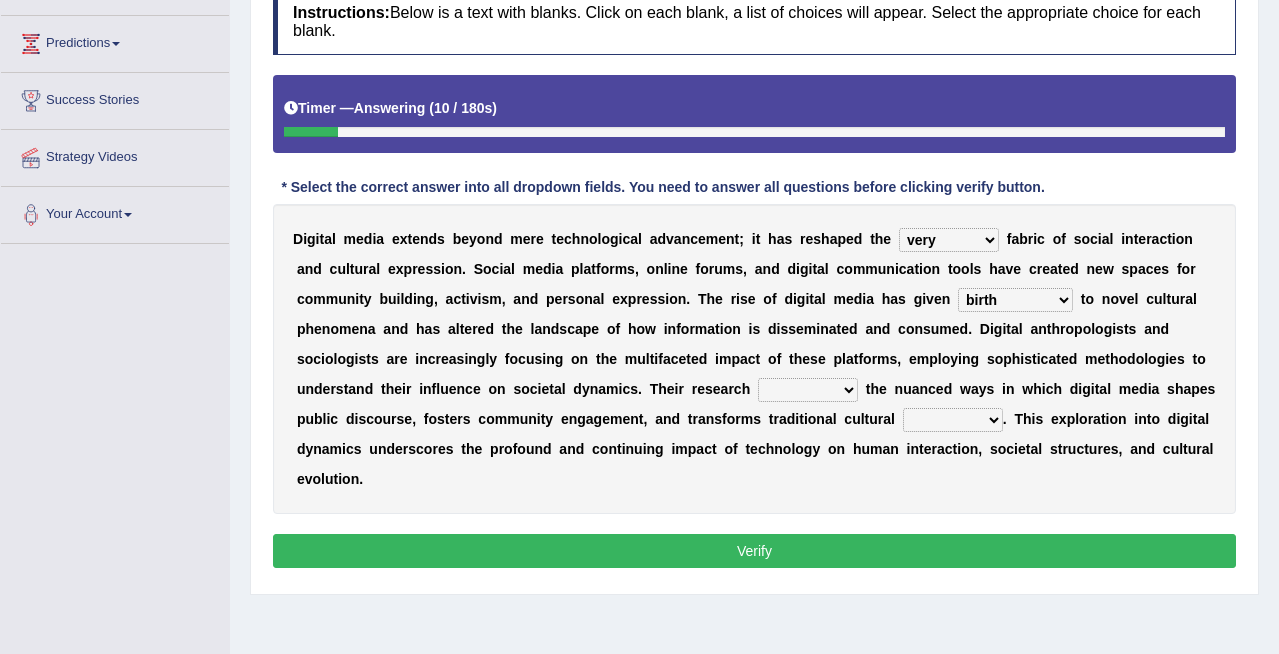 click on "movement sight development birth" at bounding box center (1015, 300) 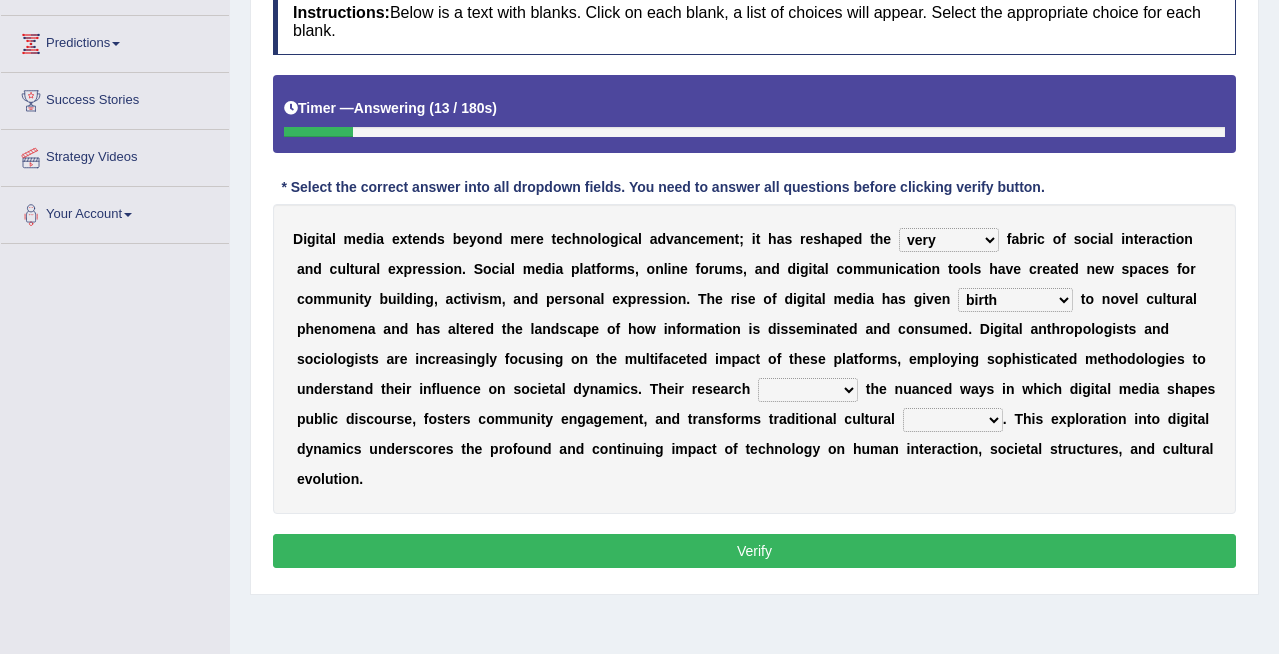 select on "examines" 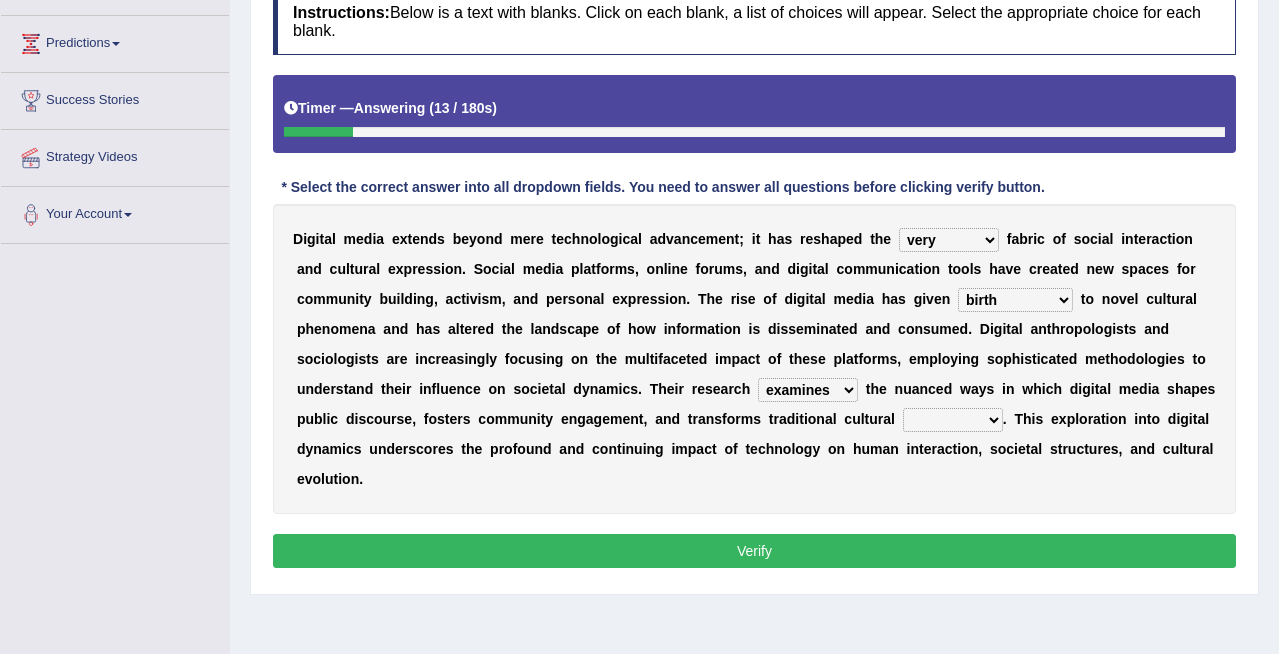 click on "installs examines claims admits" at bounding box center [808, 390] 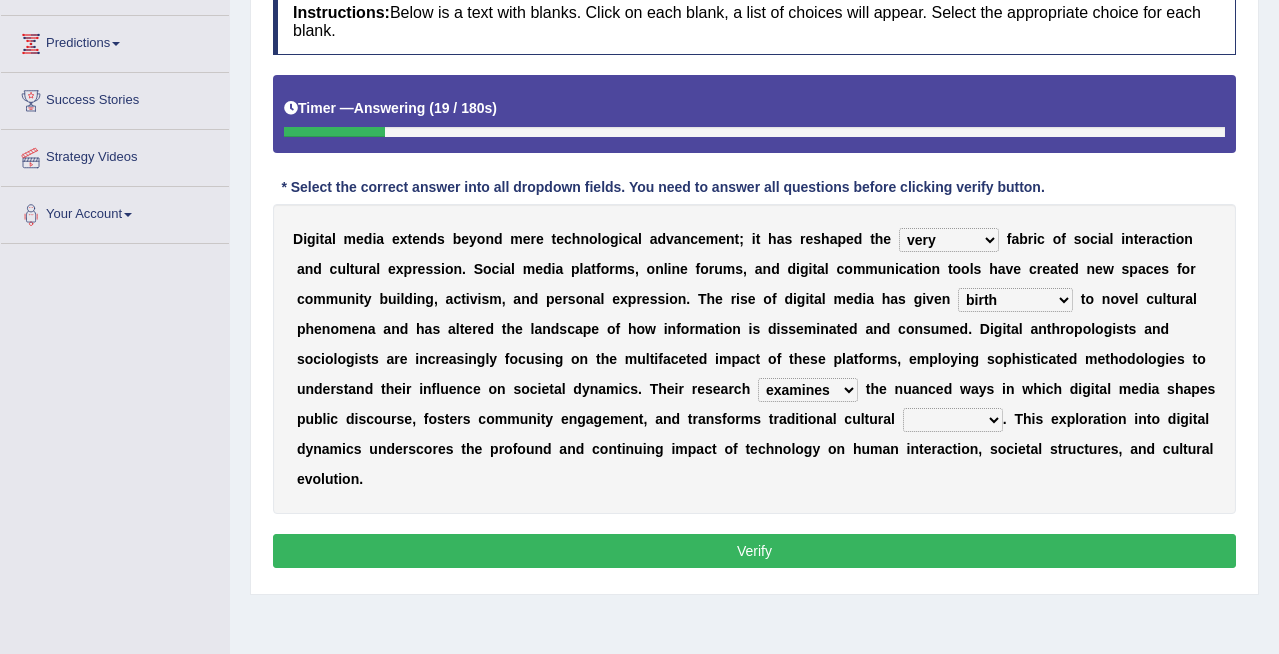select on "practices" 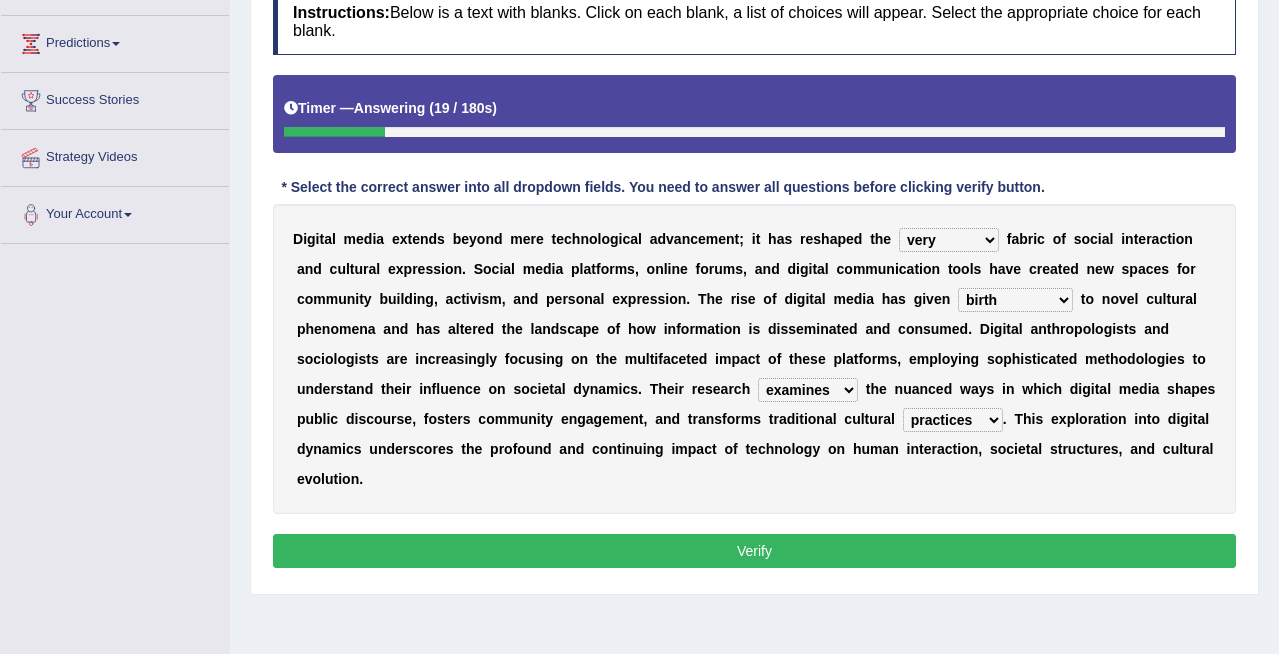click on "practices manuals cores comments" at bounding box center [953, 420] 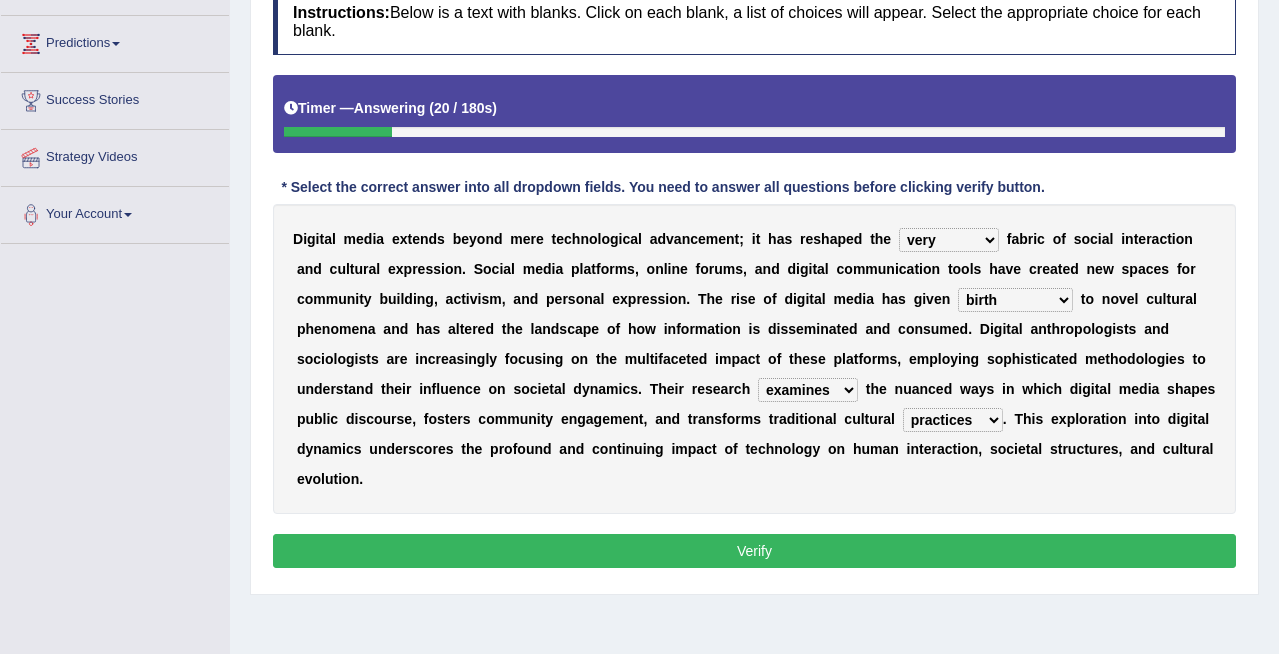 click on "Verify" at bounding box center [754, 551] 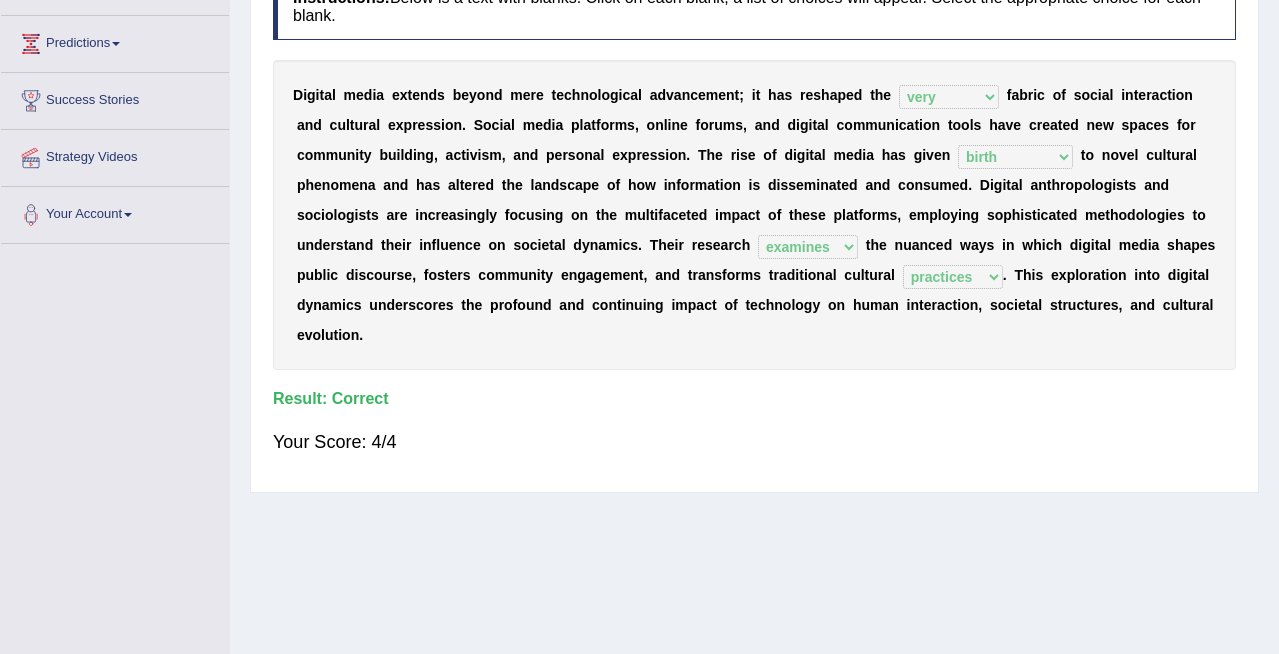 scroll, scrollTop: 0, scrollLeft: 0, axis: both 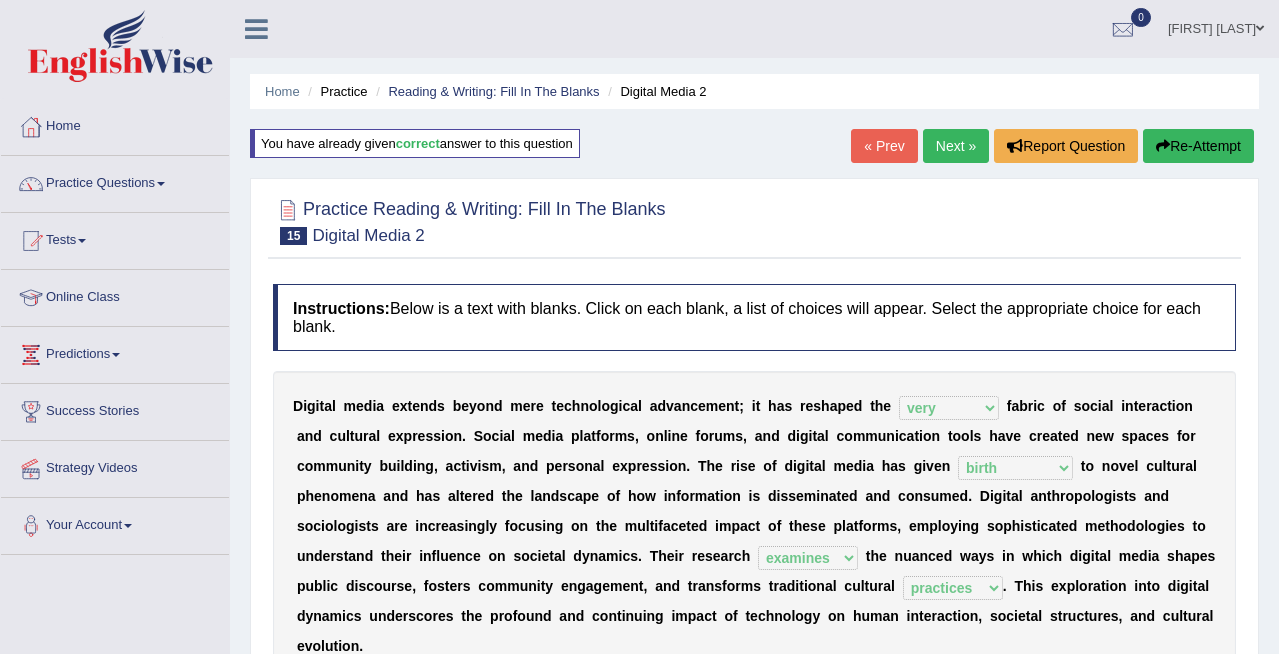 click on "Next »" at bounding box center [956, 146] 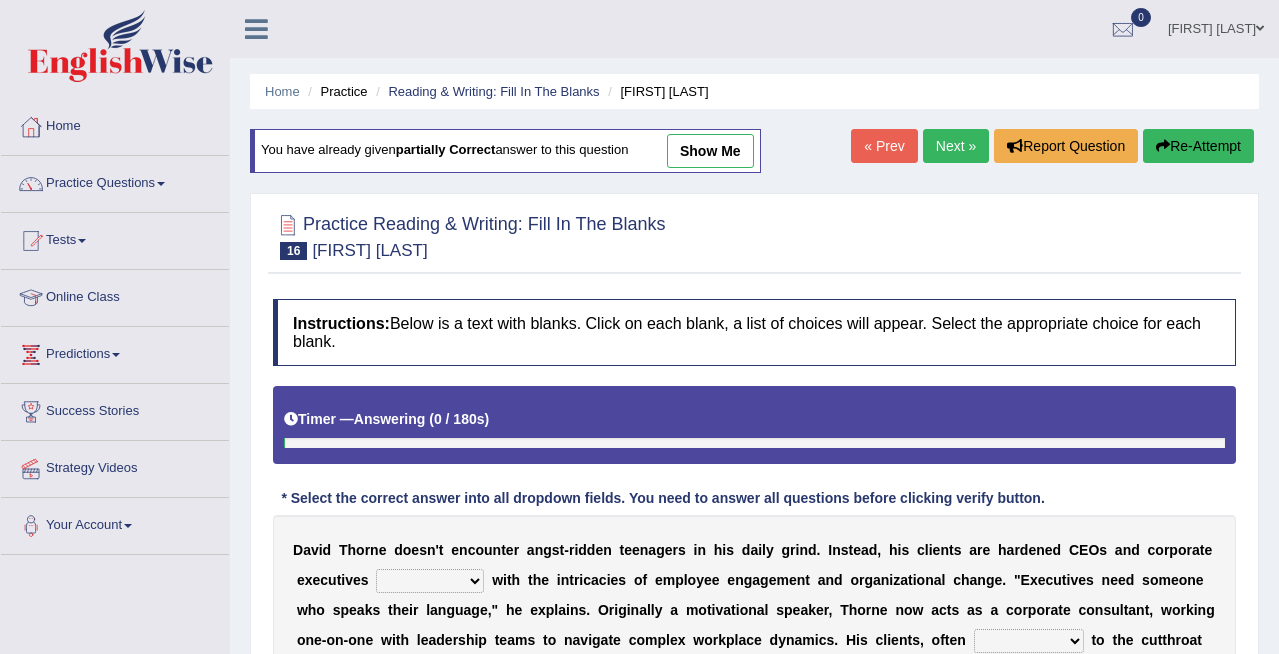 scroll, scrollTop: 0, scrollLeft: 0, axis: both 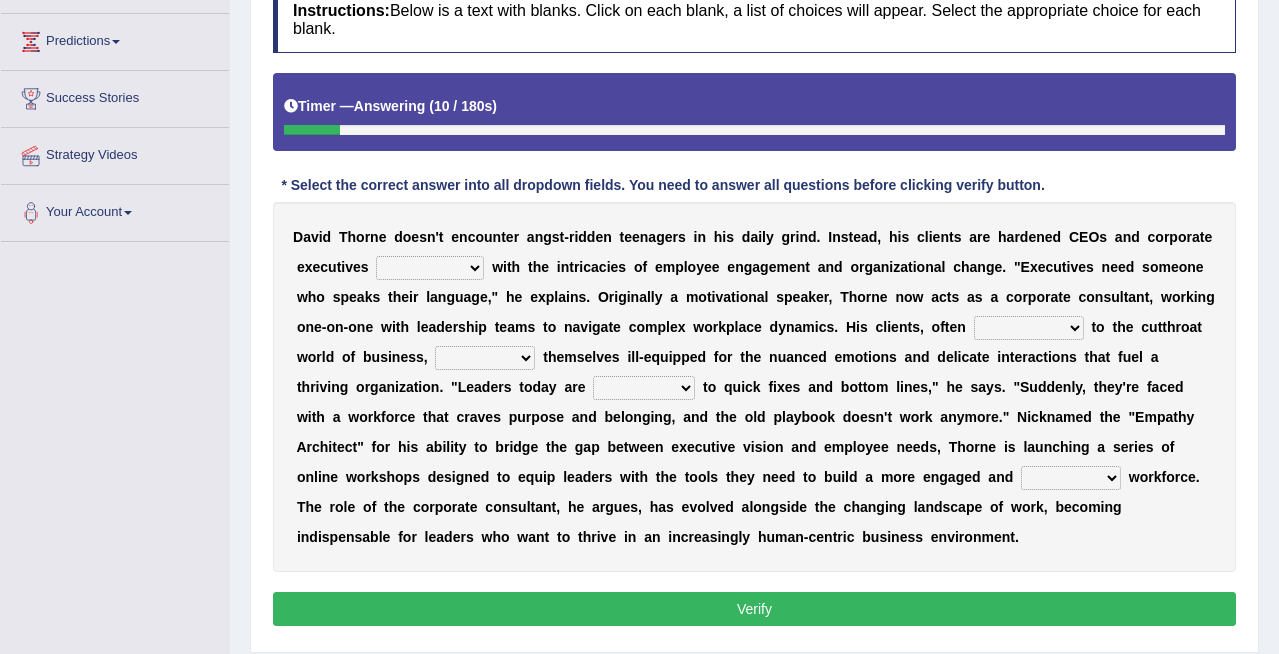 select on "disputing" 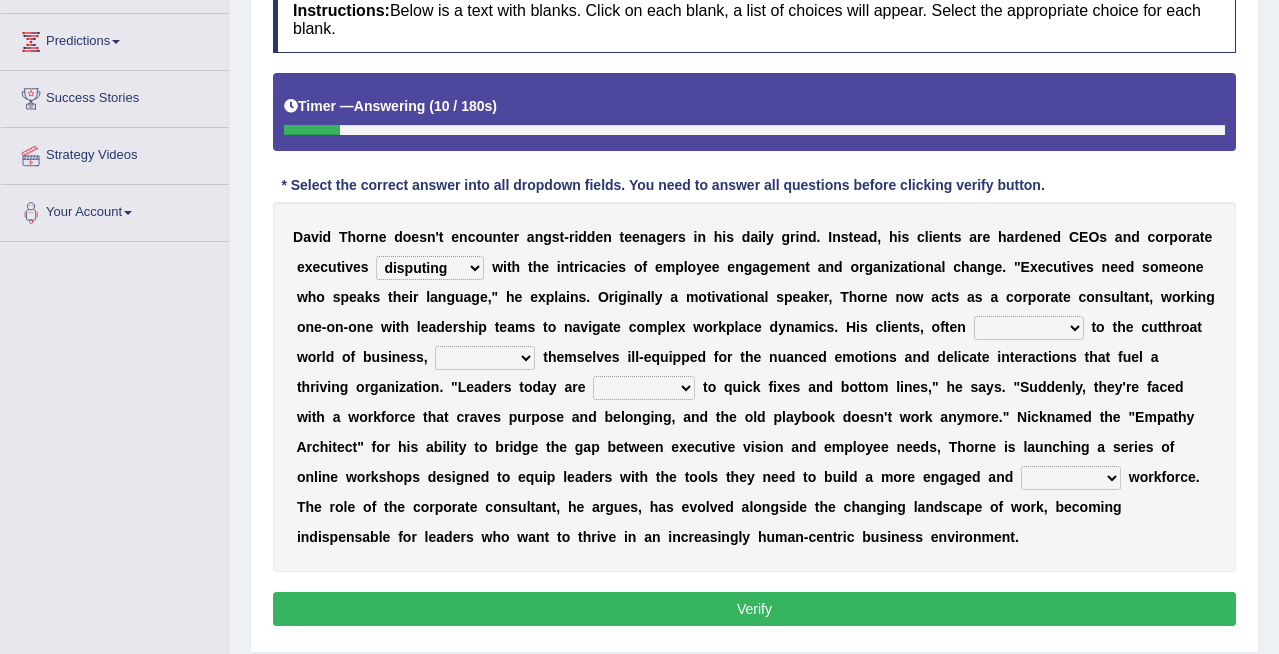 click on "mastering subscribing grappling disputing" at bounding box center (430, 268) 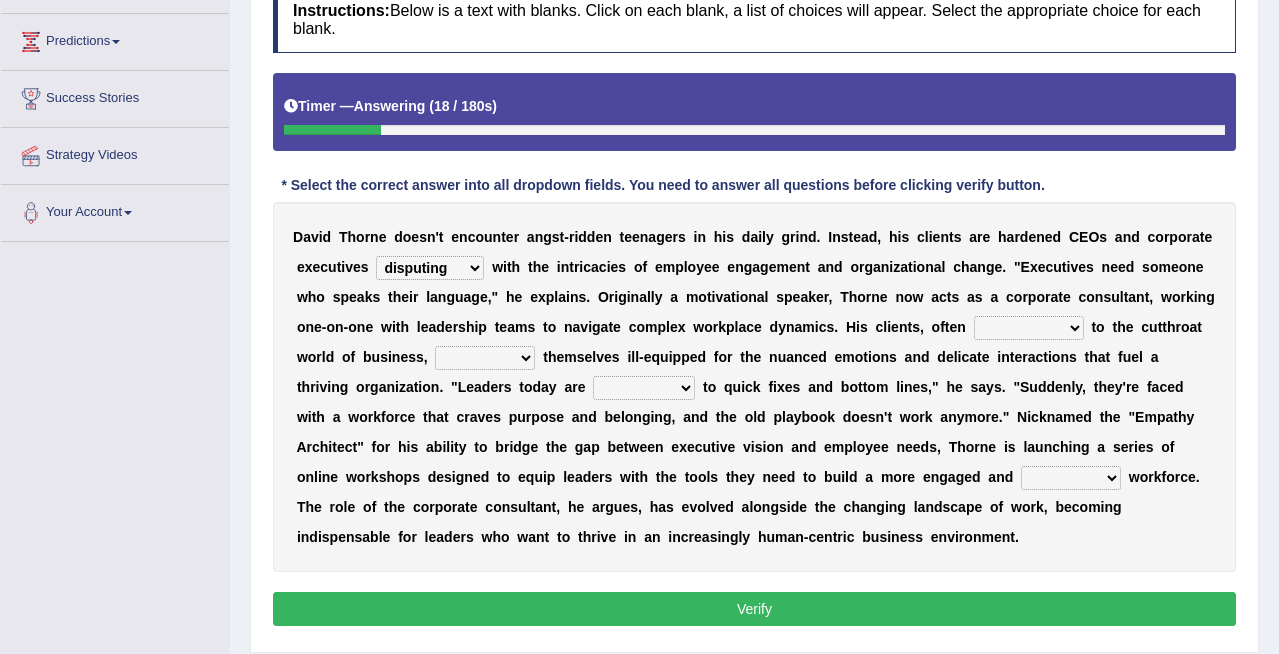 select on "accustomed" 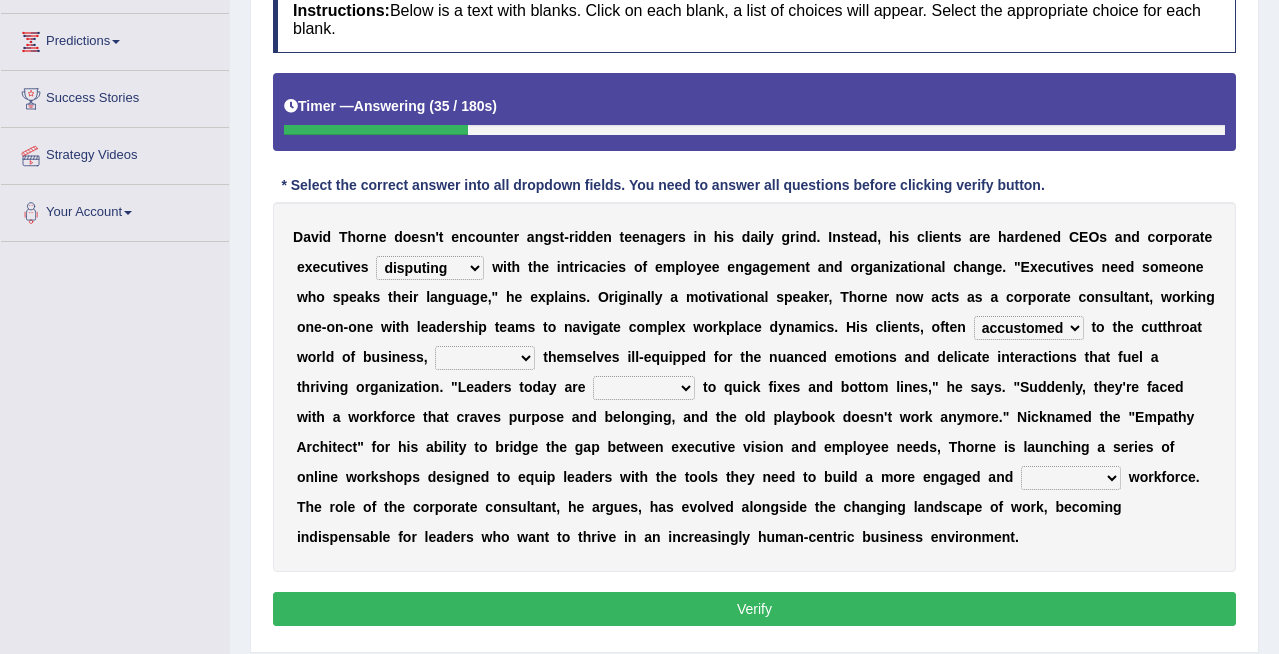 select on "assure" 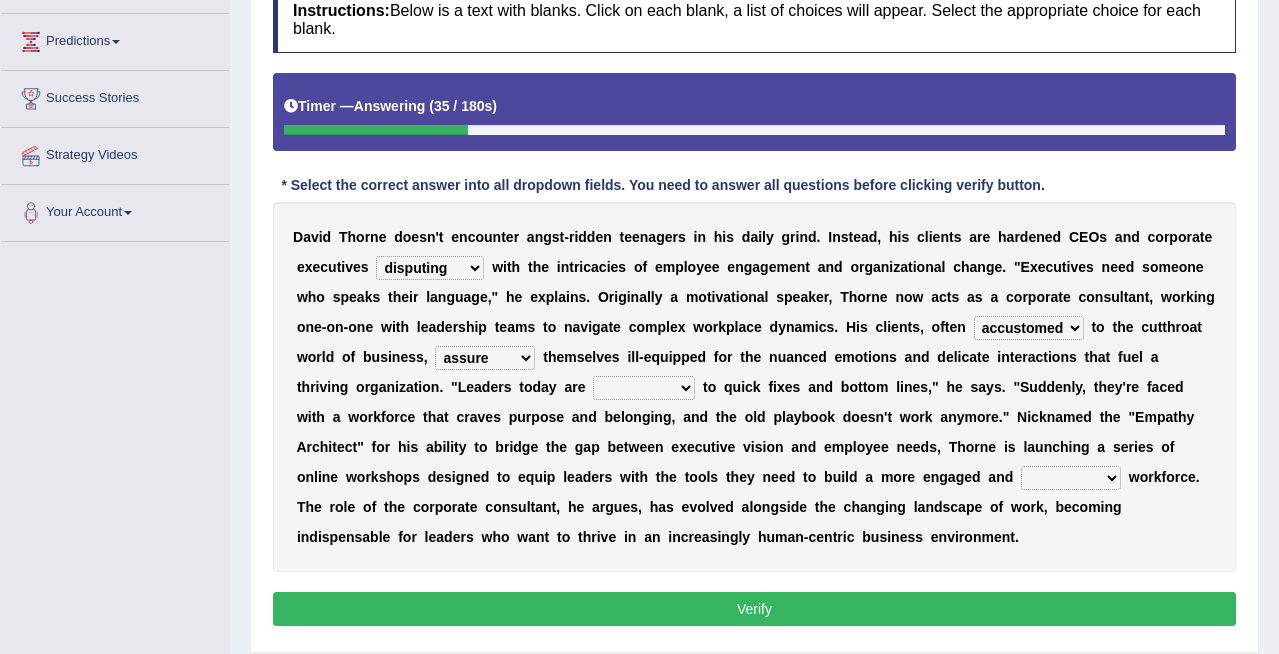 click on "assure note find seem" at bounding box center [485, 358] 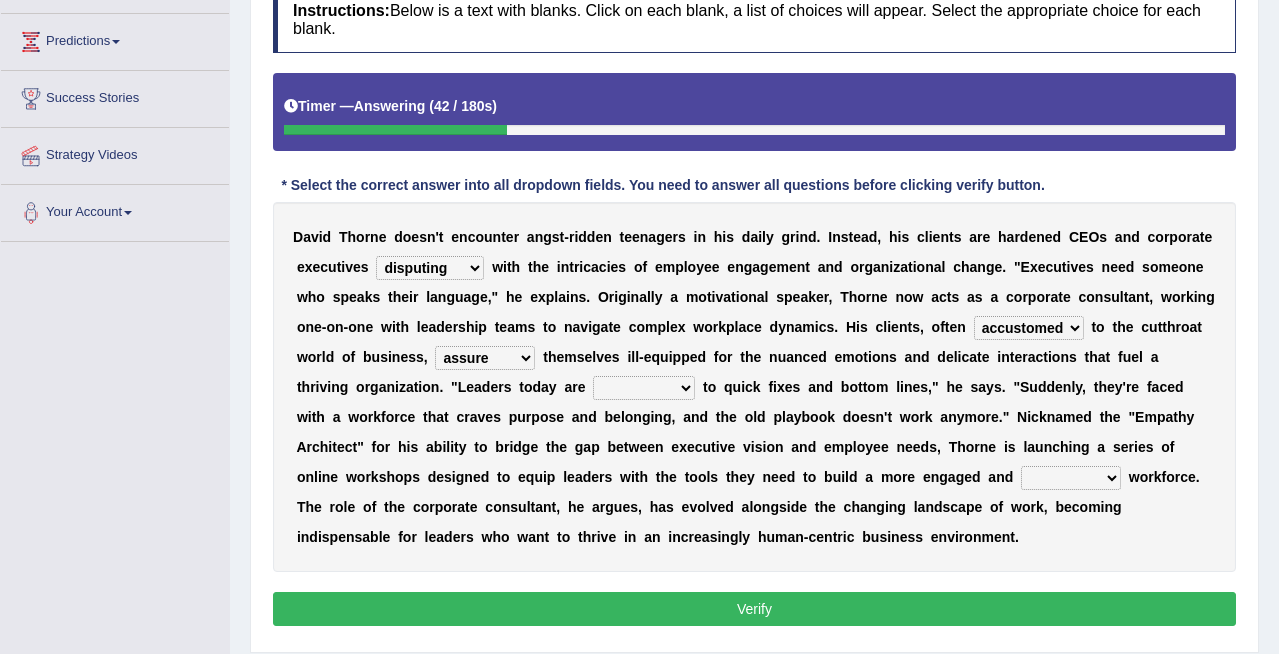select on "used" 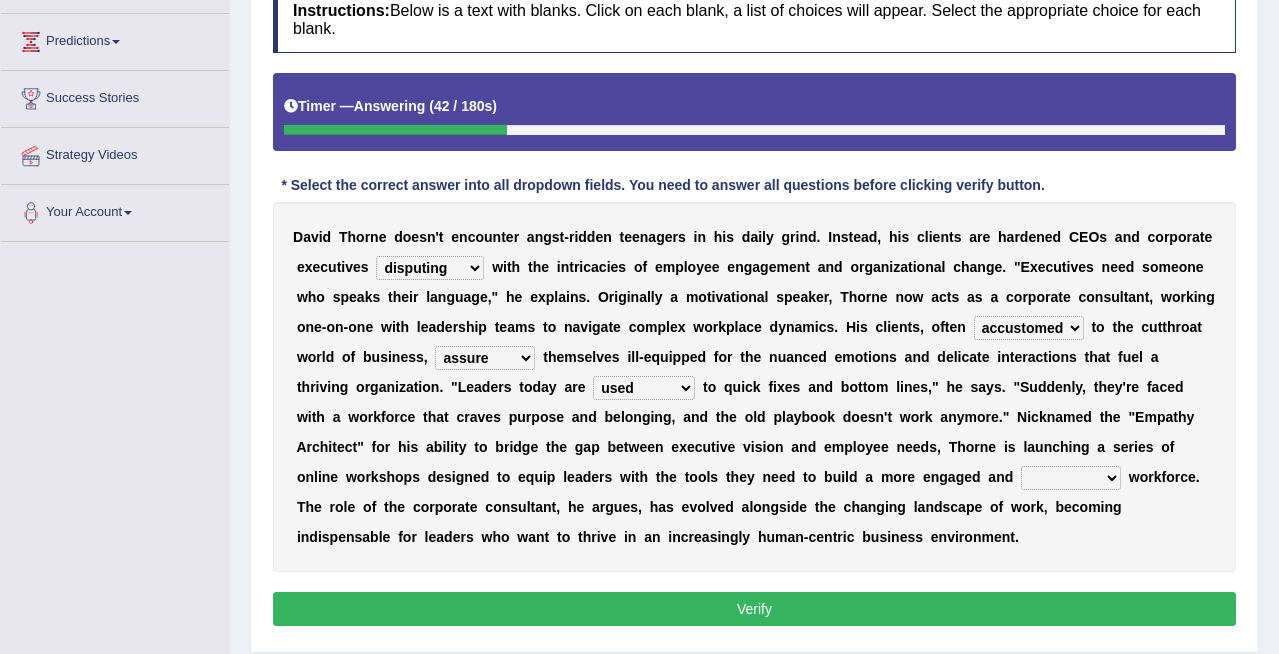 click on "to use using used being used" at bounding box center (644, 388) 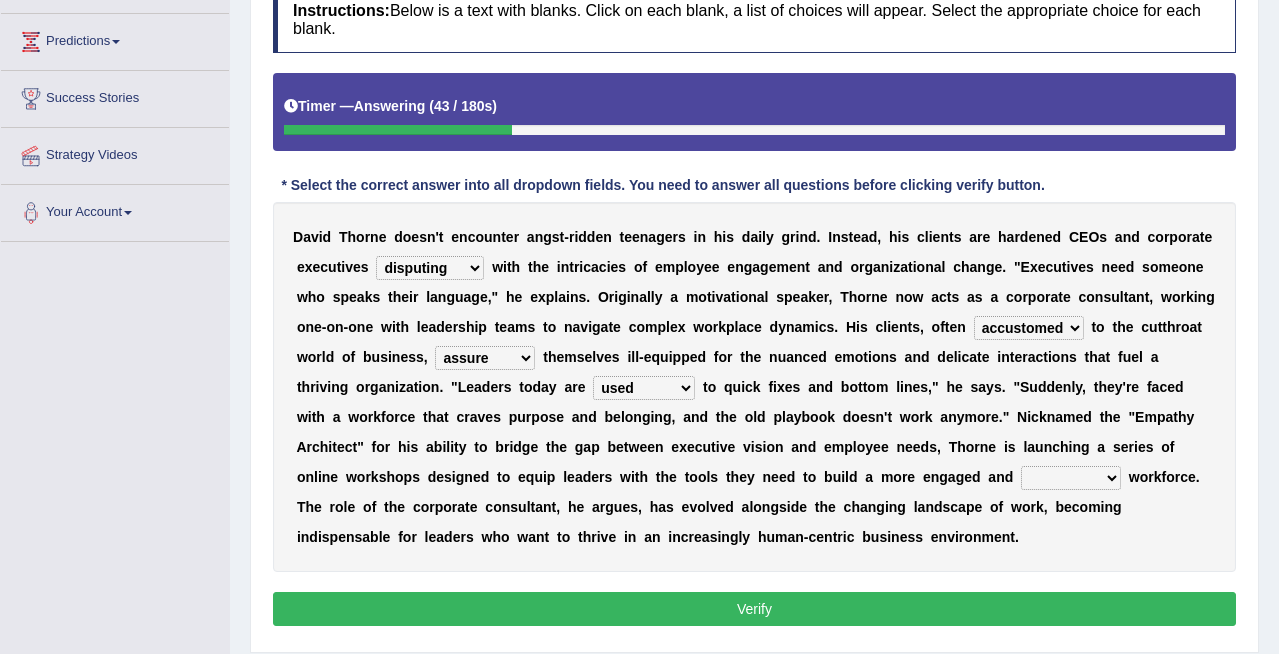scroll, scrollTop: 396, scrollLeft: 0, axis: vertical 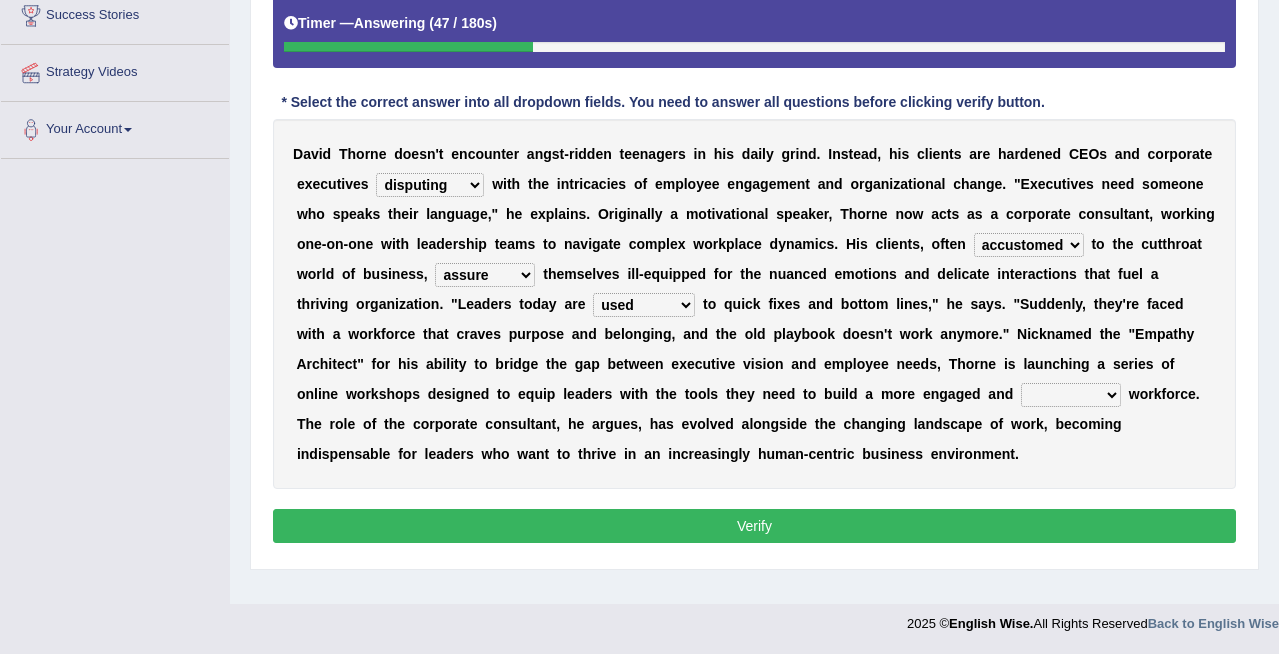 select on "productive" 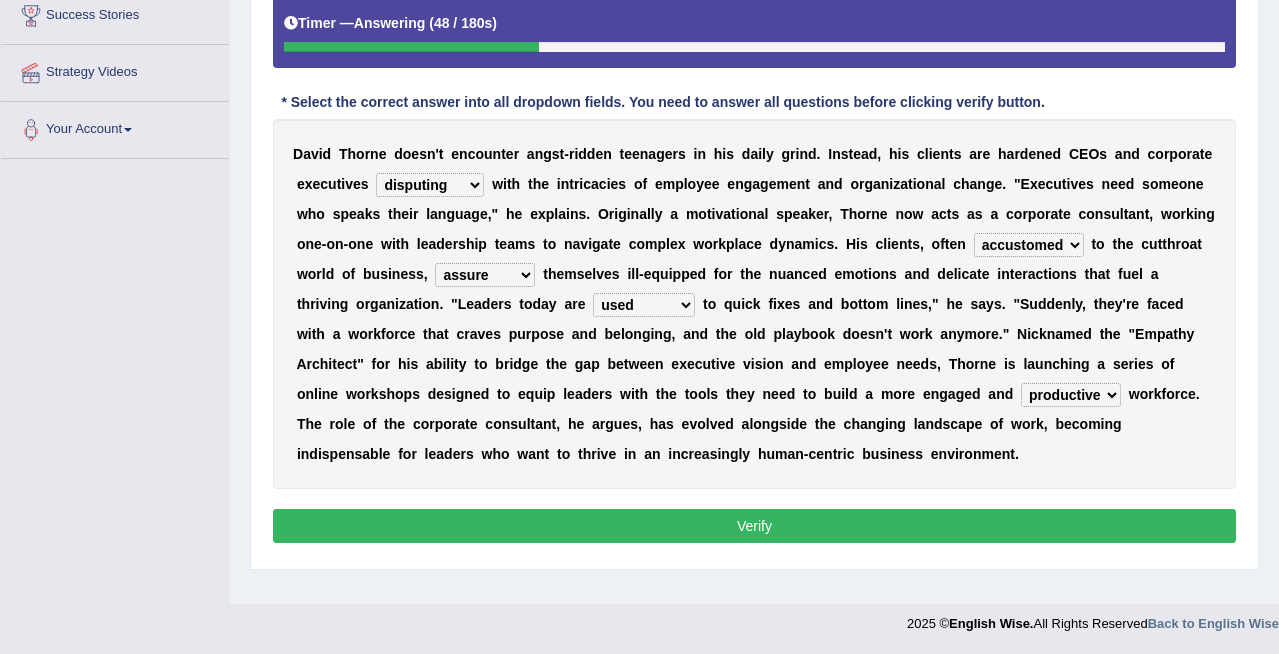 click on "Instructions:  Below is a text with blanks. Click on each blank, a list of choices will appear. Select the appropriate choice for each blank.
Timer —  Answering   ( 48 / 180s ) Skip * Select the correct answer into all dropdown fields. You need to answer all questions before clicking verify button. [FIRST] [LAST]  d o e s n ' t    e n c o u n t e r    a n g s t - r i d d e n    t e e n a g e r s    i n    h i s    d a i l y    g r i n d .    I n s t e a d ,    h i s    c l i e n t s    a r e    h a r d e n e d    C E O s    a n d    c o r p o r a t e    e x e c u t i v e s    mastering subscribing grappling disputing    w i t h    t h e    i n t r i c a c i e s    o f    e m p l o y e e    e n g a g e m e n t    a n d    o r g a n i z a t i o n a l    c h a n g e .    " E x e c u t i v e s    n e e d    s o m e o n e    w h o    s p e a k s    t h e i r    l a n g u a g e , "    h e    e x p l a i n s .    O r i g i n a l l y    a    m o t i" at bounding box center (754, 226) 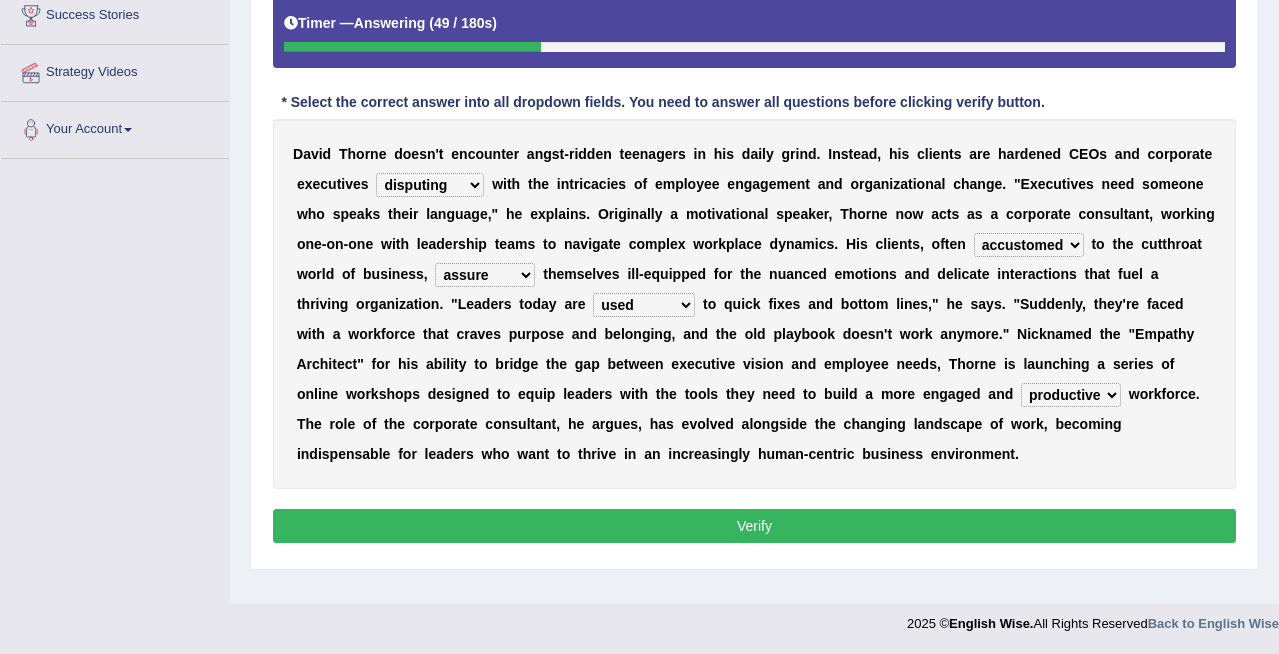 click on "Verify" at bounding box center [754, 526] 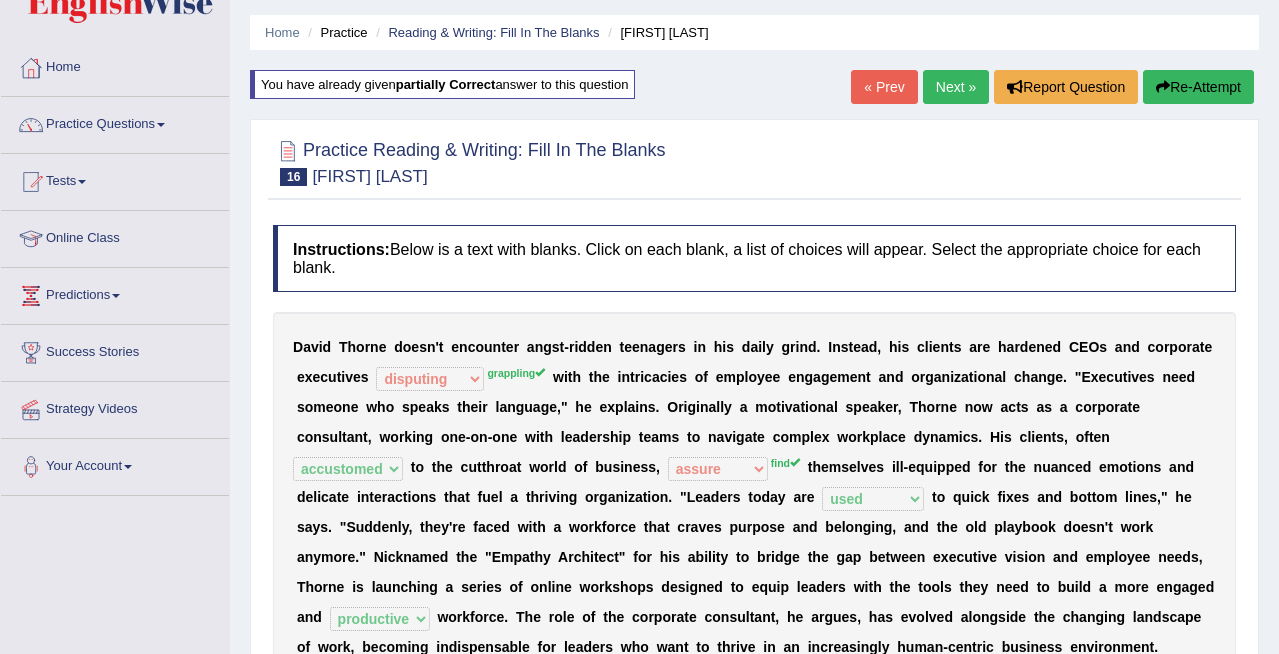 scroll, scrollTop: 253, scrollLeft: 0, axis: vertical 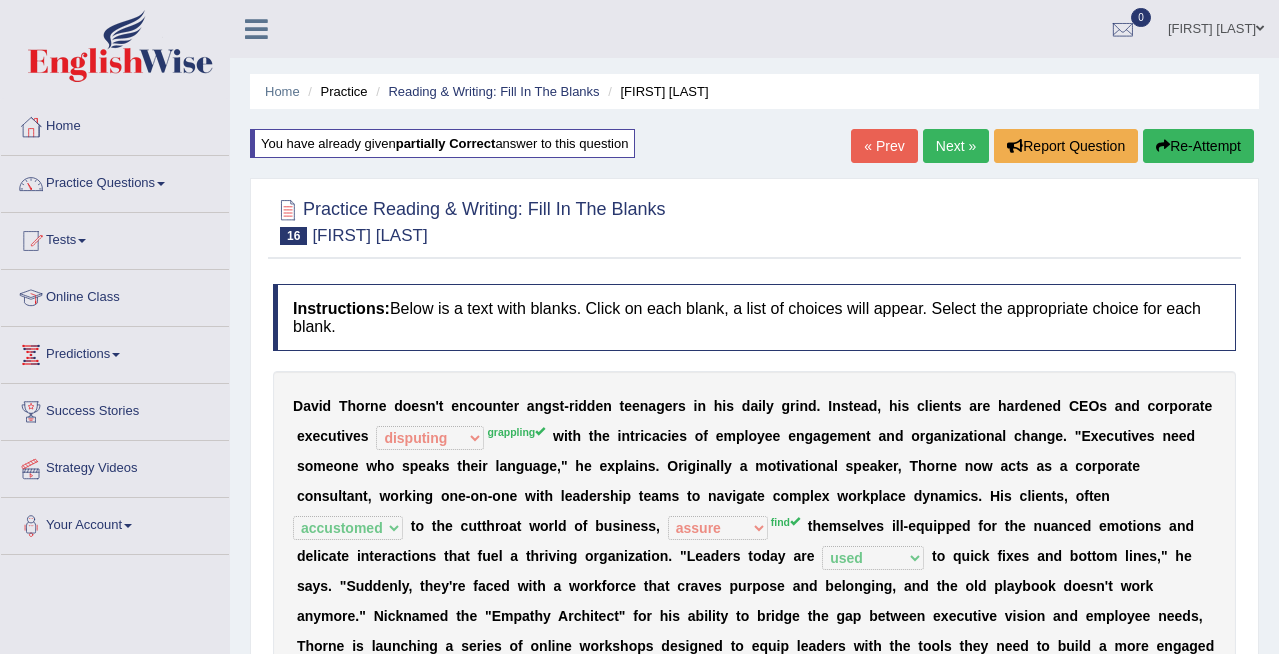click on "Next »" at bounding box center (956, 146) 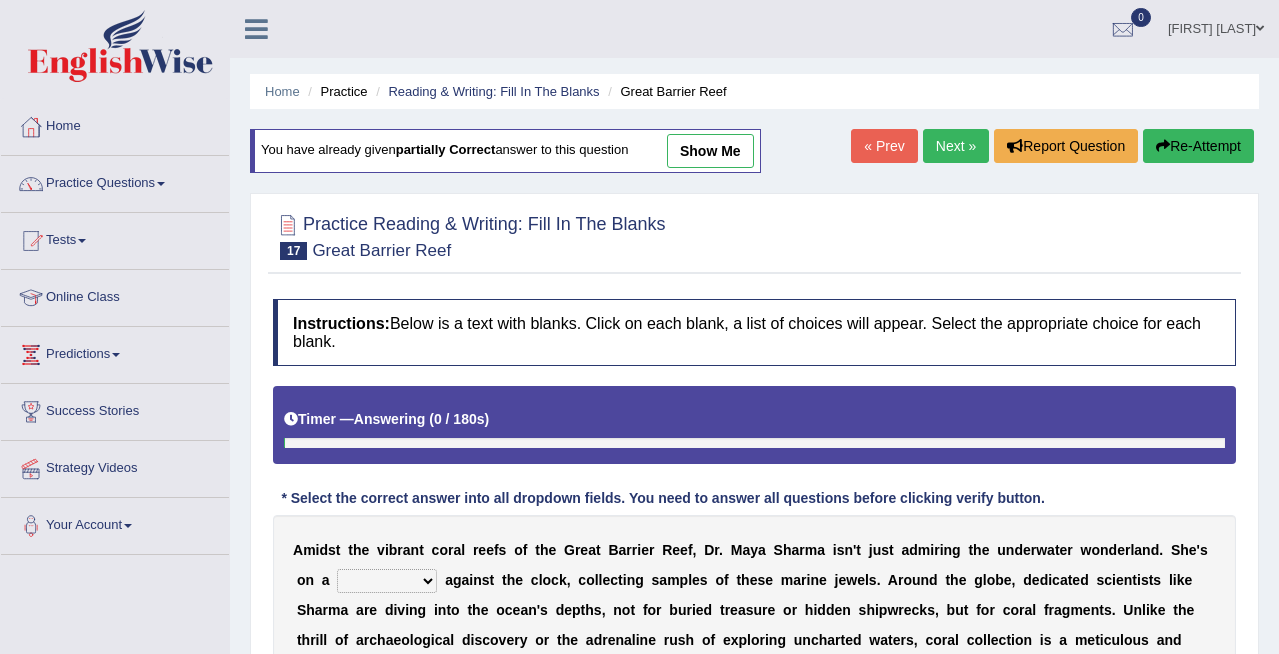 scroll, scrollTop: 0, scrollLeft: 0, axis: both 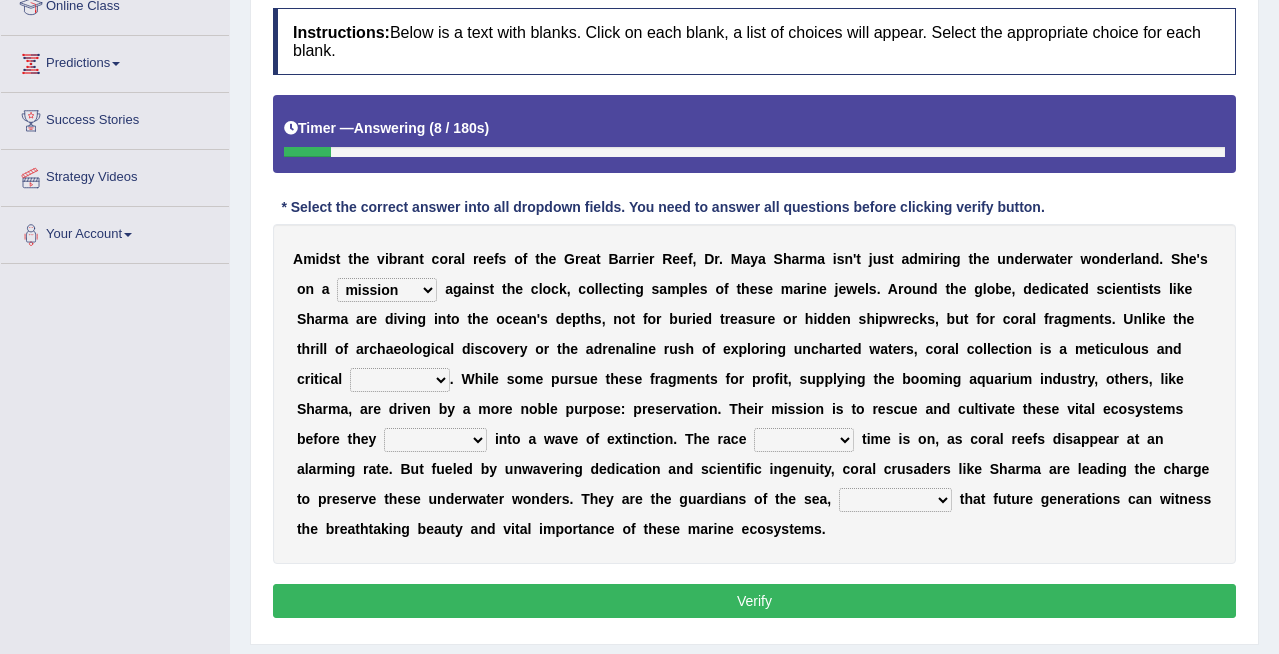 click on "debate work trouble mission" at bounding box center (387, 290) 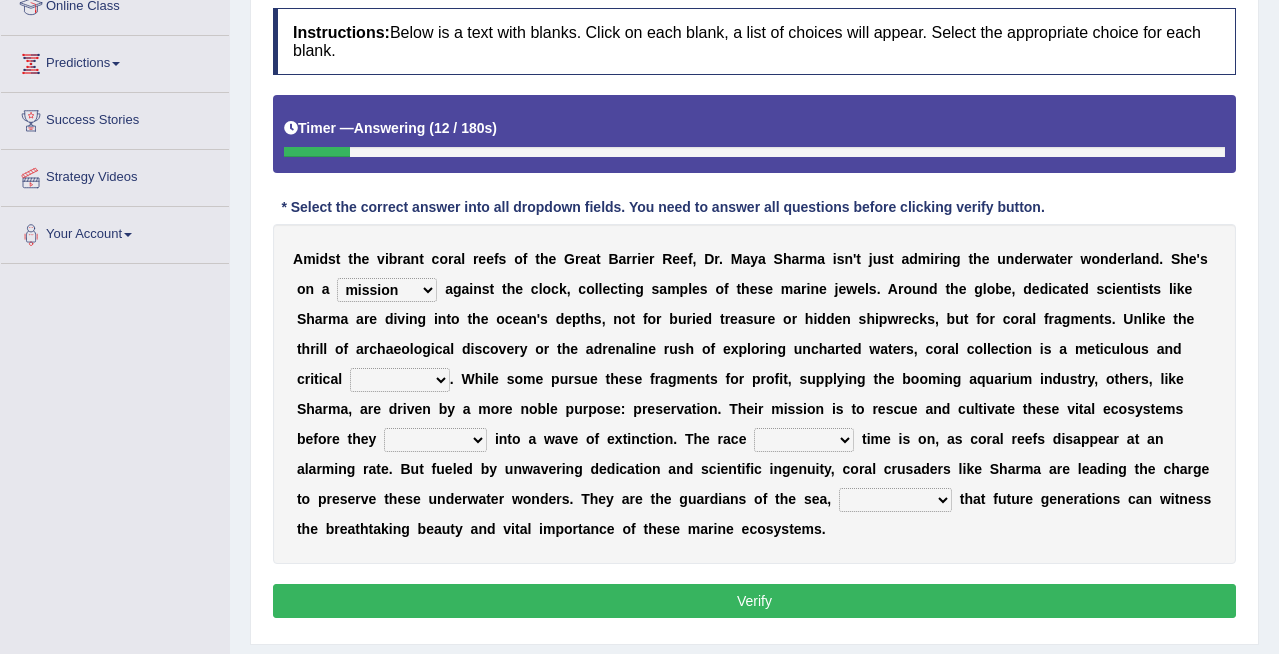 select on "debate" 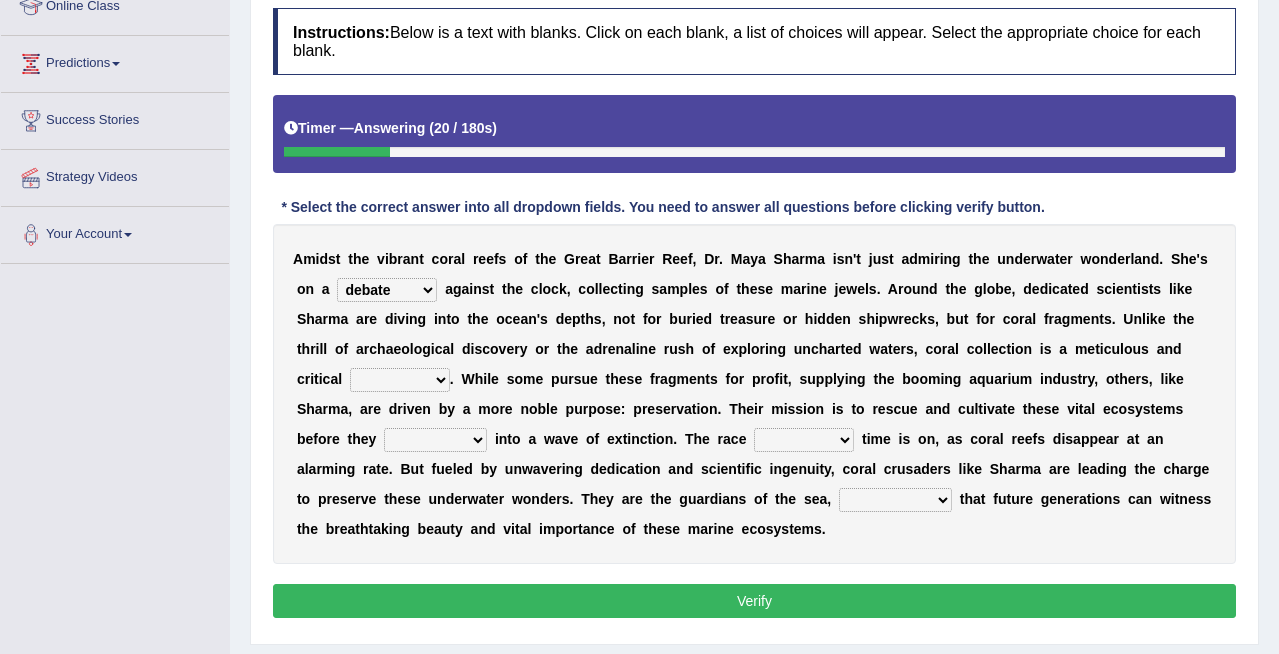 select on "endeavor" 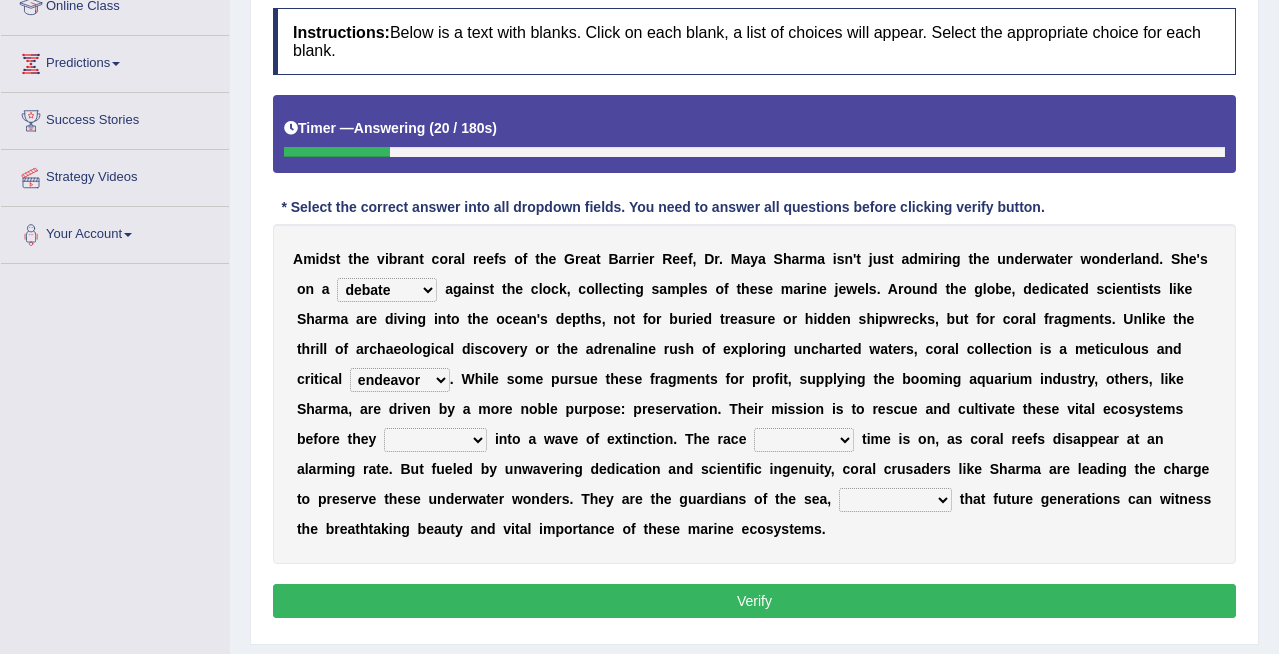 click on "endeavor resource layer purchase" at bounding box center (400, 380) 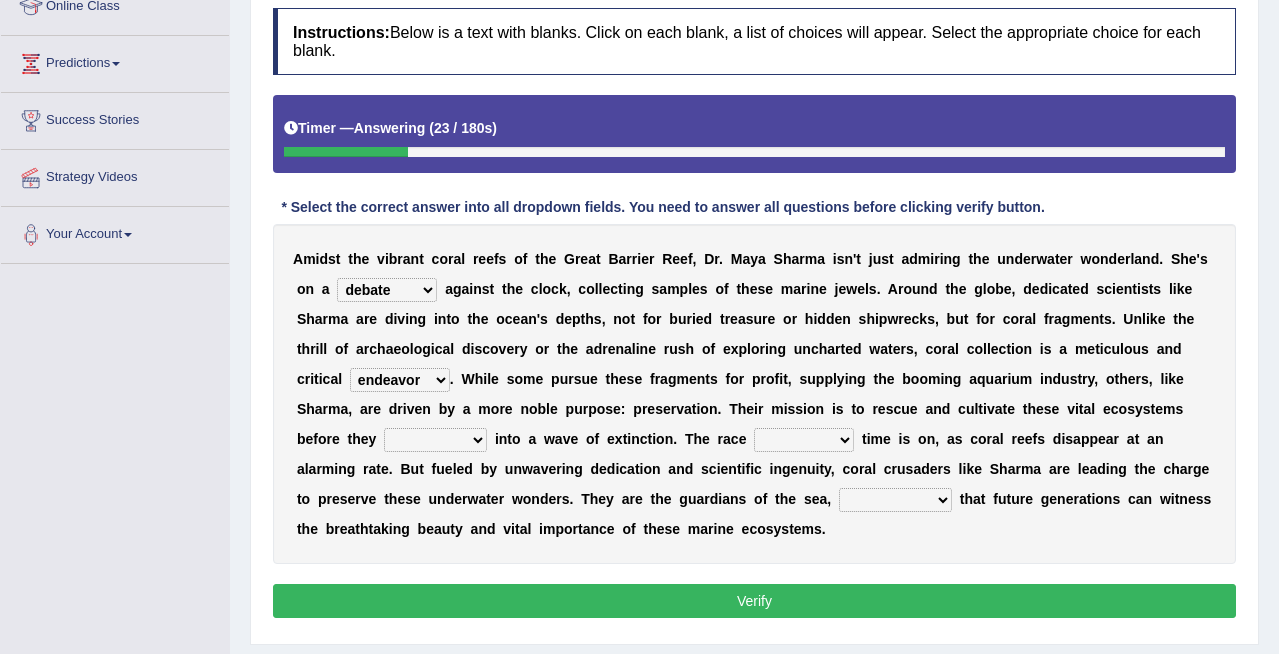select on "vanish" 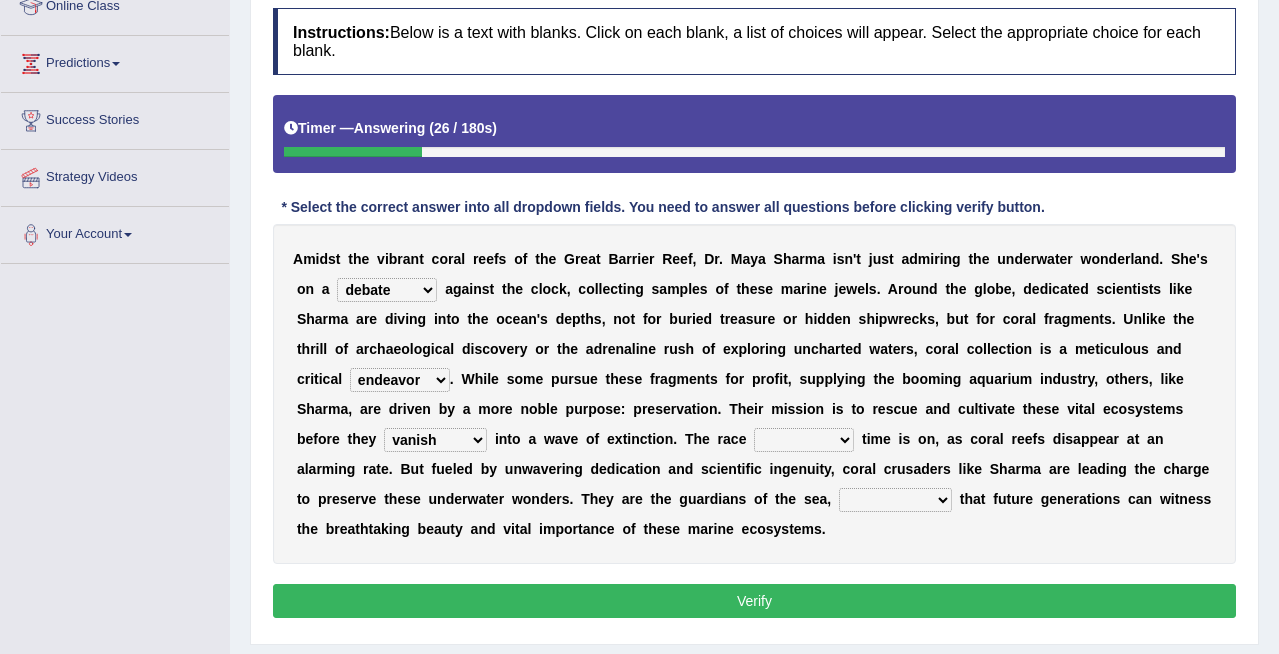 select on "against" 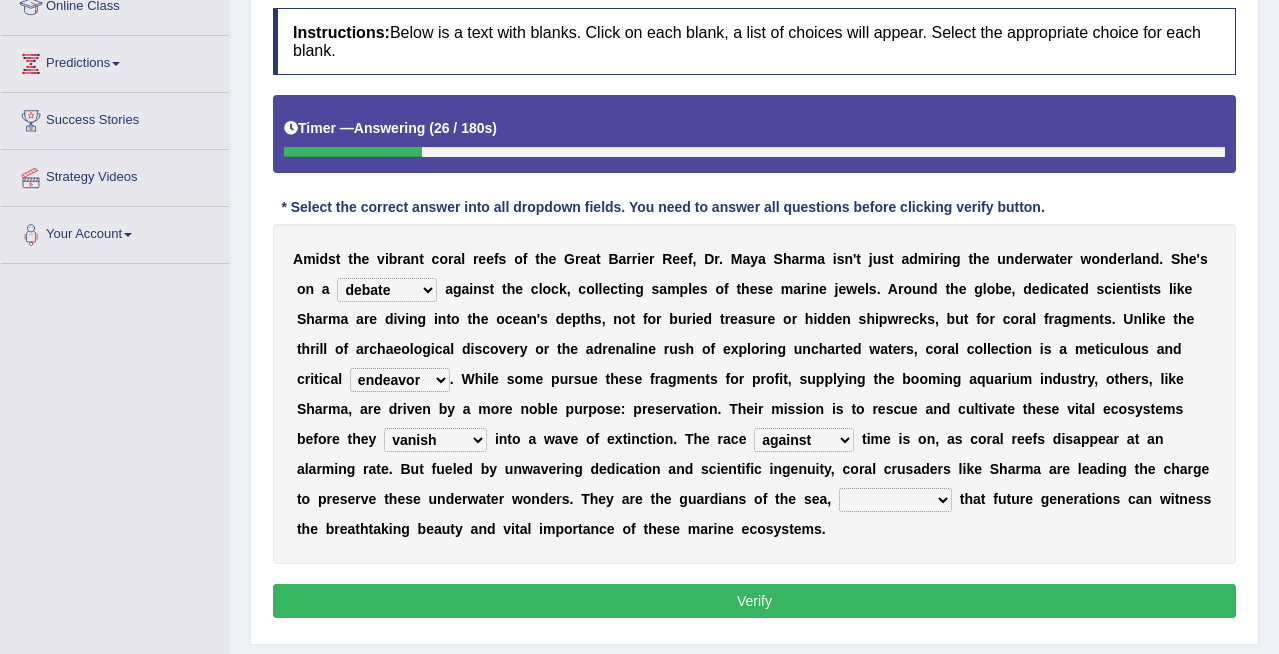 click on "against through into over" at bounding box center [804, 440] 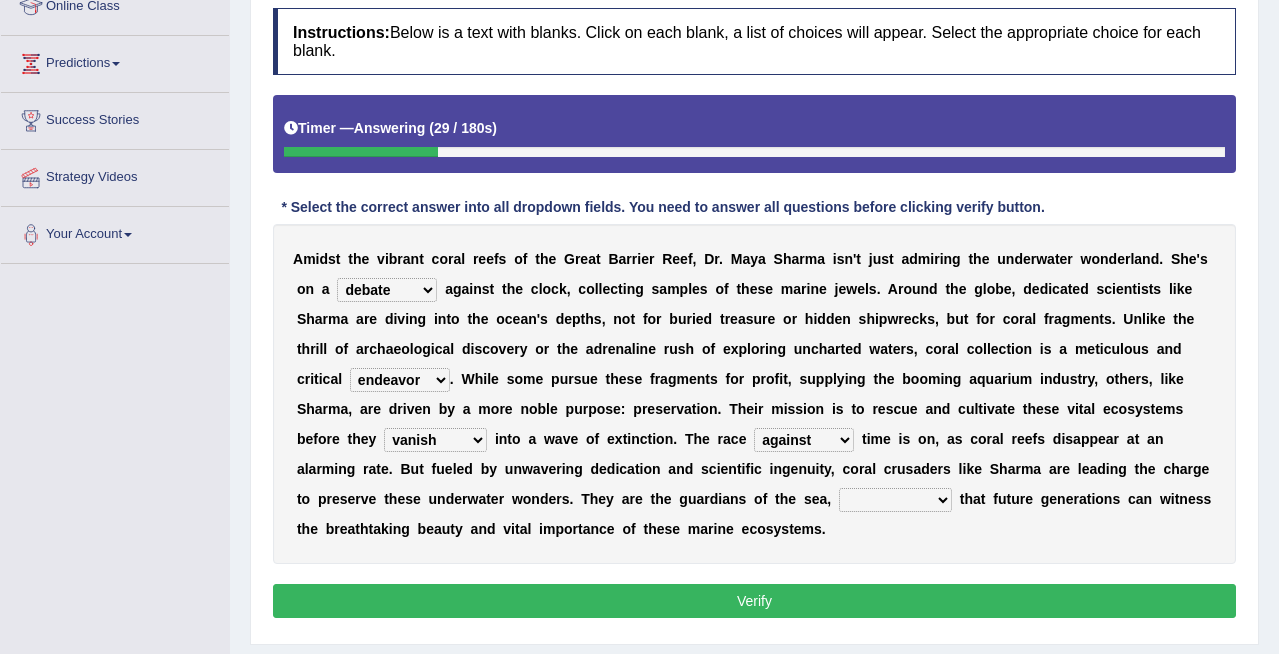 select on "ensuring" 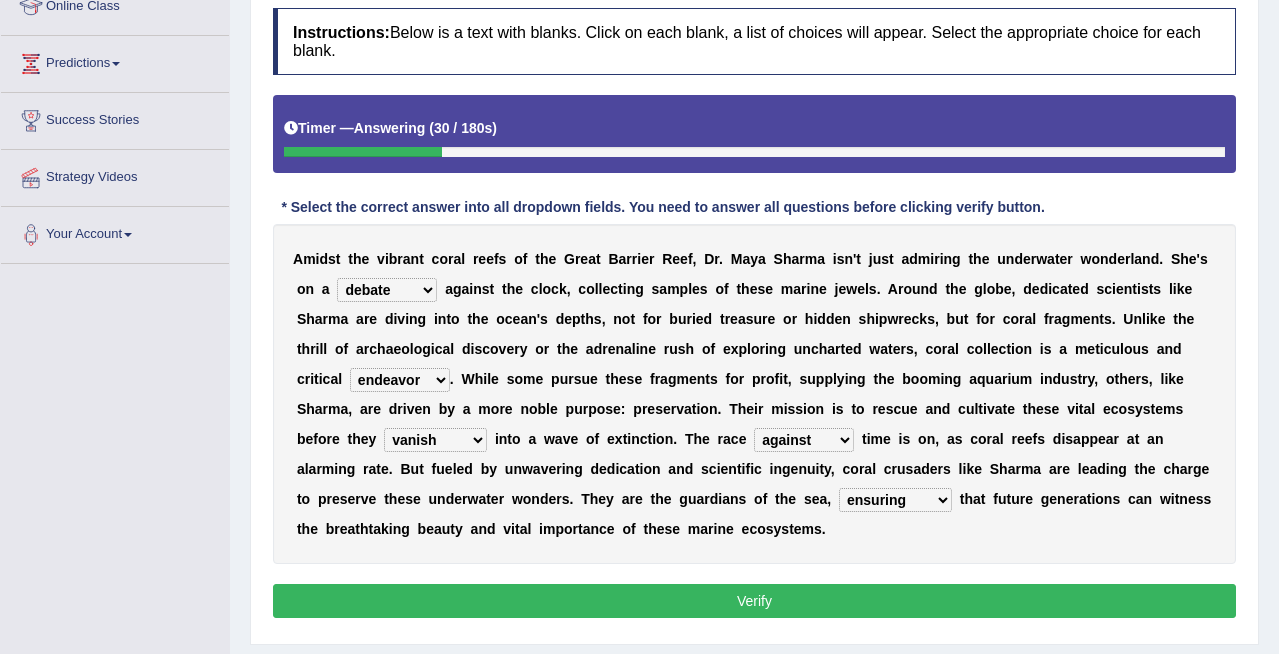 click on "Verify" at bounding box center [754, 601] 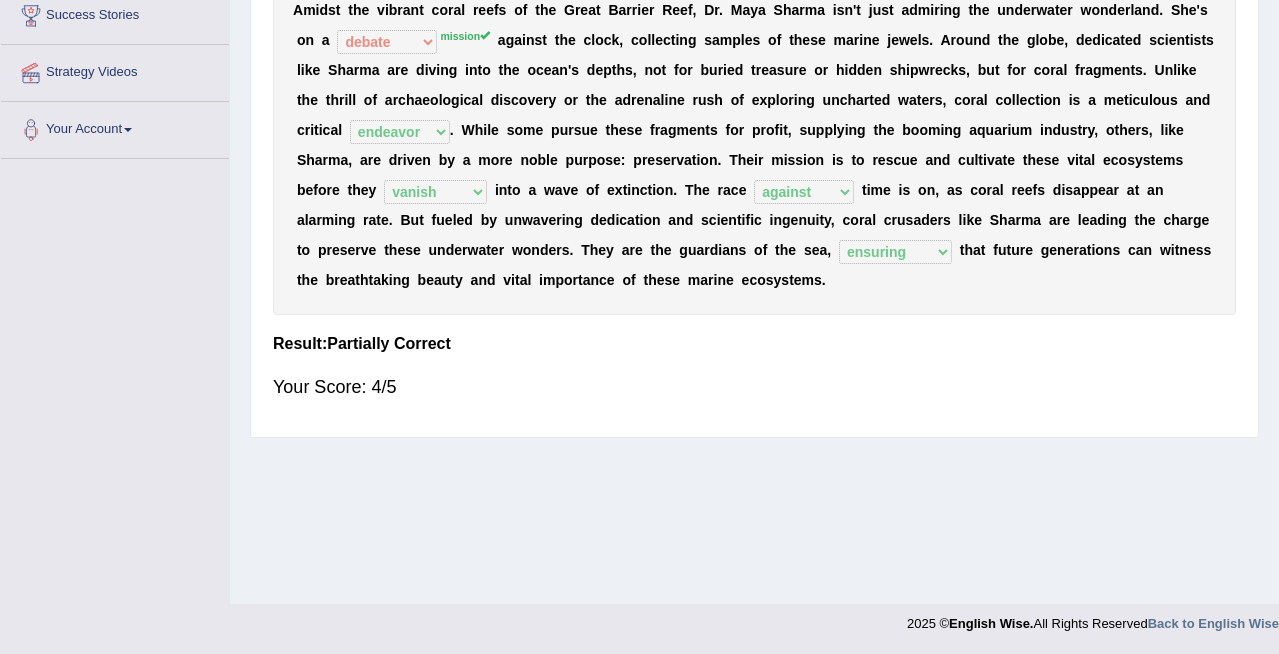 scroll, scrollTop: 279, scrollLeft: 0, axis: vertical 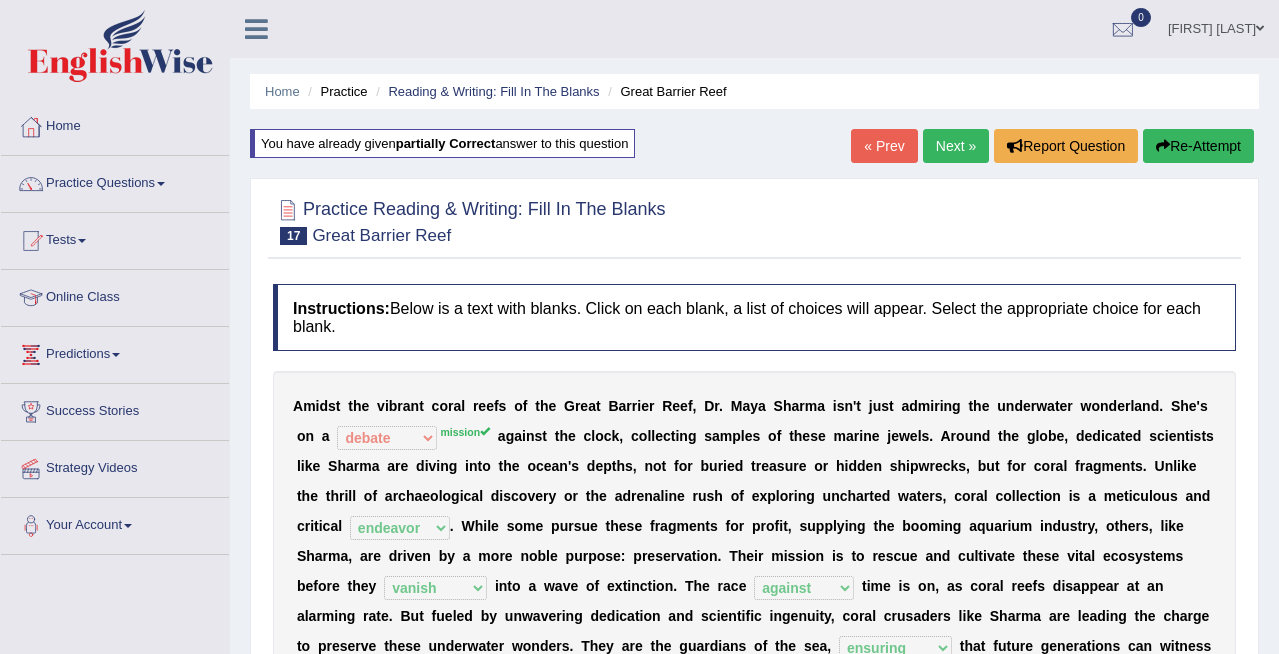 click on "Next »" at bounding box center (956, 146) 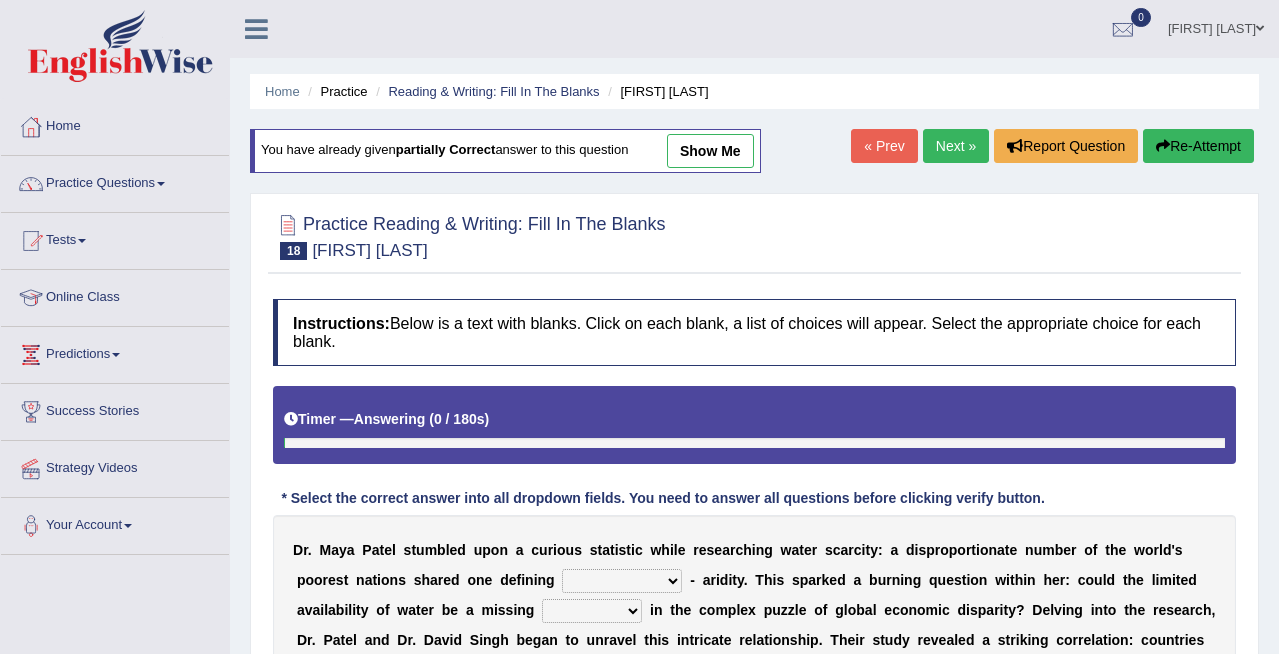 scroll, scrollTop: 0, scrollLeft: 0, axis: both 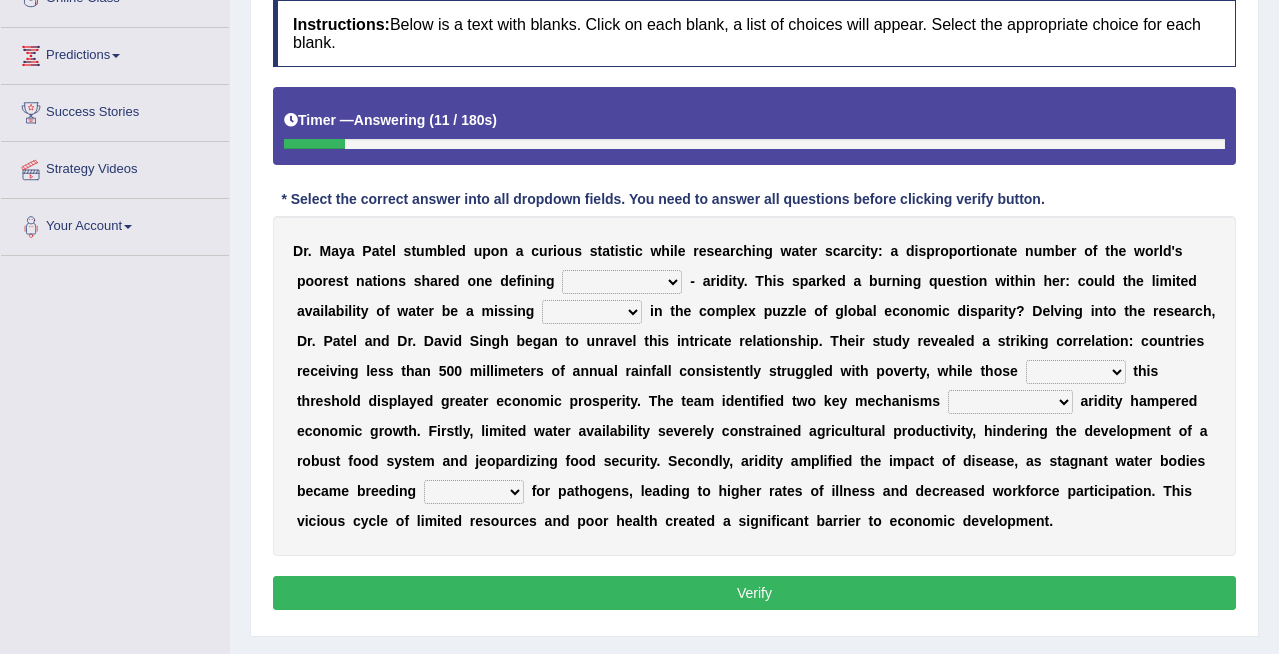select on "characteristic" 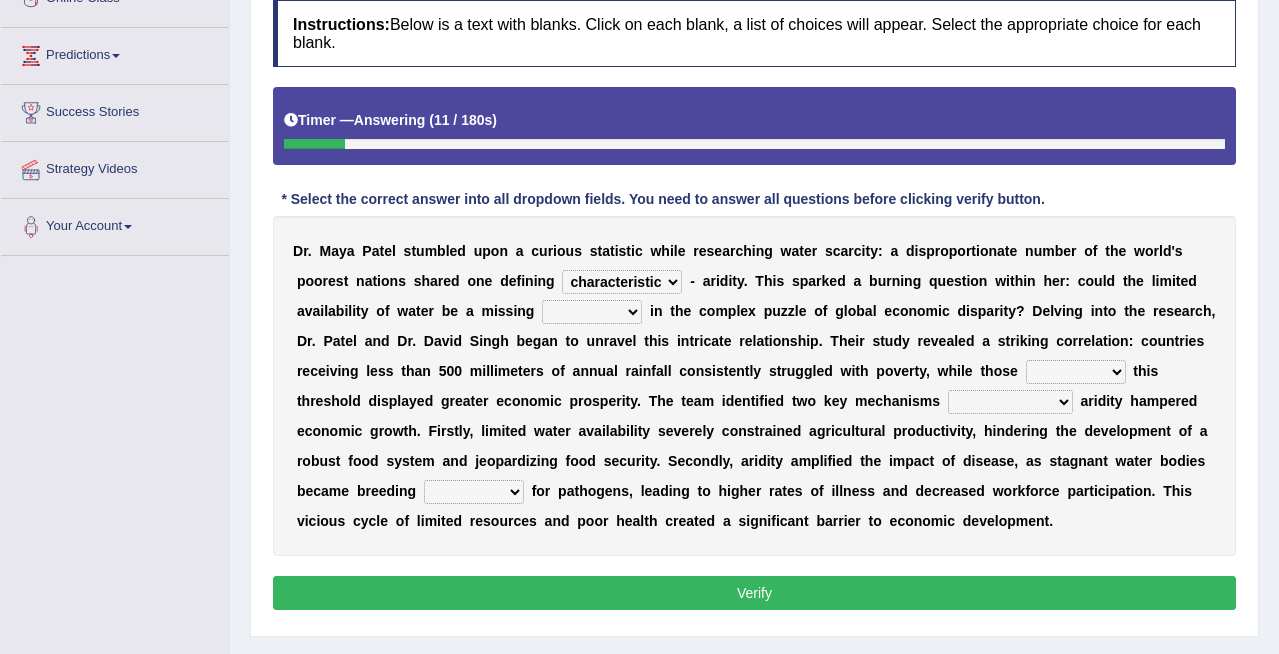 click on "economy rhythm characteristic sequence" at bounding box center [622, 282] 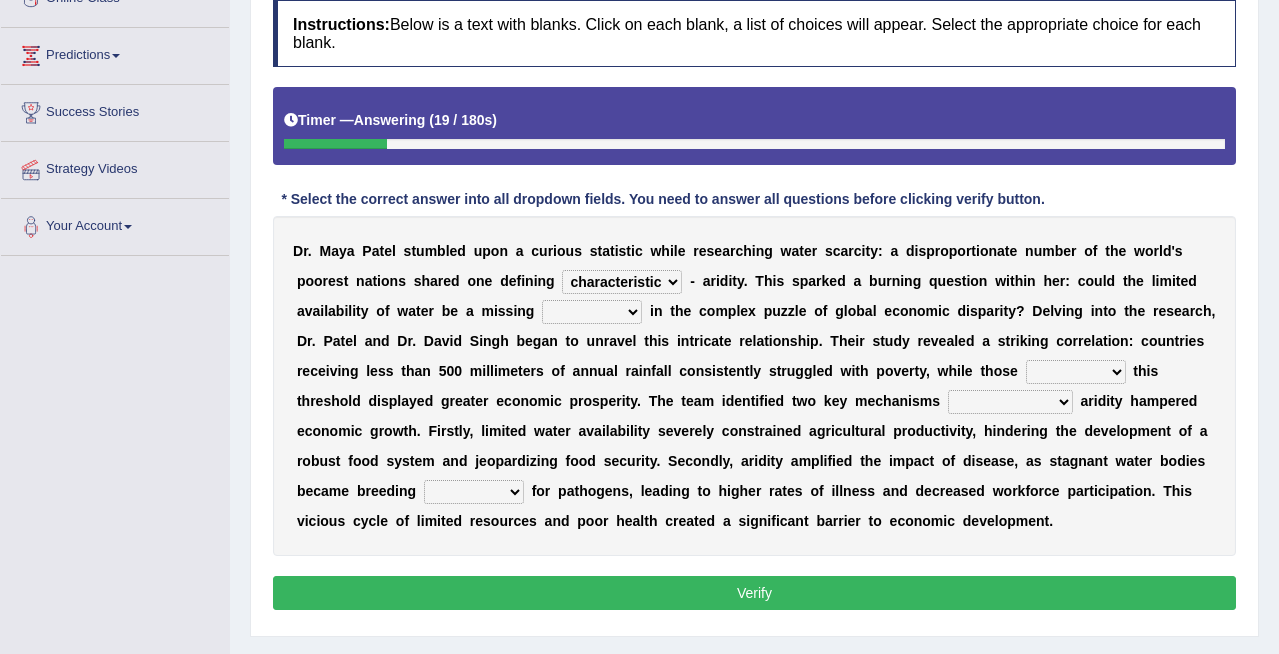 select on "piece" 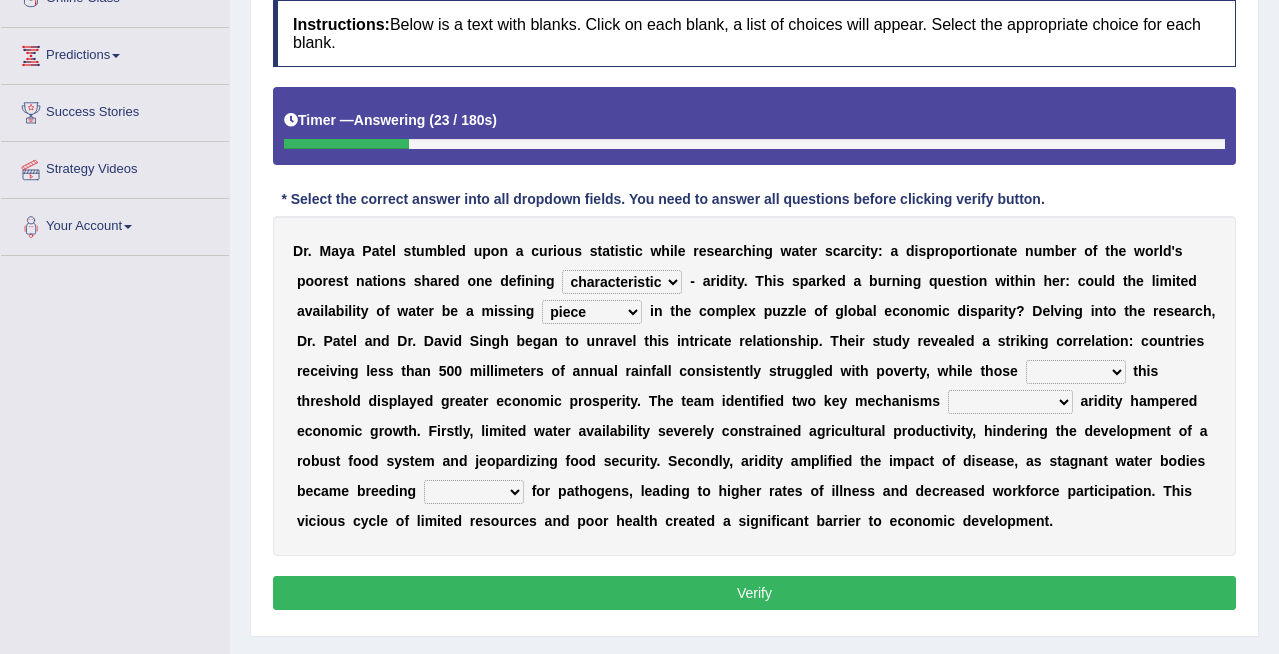 select on "exceeding" 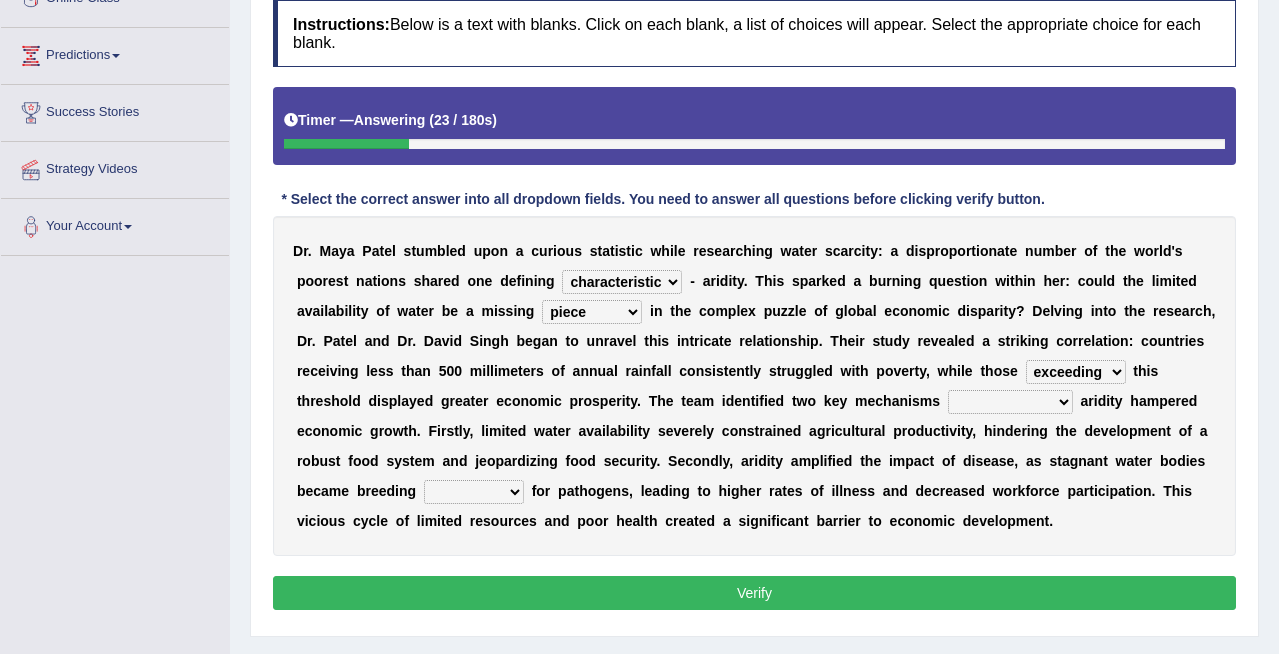click on "persisting switching exceeding scoring" at bounding box center [1076, 372] 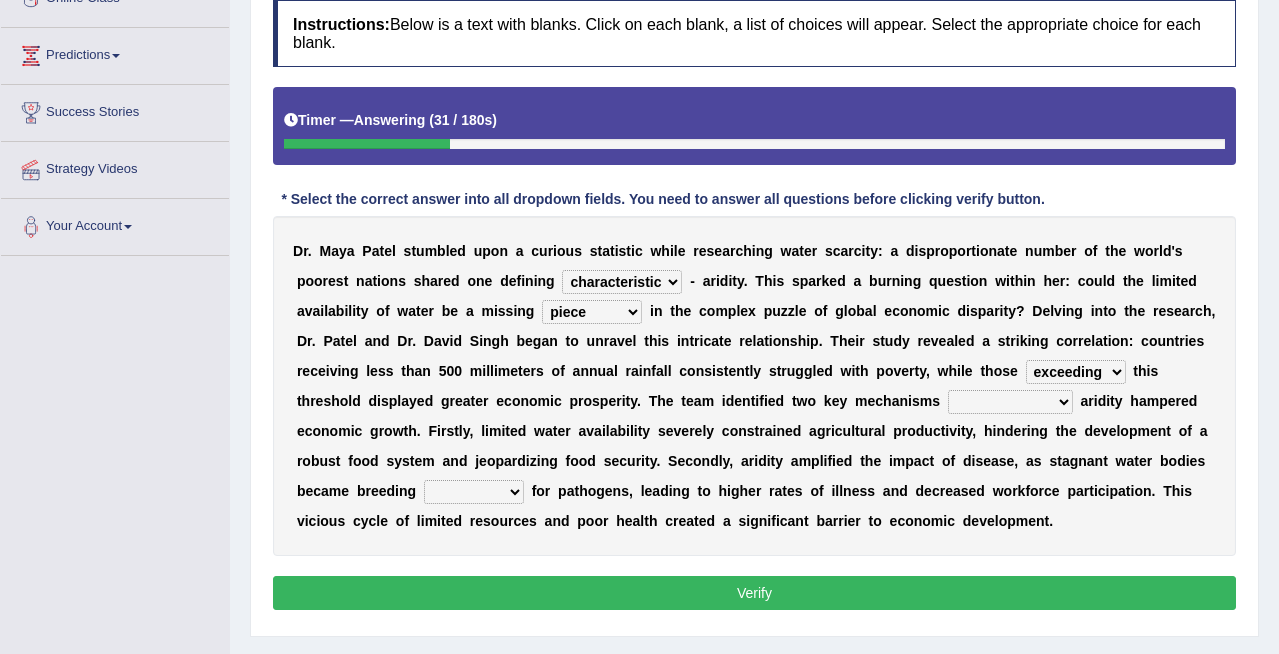 select on "through which" 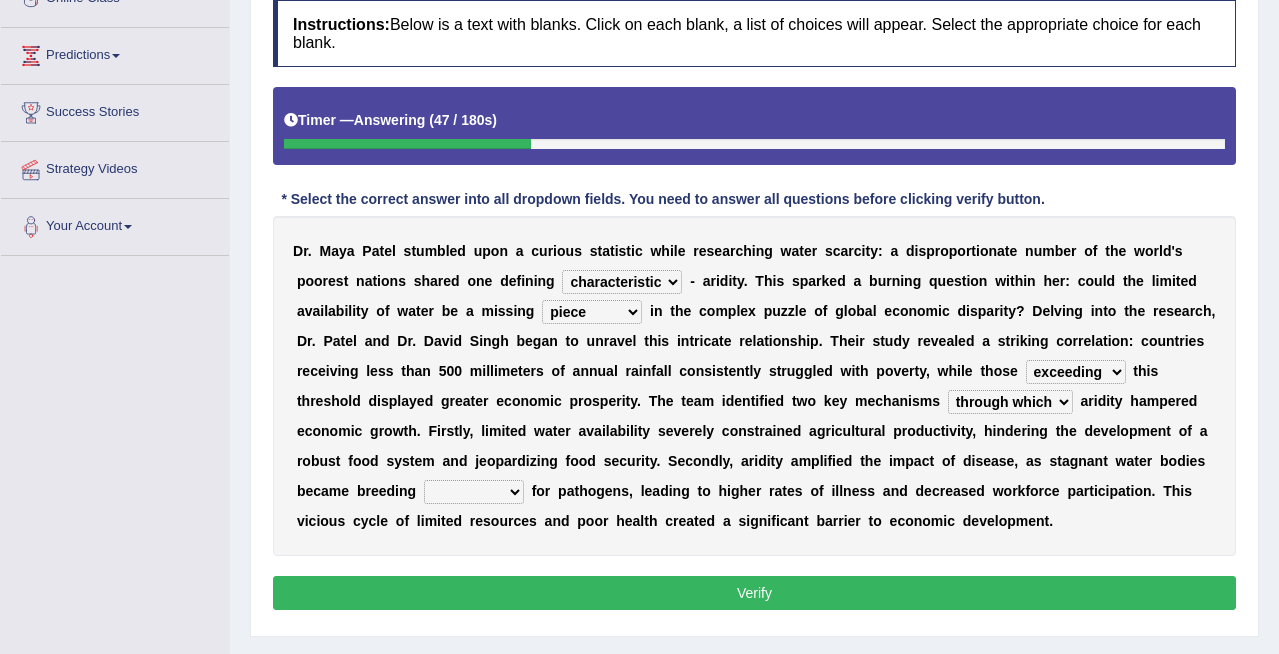 select on "grounds" 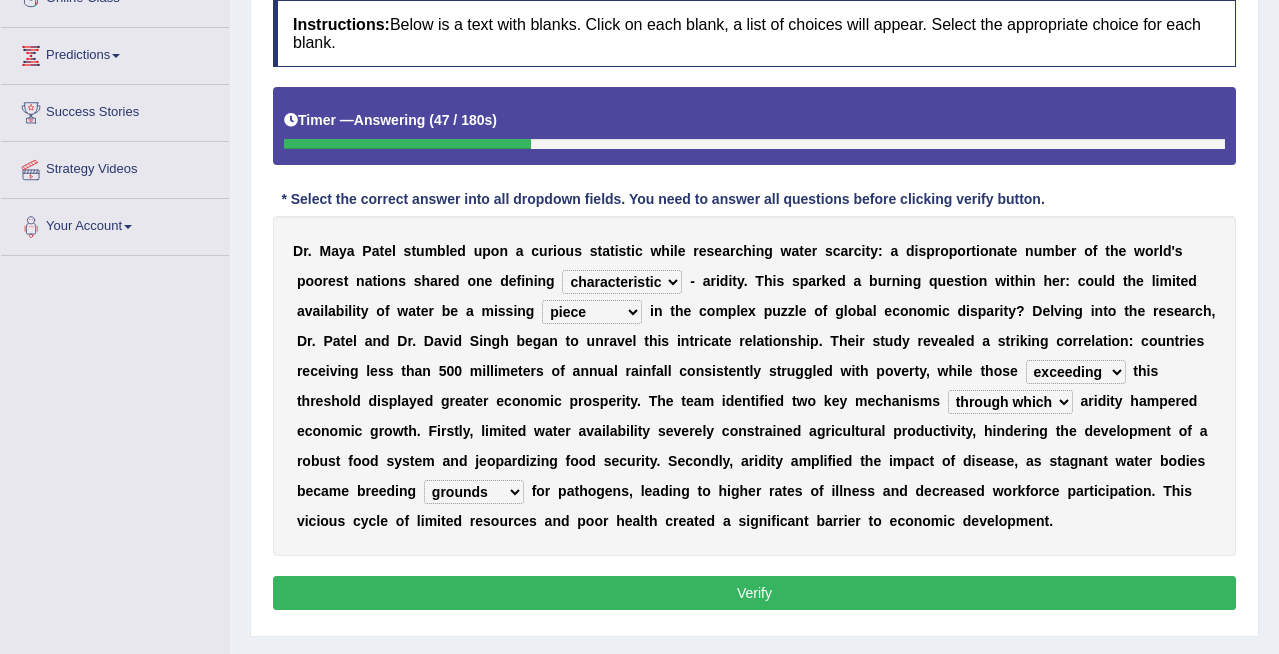 click on "targets grounds equations seas" at bounding box center (474, 492) 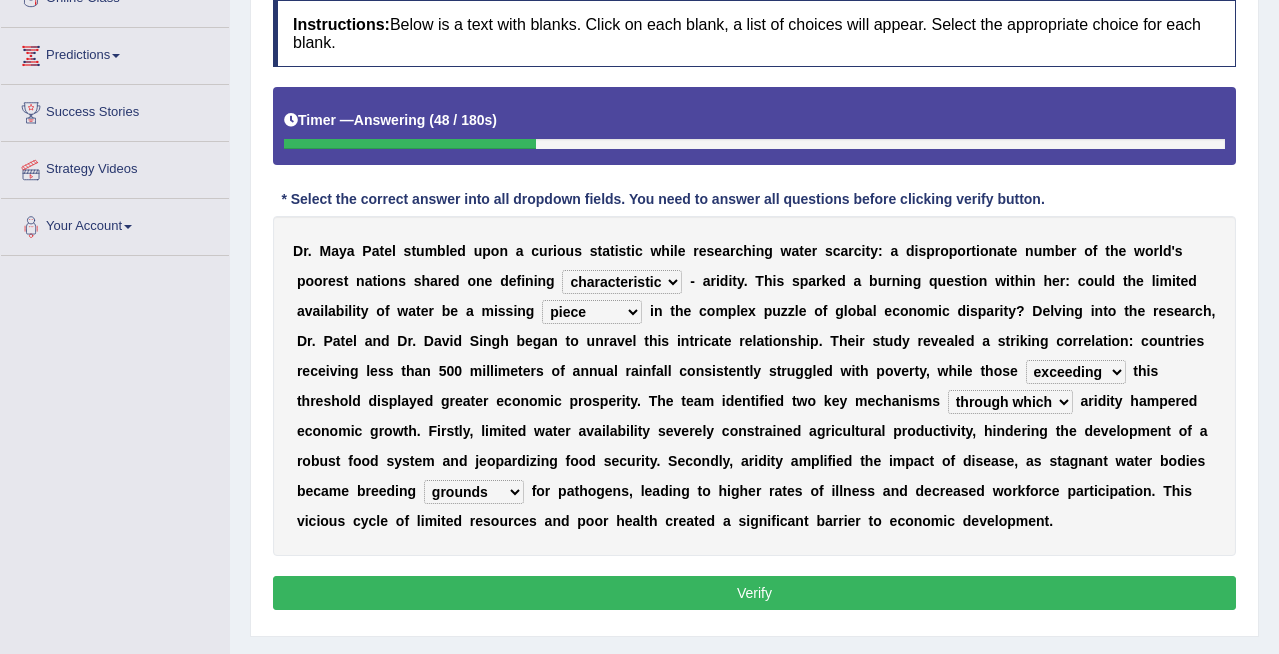 click on "Verify" at bounding box center (754, 593) 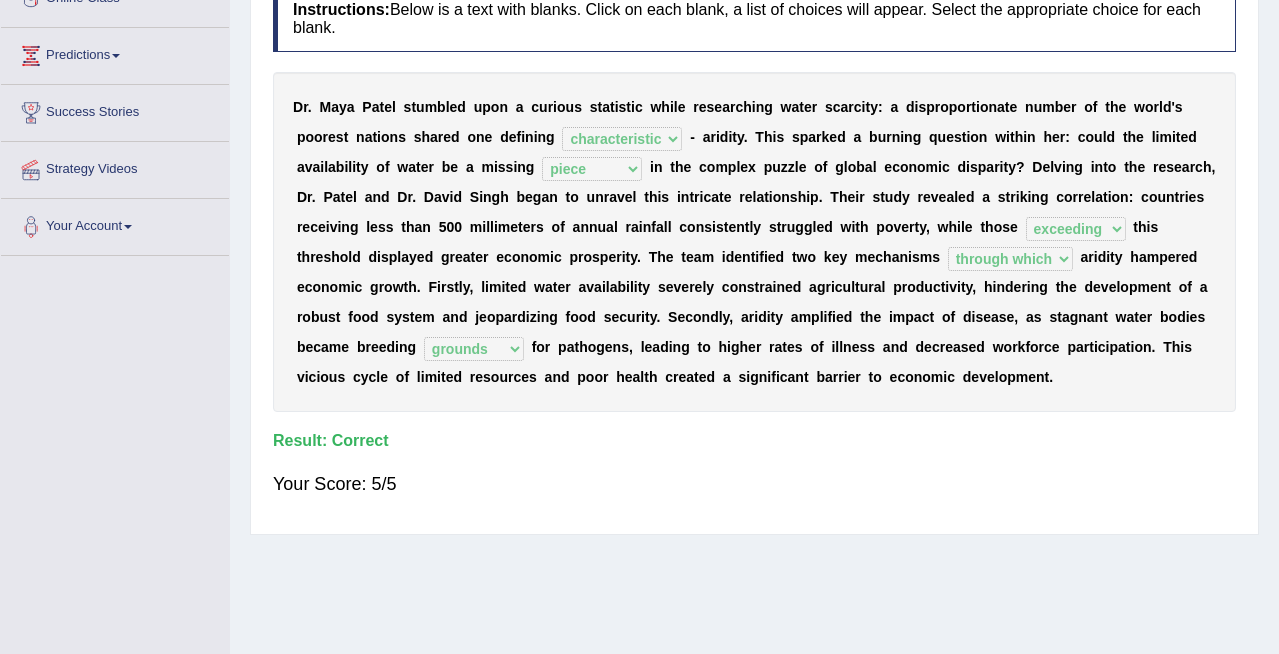 scroll, scrollTop: 0, scrollLeft: 0, axis: both 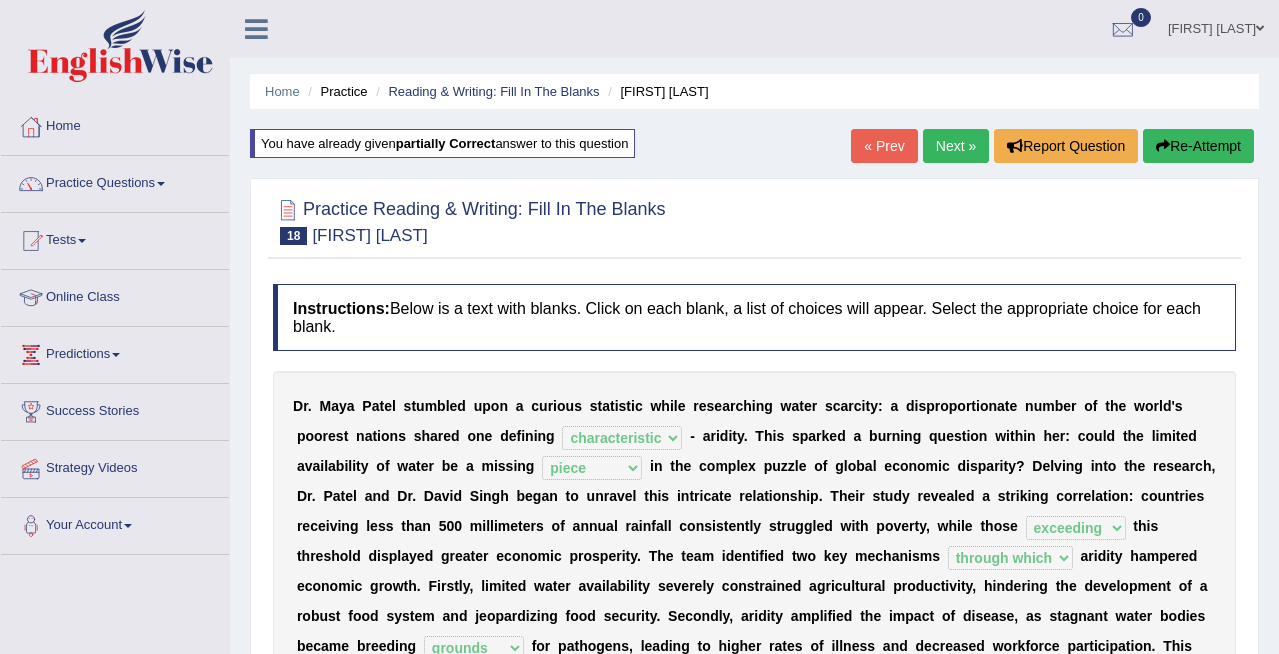 click on "Next »" at bounding box center (956, 146) 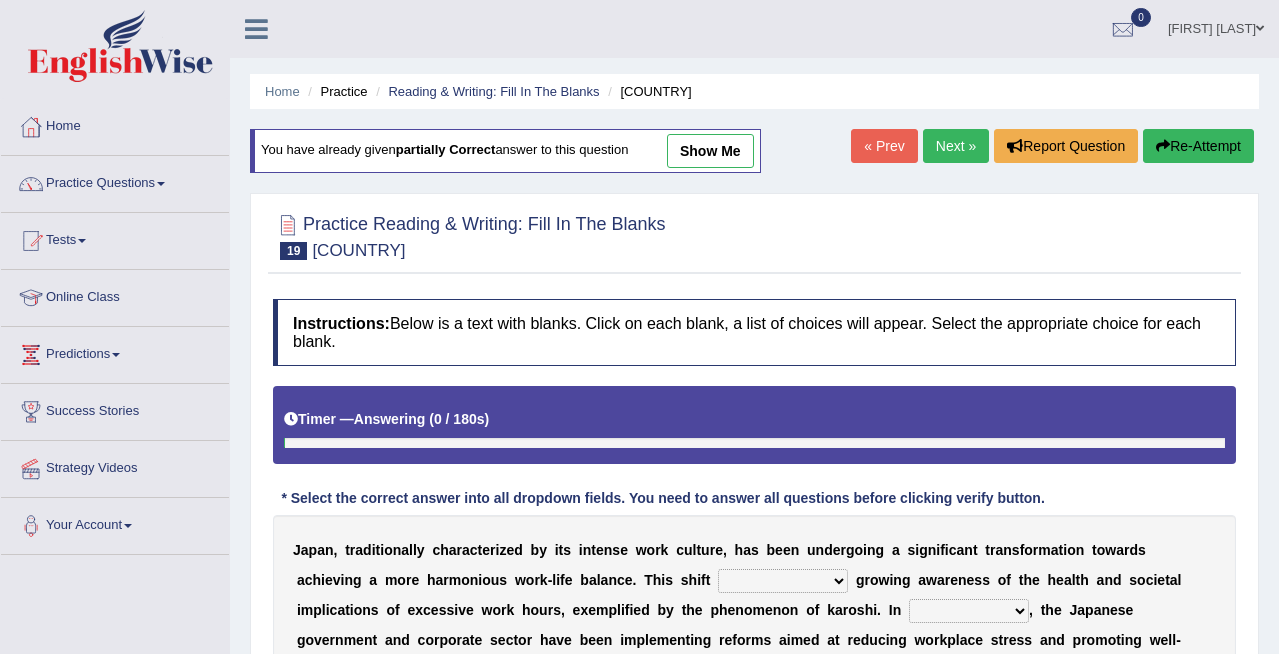 scroll, scrollTop: 0, scrollLeft: 0, axis: both 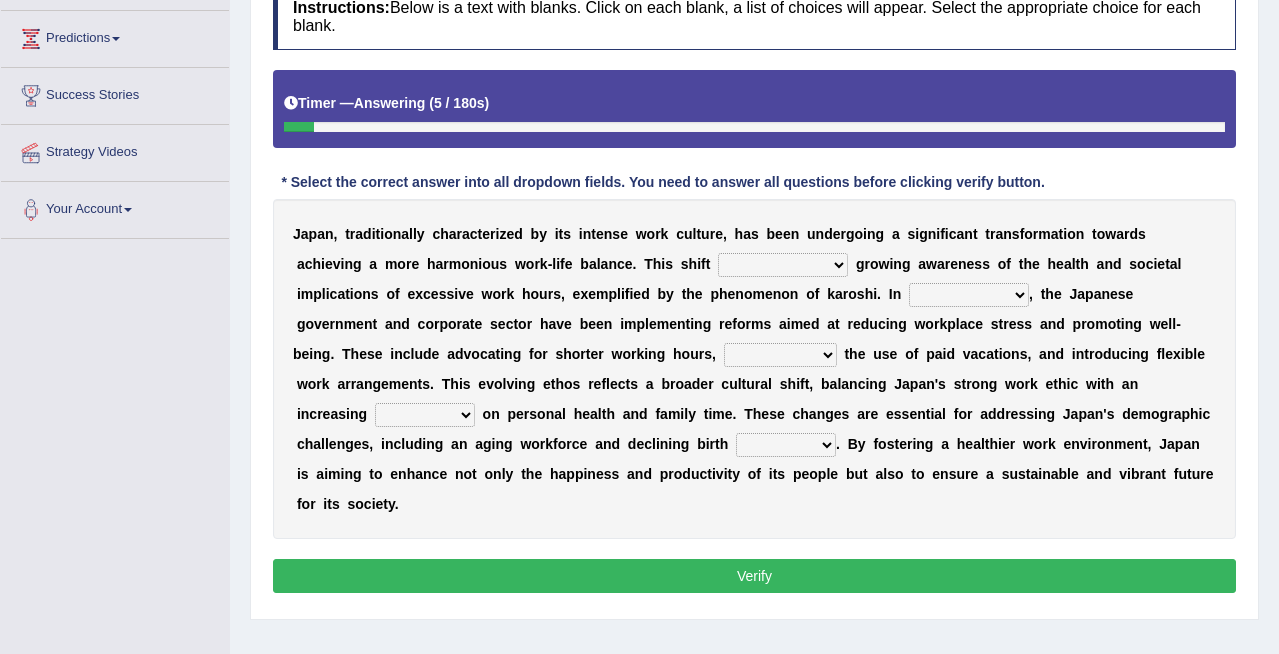 select on "is driven by" 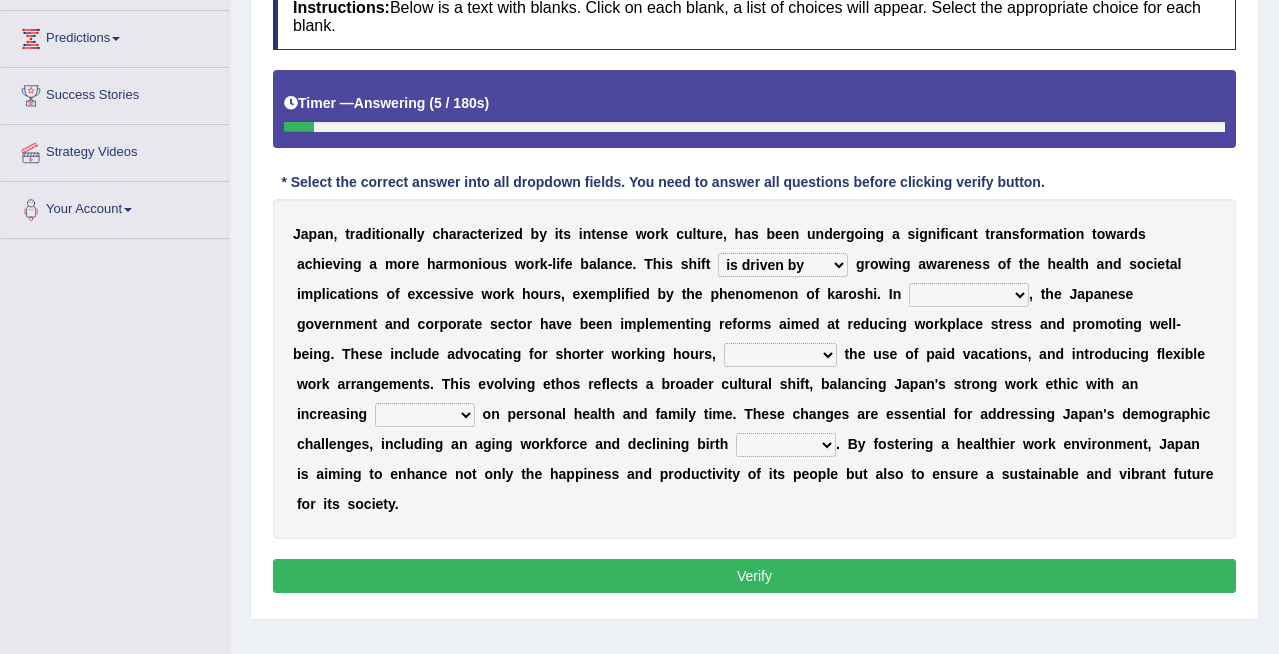 click on "is driven by is driven driven by which is driven" at bounding box center (783, 265) 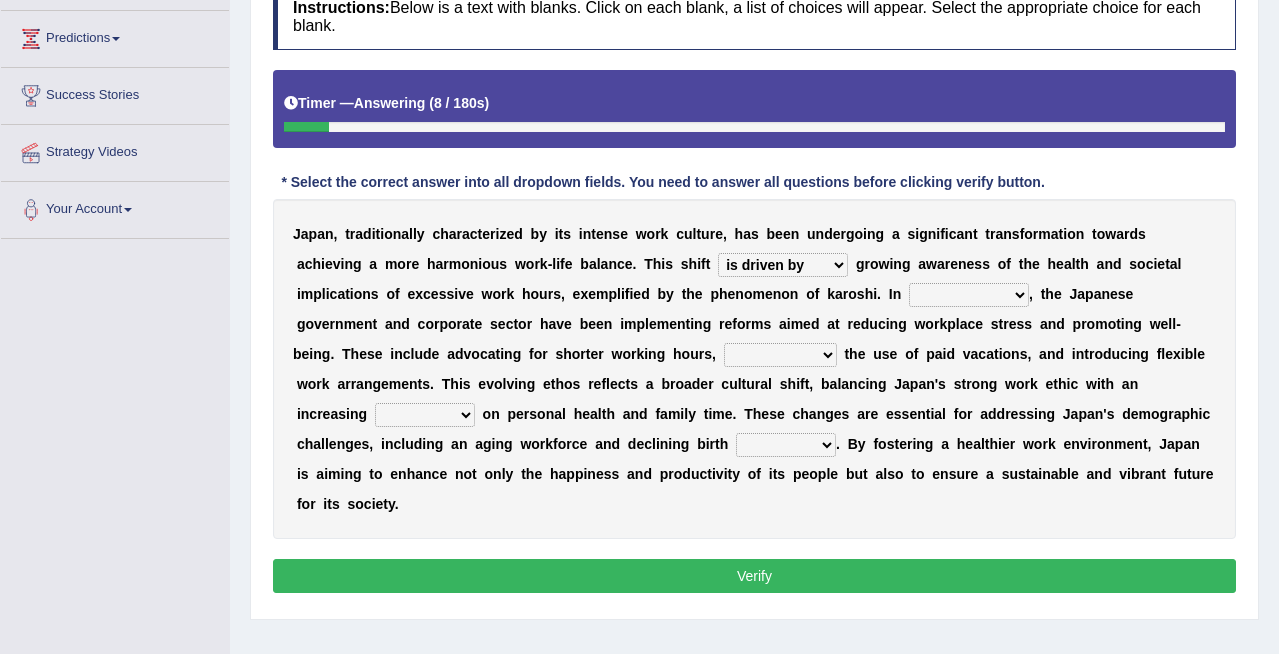 select on "response" 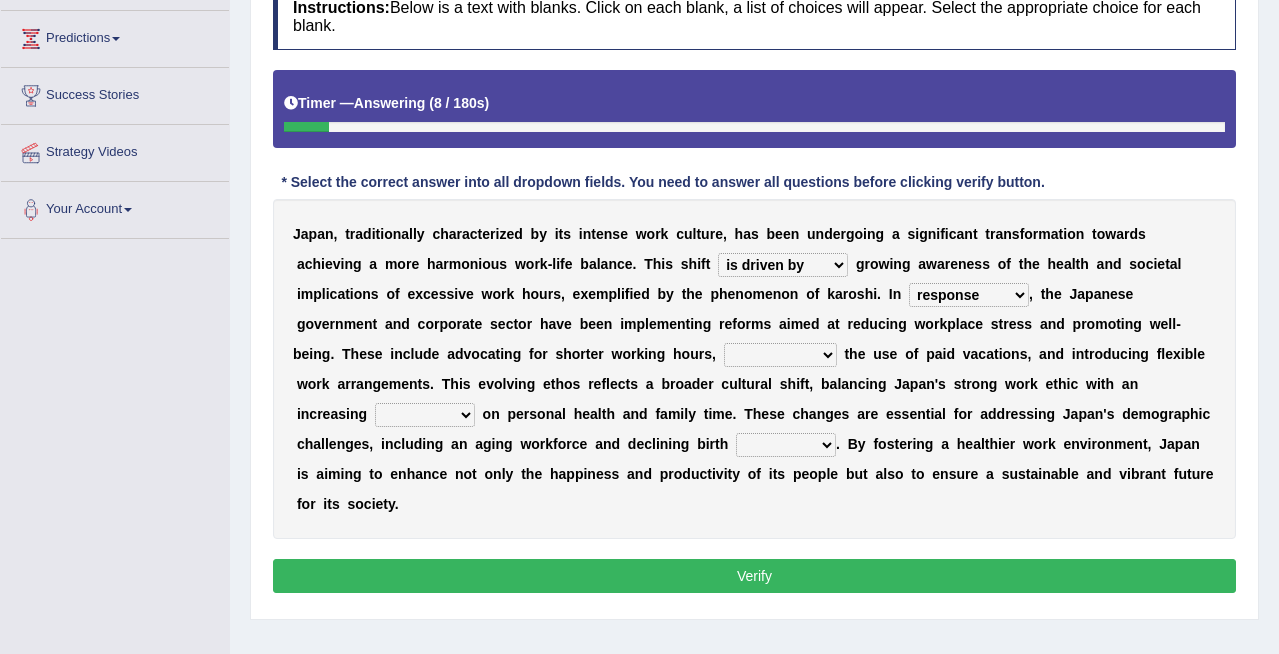 click on "consideration difference regard response" at bounding box center (969, 295) 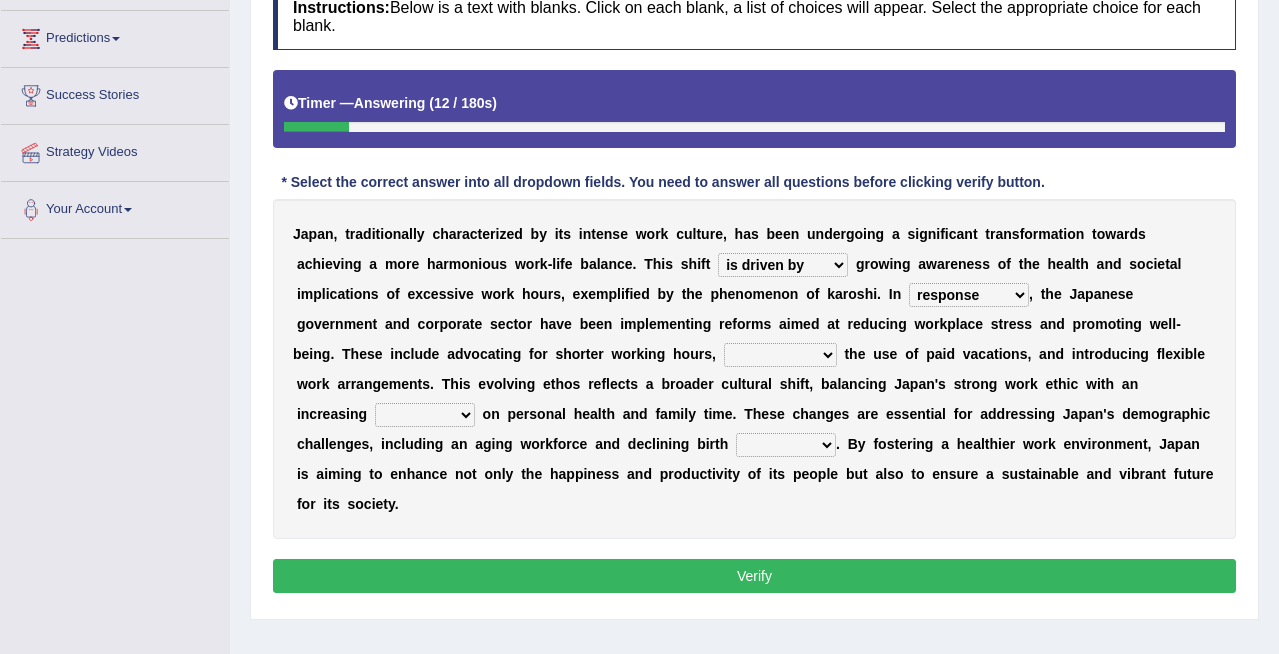select on "encouraging" 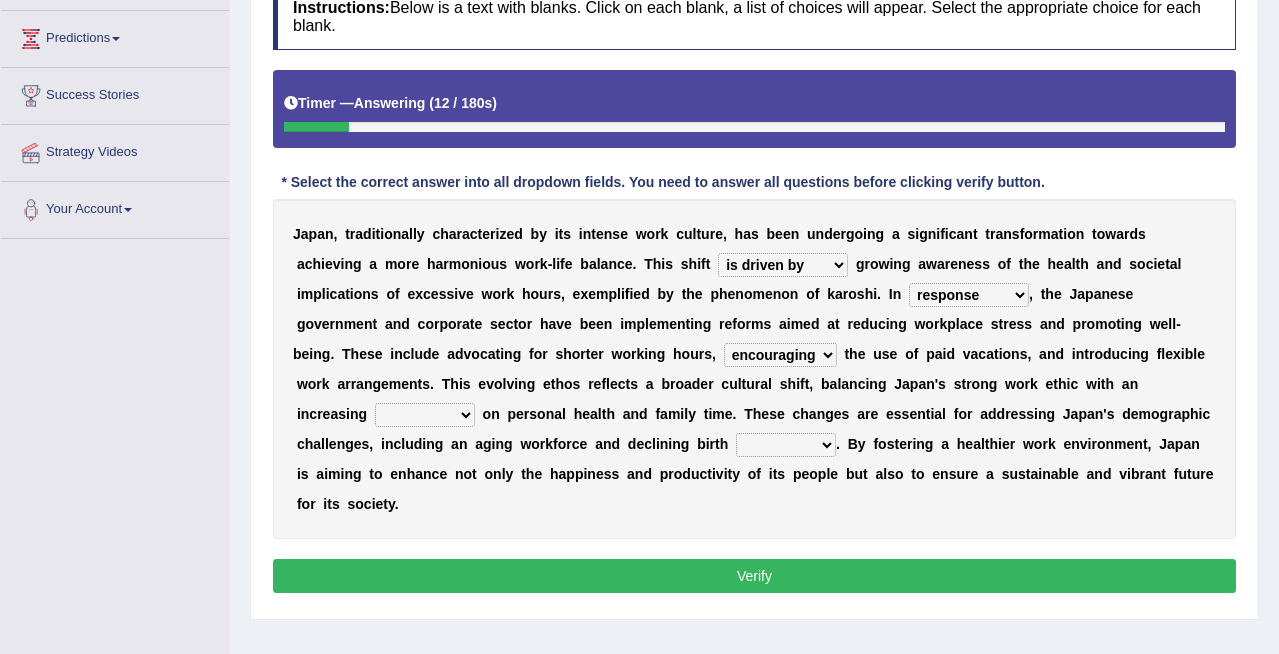 click on "persuading retiring posing encouraging" at bounding box center (780, 355) 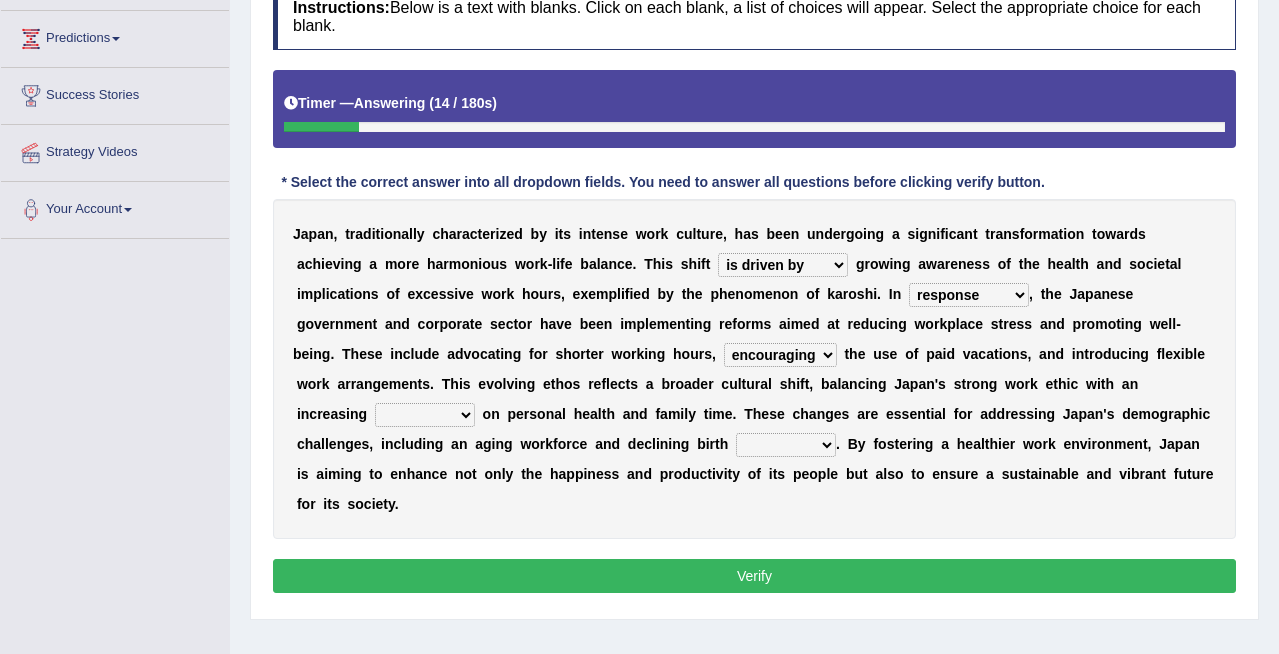 click at bounding box center [479, 414] 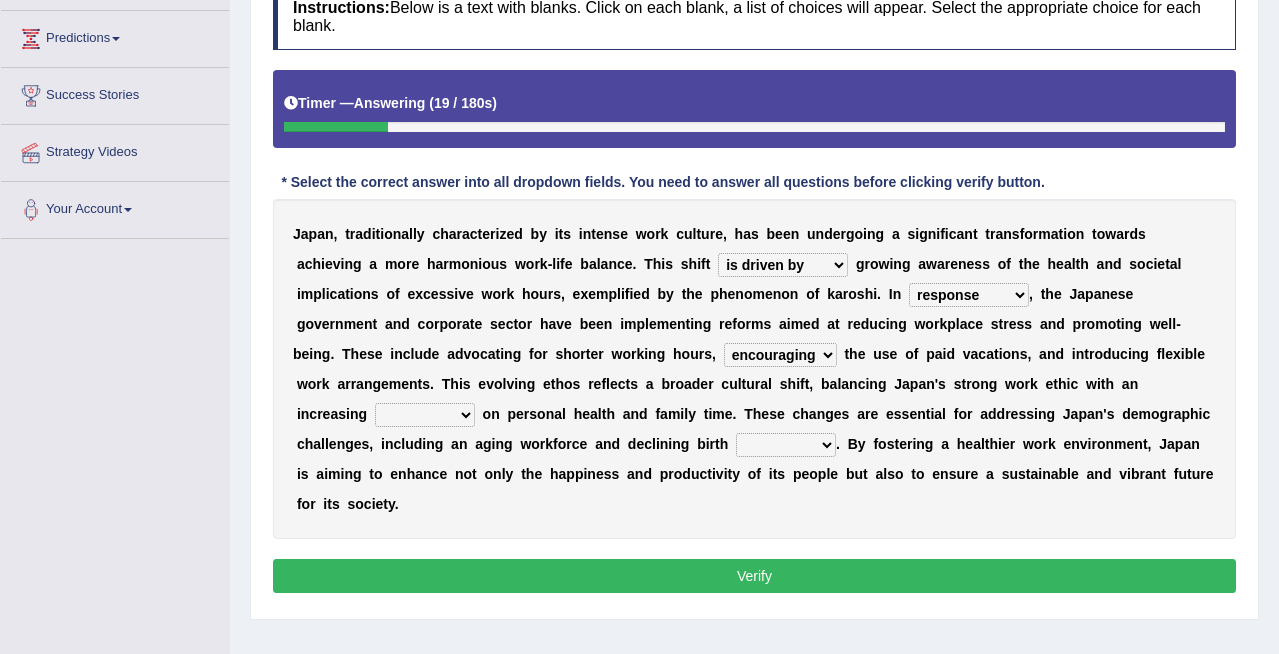 select on "emphasis" 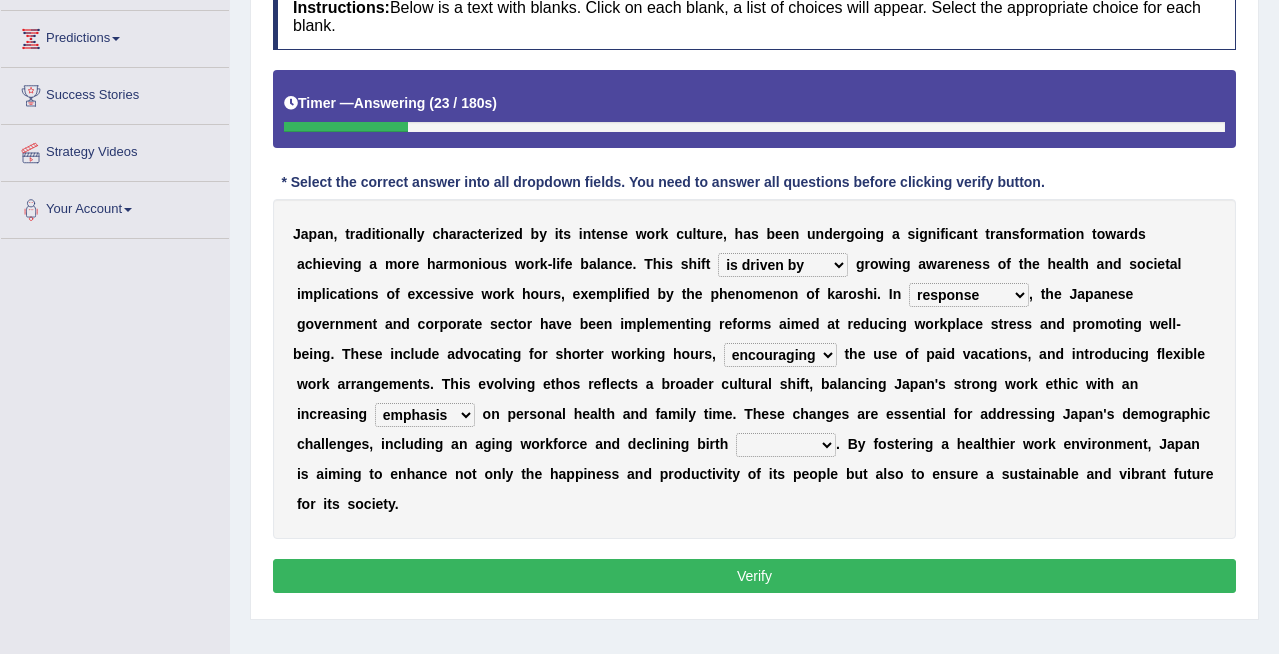 select on "rates" 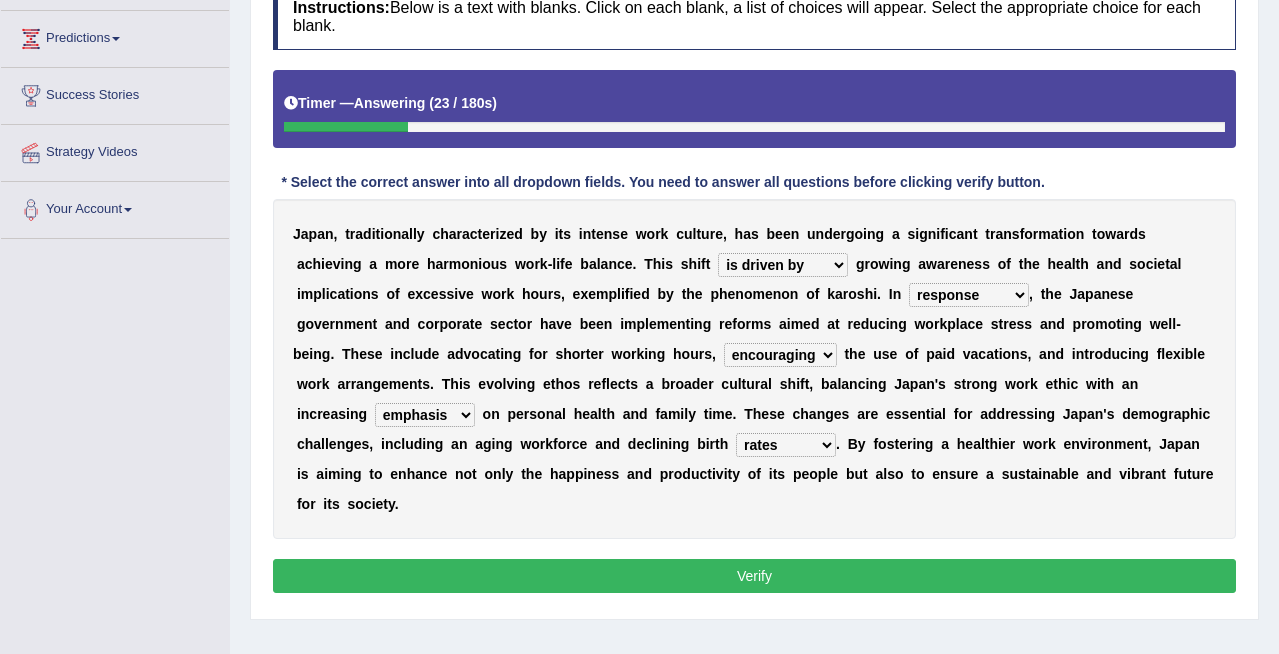click on "examples impacts models rates" at bounding box center (786, 445) 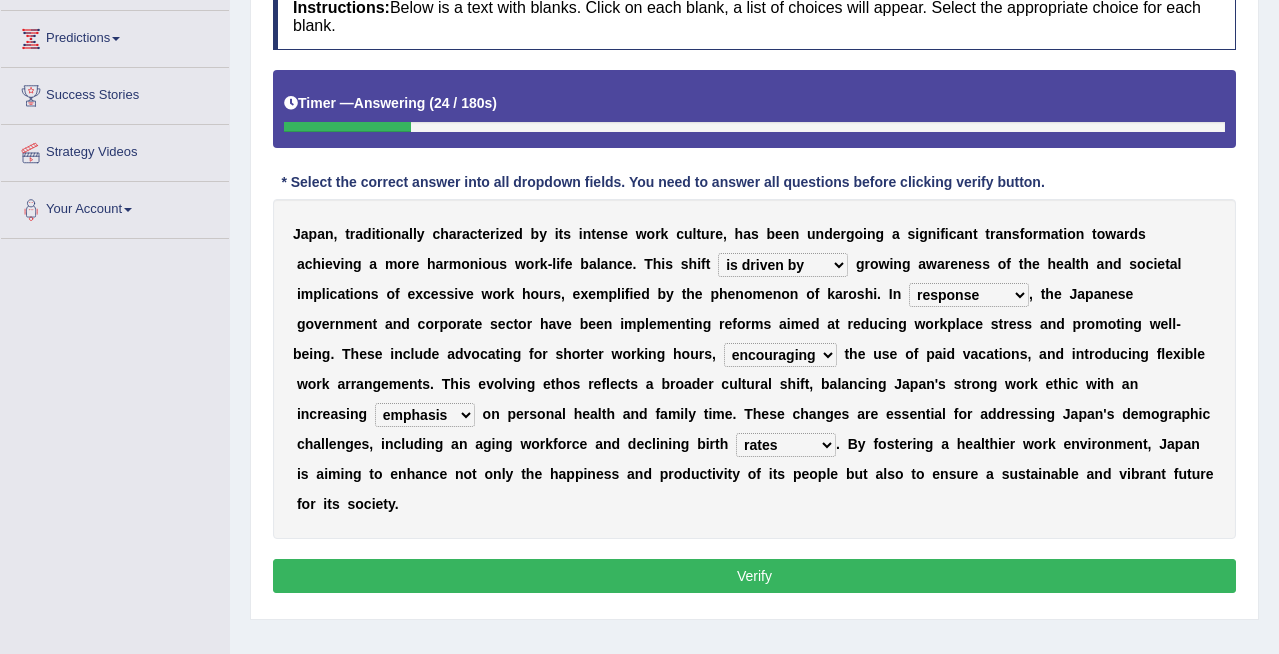 click on "Verify" at bounding box center (754, 576) 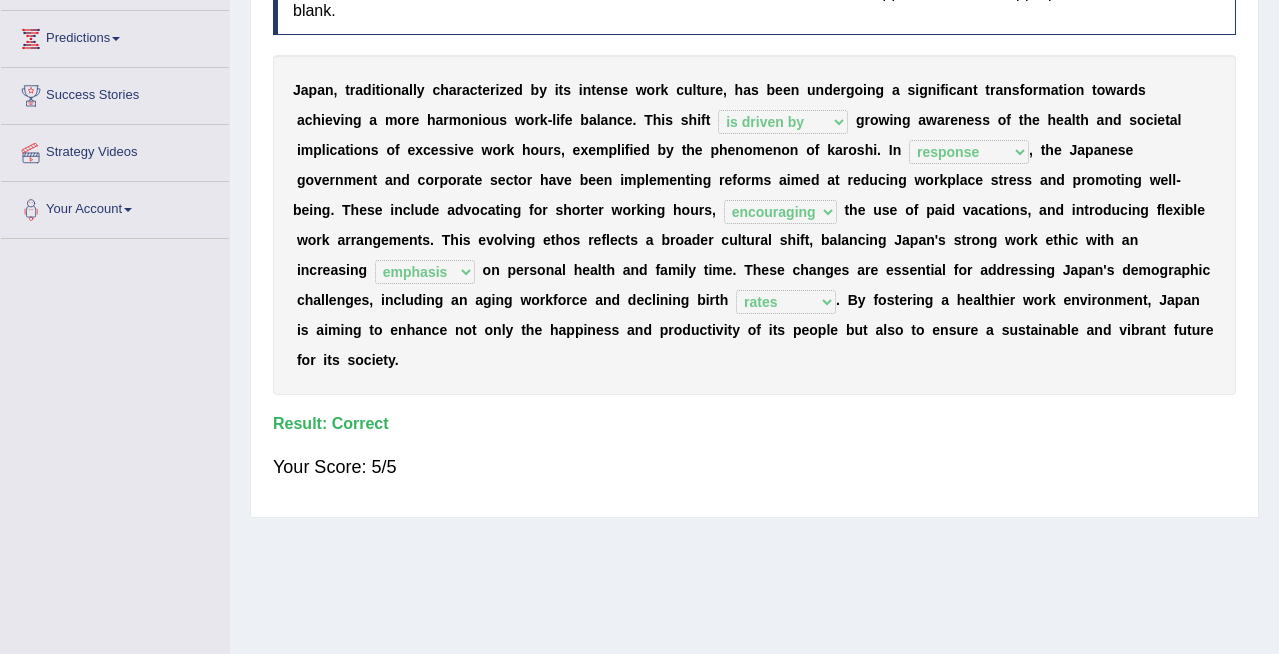 scroll, scrollTop: 0, scrollLeft: 0, axis: both 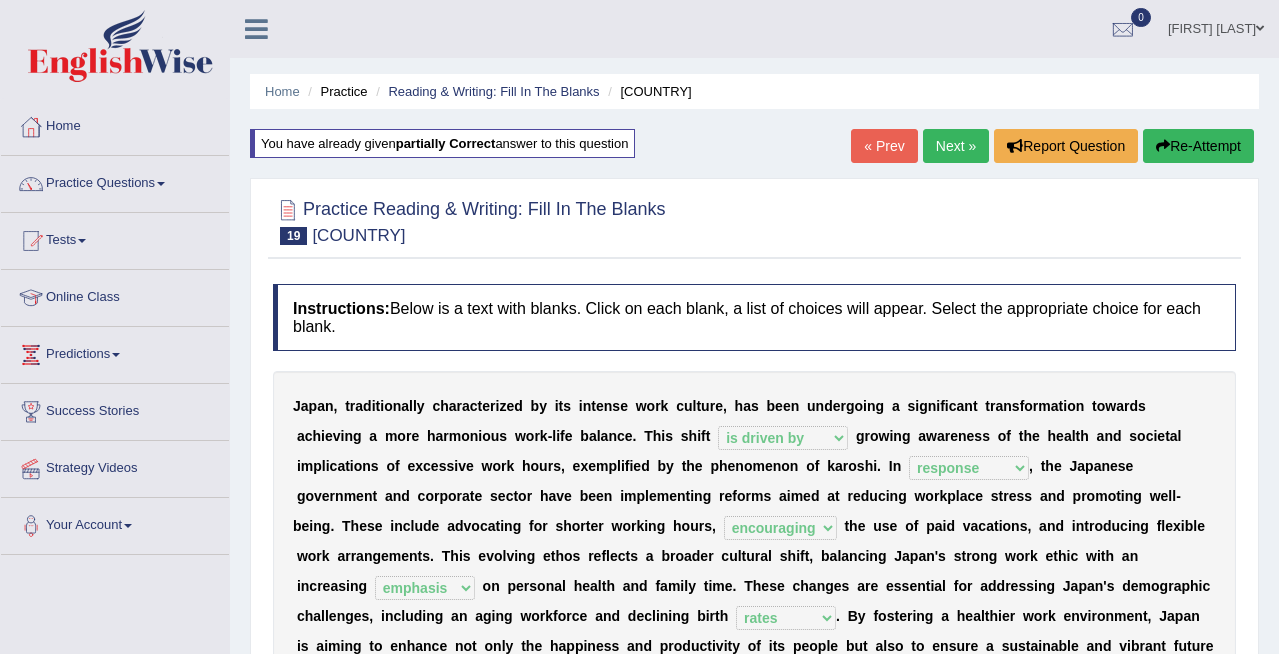 click on "Next »" at bounding box center [956, 146] 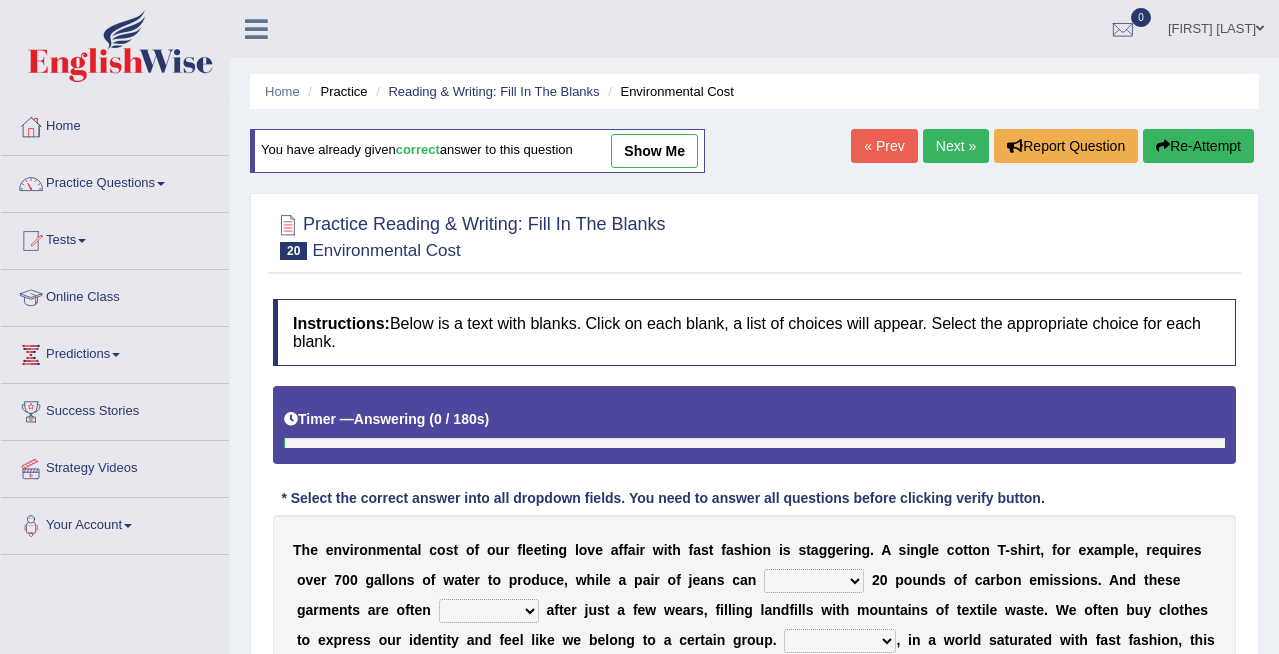 scroll, scrollTop: 0, scrollLeft: 0, axis: both 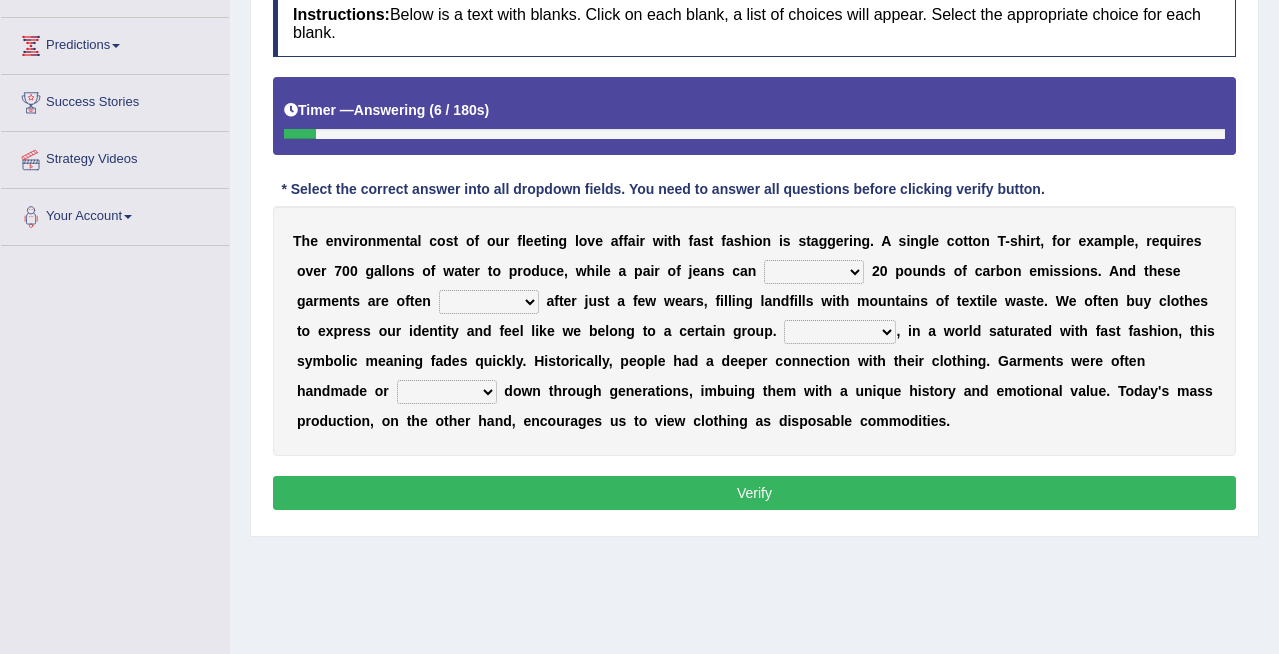 select on "generate" 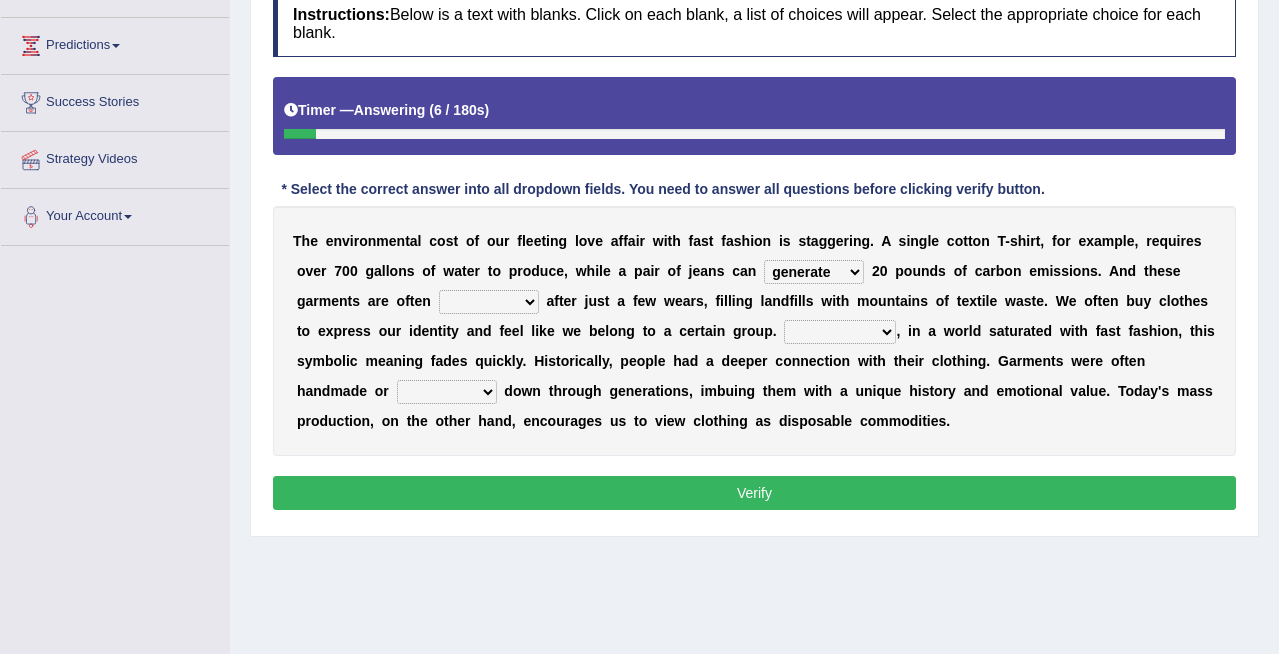 click on "generate access recycle measure" at bounding box center (814, 272) 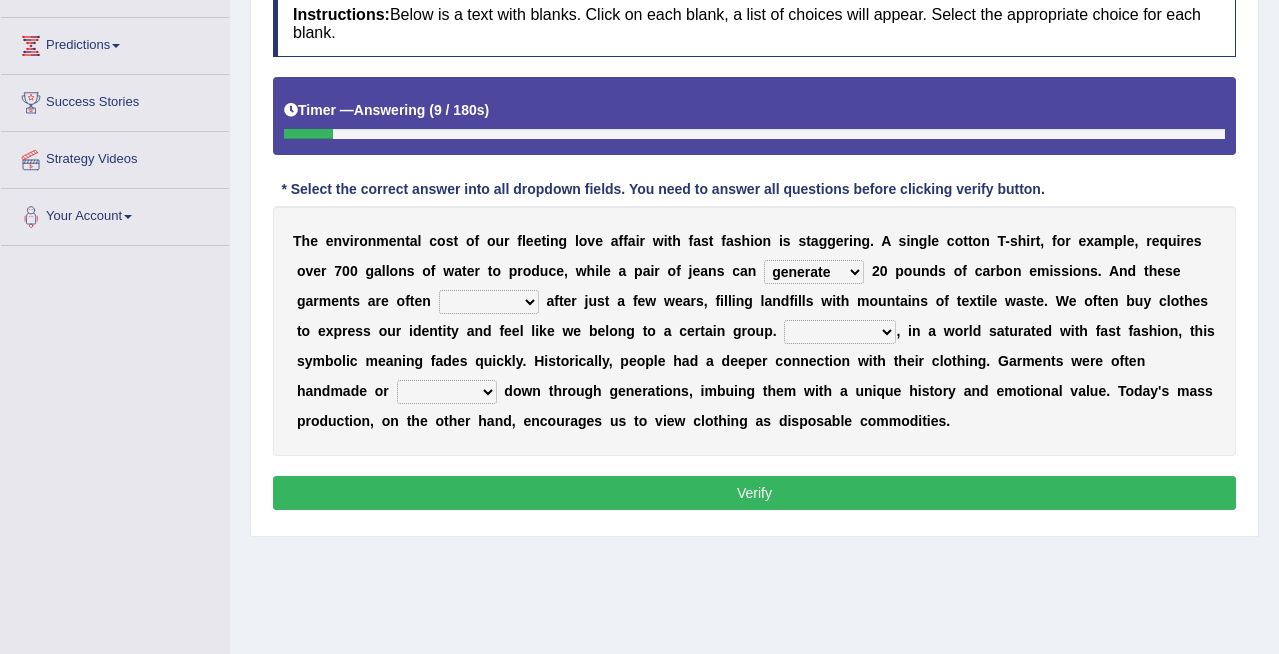 select on "discarded" 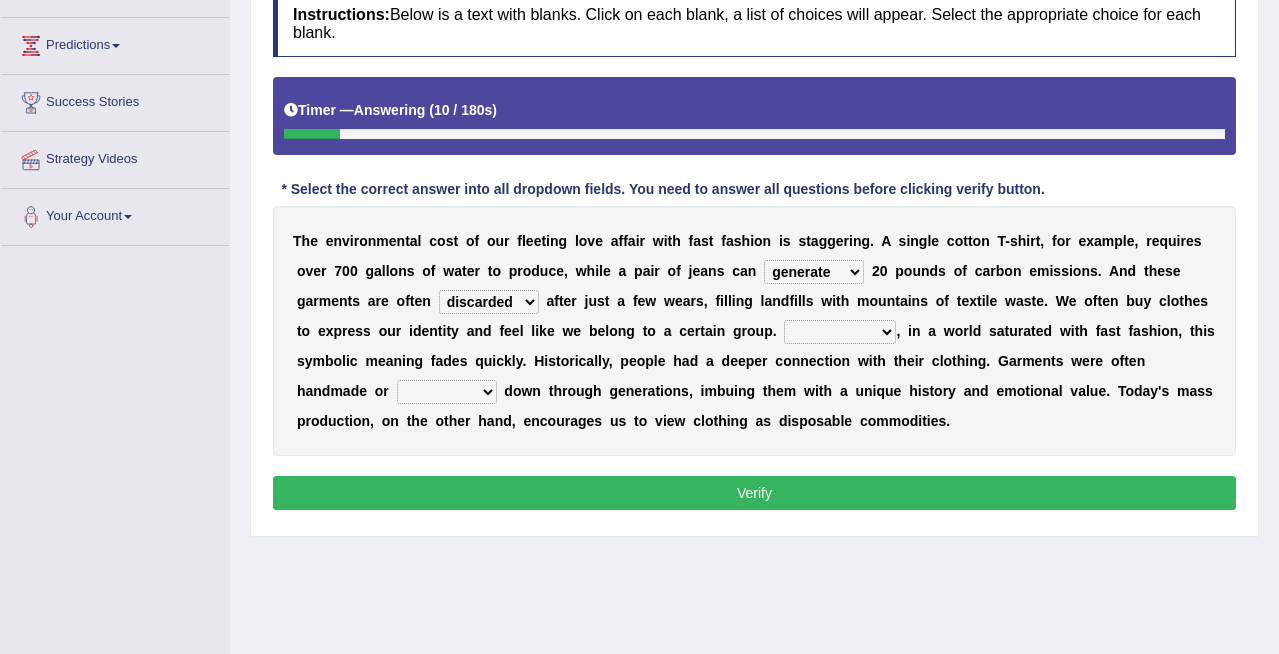 click on "The environmental cost of our fleeting love affair with fast fashion is staggering. A single cotton T-shirt, for example, requires over 700 gallons of water to produce, while a pair of jeans can generate access recycle measure 20 pounds of carbon emissions. And these garments are often found allocated discarded developed after just a few wears, filling landfills with mountains of textile waste. We often buy clothes to express our identity and feel like we belong to a" at bounding box center [754, 331] 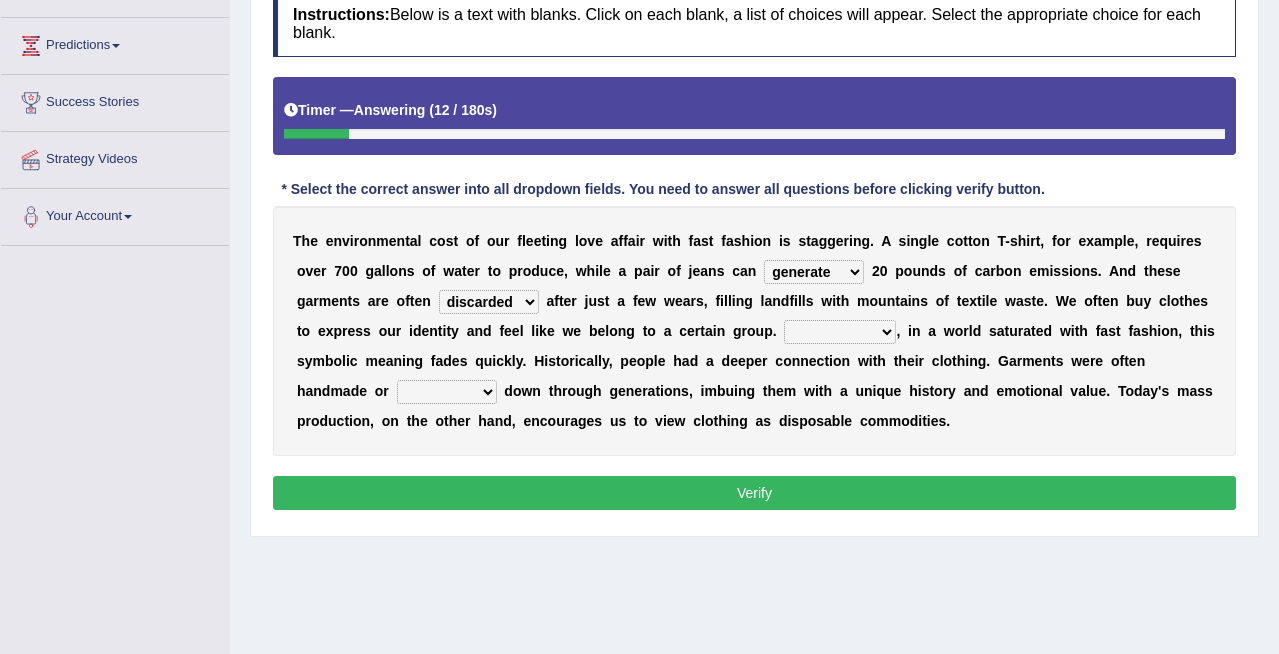 select on "However" 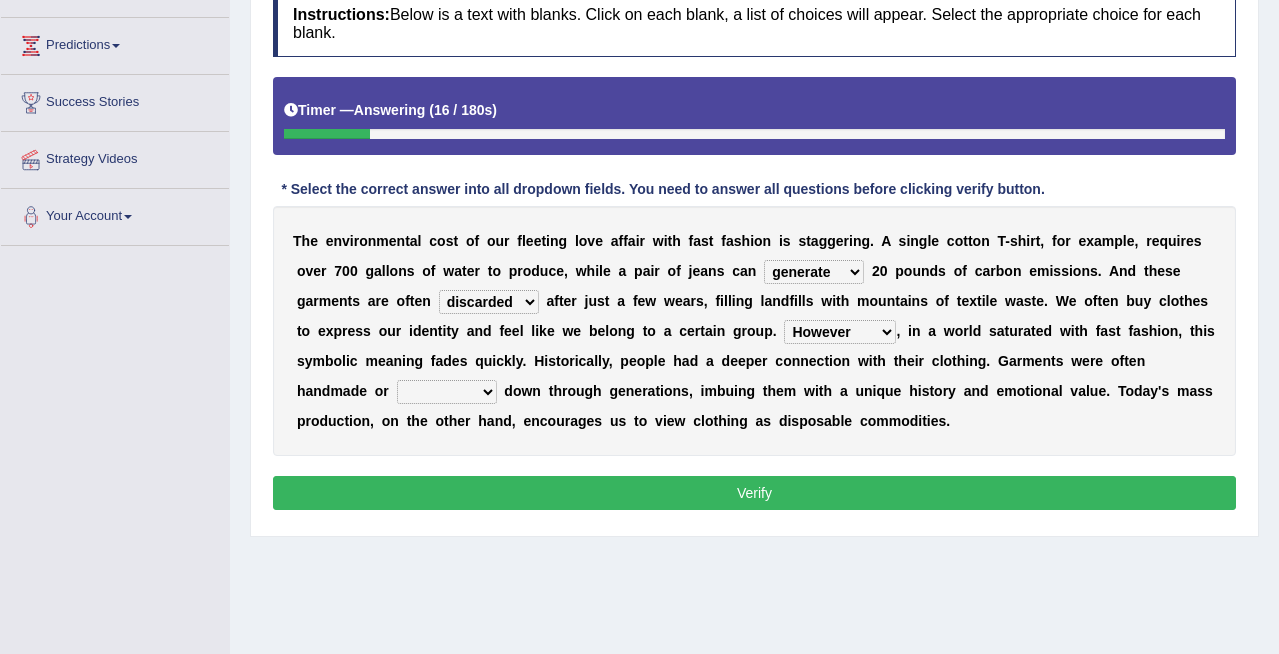 select on "altered" 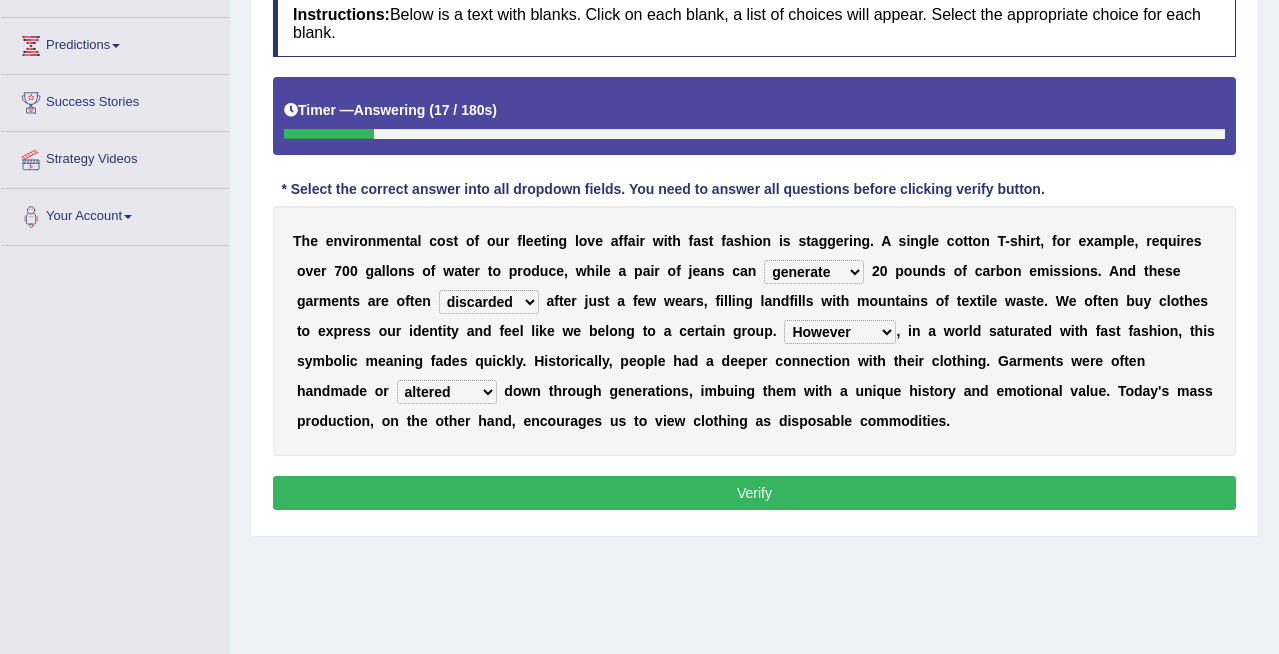 click on "Verify" at bounding box center (754, 493) 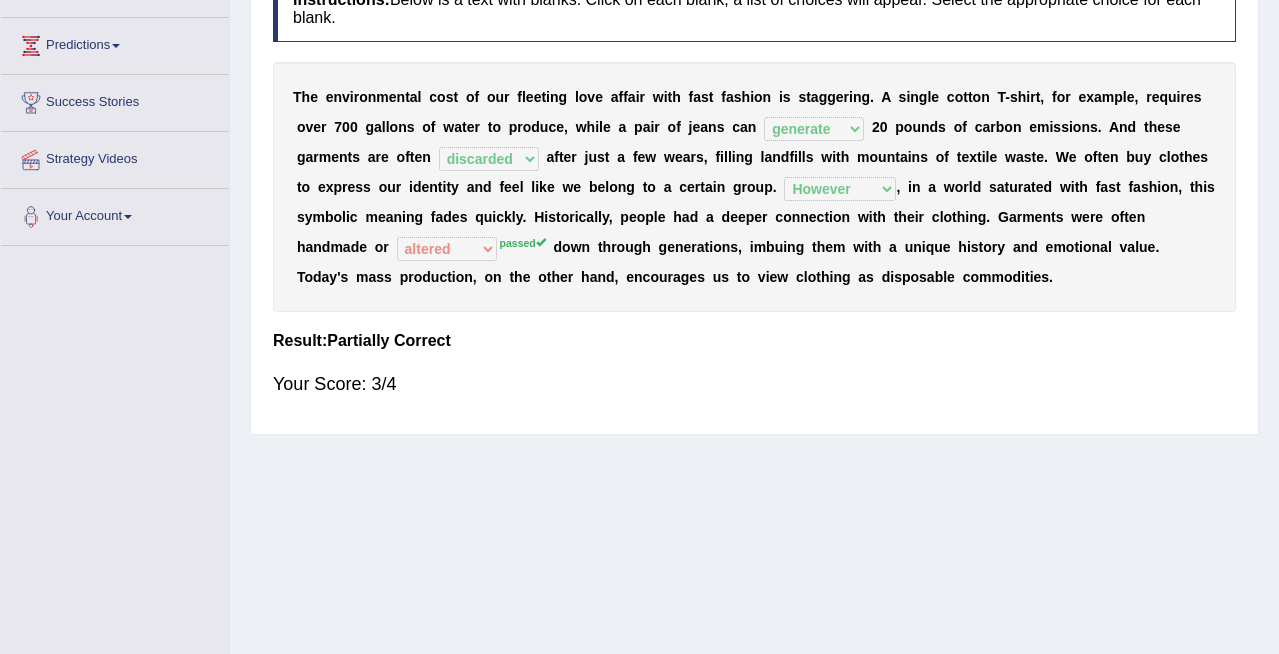 scroll, scrollTop: 280, scrollLeft: 0, axis: vertical 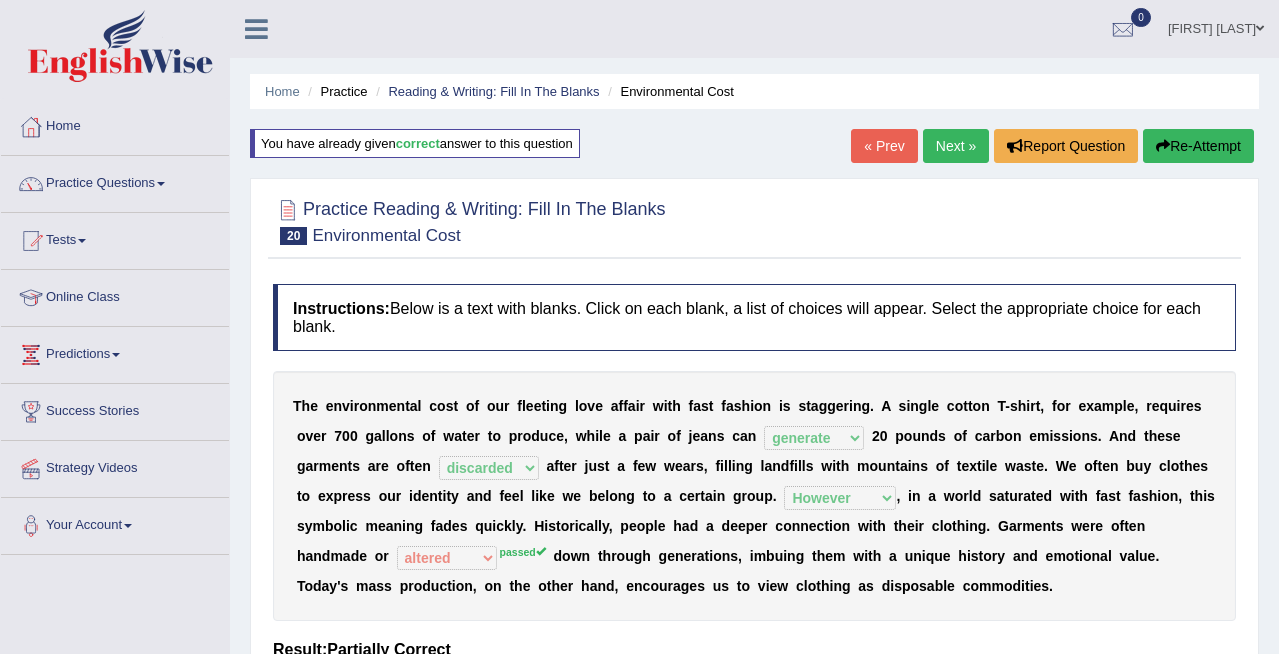 click on "Next »" at bounding box center (956, 146) 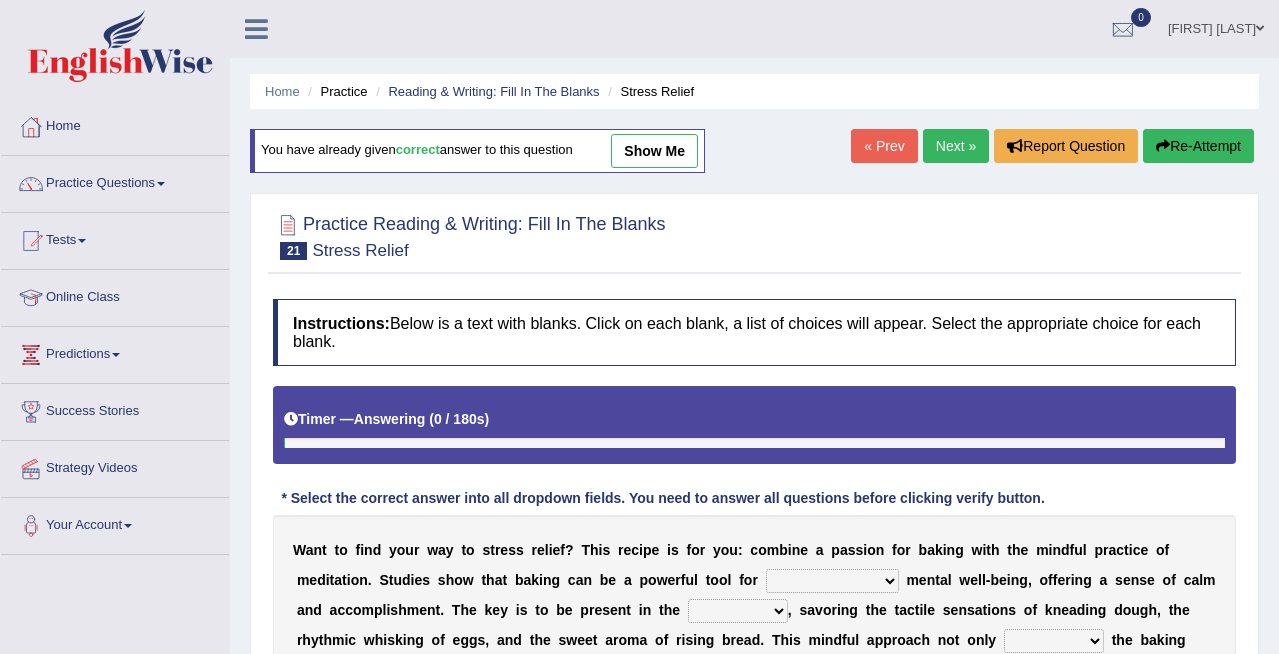 scroll, scrollTop: 0, scrollLeft: 0, axis: both 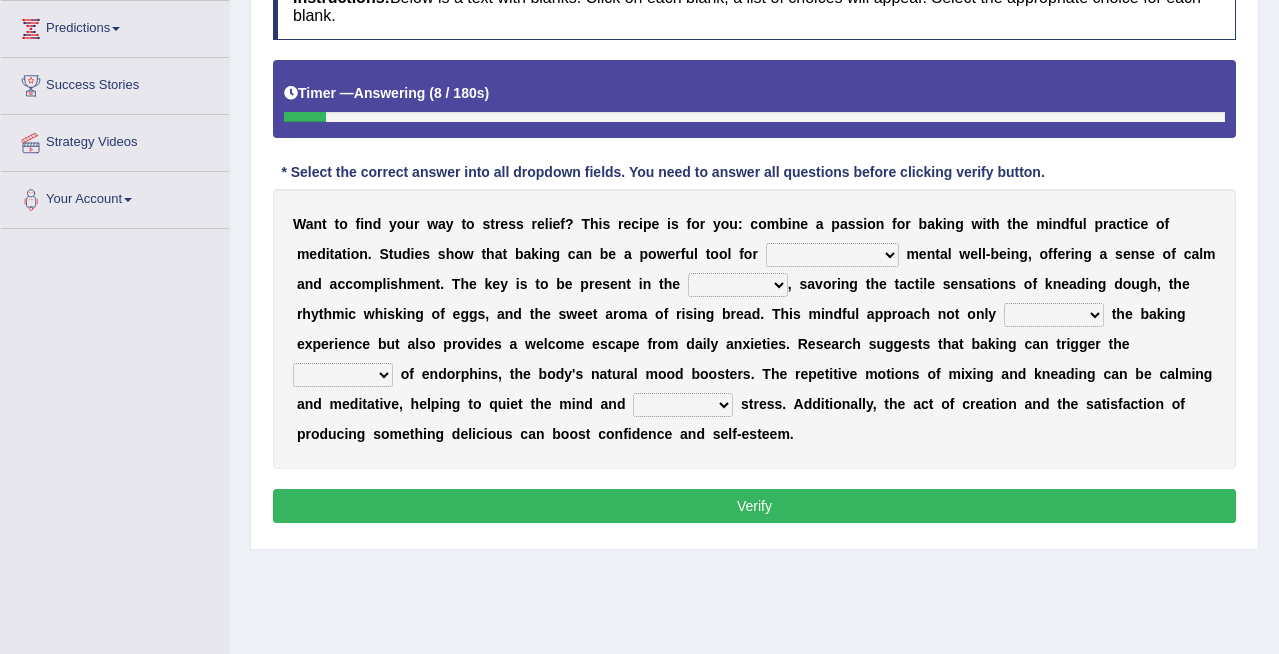 select on "improving" 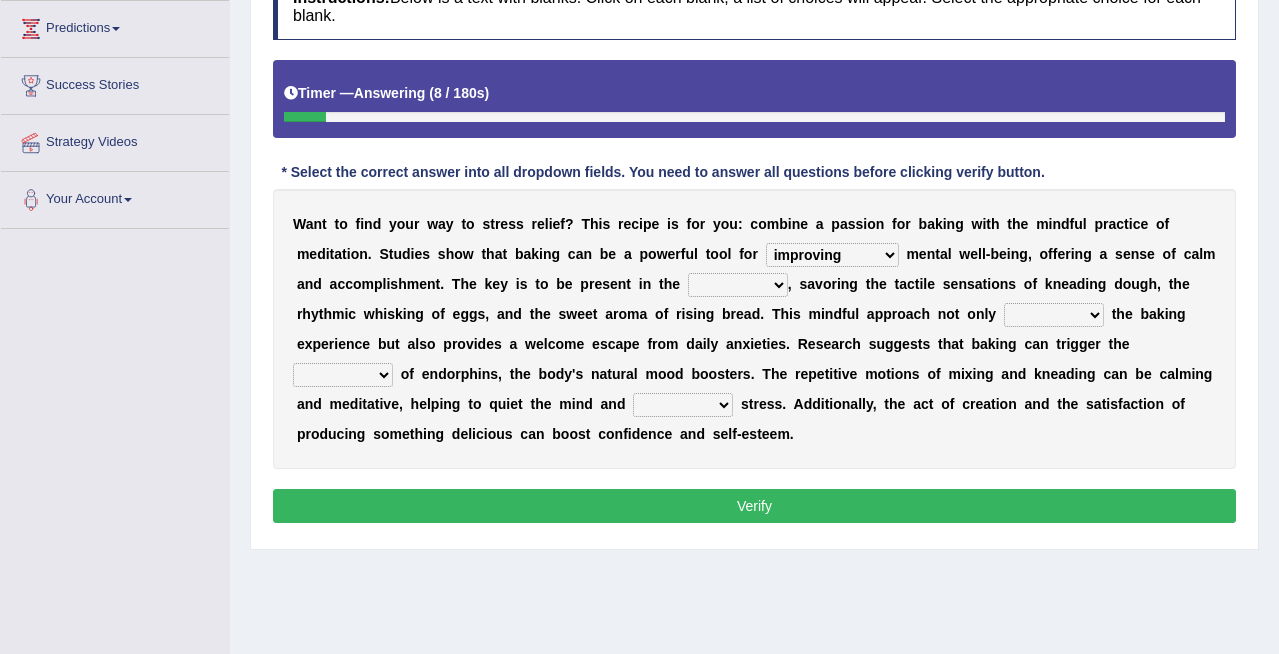 click on "improving being improved improvement improved" at bounding box center (832, 255) 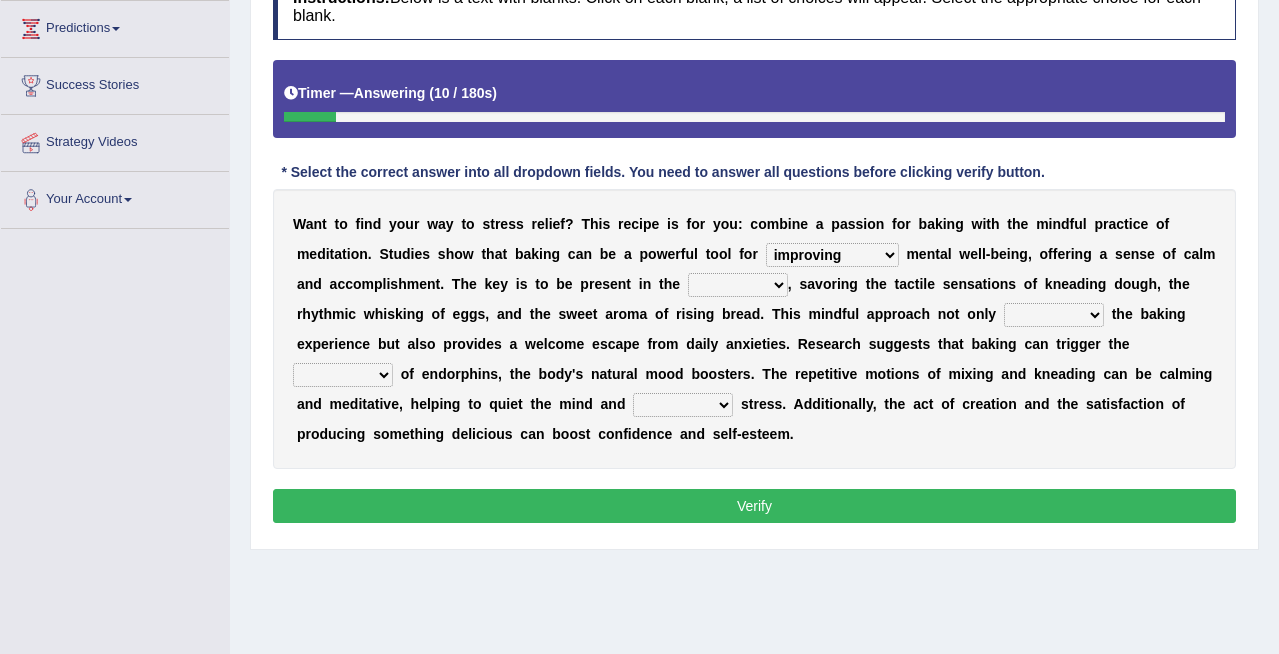 select on "moment" 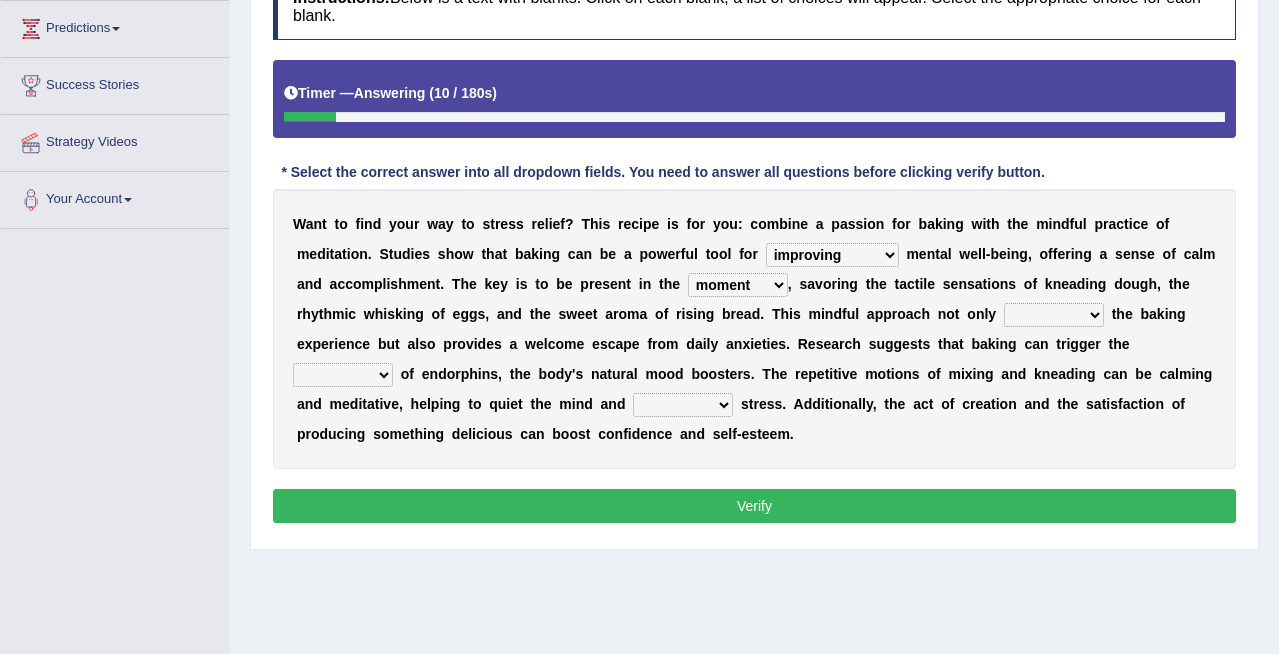 click on "moment point success duration" at bounding box center [738, 285] 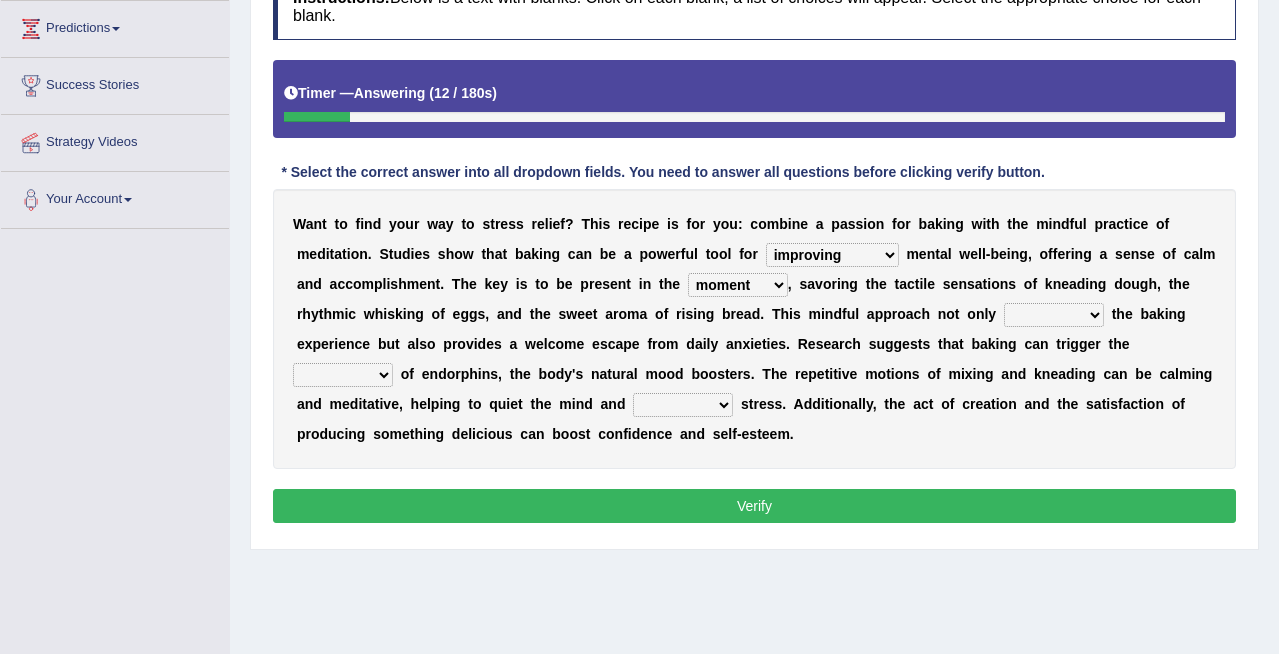 select on "enhances" 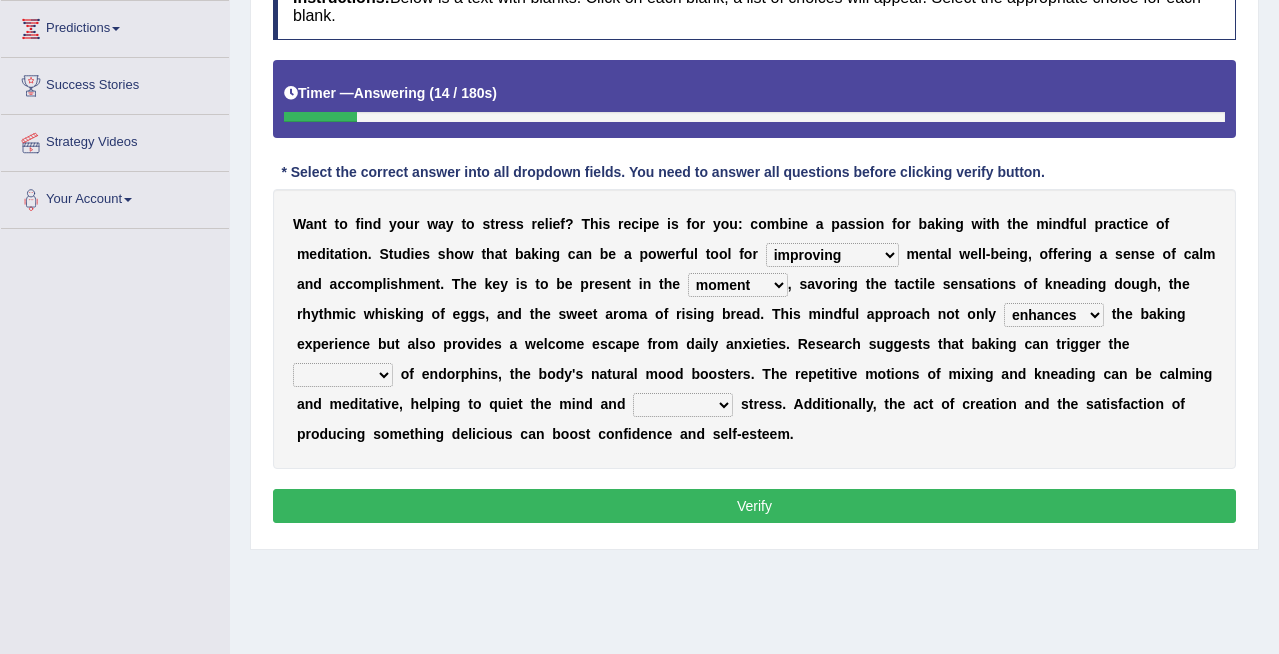 click on "exhibits enhances consumes postpones" at bounding box center (1054, 315) 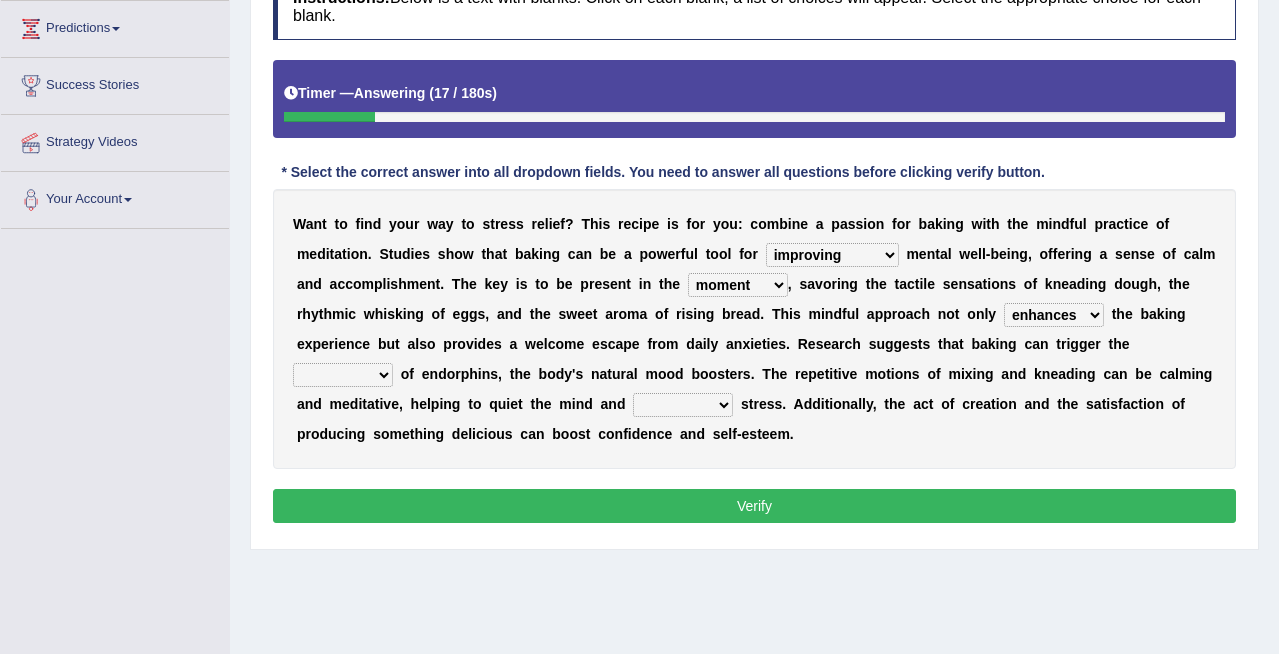 select on "release" 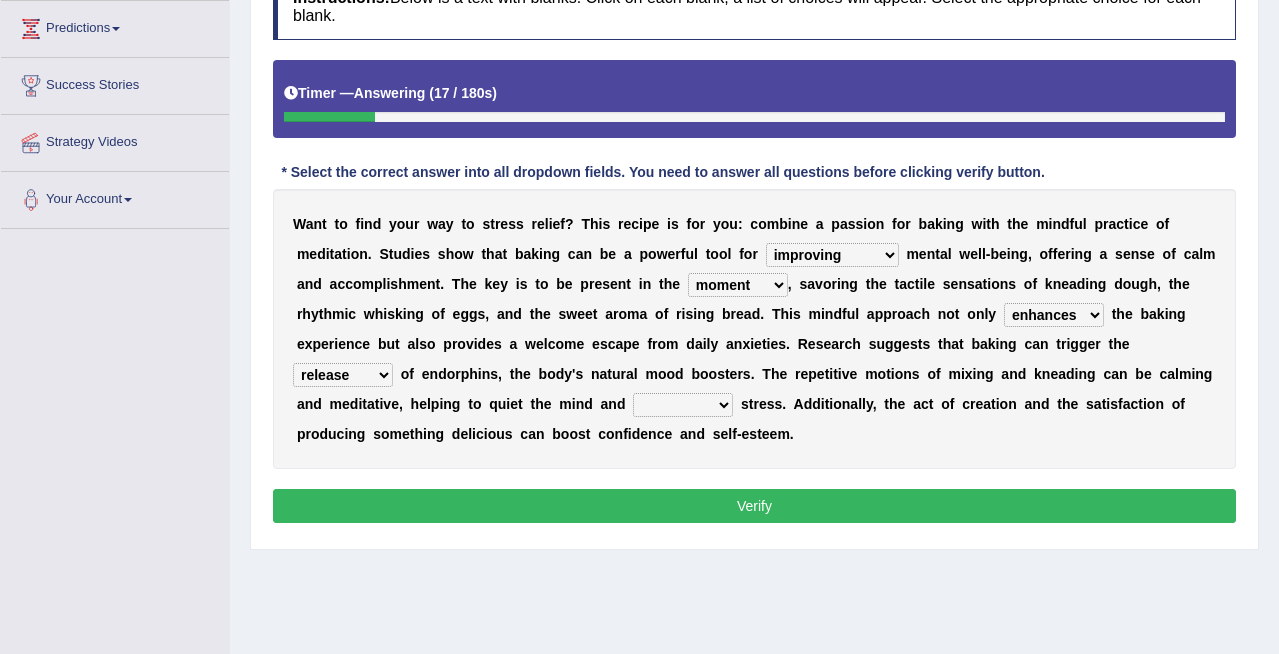 click on "texture theory trend release" at bounding box center [343, 375] 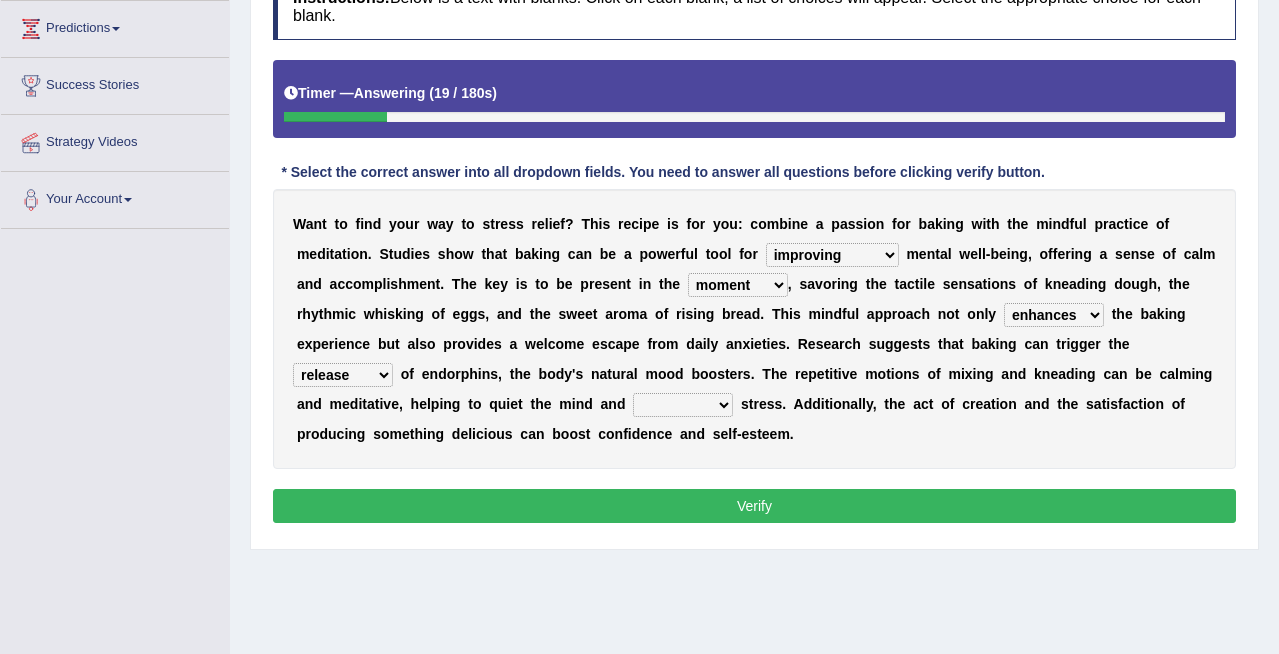select on "reduce" 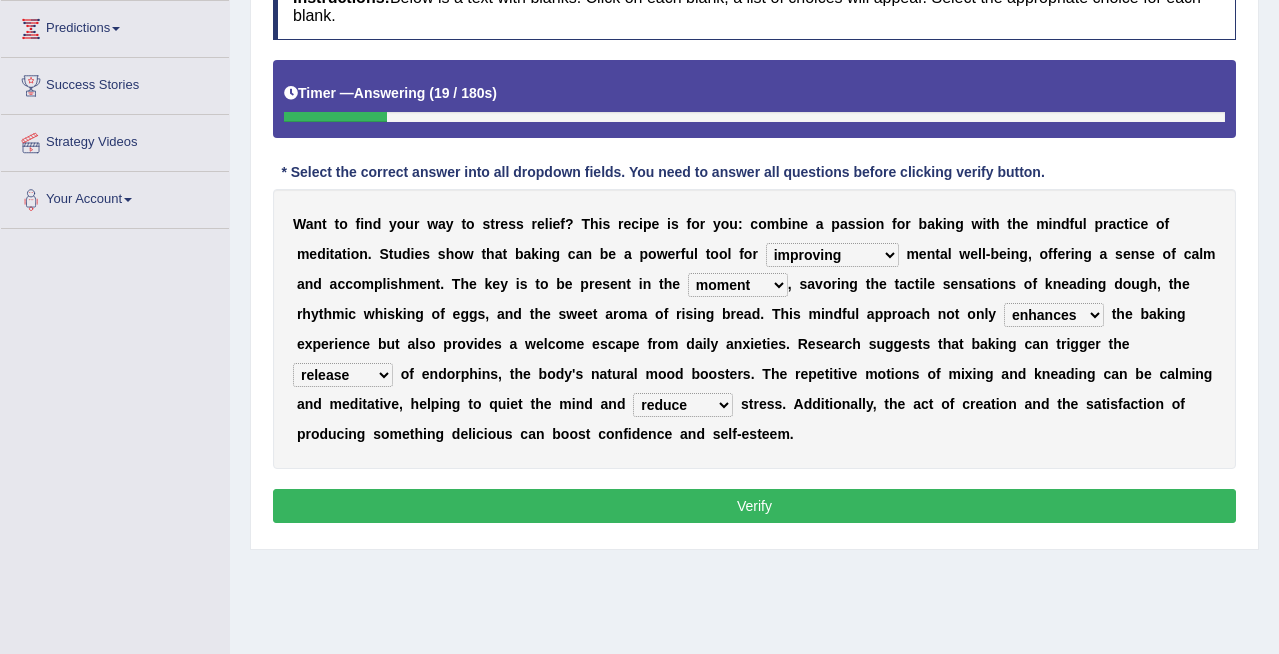 click on "reduce interpret satisfy gather" at bounding box center [683, 405] 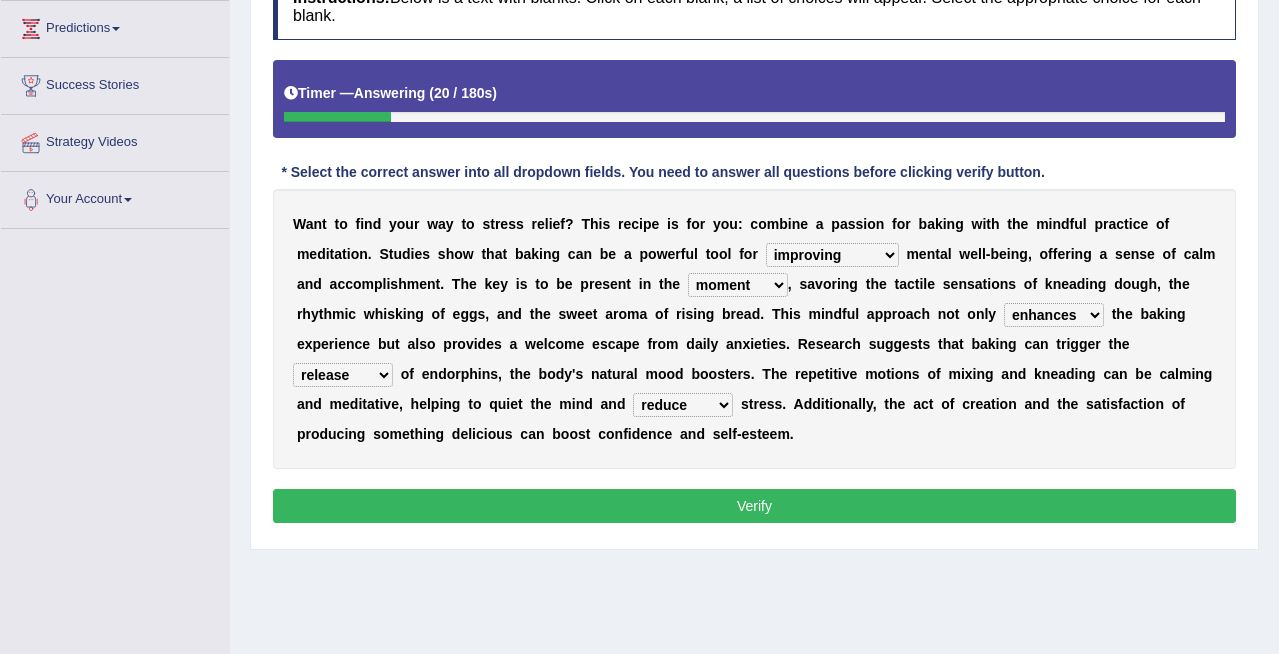 click on "Verify" at bounding box center (754, 506) 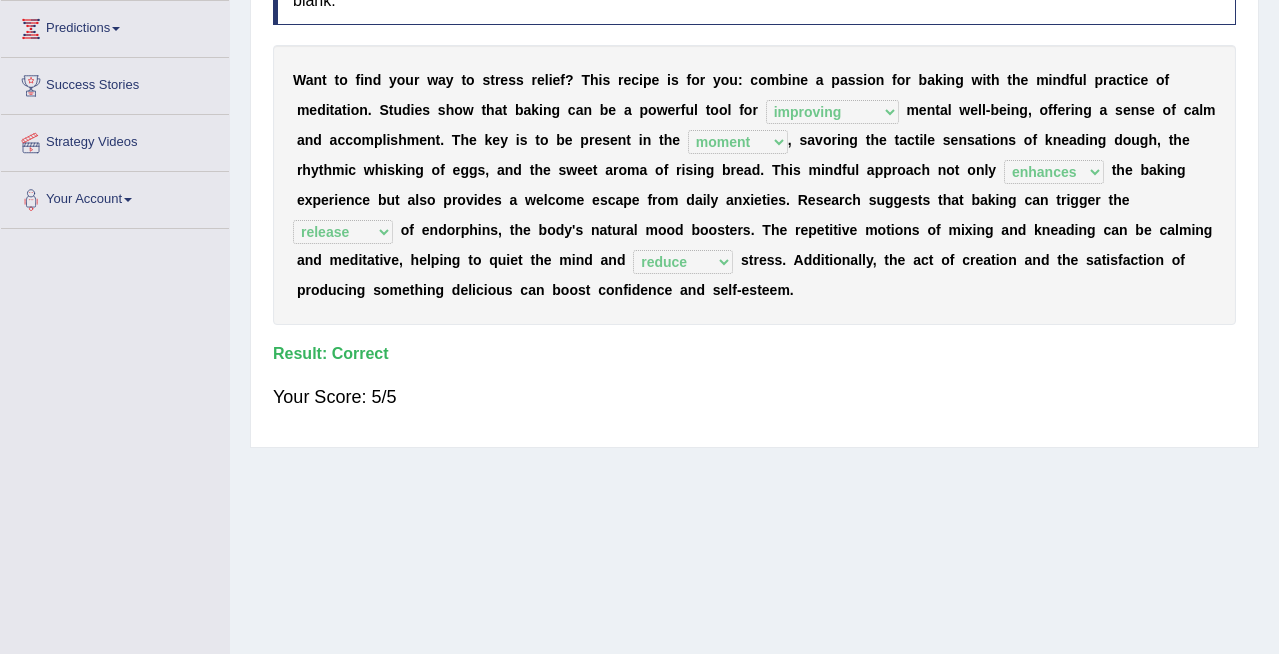 scroll, scrollTop: 0, scrollLeft: 0, axis: both 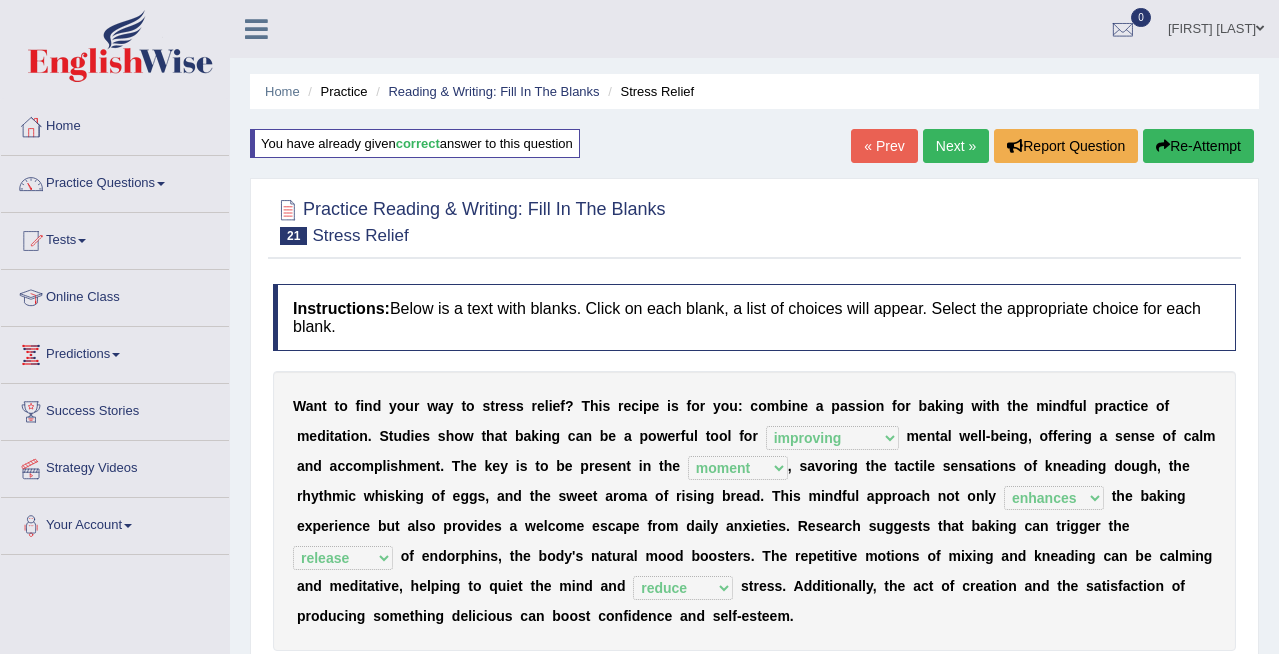 click on "Next »" at bounding box center (956, 146) 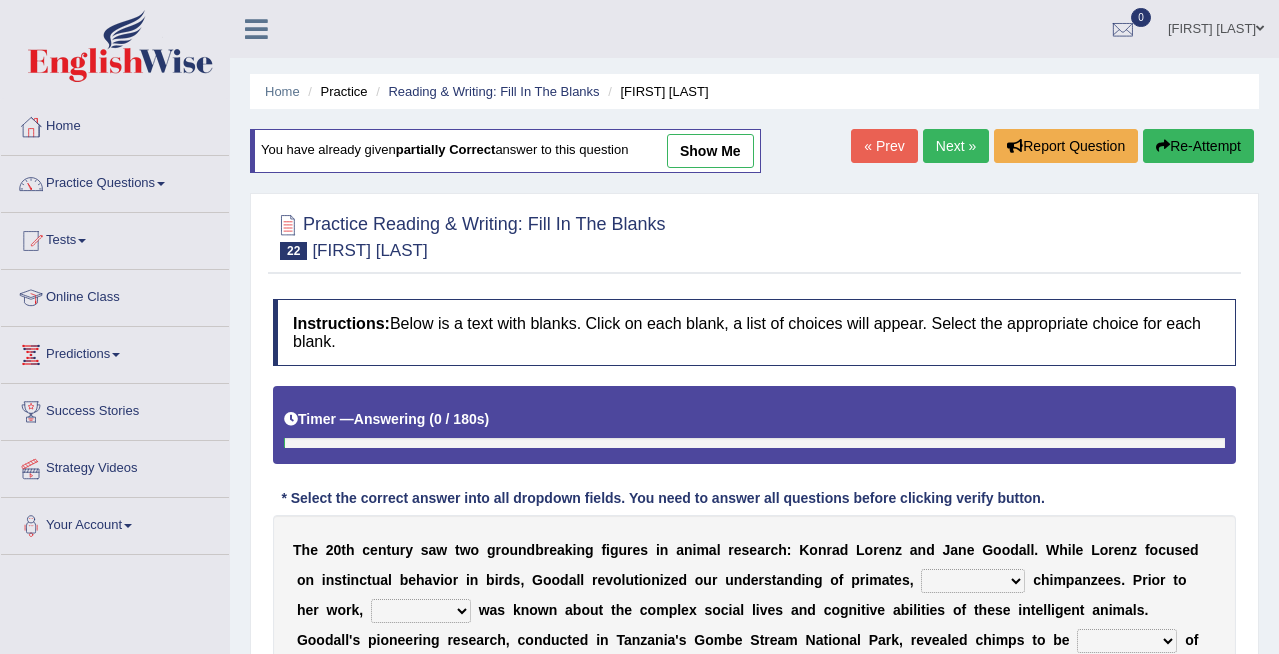 scroll, scrollTop: 0, scrollLeft: 0, axis: both 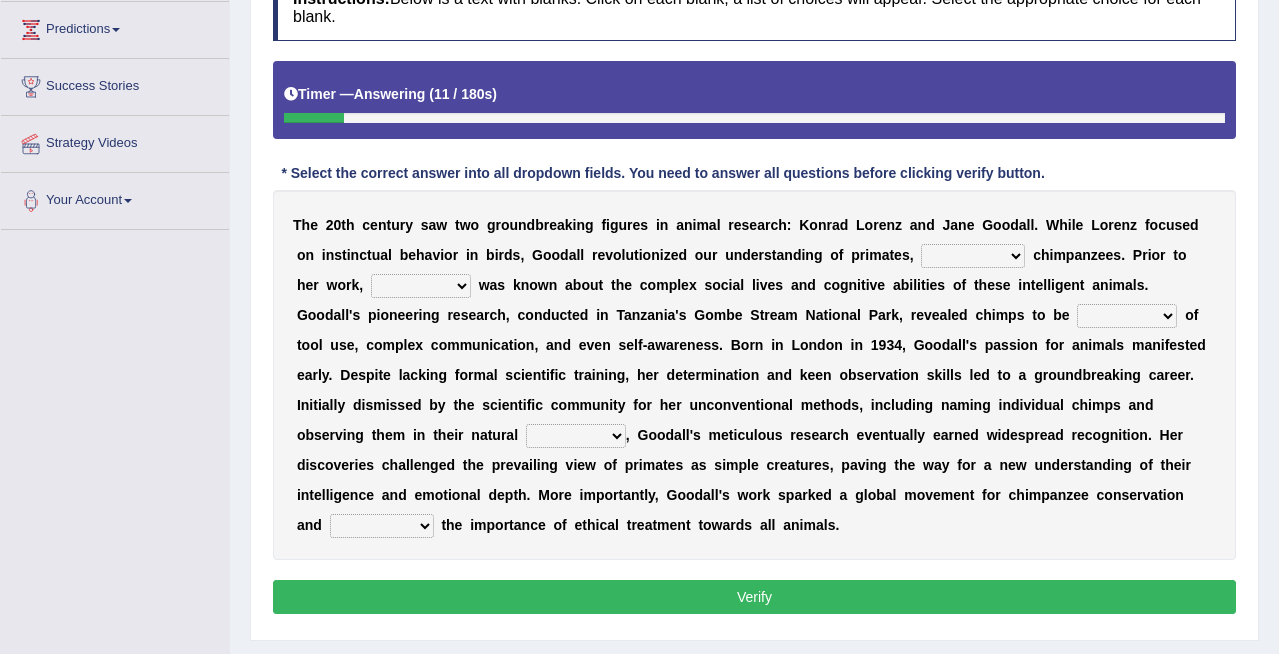select on "particularly" 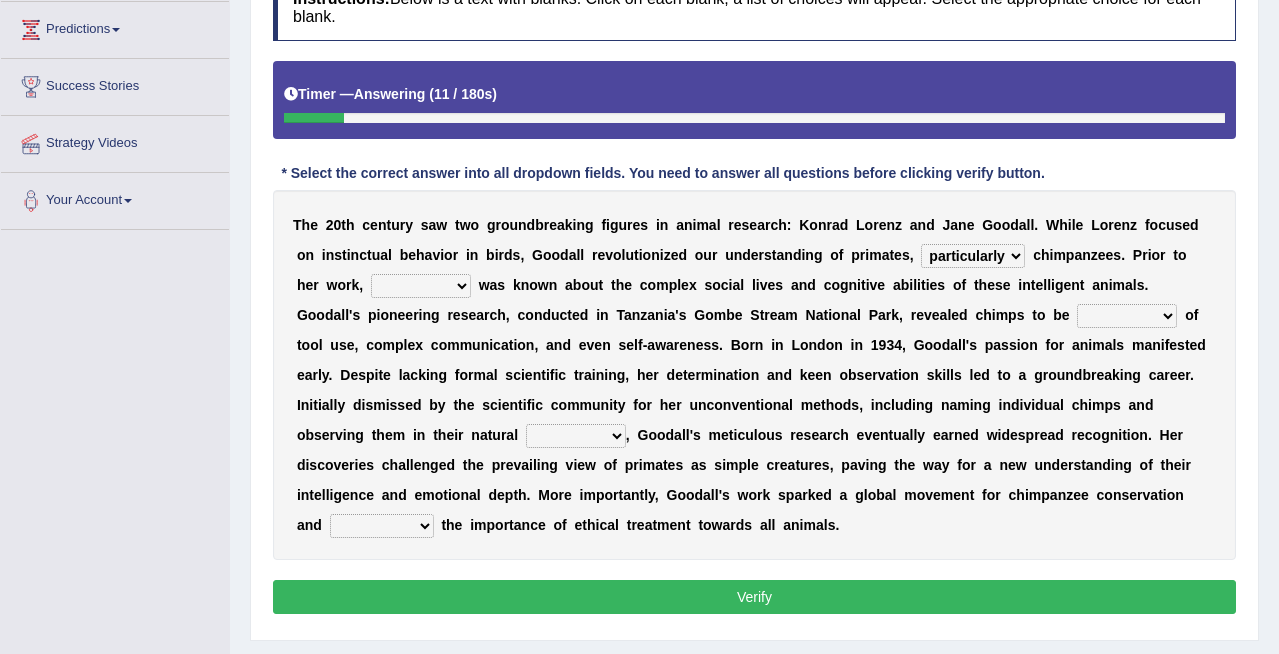 click on "closely faithfully perfectly particularly" at bounding box center [973, 256] 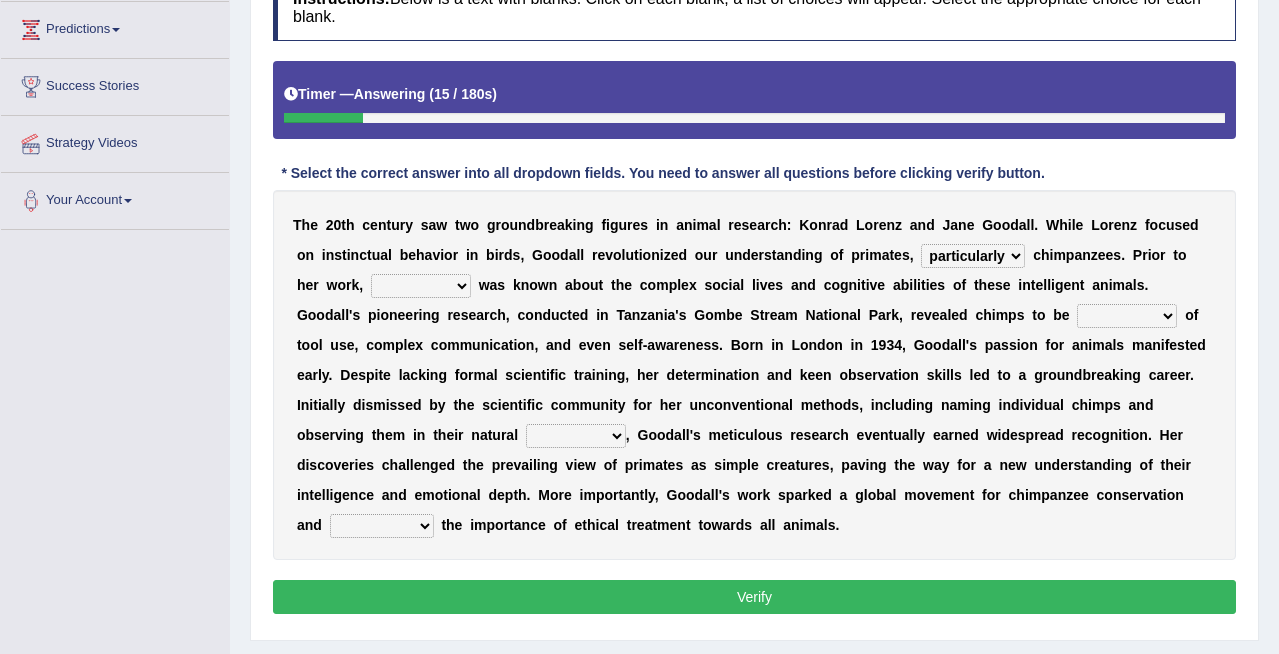 select on "little" 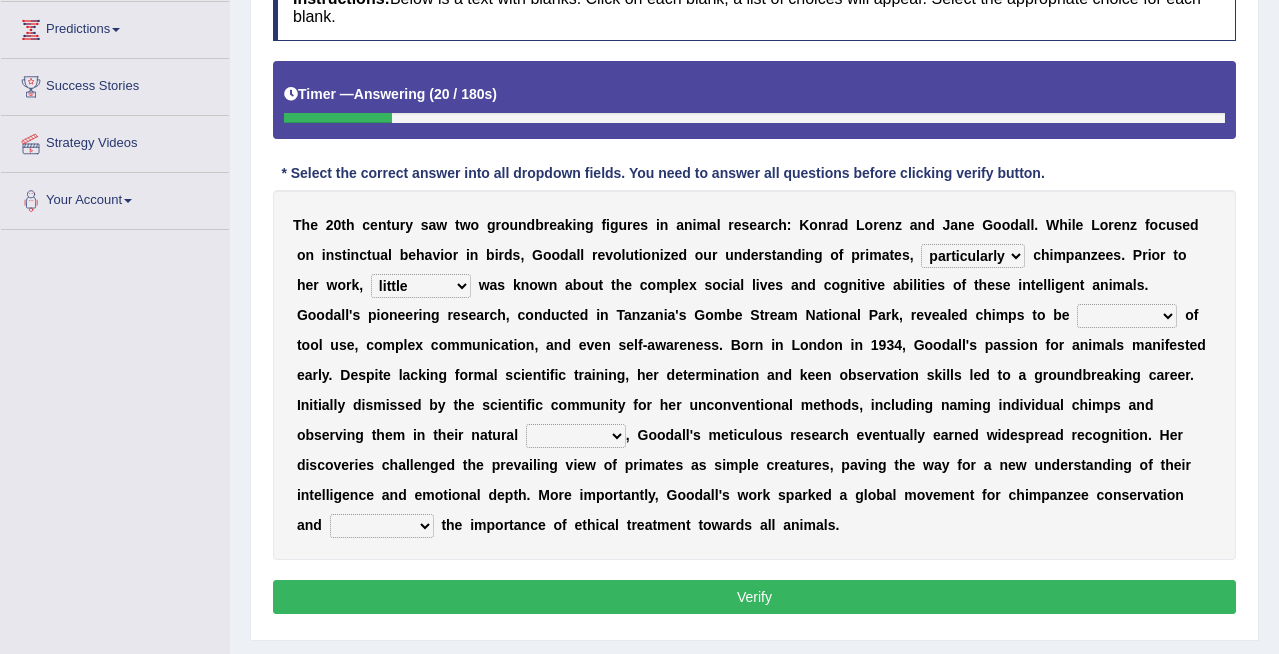 select on "capable" 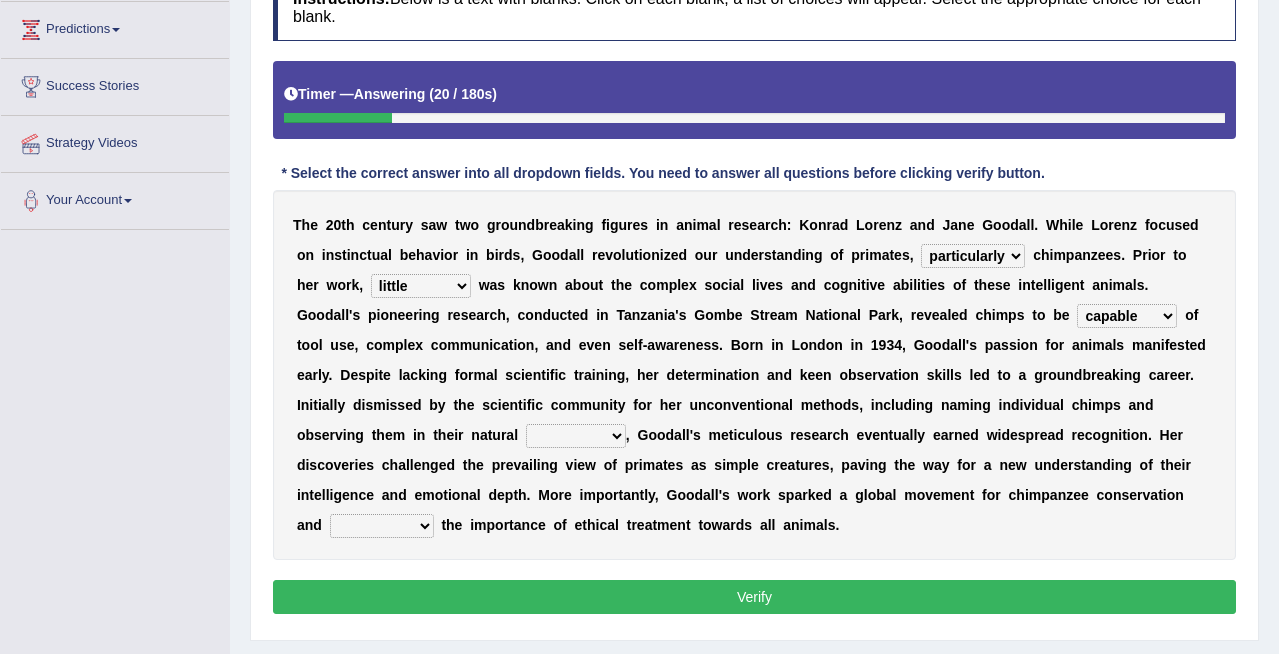 click on "sufficient capable special frequent" at bounding box center (1127, 316) 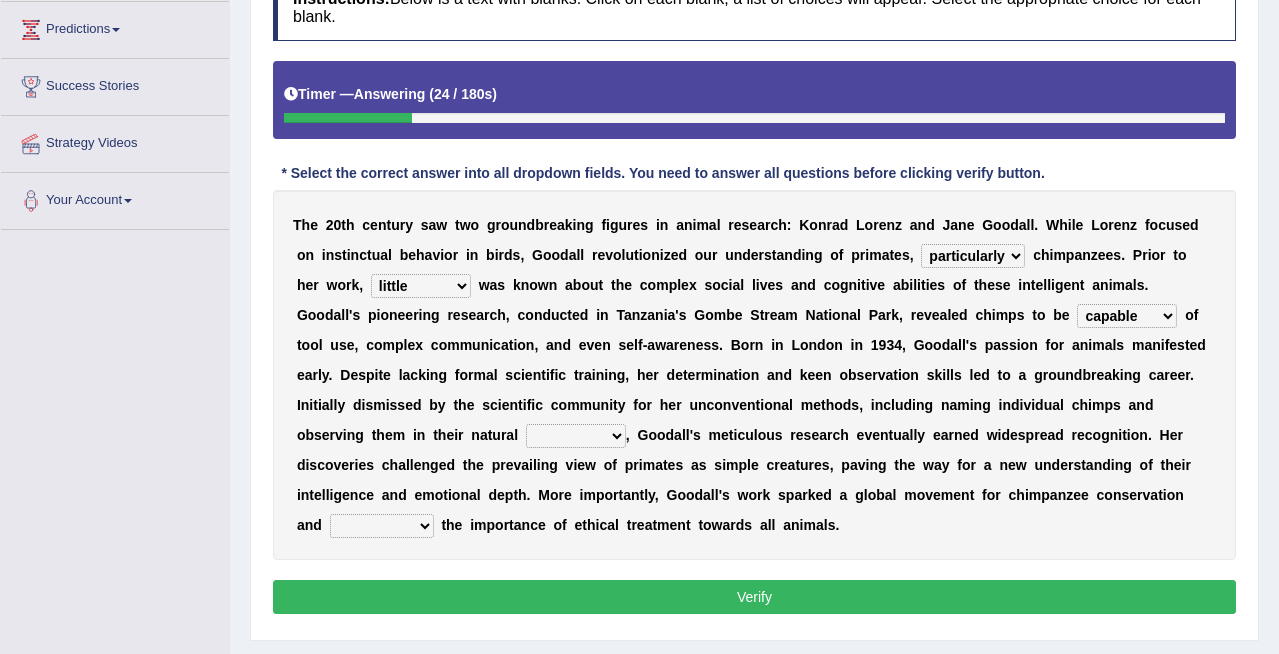 select on "habitat" 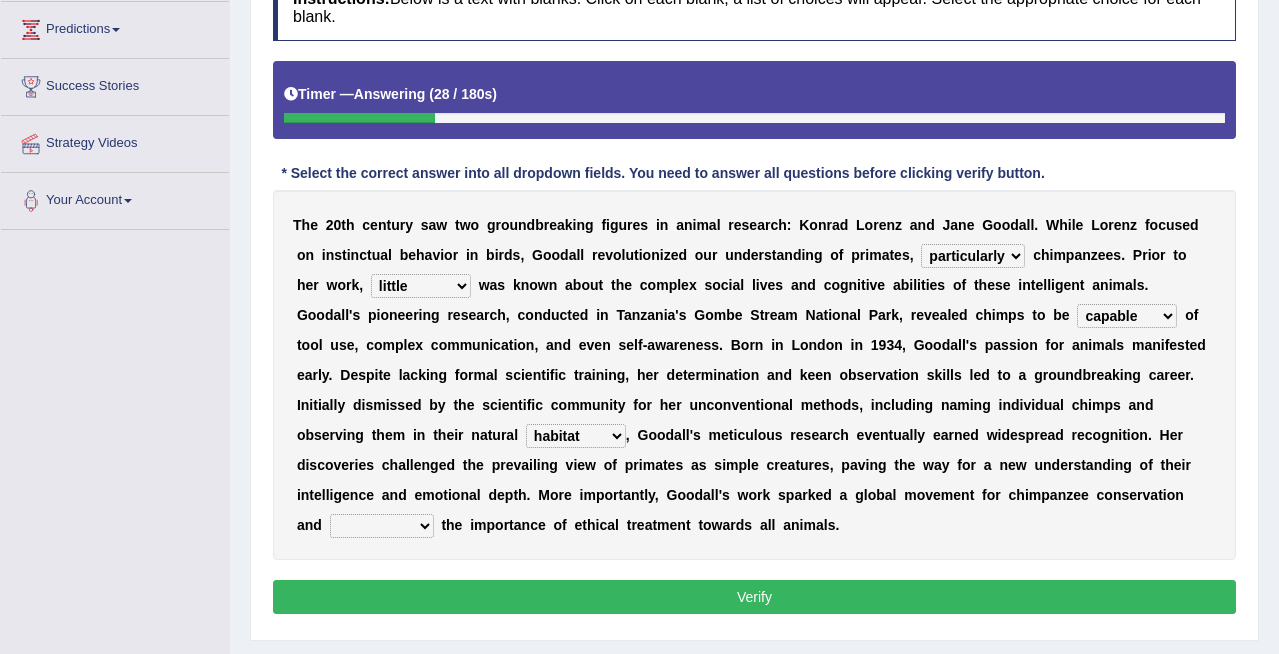 select on "highlighted" 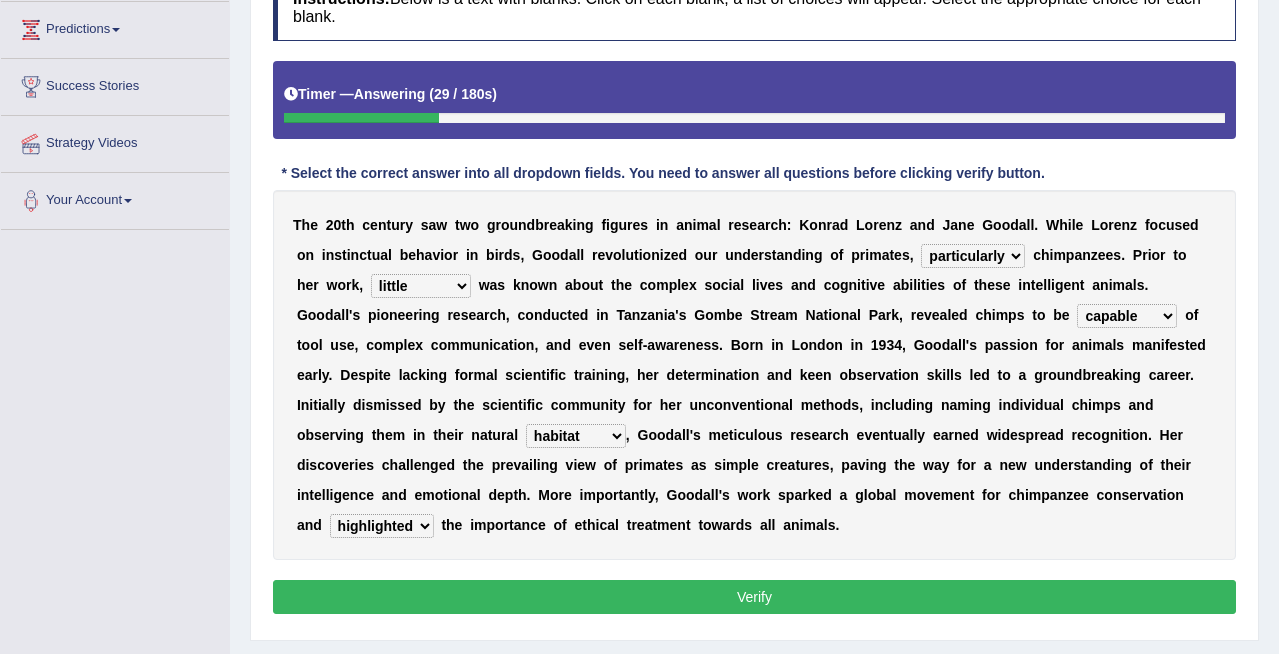 click on "Verify" at bounding box center [754, 597] 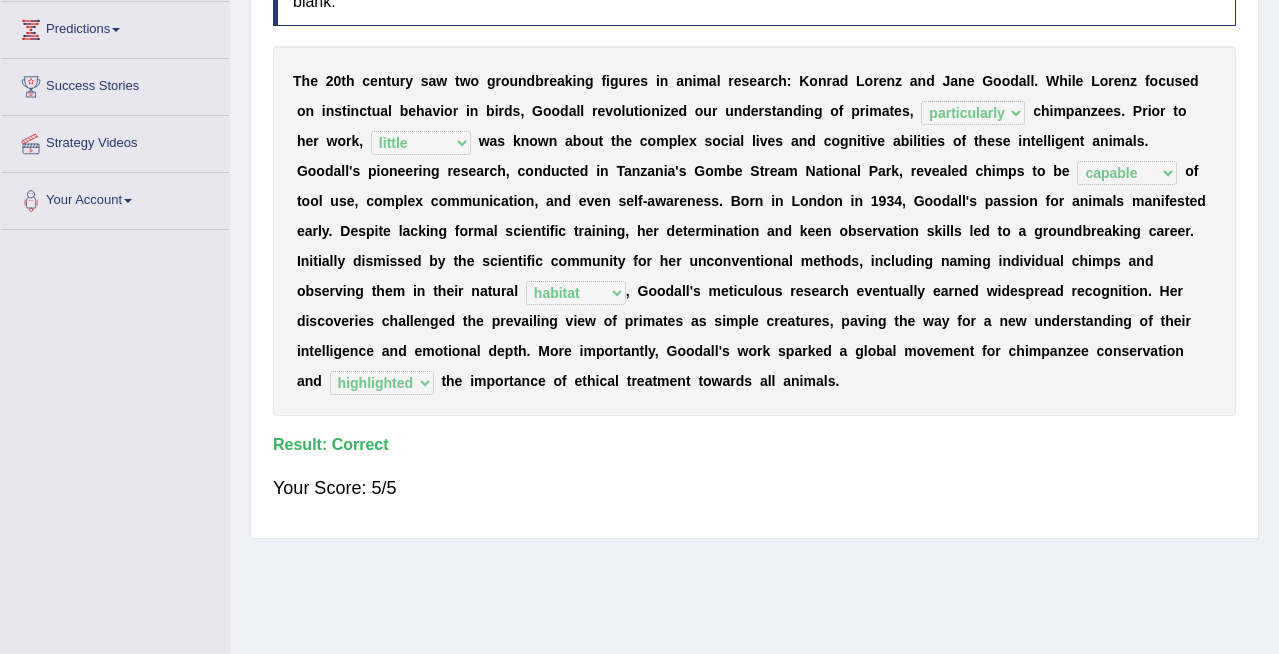 scroll, scrollTop: 0, scrollLeft: 0, axis: both 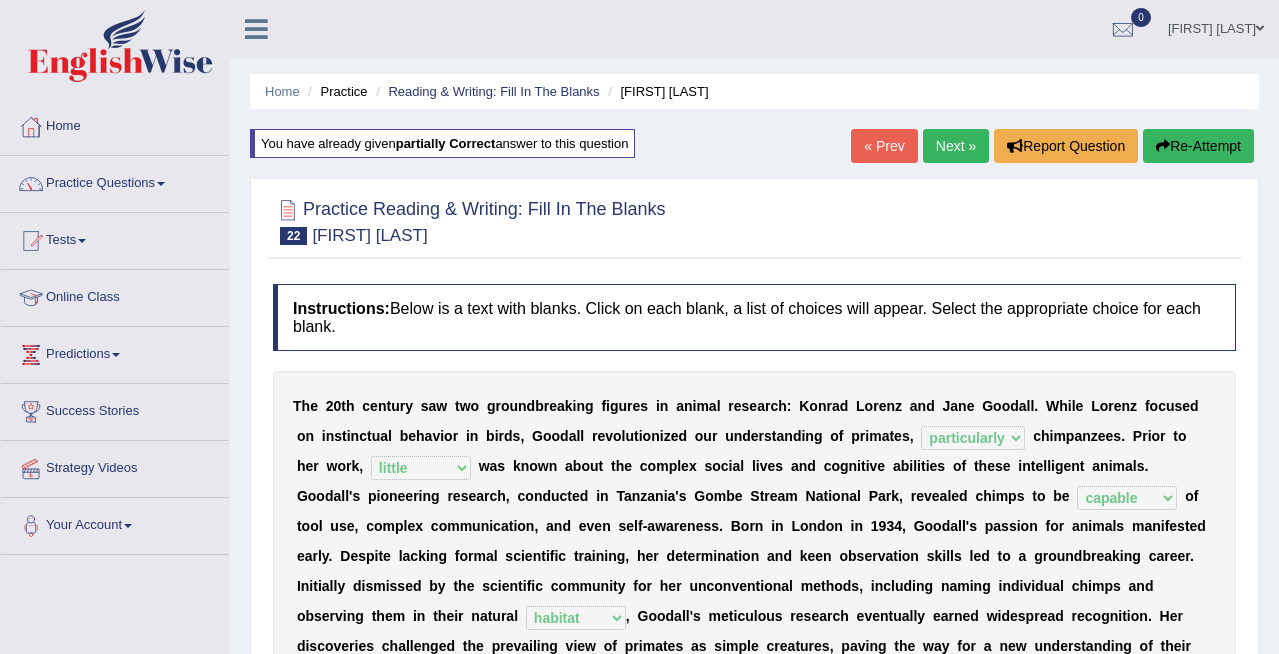 click on "Next »" at bounding box center (956, 146) 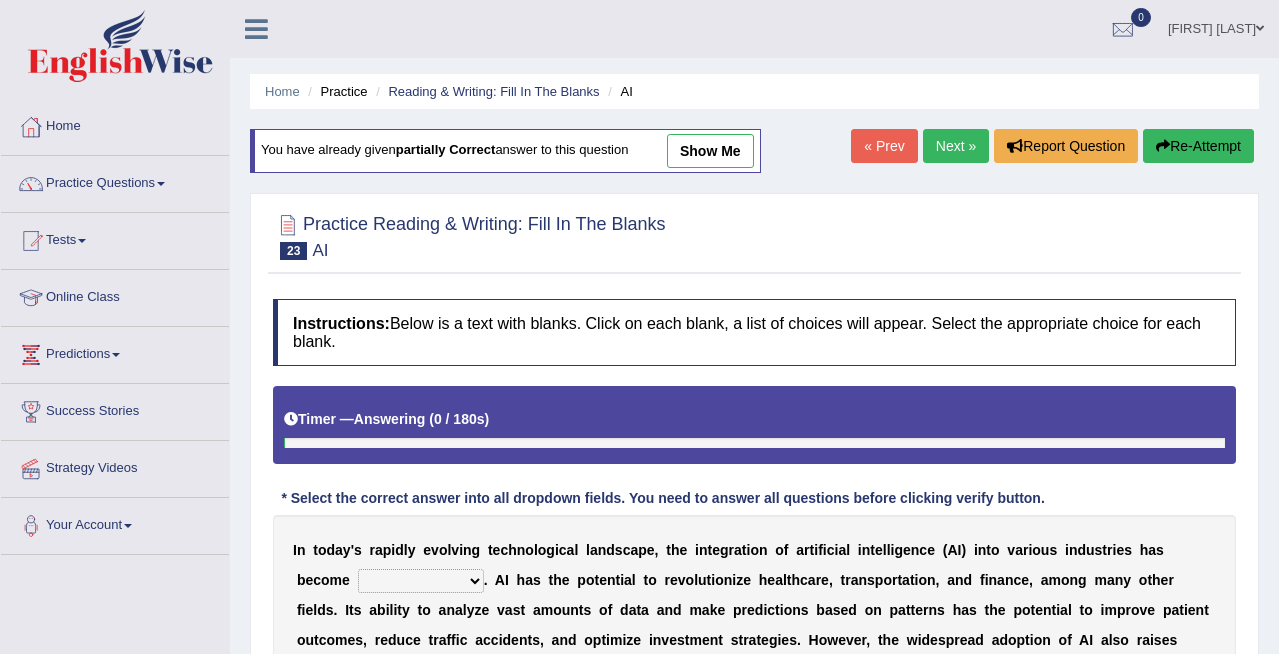 scroll, scrollTop: 0, scrollLeft: 0, axis: both 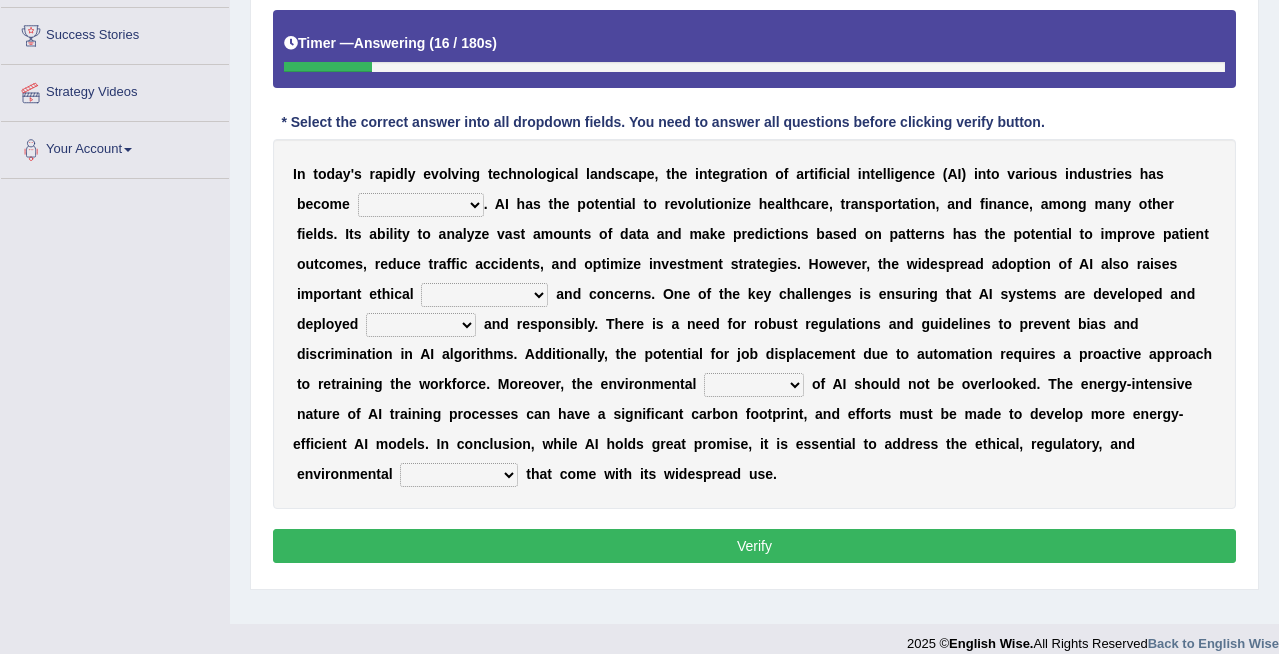 select on "transformative" 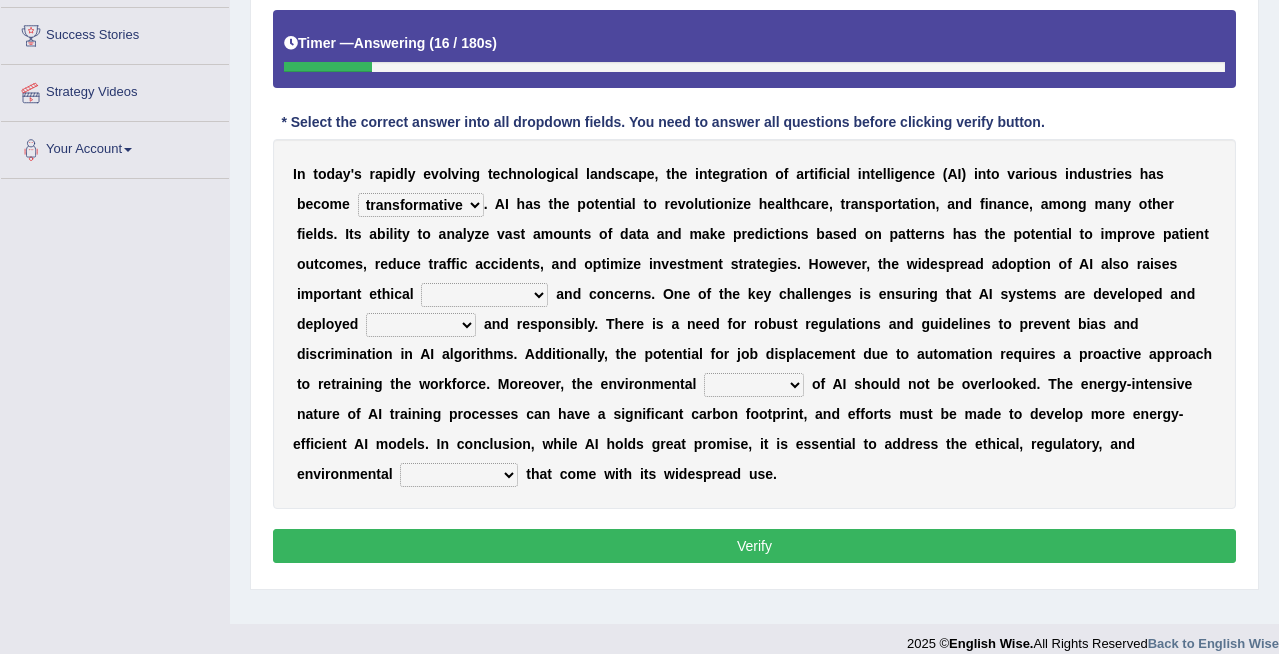 click on "transformative essential integral inherent" at bounding box center [421, 205] 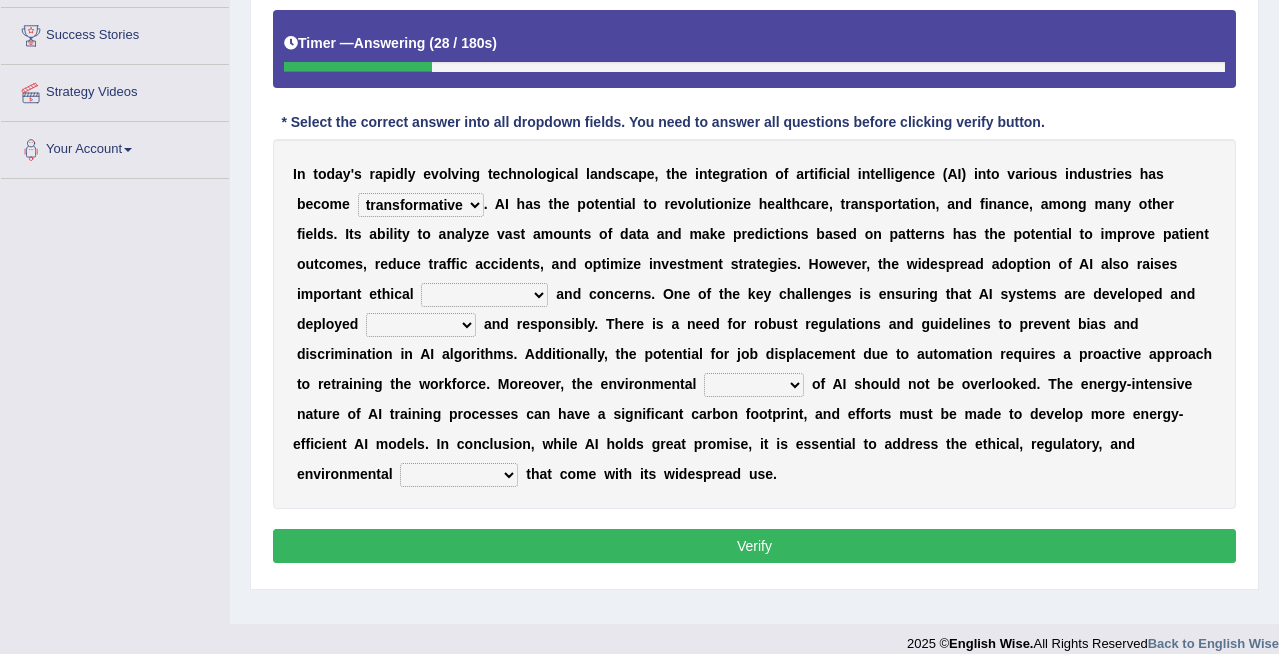 select on "breakthroughs" 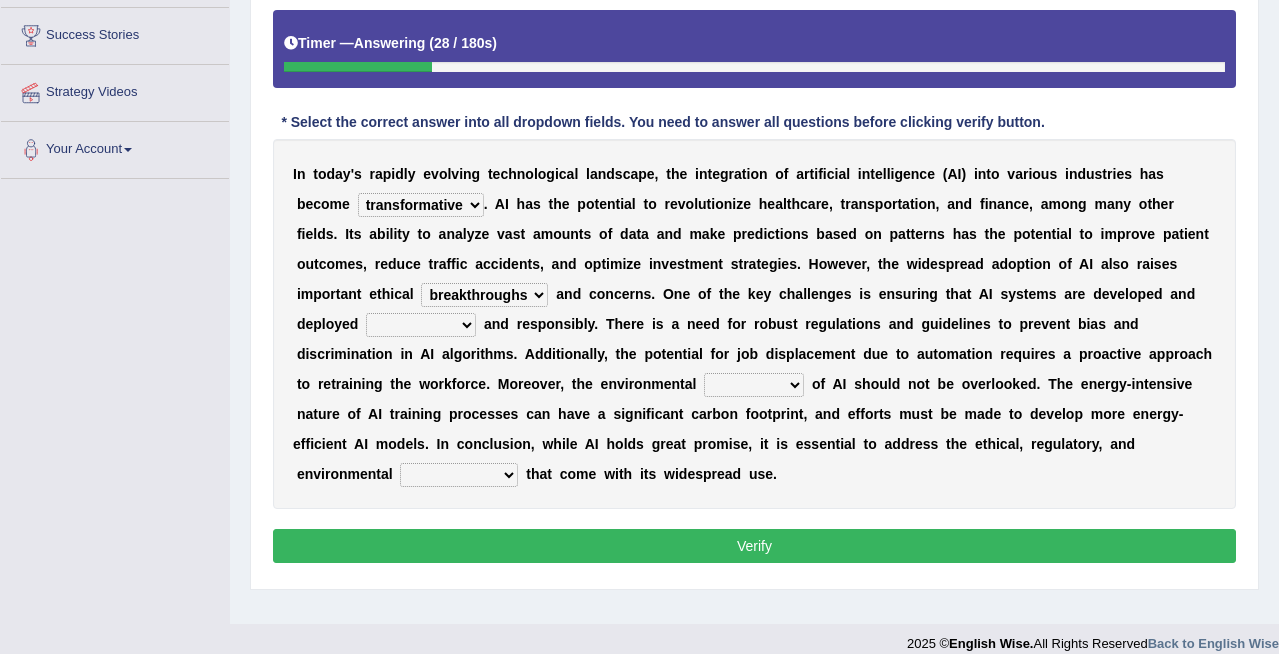 click on "breakthroughs advancements applications implications" at bounding box center (484, 295) 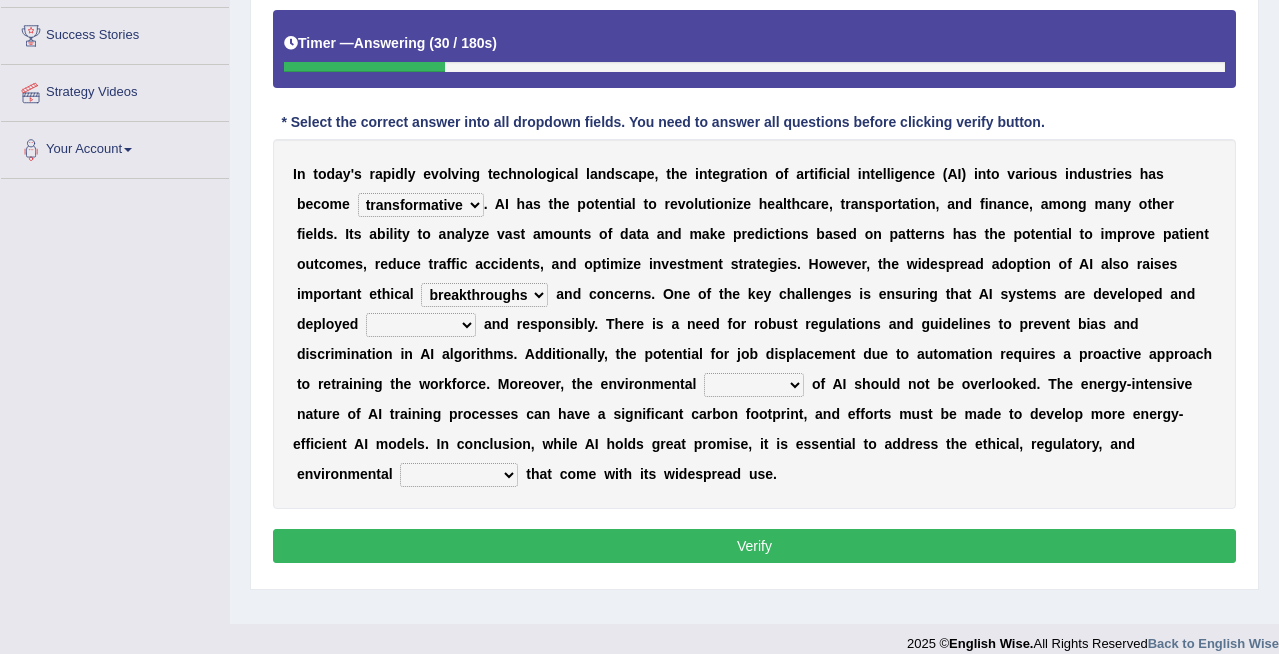 select on "ethically" 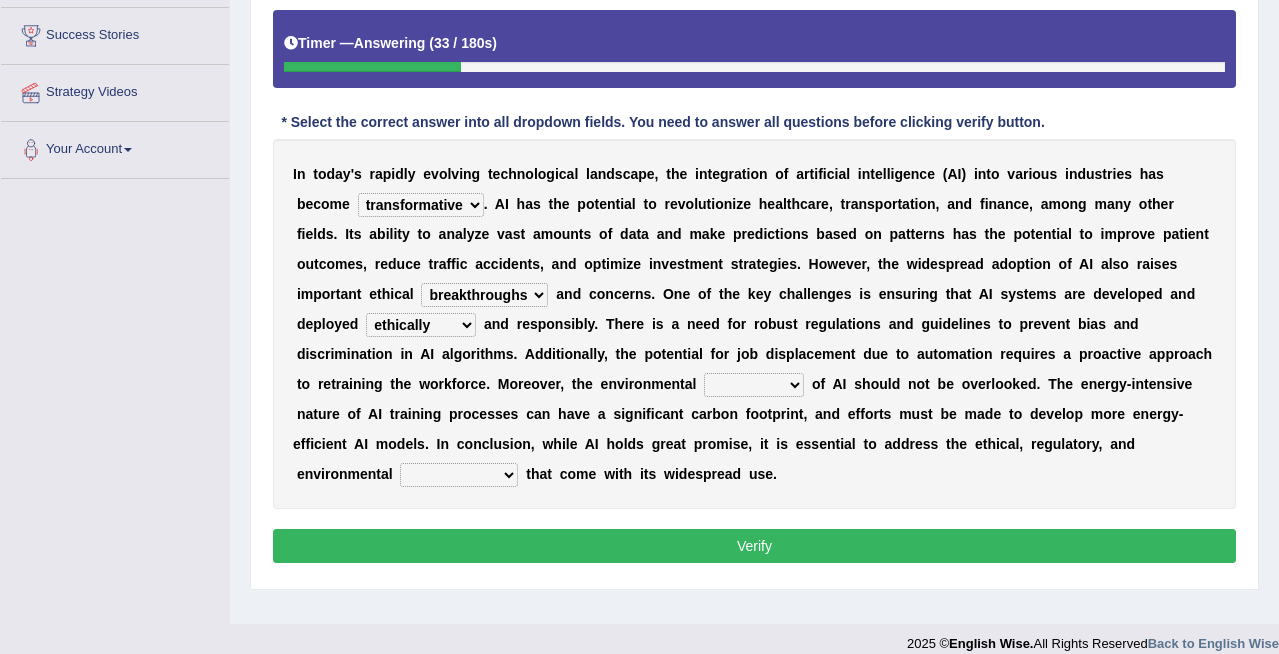 select on "footprint" 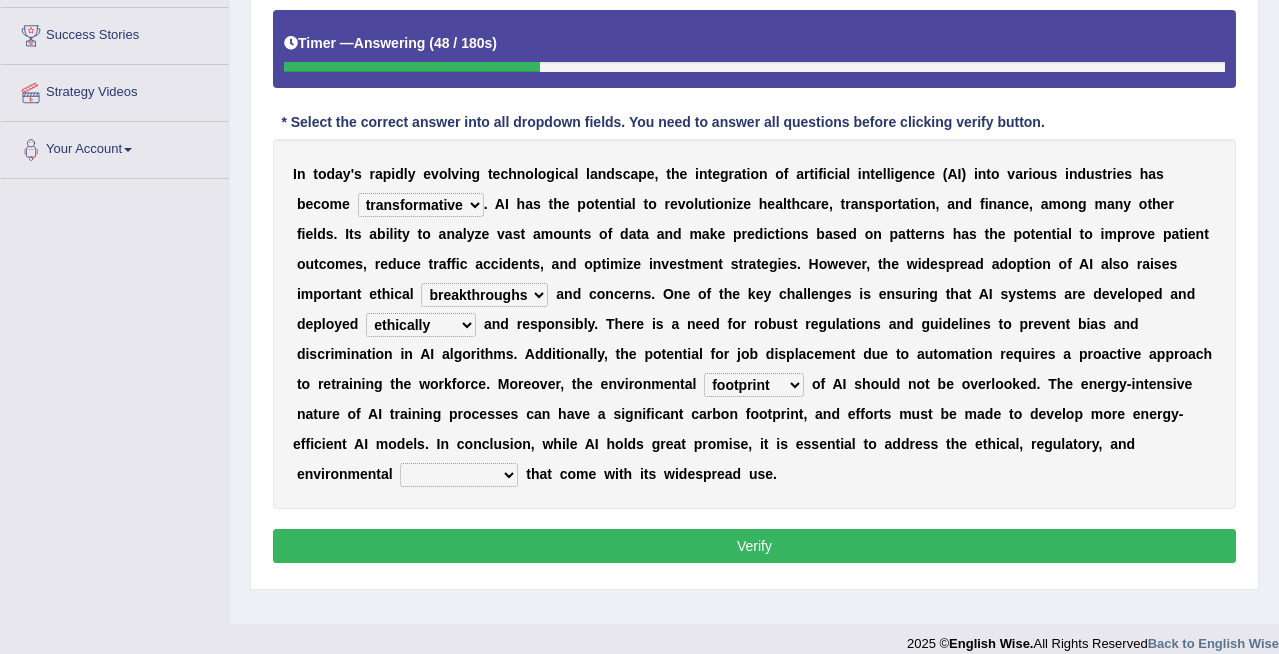 select on "challenges" 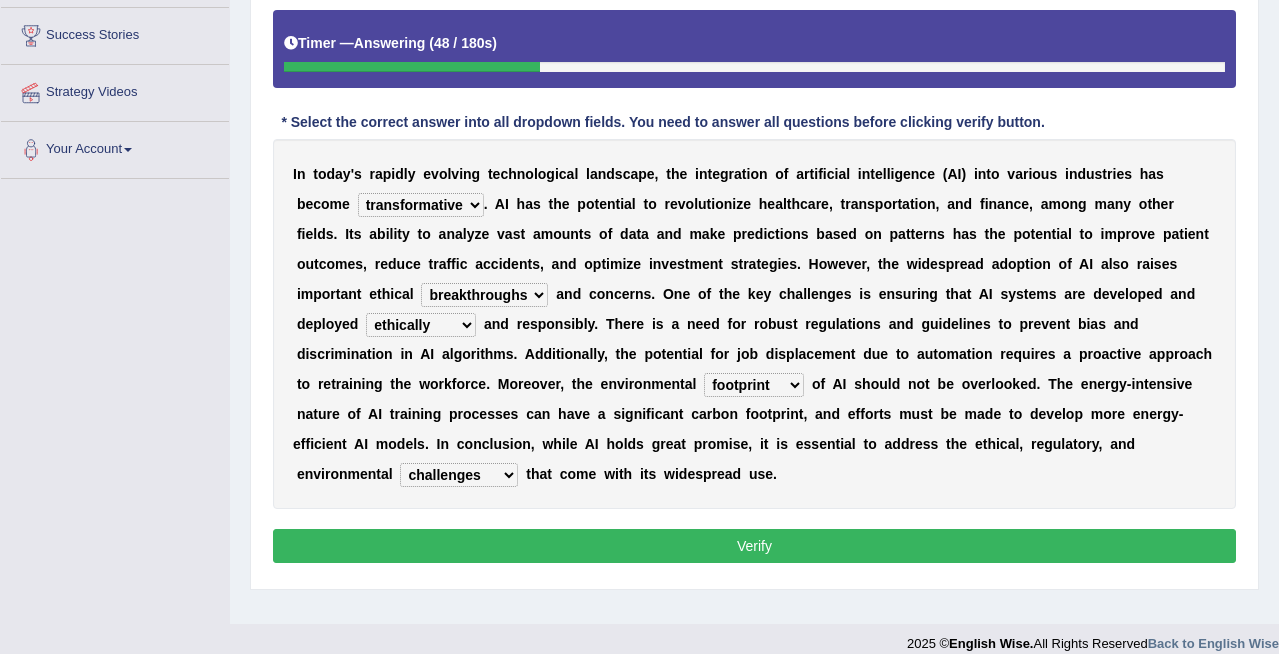 click on "dilemmas limitations opportunities challenges" at bounding box center (459, 475) 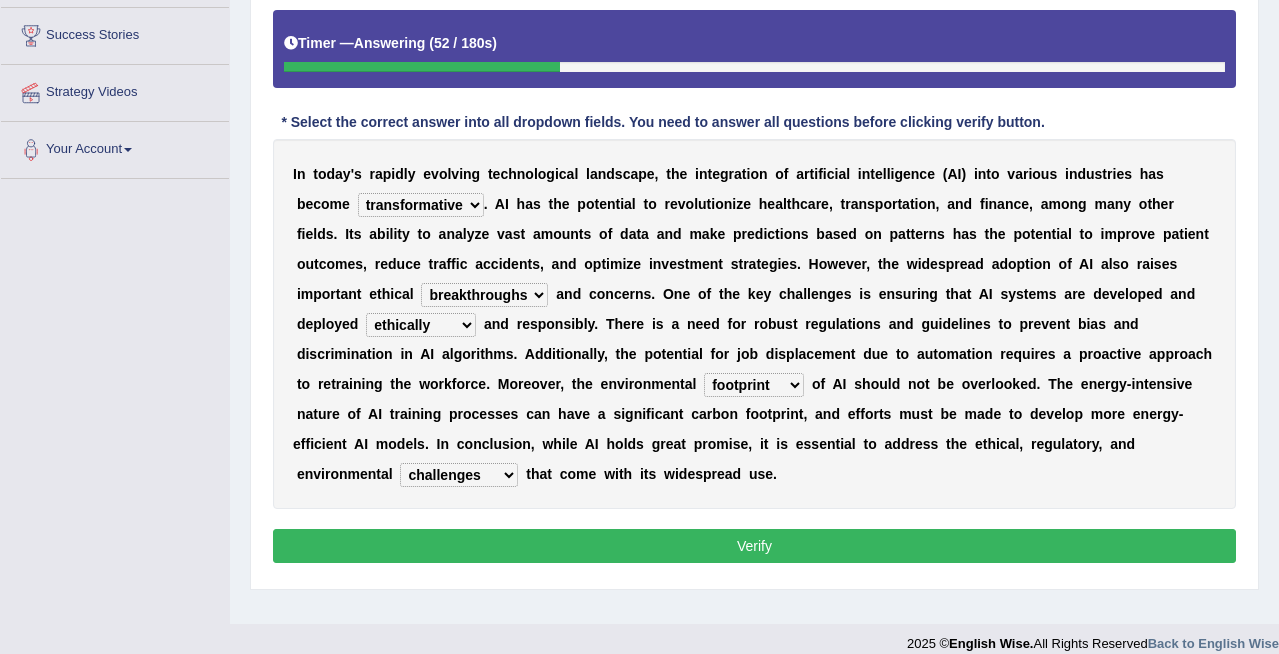 click on "Instructions:  Below is a text with blanks. Click on each blank, a list of choices will appear. Select the appropriate choice for each blank.
Timer —  Answering   ( 52 / 180s ) Skip * Select the correct answer into all dropdown fields. You need to answer all questions before clicking verify button. I n    t o d a y ' s    r a p i d l y    e v o l v i n g    t e c h n o l o g i c a l    l a n d s c a p e ,    t h e    i n t e g r a t i o n    o f    a r t i f i c i a l    i n t e l l i g e n c e    ( A I )    i n t o    v a r i o u s    i n d u s t r i e s    h a s    b e c o m e    transformative essential integral inherent .    A I    h a s    t h e    p o t e n t i a l    t o    r e v o l u t i o n i z e    h e a l t h c a r e ,    t r a n s p o r t a t i o n ,    a n d    f i n a n c e ,    a m o n g    m a n y    o t h e r    f i e l d s .    I t s    a b i l i t y    t o    a n a l y z e    v a s t    a m o u n t s    o f    d a t a    a n d    m" at bounding box center (754, 246) 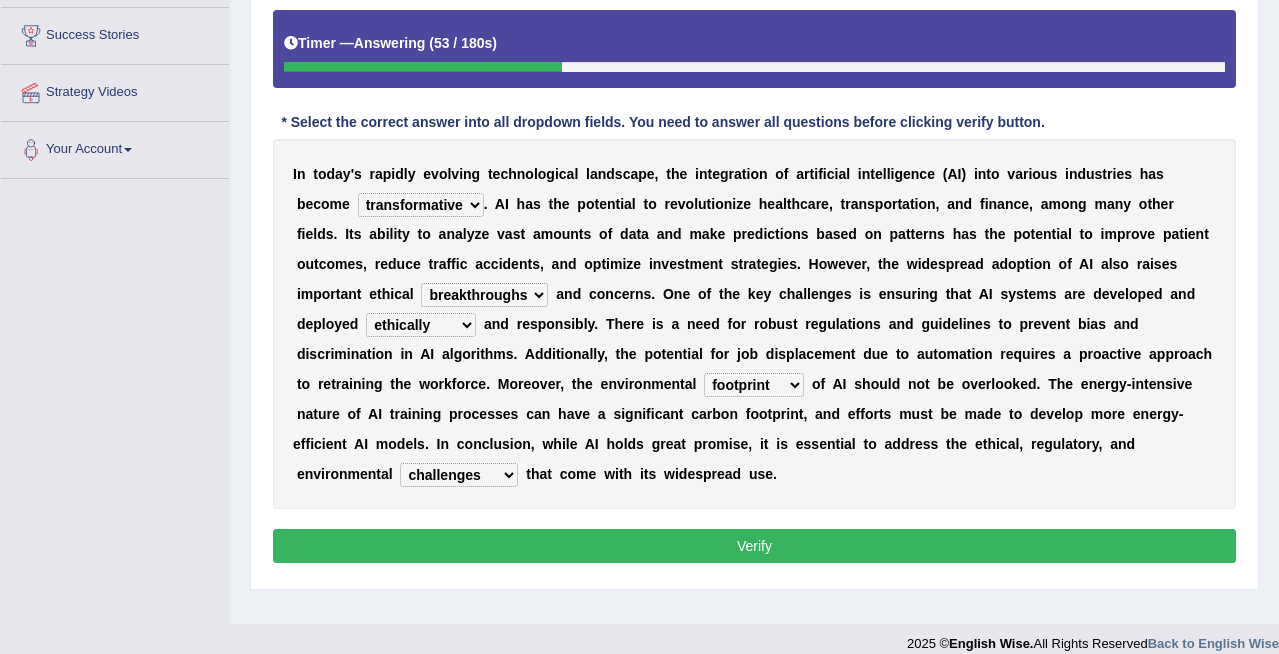 click on "Instructions:  Below is a text with blanks. Click on each blank, a list of choices will appear. Select the appropriate choice for each blank.
Timer —  Answering   ( 53 / 180s ) Skip * Select the correct answer into all dropdown fields. You need to answer all questions before clicking verify button. I n    t o d a y ' s    r a p i d l y    e v o l v i n g    t e c h n o l o g i c a l    l a n d s c a p e ,    t h e    i n t e g r a t i o n    o f    a r t i f i c i a l    i n t e l l i g e n c e    ( A I )    i n t o    v a r i o u s    i n d u s t r i e s    h a s    b e c o m e    transformative essential integral inherent .    A I    h a s    t h e    p o t e n t i a l    t o    r e v o l u t i o n i z e    h e a l t h c a r e ,    t r a n s p o r t a t i o n ,    a n d    f i n a n c e ,    a m o n g    m a n y    o t h e r    f i e l d s .    I t s    a b i l i t y    t o    a n a l y z e    v a s t    a m o u n t s    o f    d a t a    a n d    m" at bounding box center [754, 246] 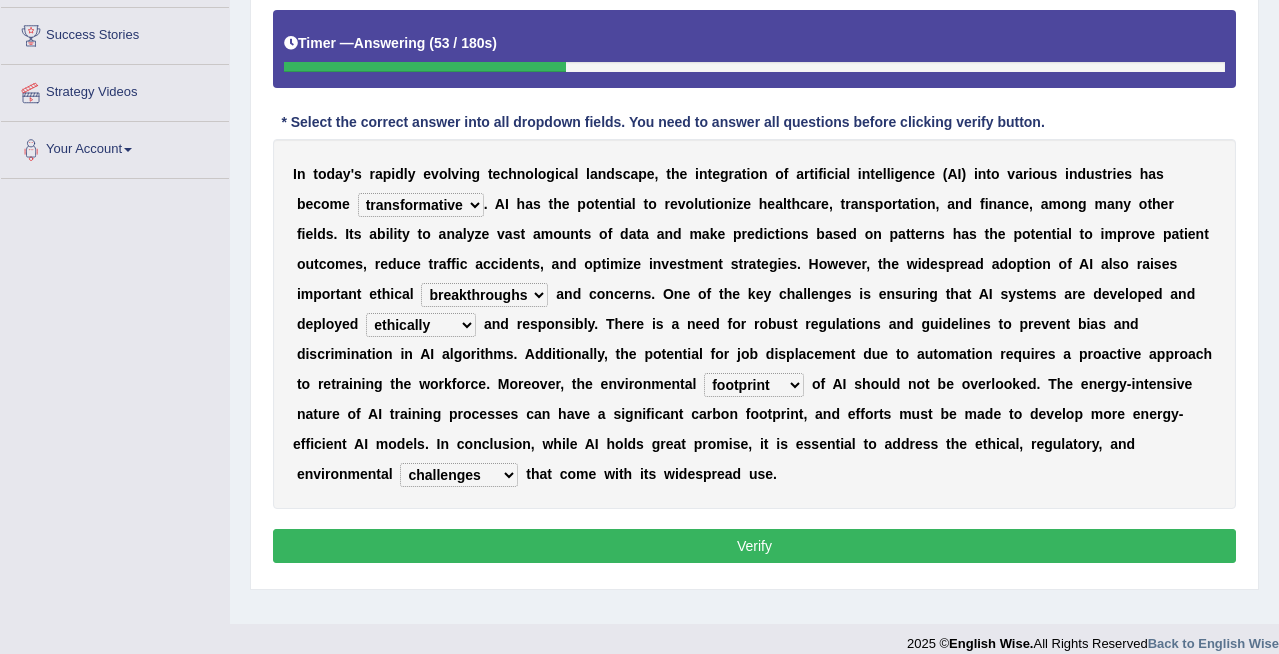 click on "Verify" at bounding box center [754, 546] 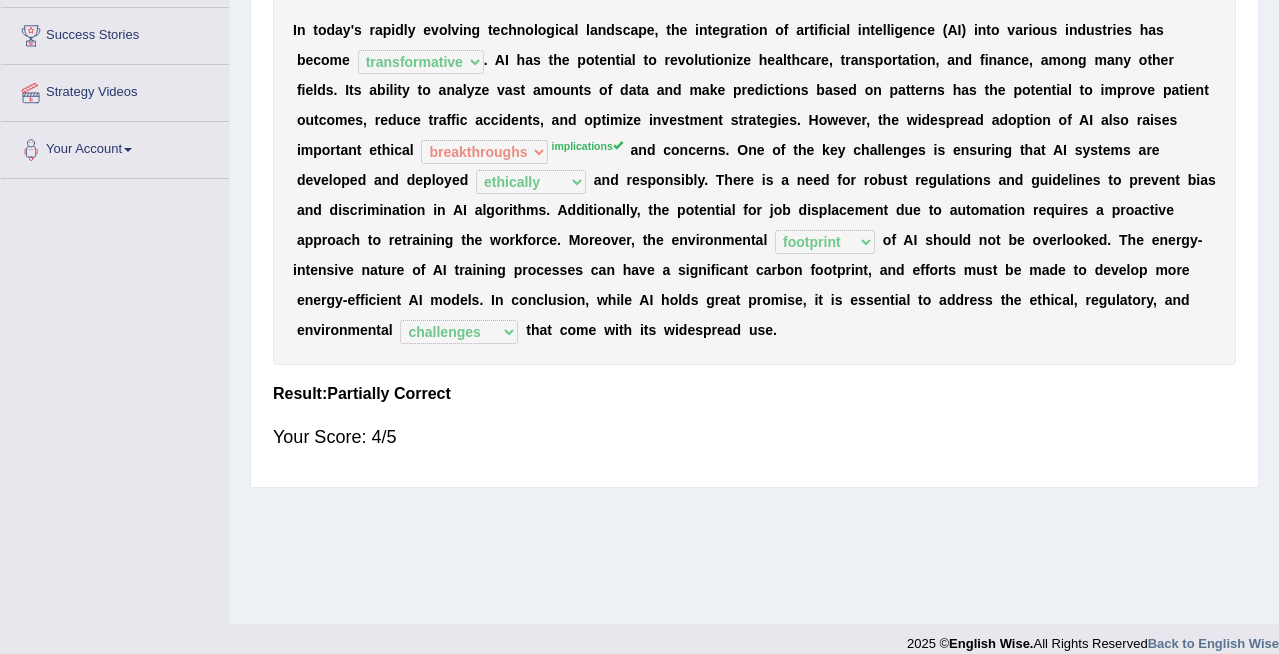 scroll, scrollTop: 255, scrollLeft: 0, axis: vertical 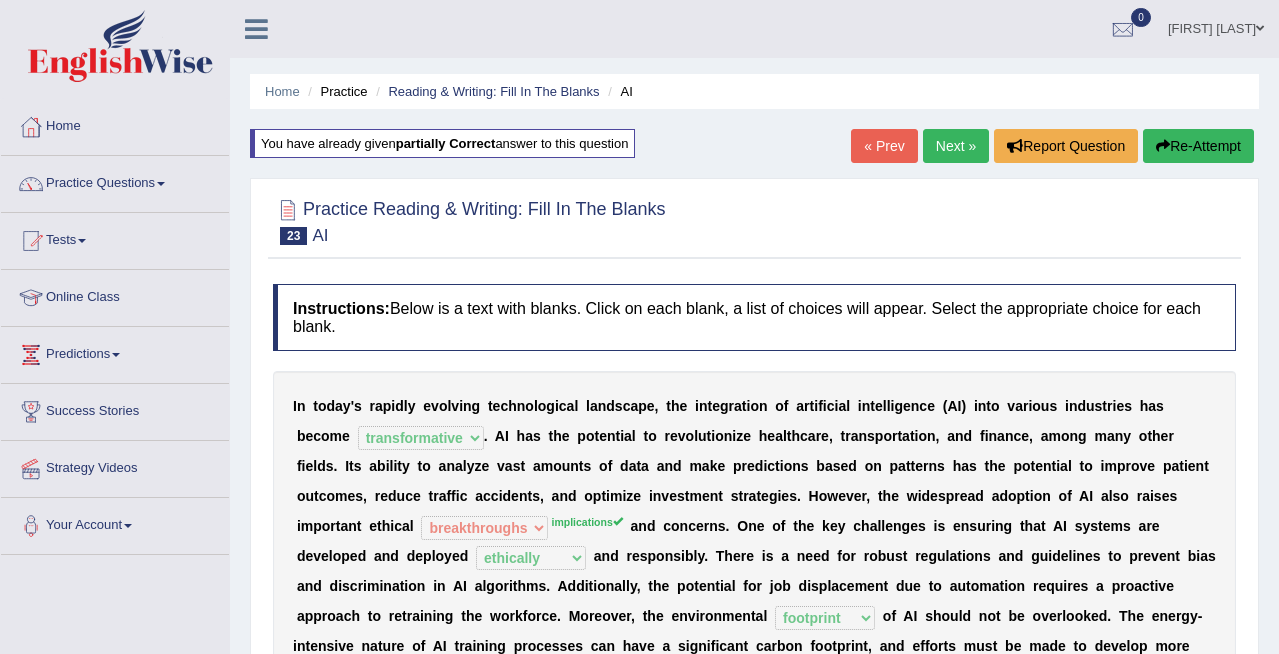 click on "Next »" at bounding box center (956, 146) 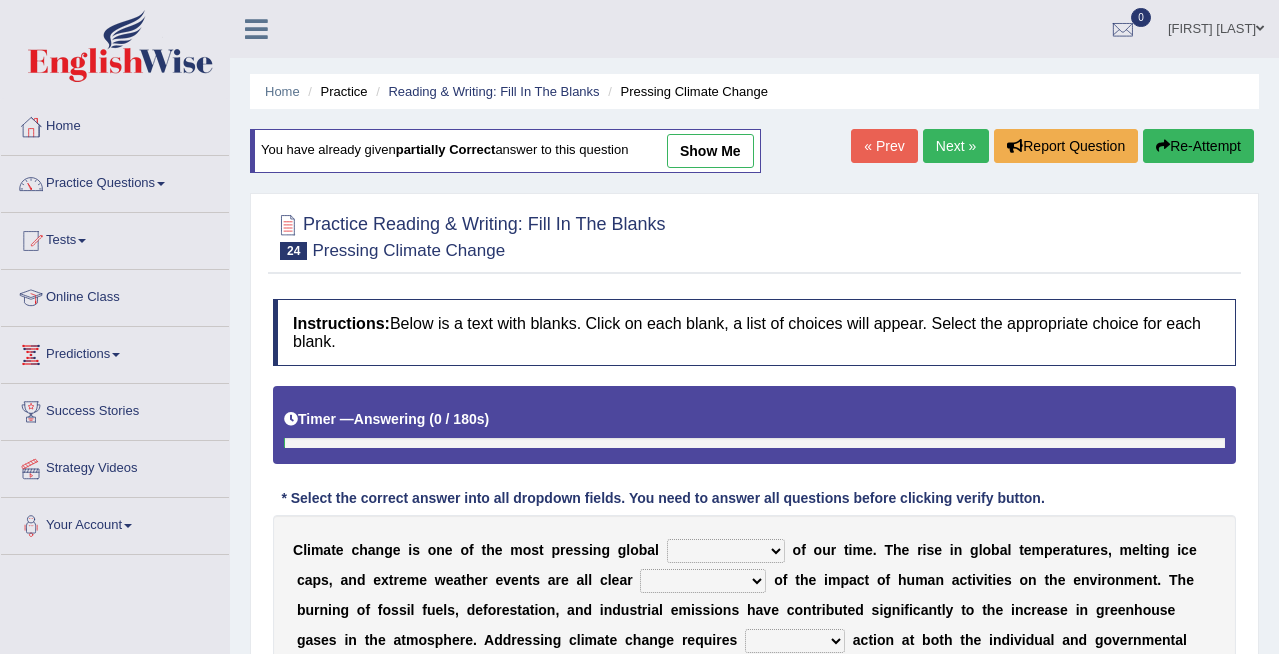 scroll, scrollTop: 0, scrollLeft: 0, axis: both 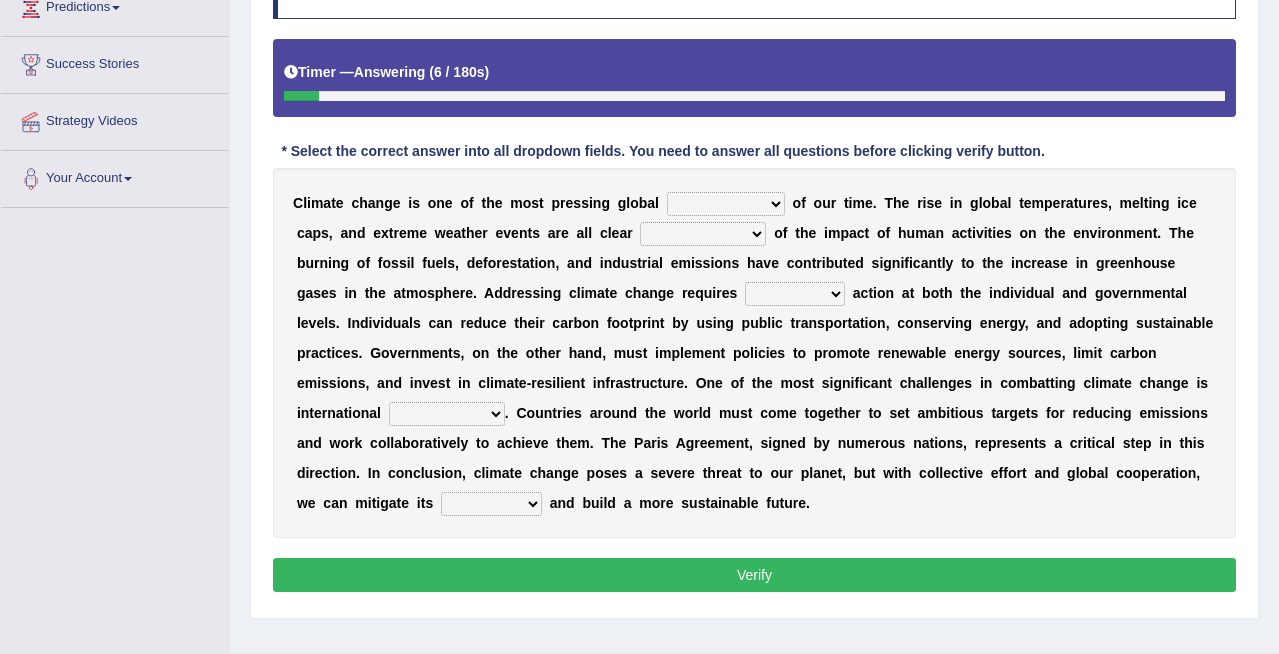 select on "issues" 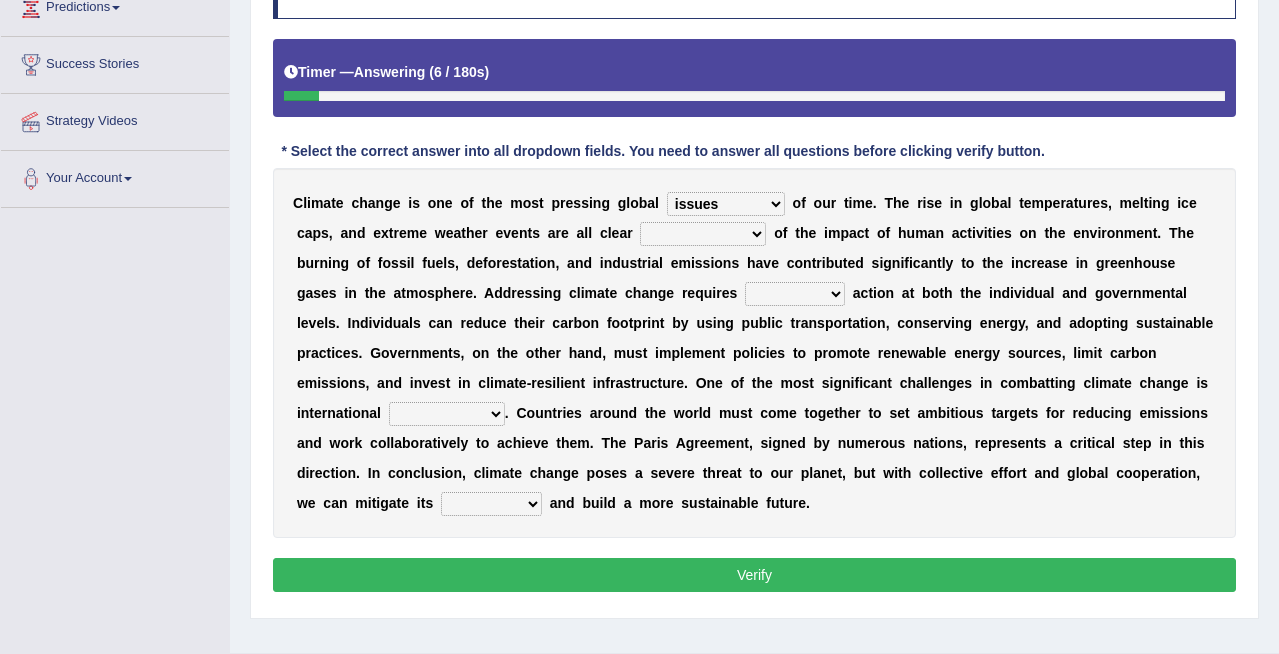click on "opportunities solutions issues disasters" at bounding box center [726, 204] 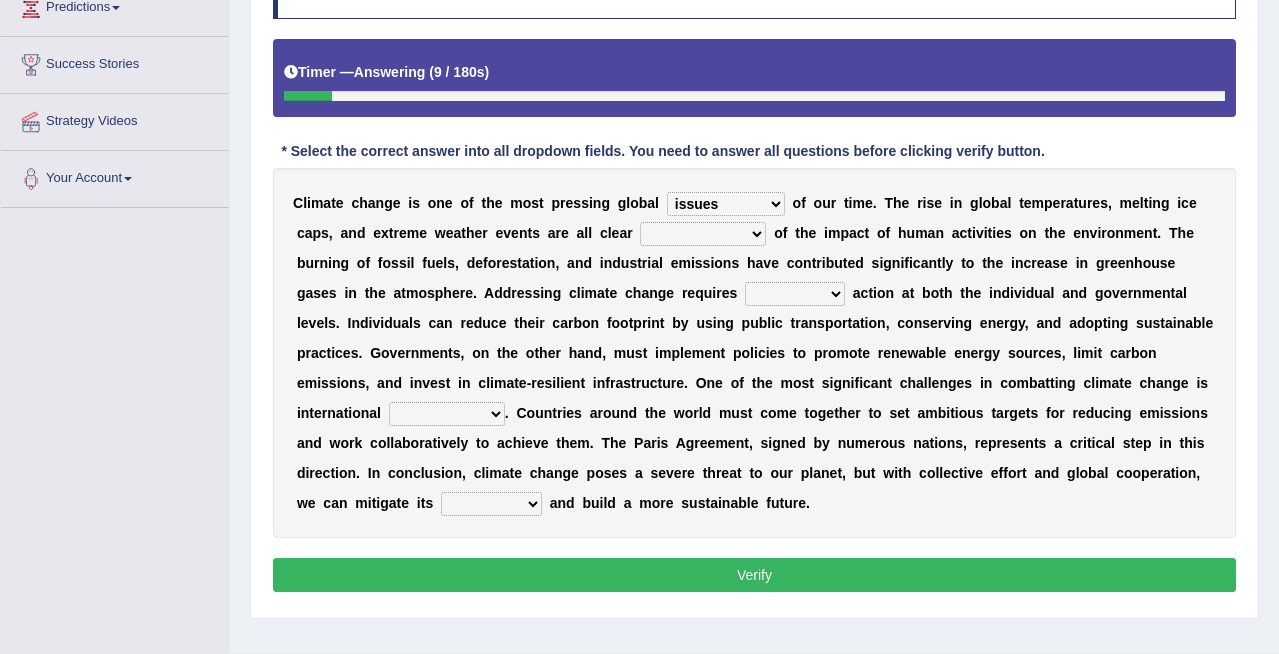 select on "effects" 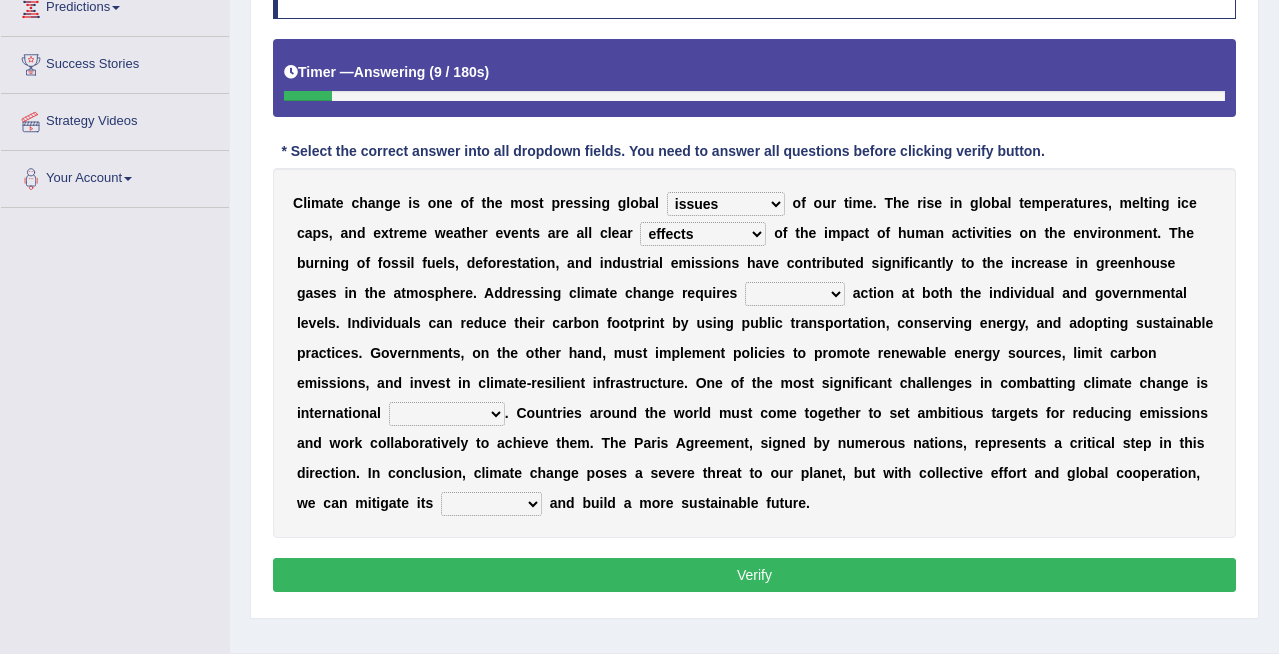 click on "causes solutions effects consequences" at bounding box center (703, 234) 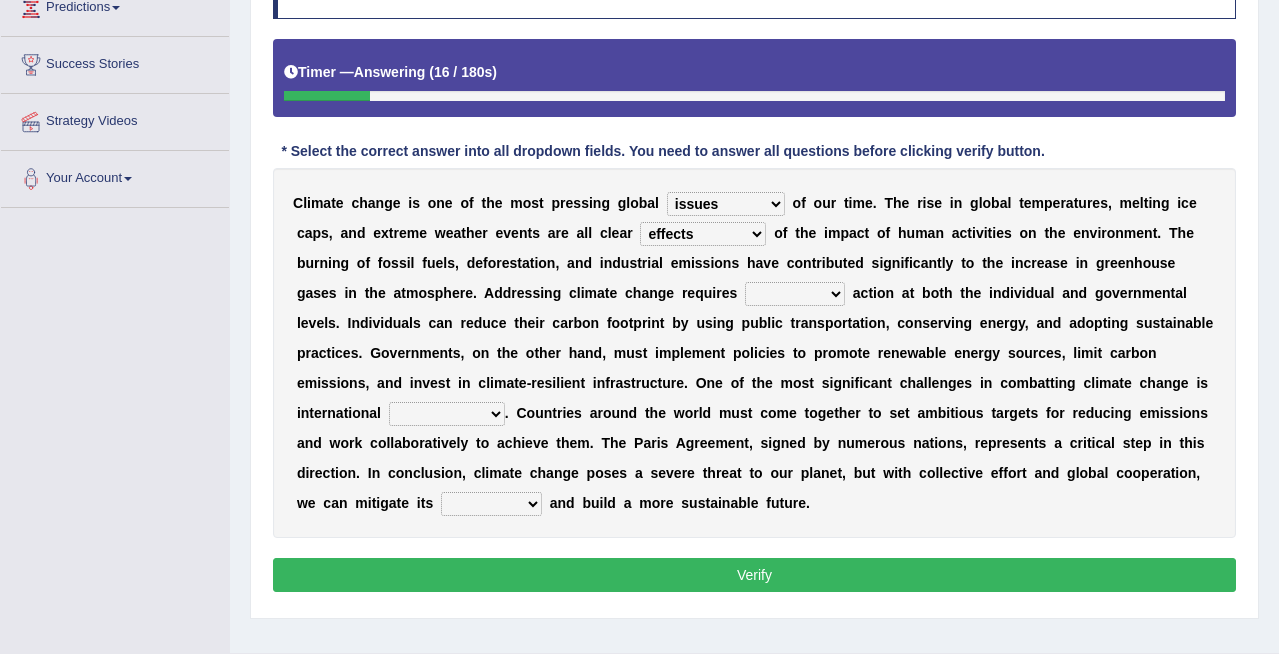 select on "concerted" 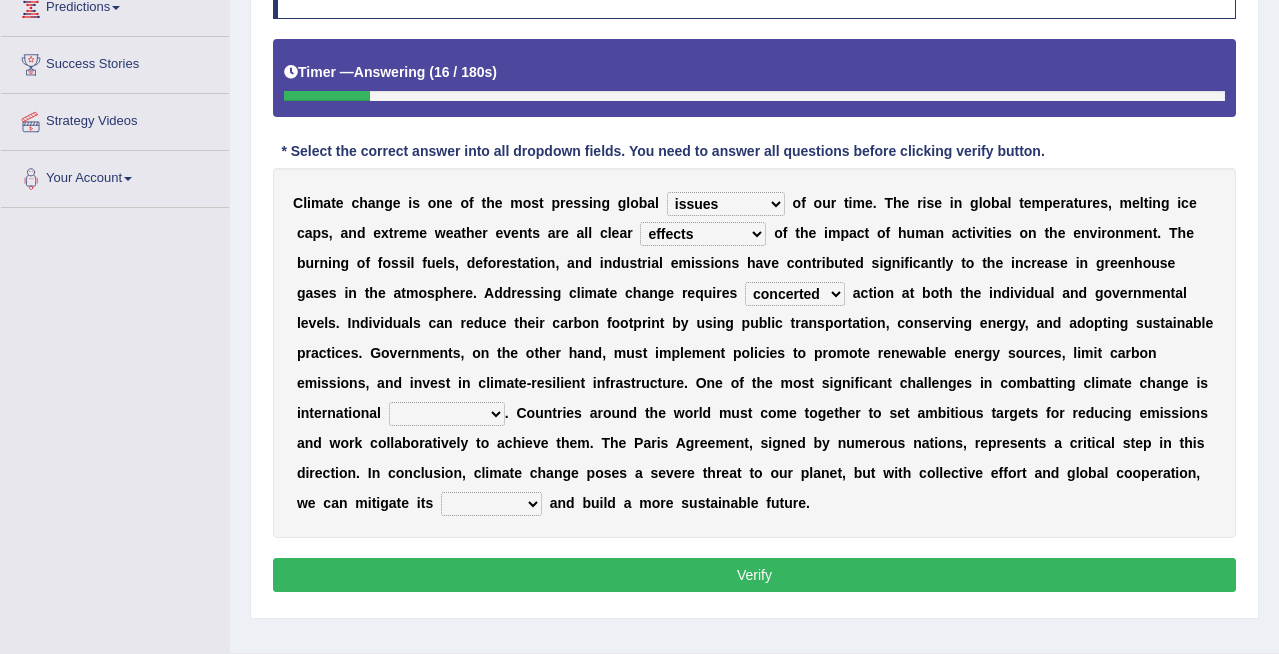 click on "concerted local insidious clumsy" at bounding box center [795, 294] 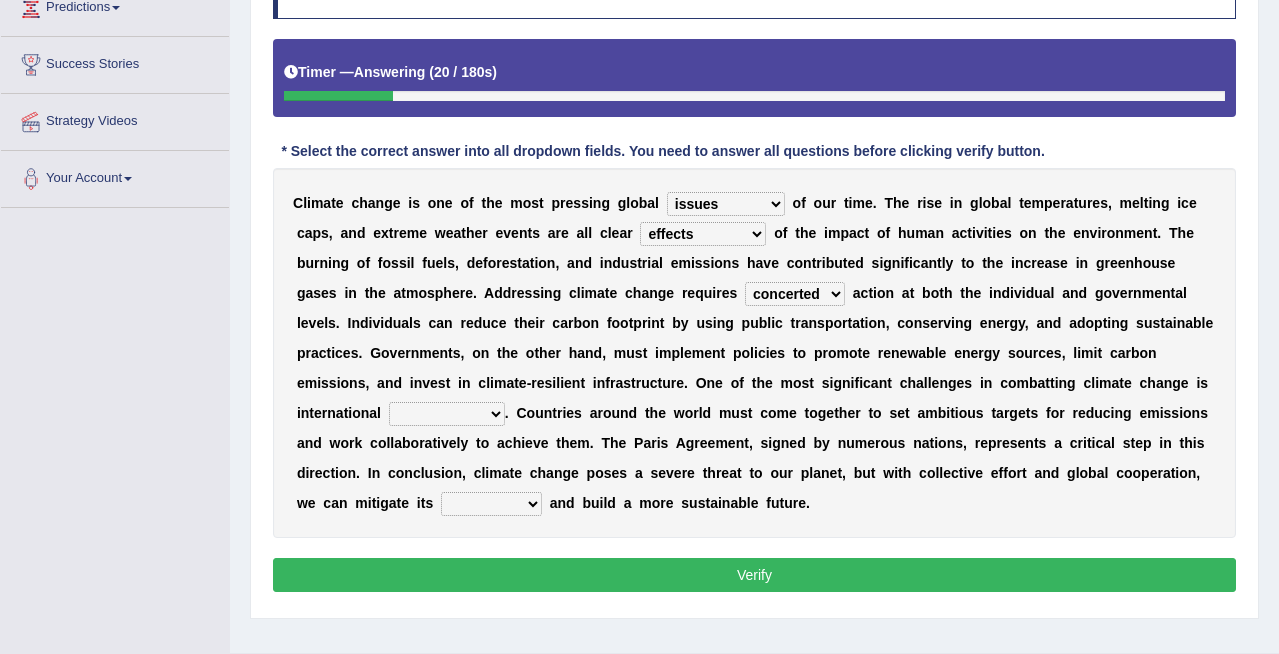 click on "concerted local insidious clumsy" at bounding box center (795, 294) 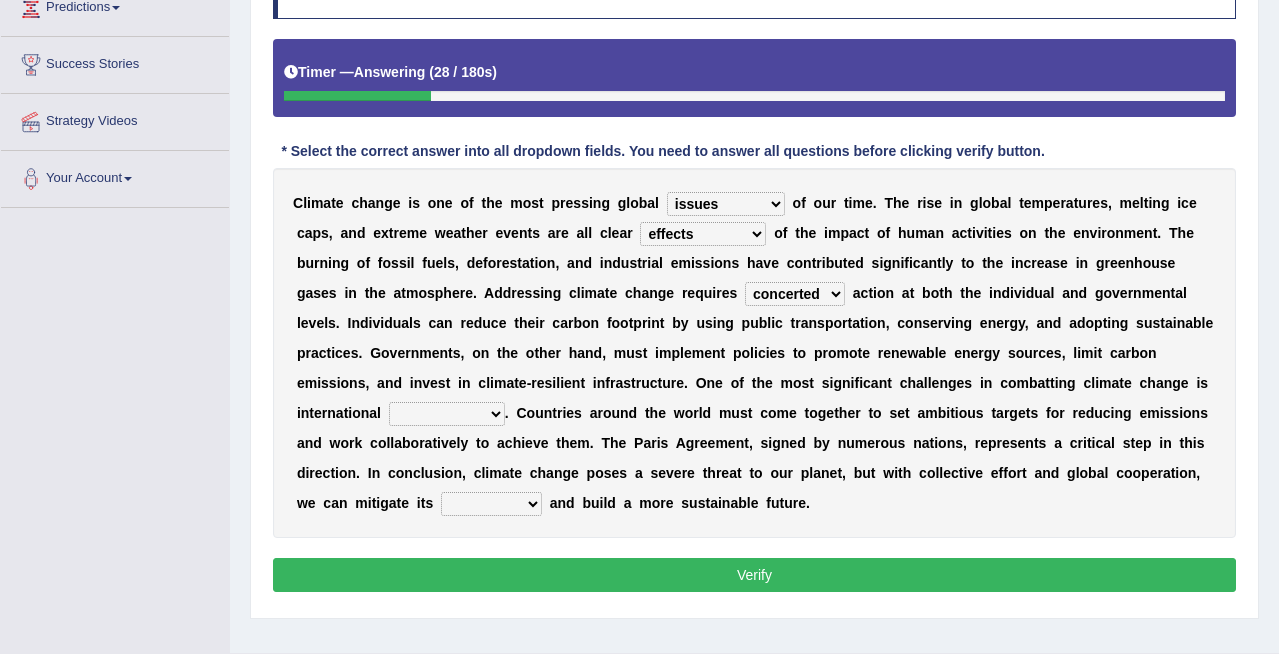 select on "cooperation" 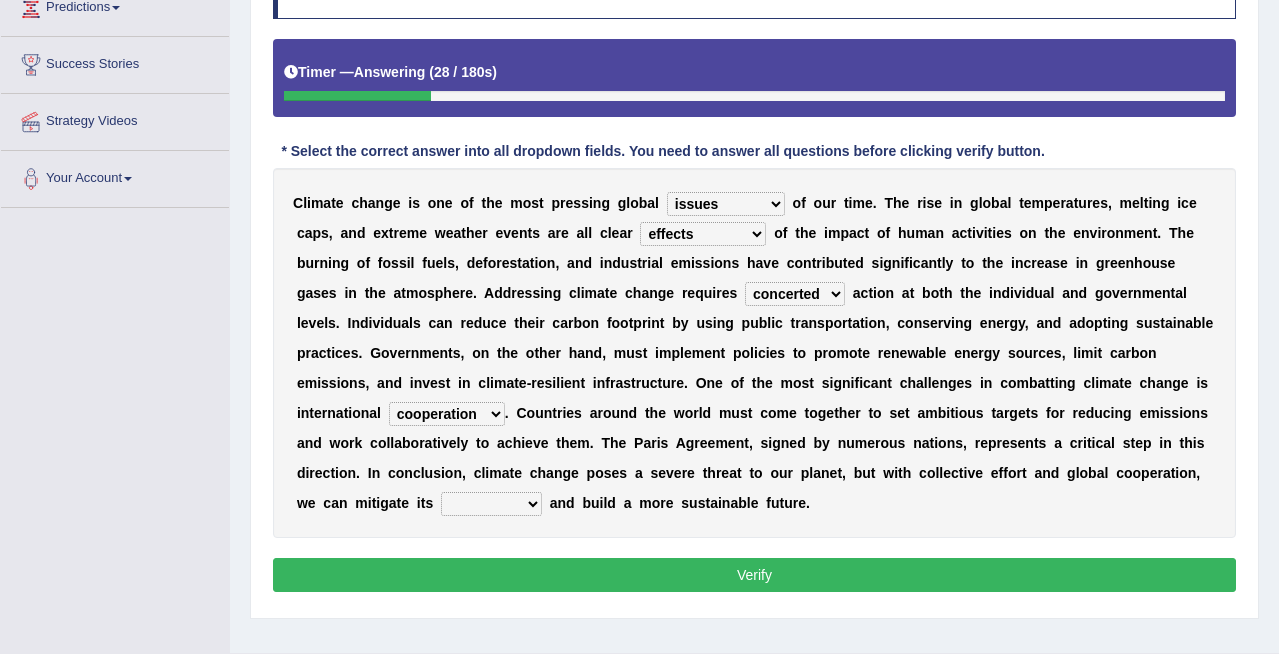 click on "cooperation compromise conflict collaboration" at bounding box center (447, 414) 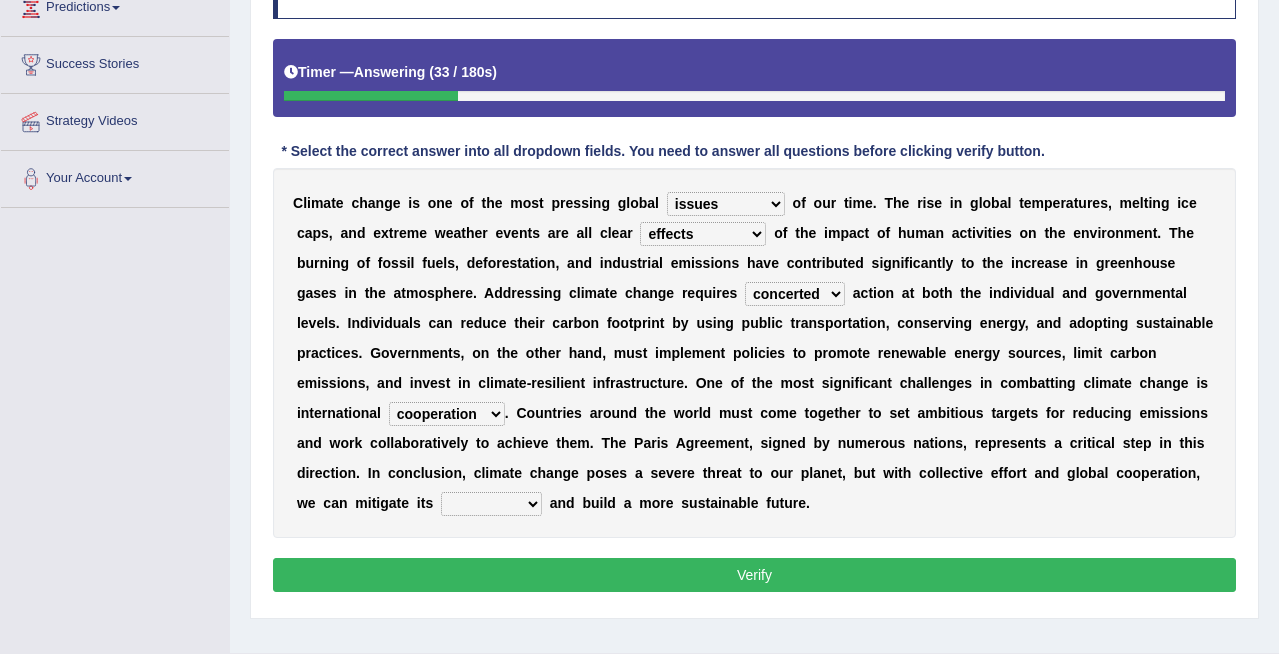 select on "impact" 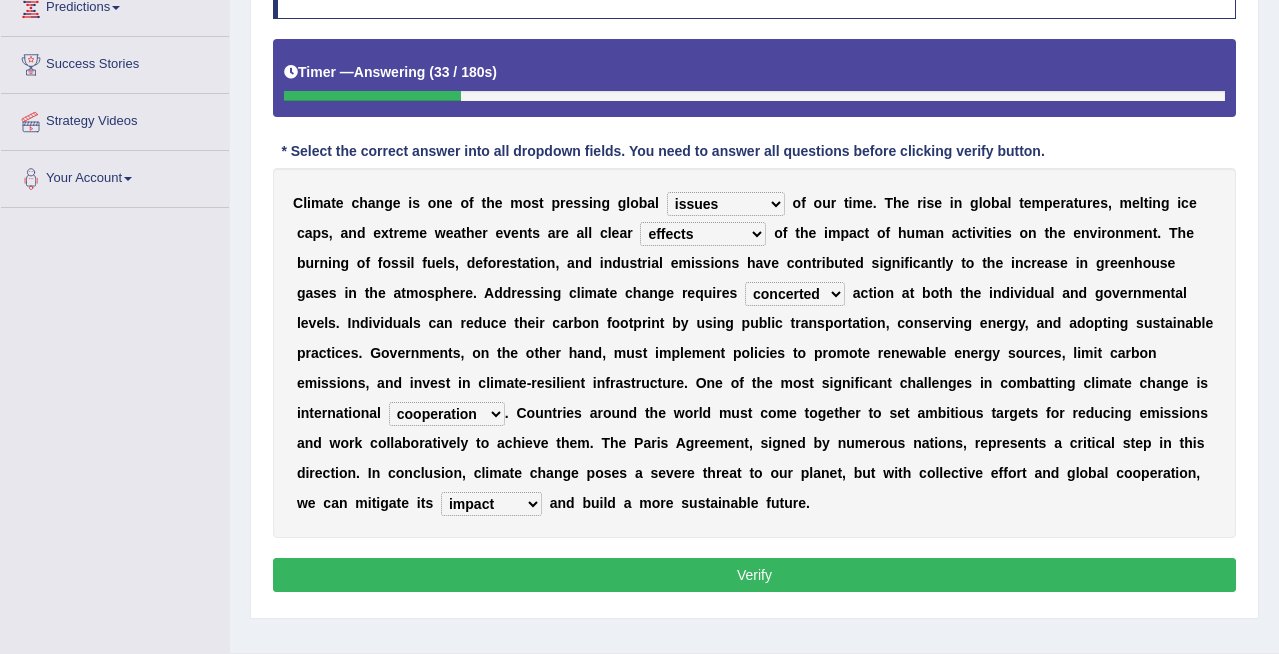 click on "Verify" at bounding box center [754, 575] 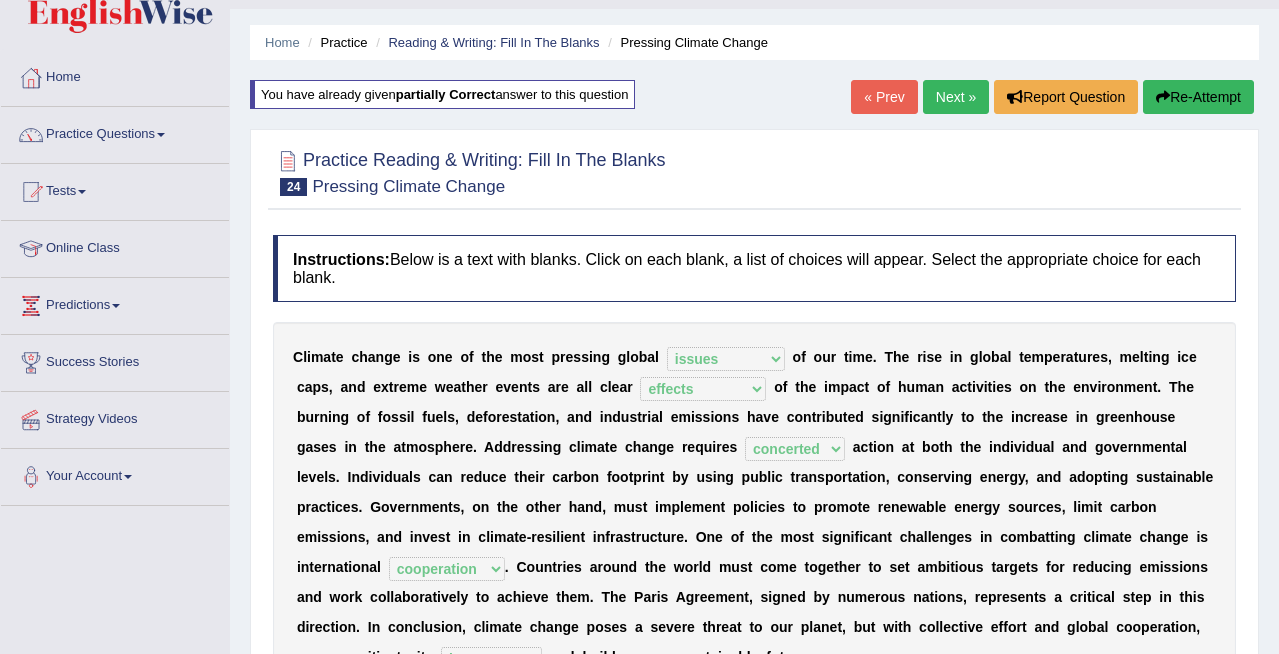 scroll, scrollTop: 0, scrollLeft: 0, axis: both 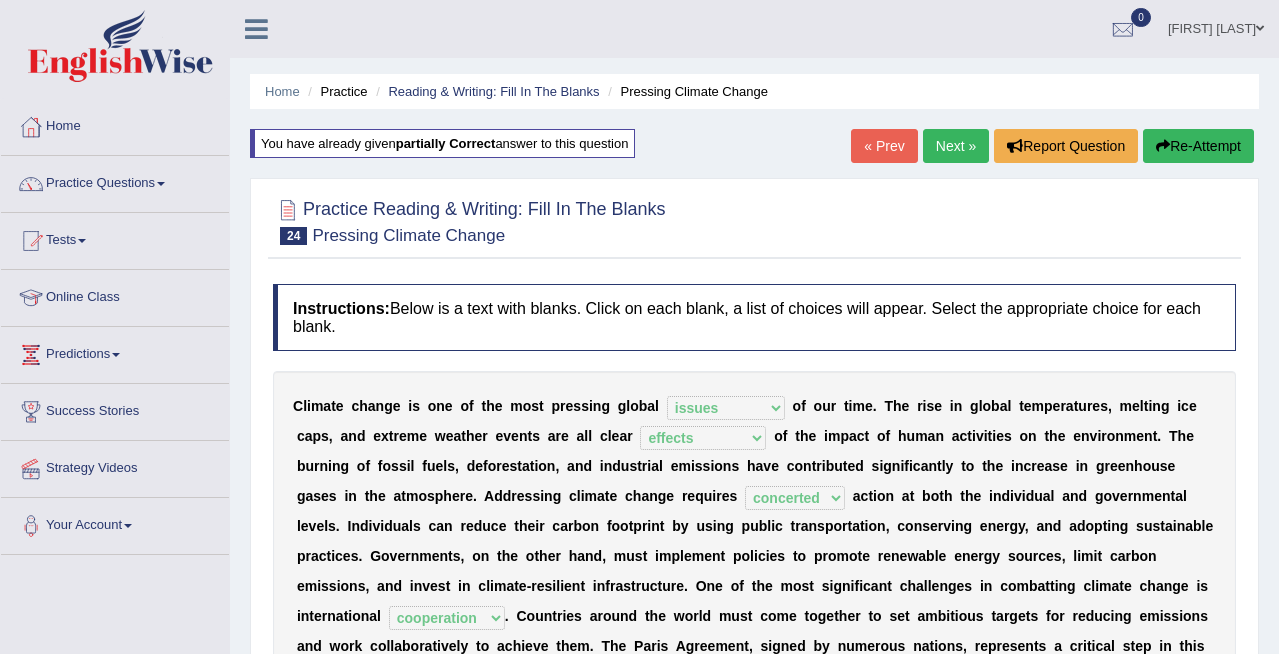 click on "Next »" at bounding box center (956, 146) 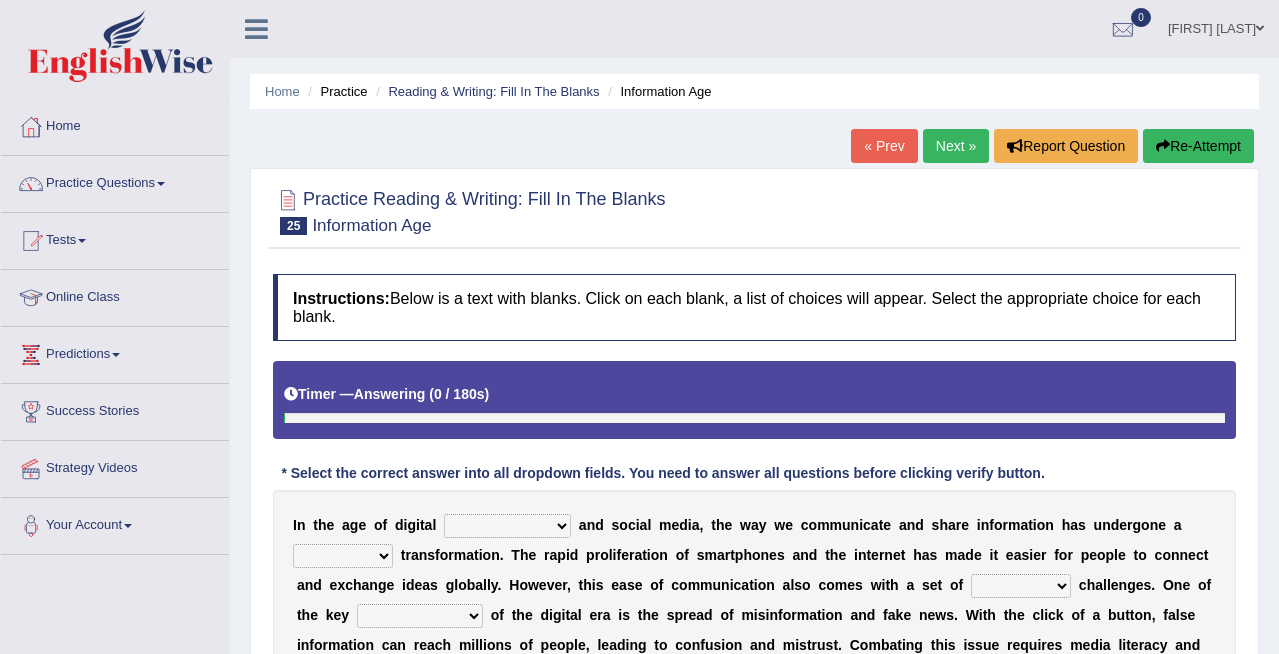scroll, scrollTop: 0, scrollLeft: 0, axis: both 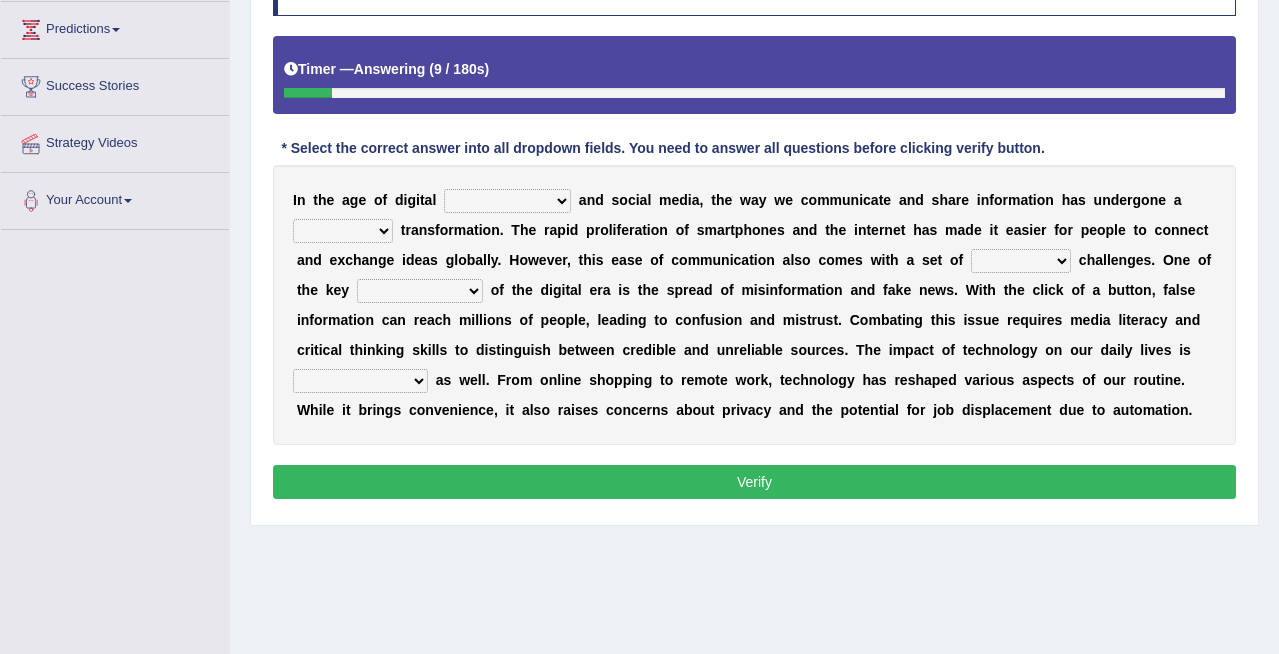 select on "transformation" 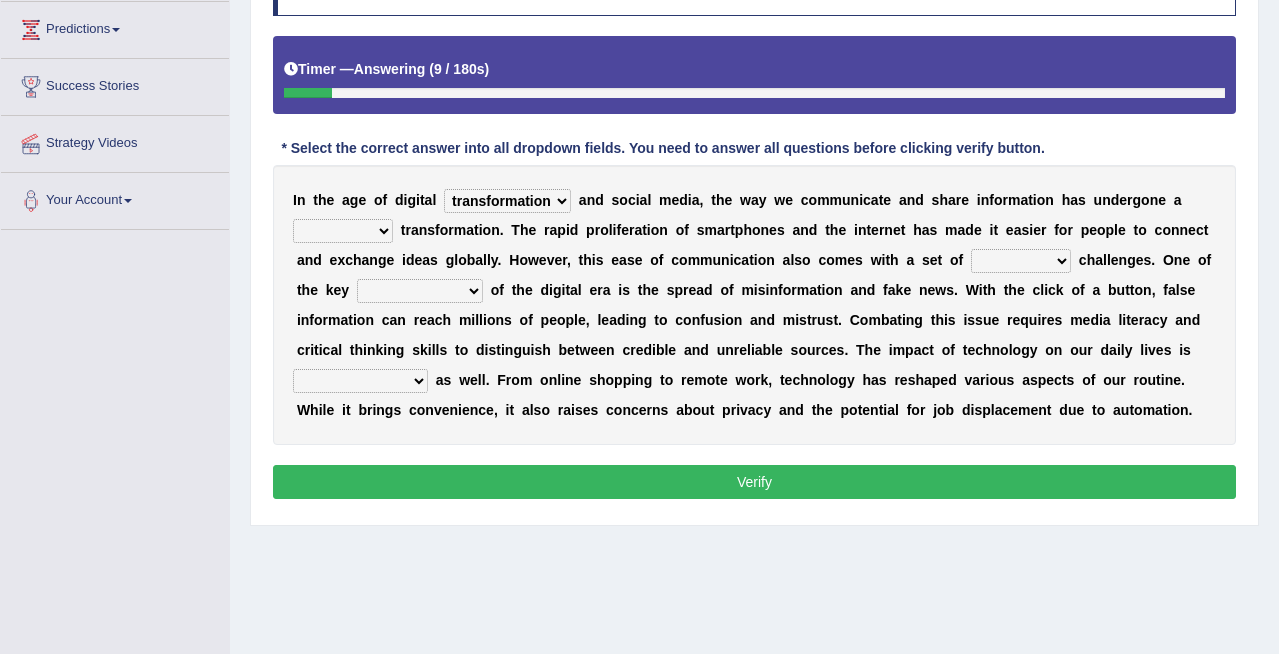 click on "transformation resistance coincidence disruption" at bounding box center (507, 201) 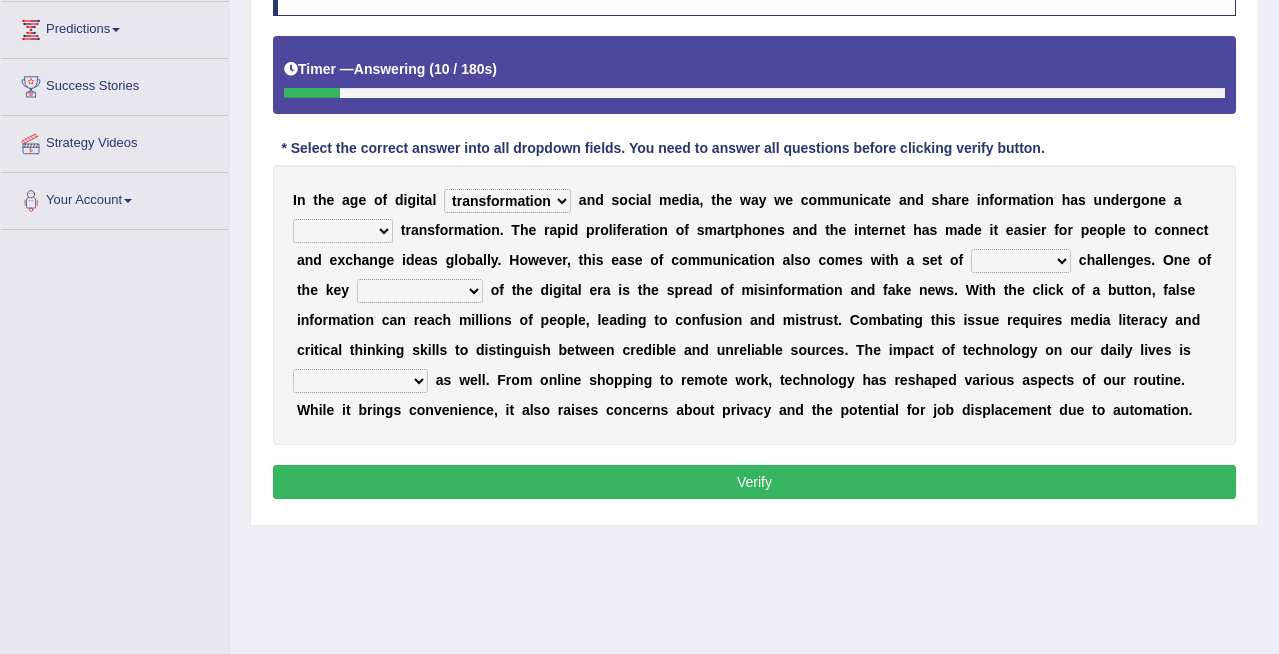 scroll, scrollTop: 331, scrollLeft: 0, axis: vertical 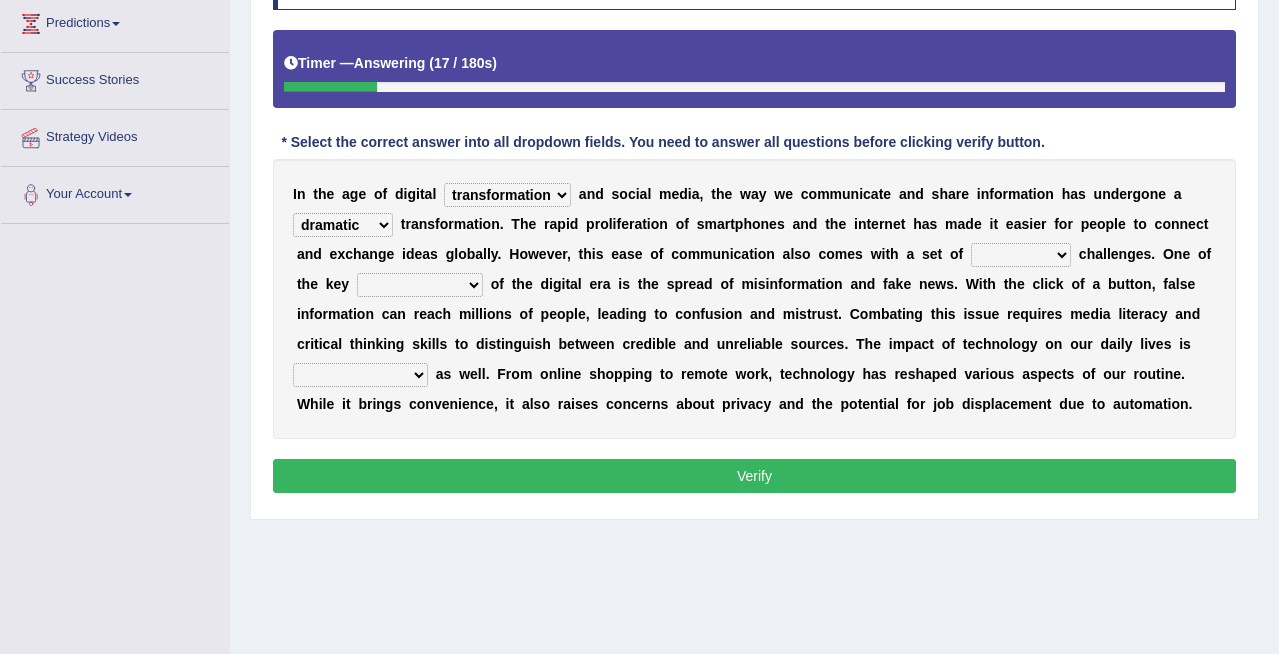 click on "positive radical dramatic negative" at bounding box center (343, 225) 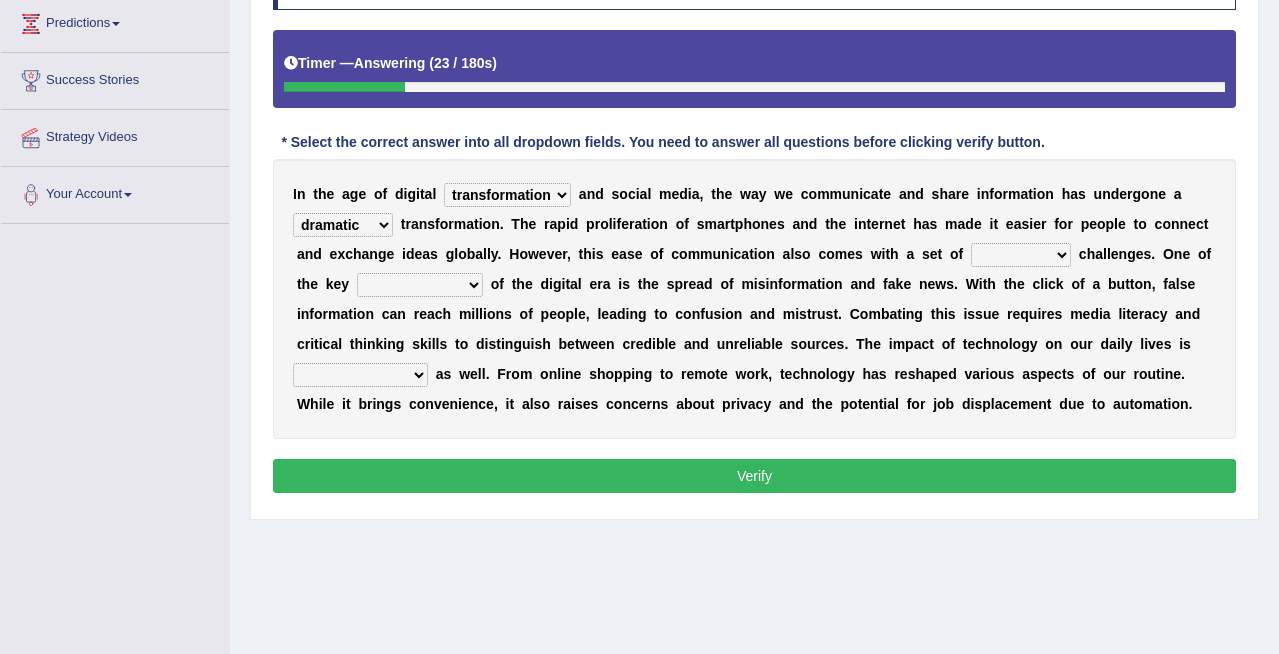 click on "positive radical dramatic negative" at bounding box center (343, 225) 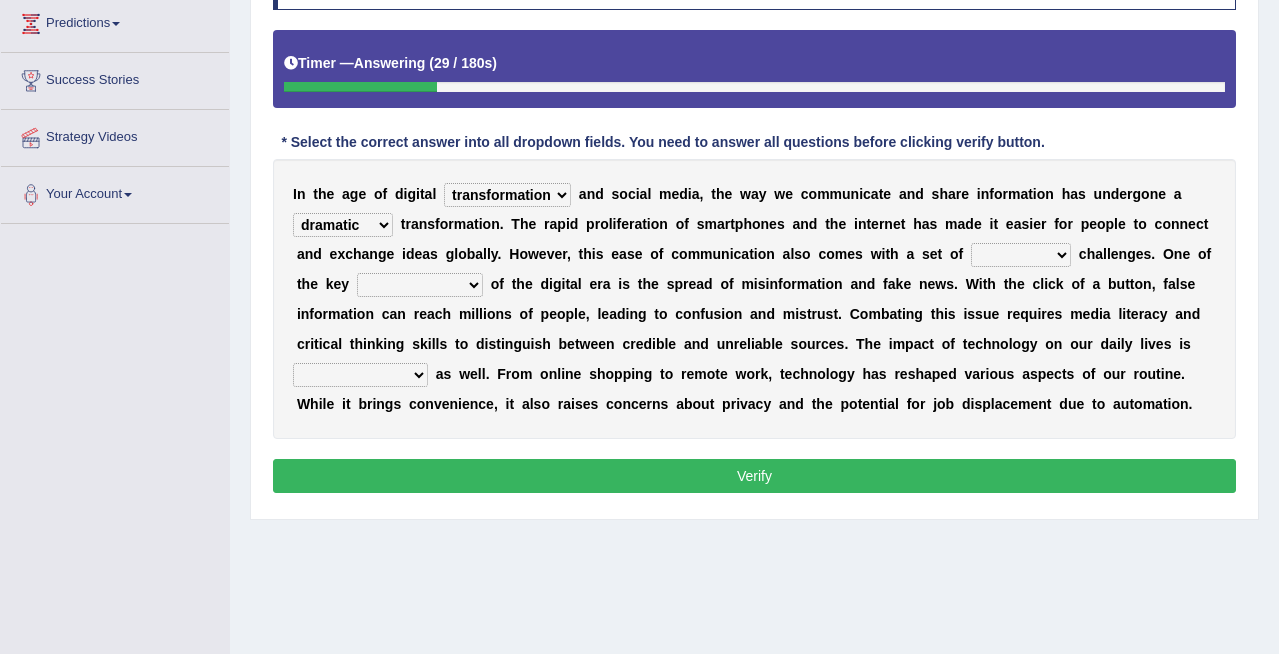 select on "radical" 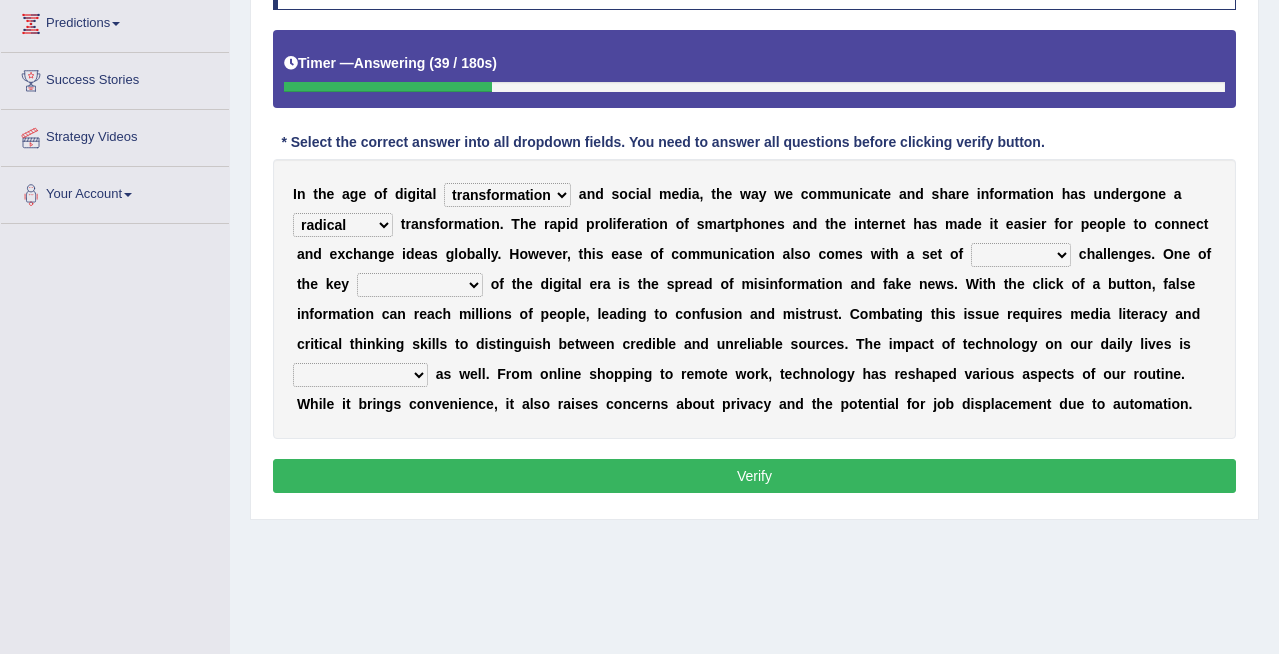 select on "hidden" 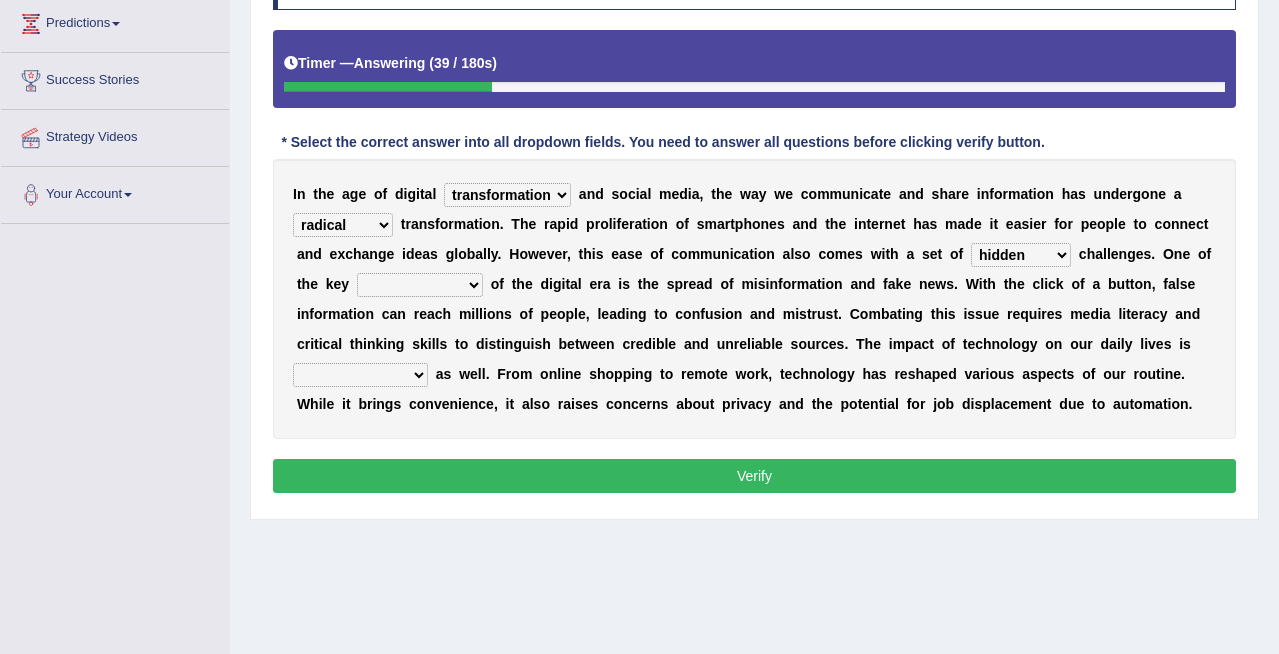 click on "exciting perplexing daunting hidden" at bounding box center (1021, 255) 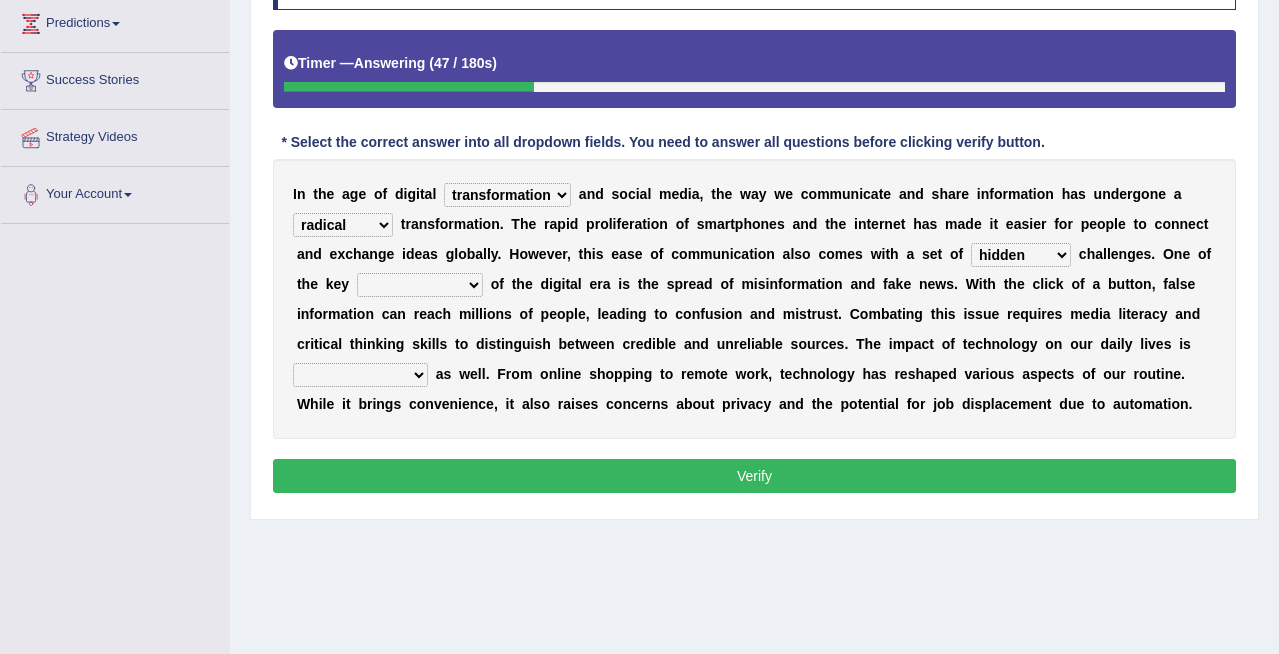 select on "challenges" 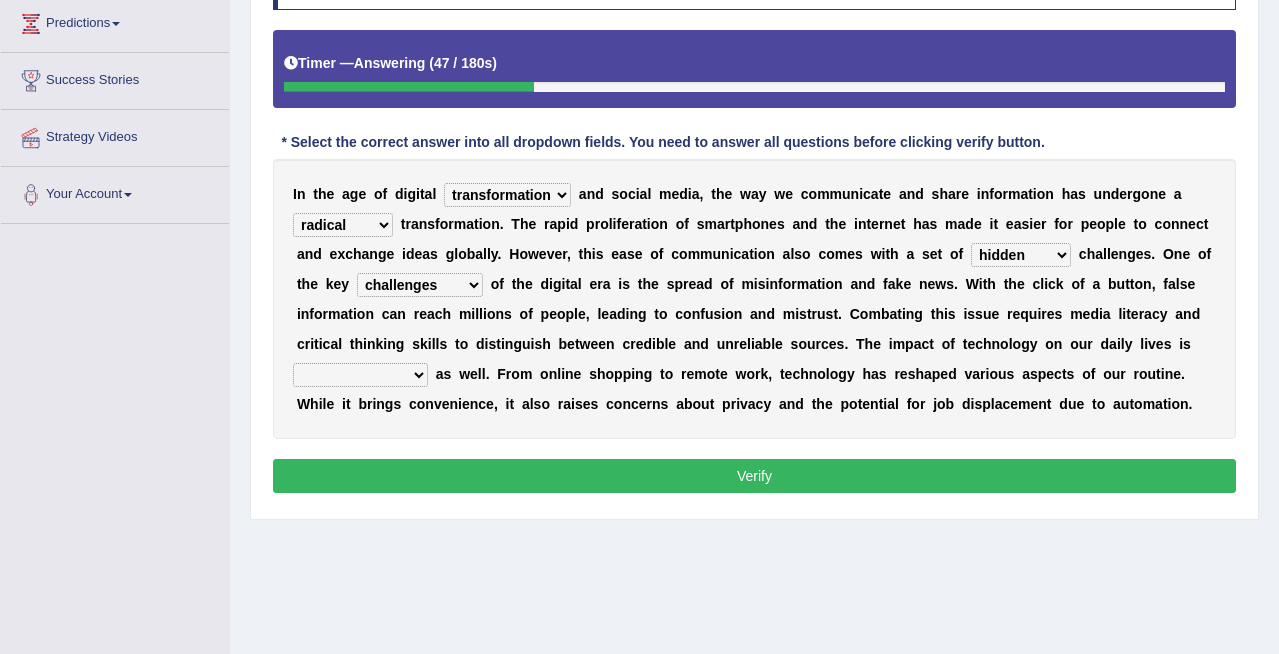 click on "consequences benefits opportunities challenges" at bounding box center (420, 285) 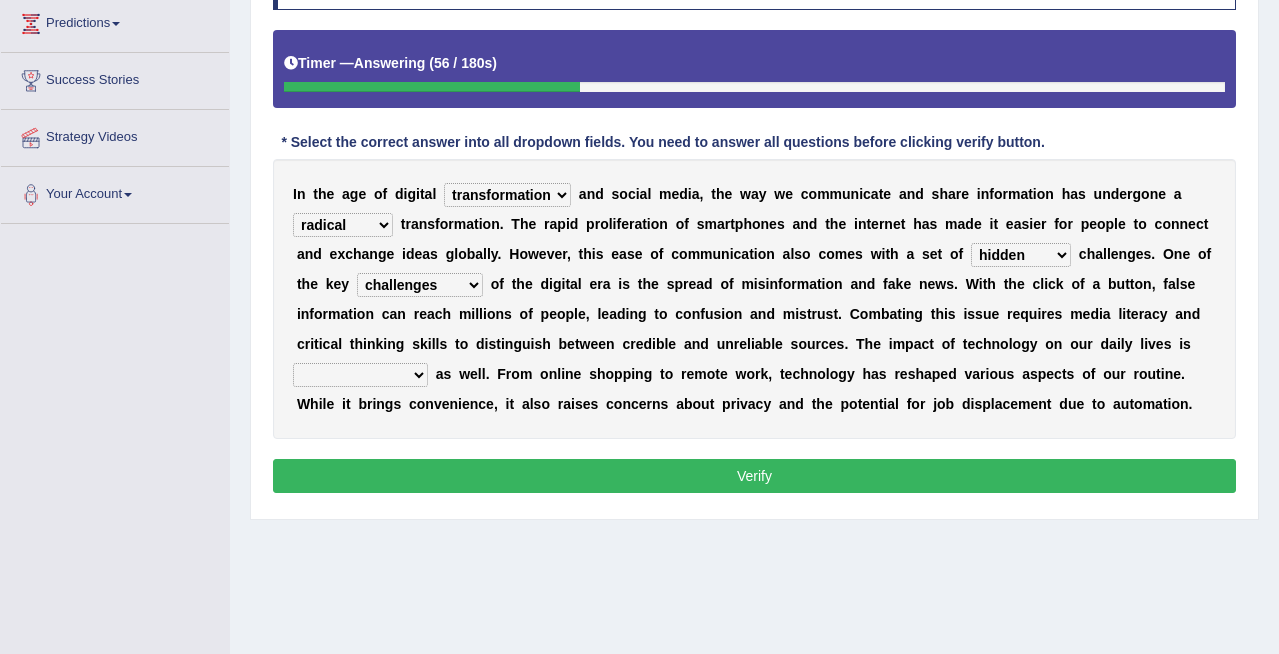 select on "alarming" 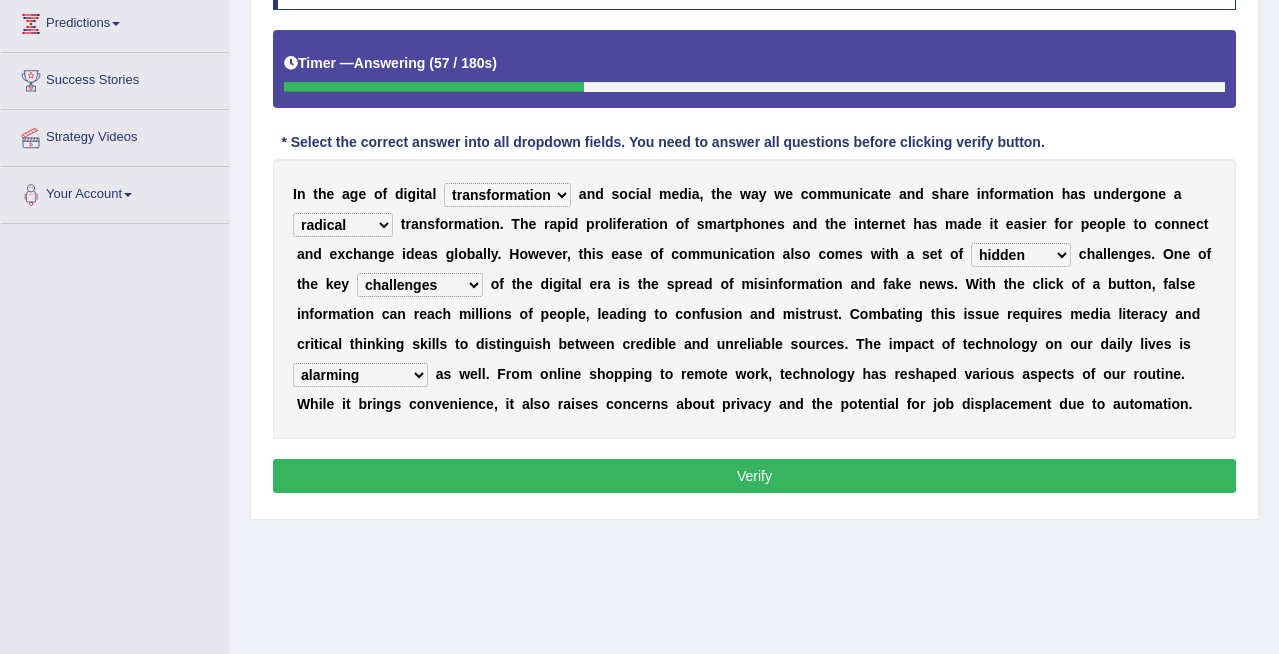 drag, startPoint x: 465, startPoint y: 494, endPoint x: 430, endPoint y: 475, distance: 39.824615 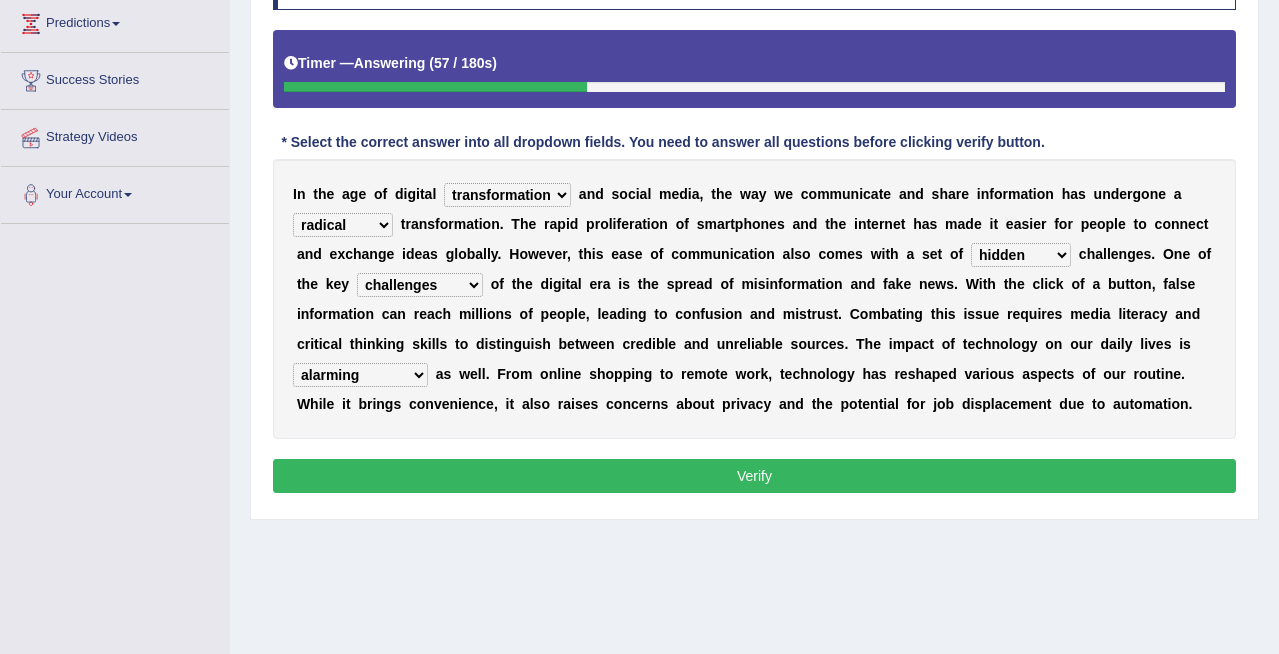 click on "Verify" at bounding box center (754, 476) 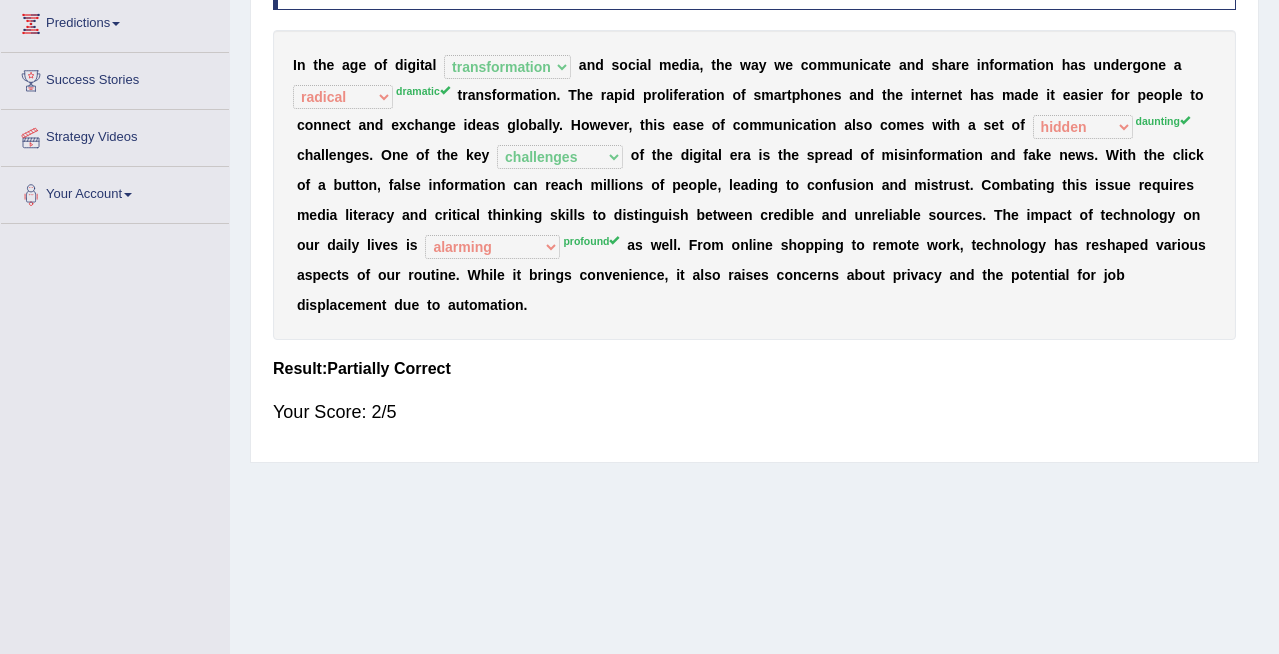 scroll, scrollTop: 219, scrollLeft: 0, axis: vertical 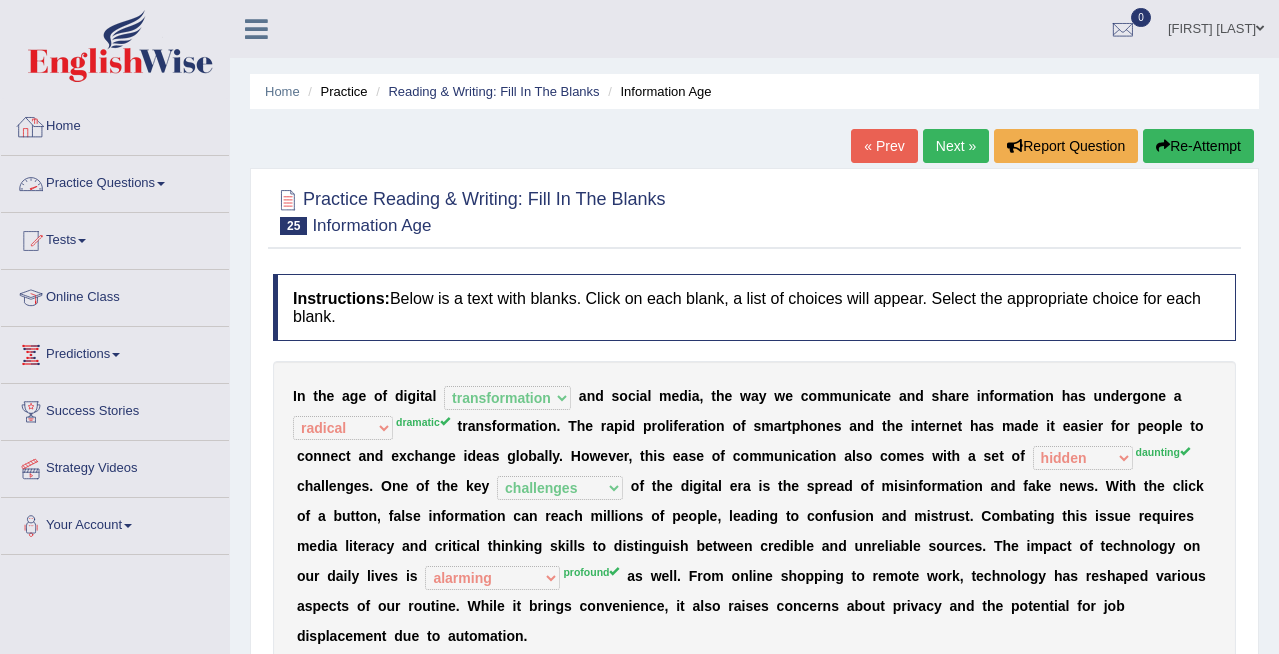 click on "Home" at bounding box center [115, 124] 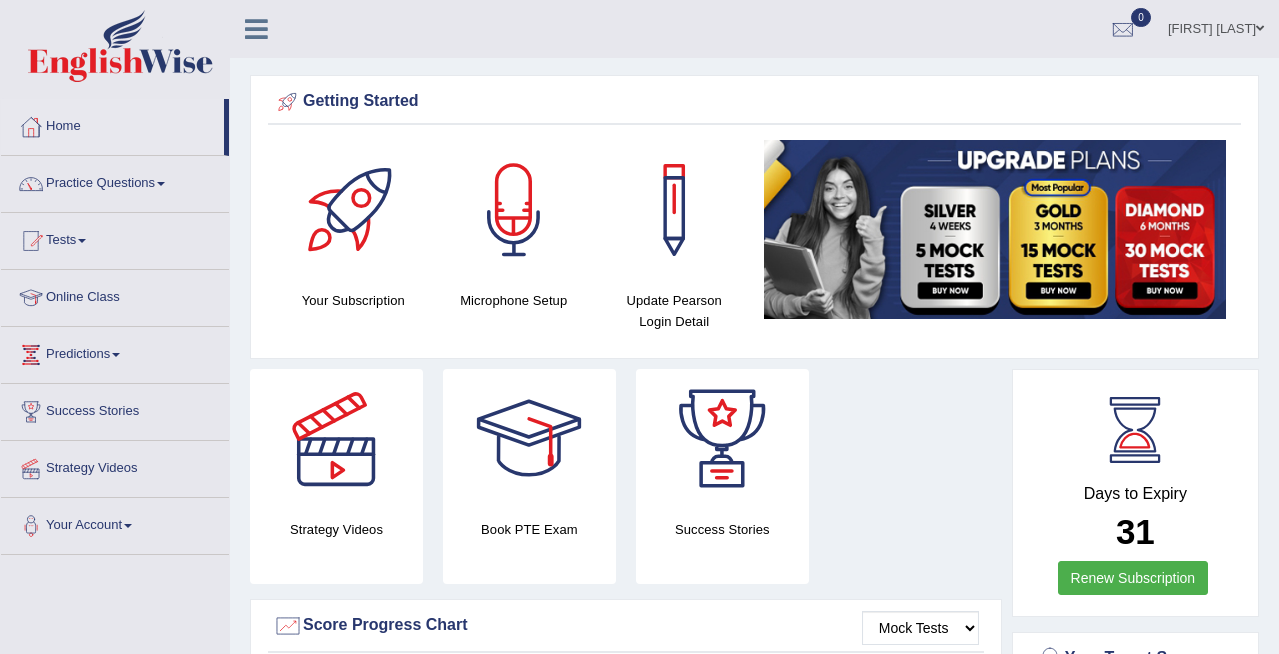 scroll, scrollTop: 0, scrollLeft: 0, axis: both 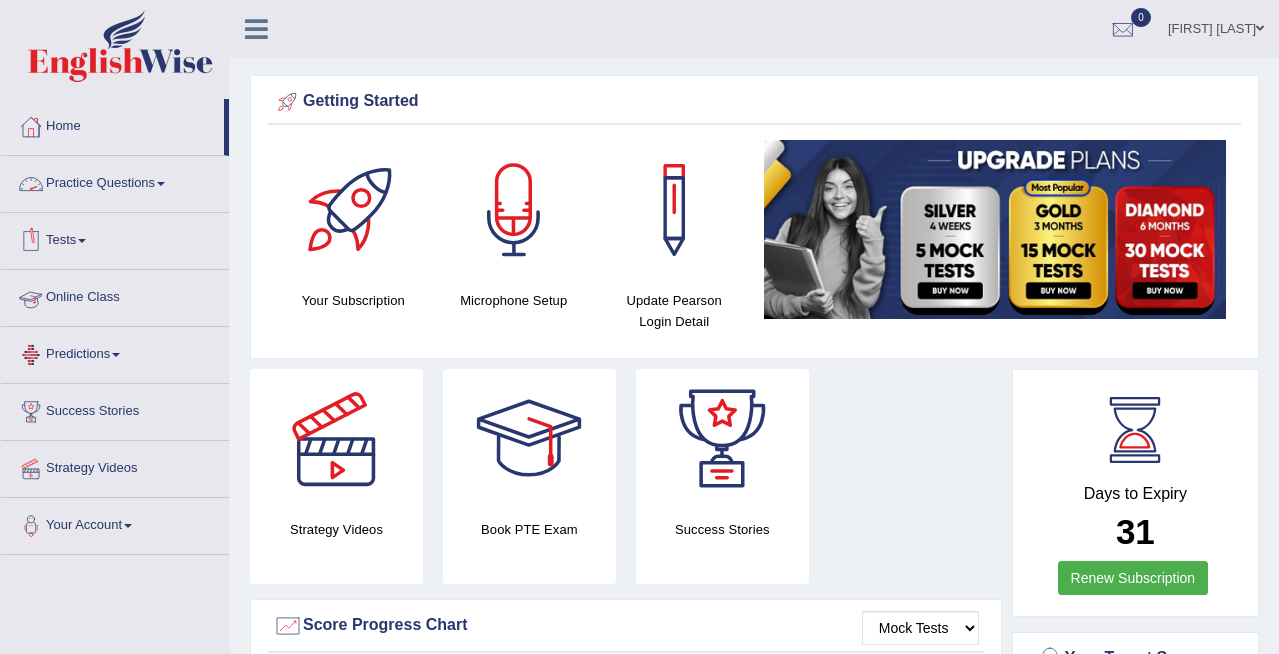 click on "Predictions" at bounding box center [115, 352] 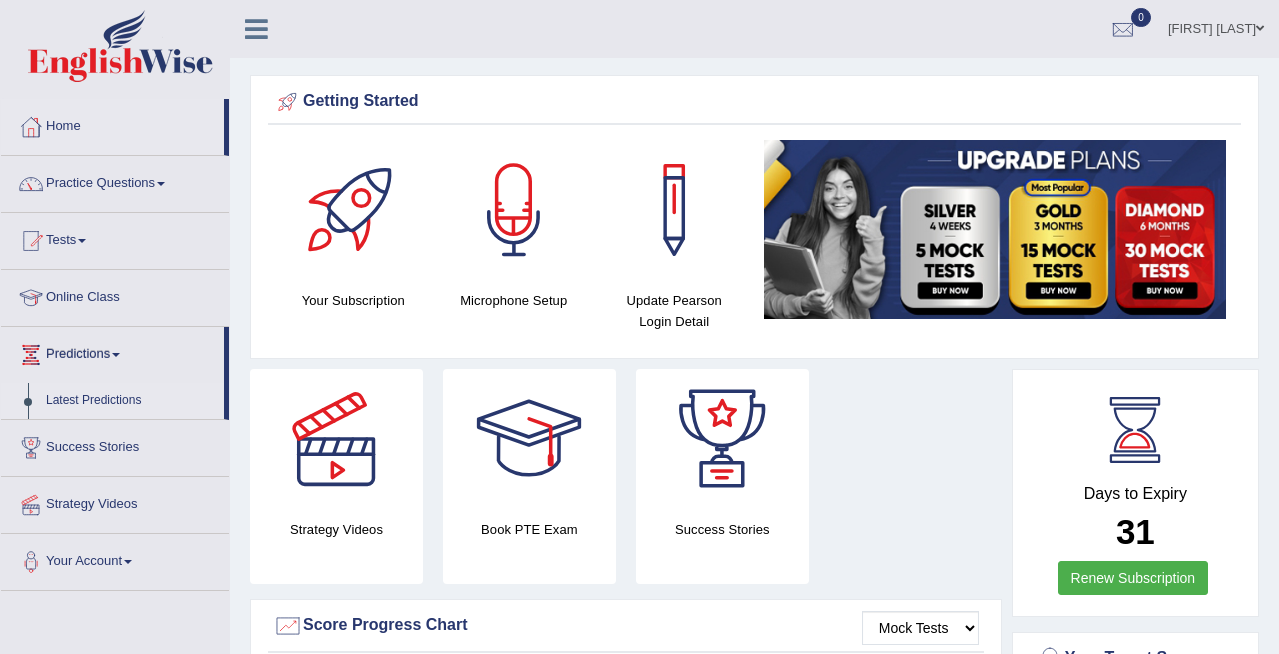 click on "Latest Predictions" at bounding box center [130, 401] 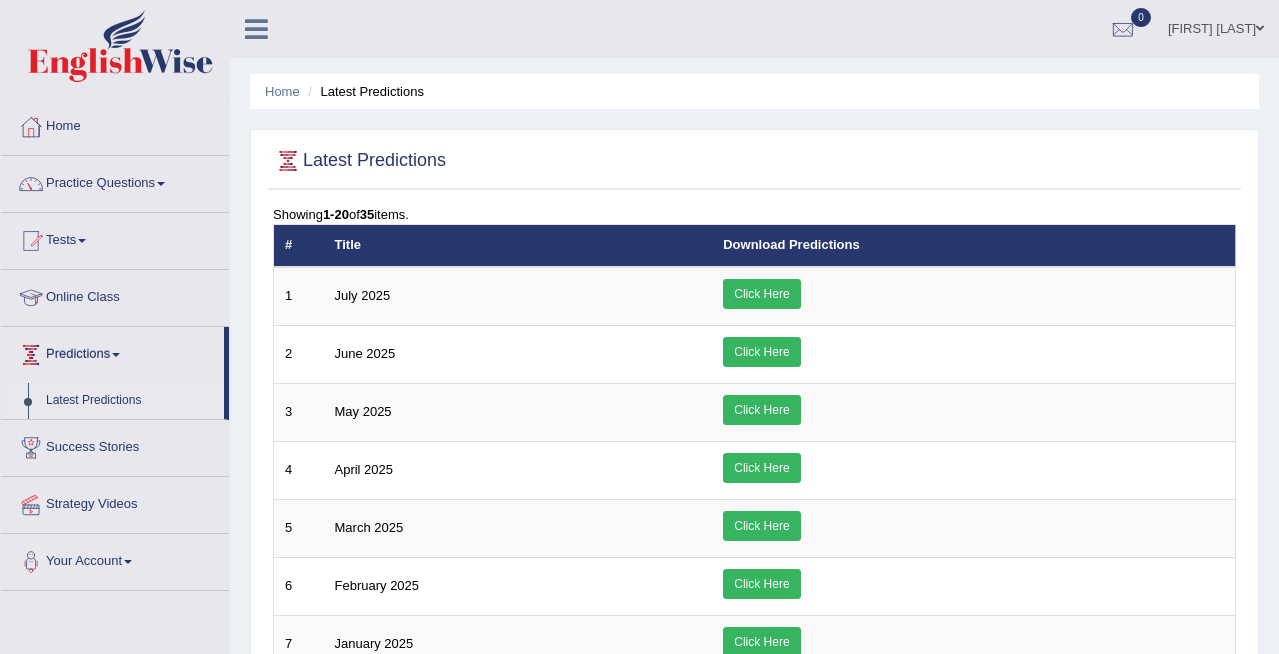 scroll, scrollTop: 0, scrollLeft: 0, axis: both 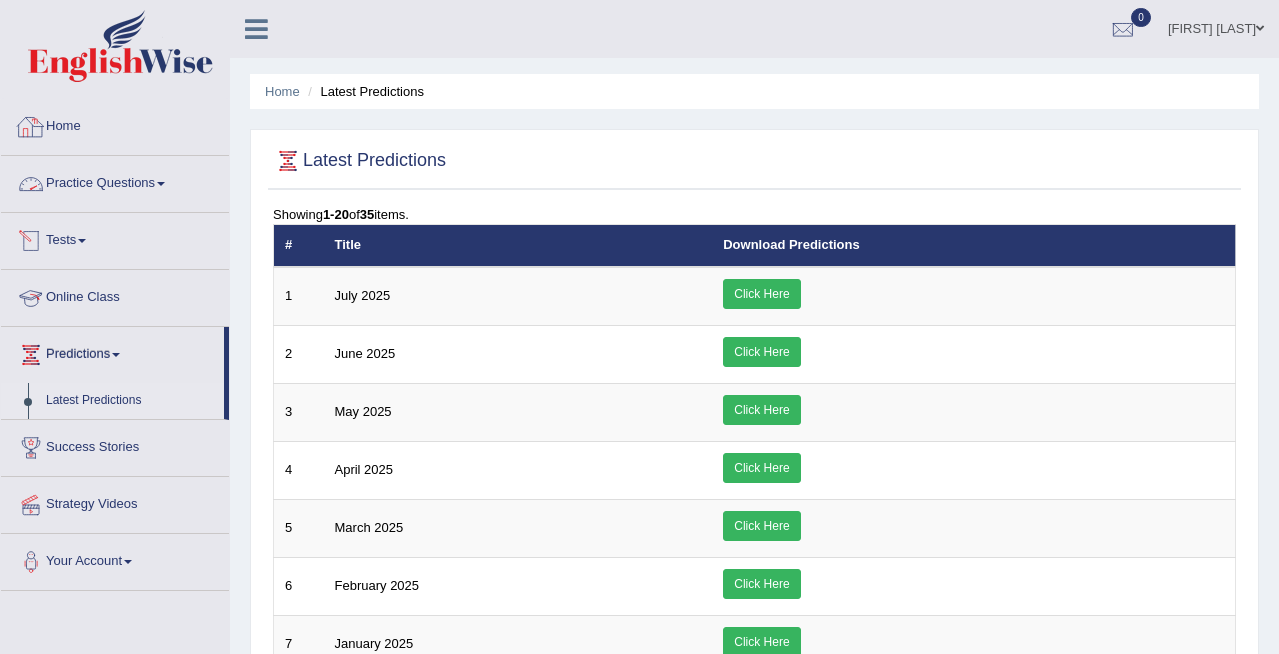 click on "Home" at bounding box center (115, 124) 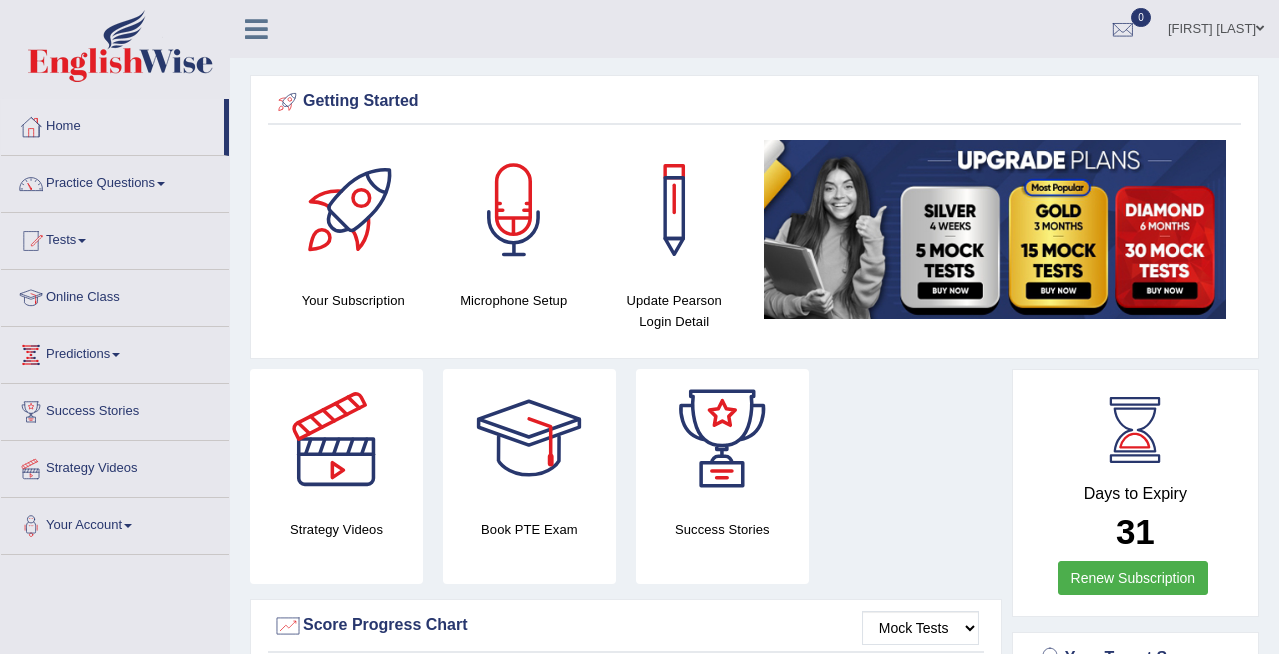 scroll, scrollTop: 0, scrollLeft: 0, axis: both 